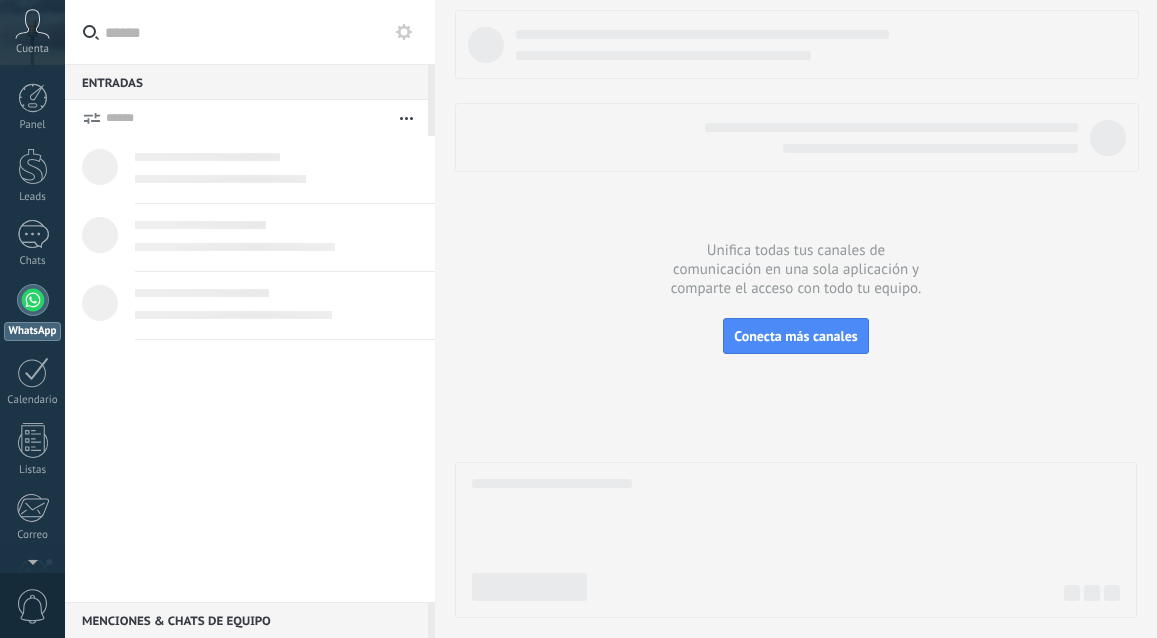 scroll, scrollTop: 0, scrollLeft: 0, axis: both 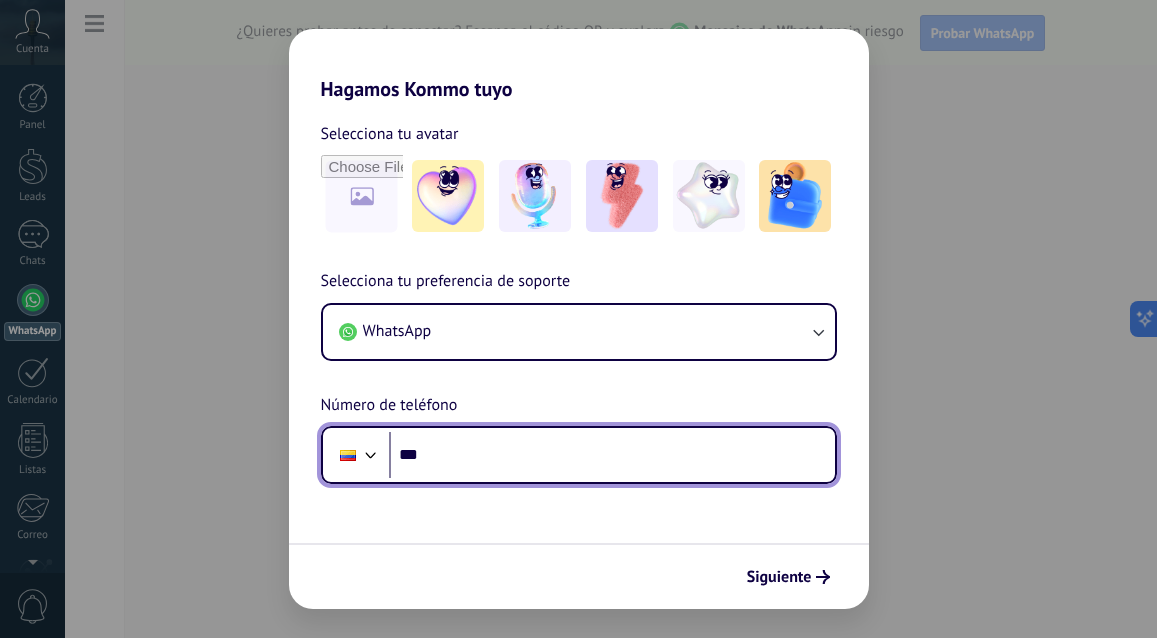 click on "***" at bounding box center [612, 455] 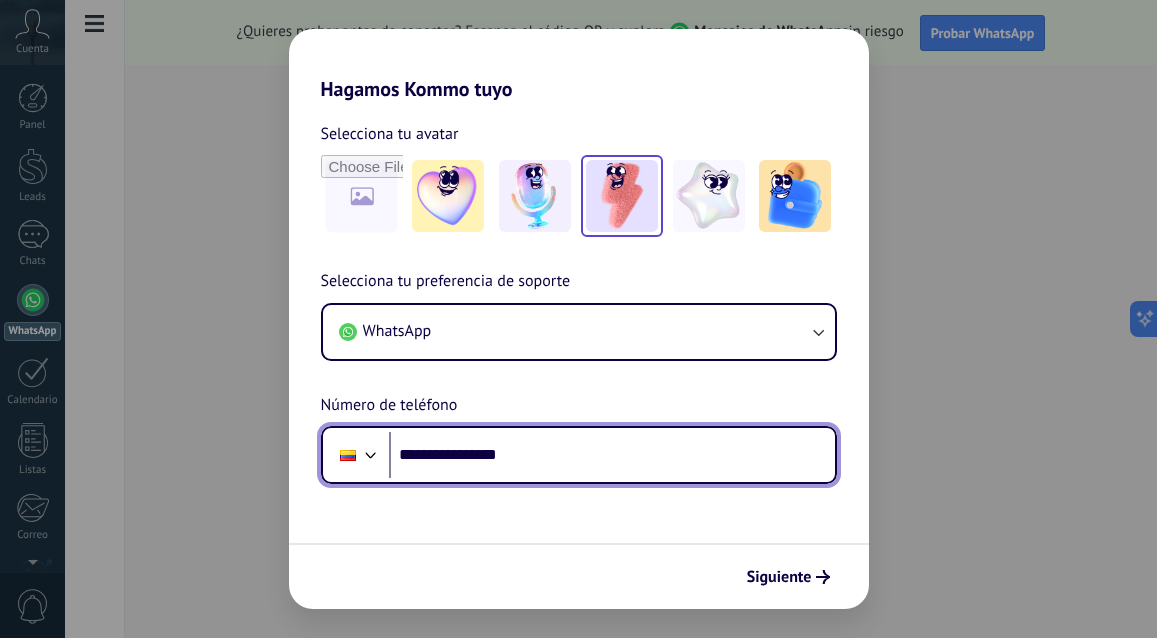type on "**********" 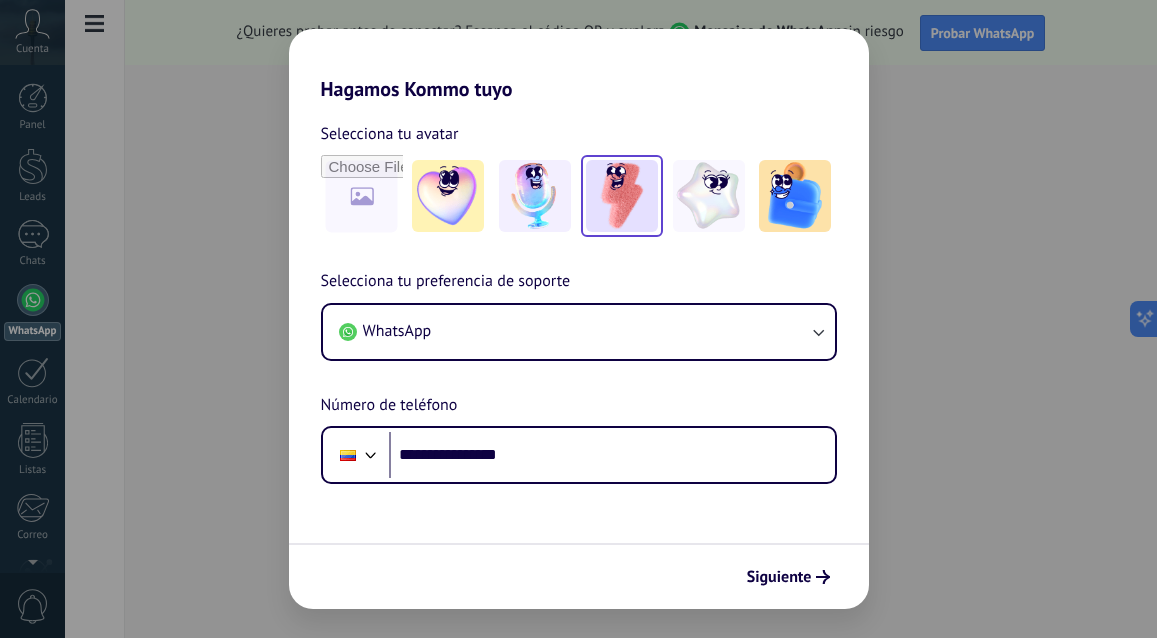 click at bounding box center [622, 196] 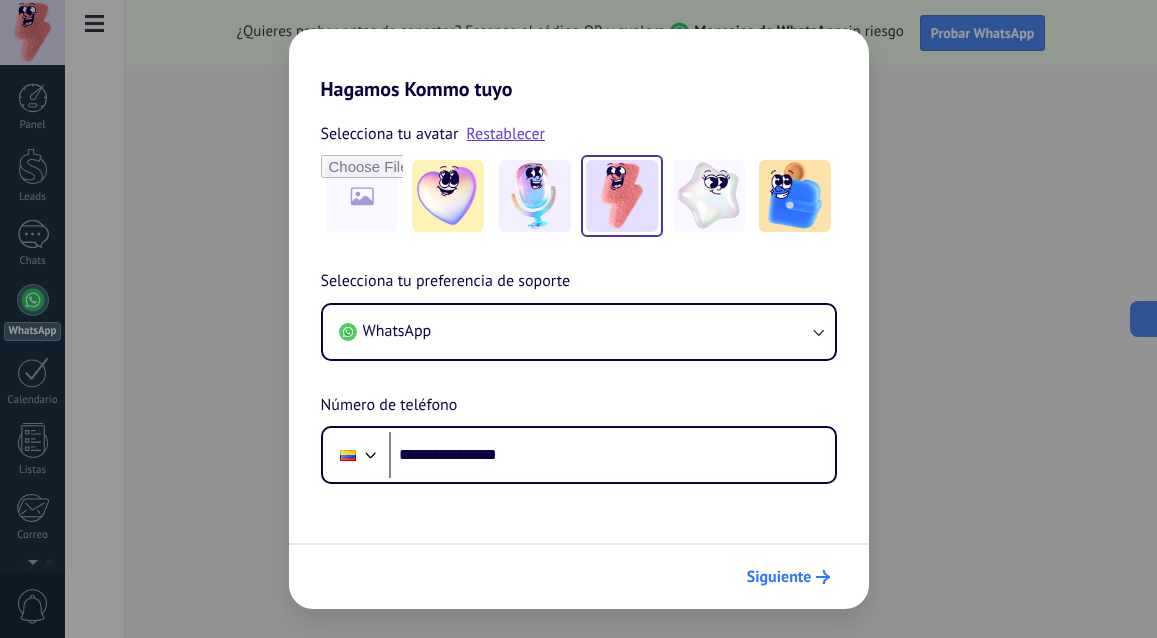 scroll, scrollTop: 0, scrollLeft: 0, axis: both 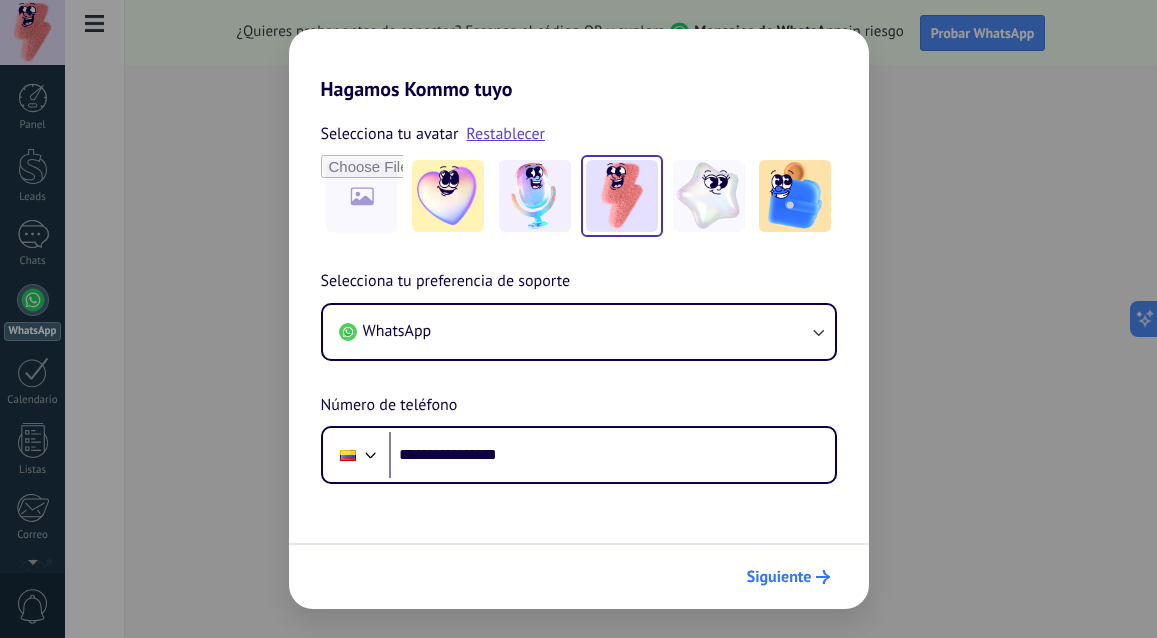 click on "Siguiente" at bounding box center (779, 577) 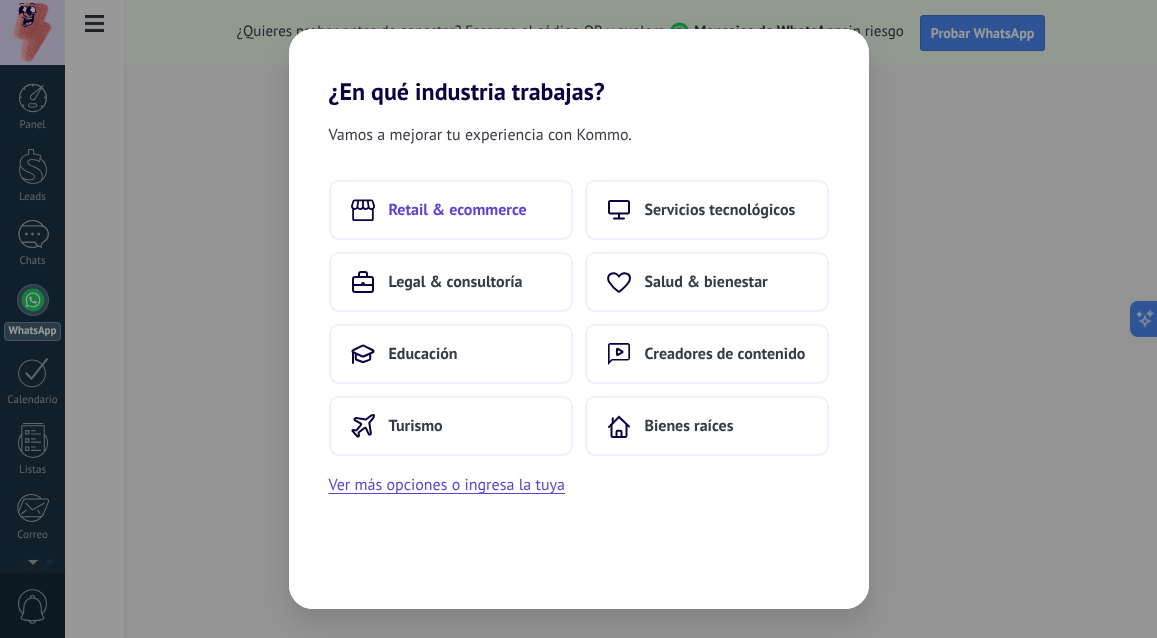 click on "Retail & ecommerce" at bounding box center (451, 210) 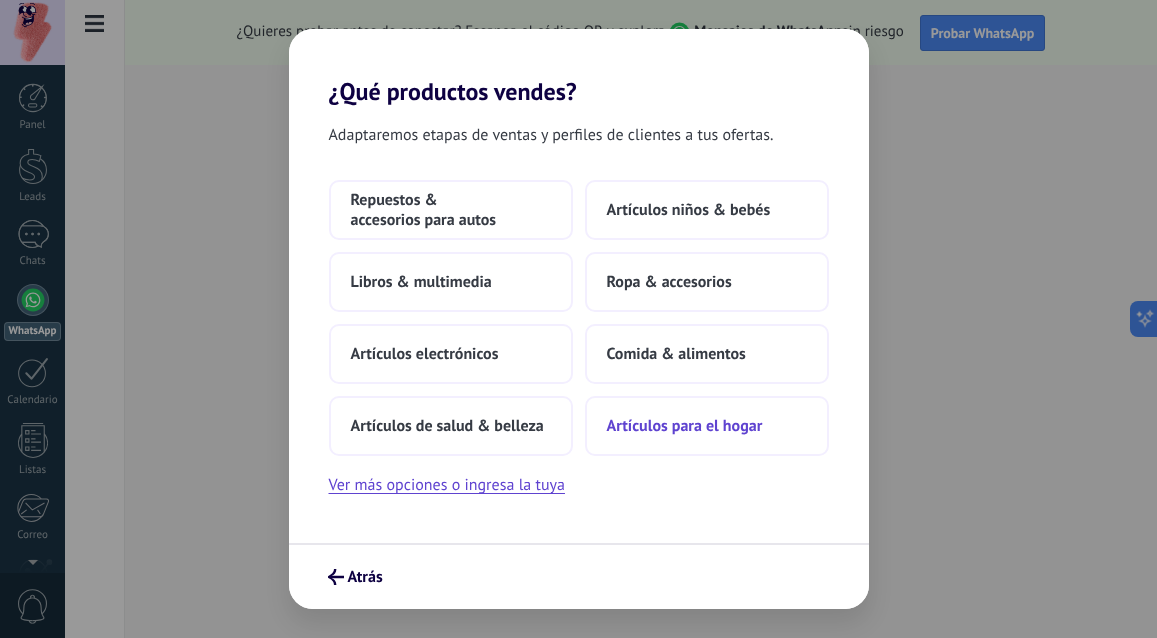 click on "Artículos para el hogar" at bounding box center [685, 426] 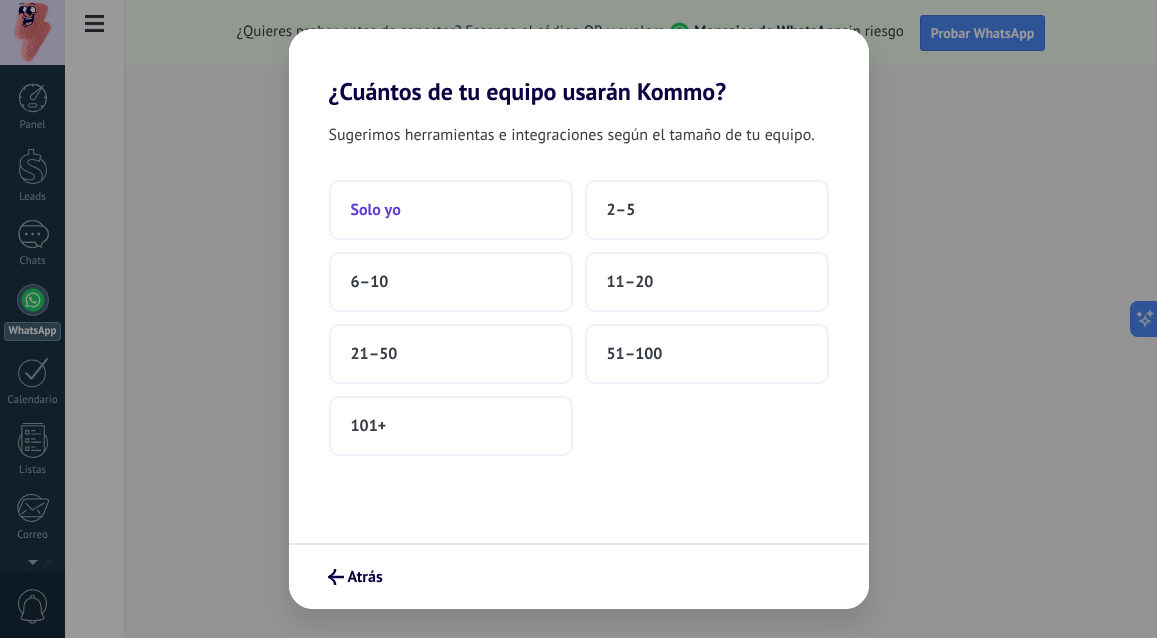 click on "Solo yo" at bounding box center [451, 210] 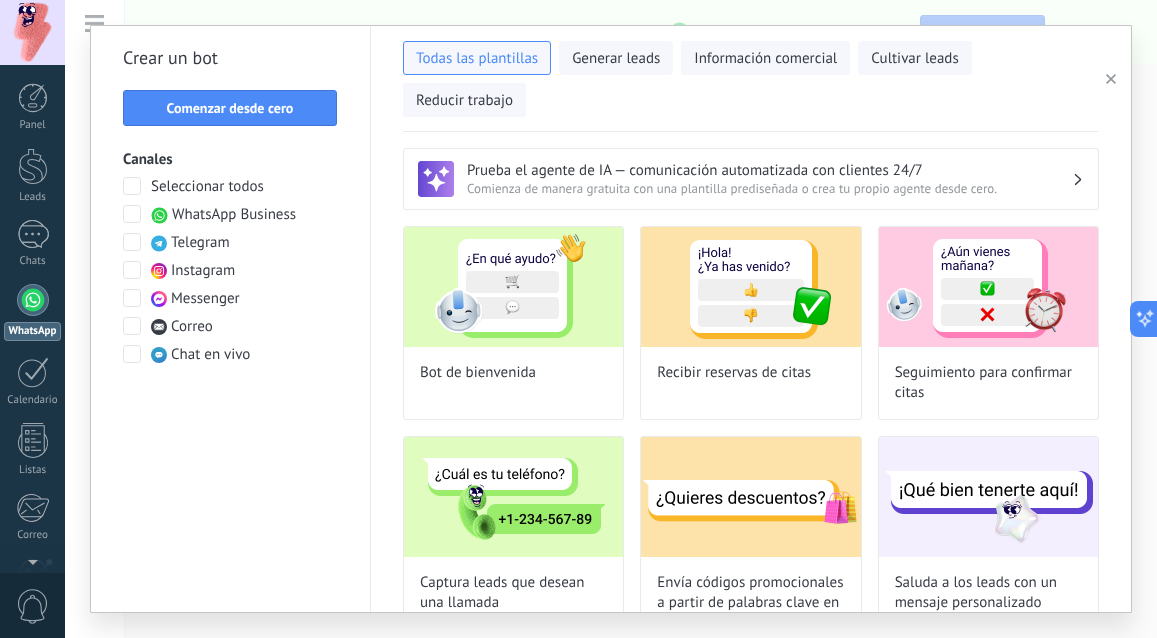 click on "Todas las plantillas Generar leads Información comercial Cultivar leads Reducir trabajo" at bounding box center (750, 75) 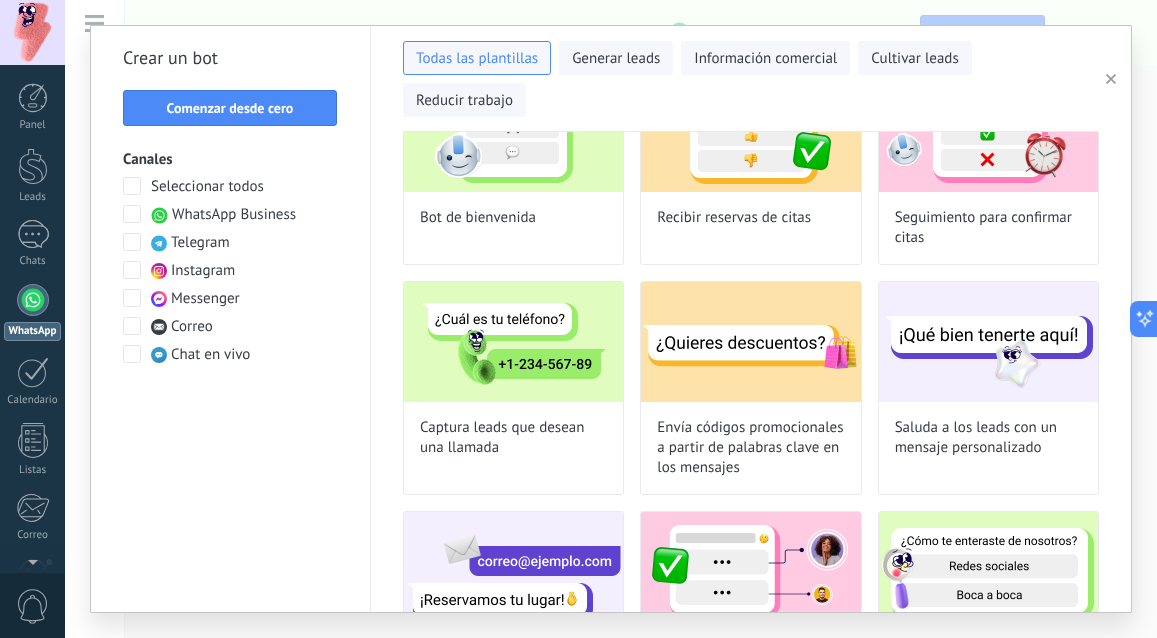 scroll, scrollTop: 165, scrollLeft: 0, axis: vertical 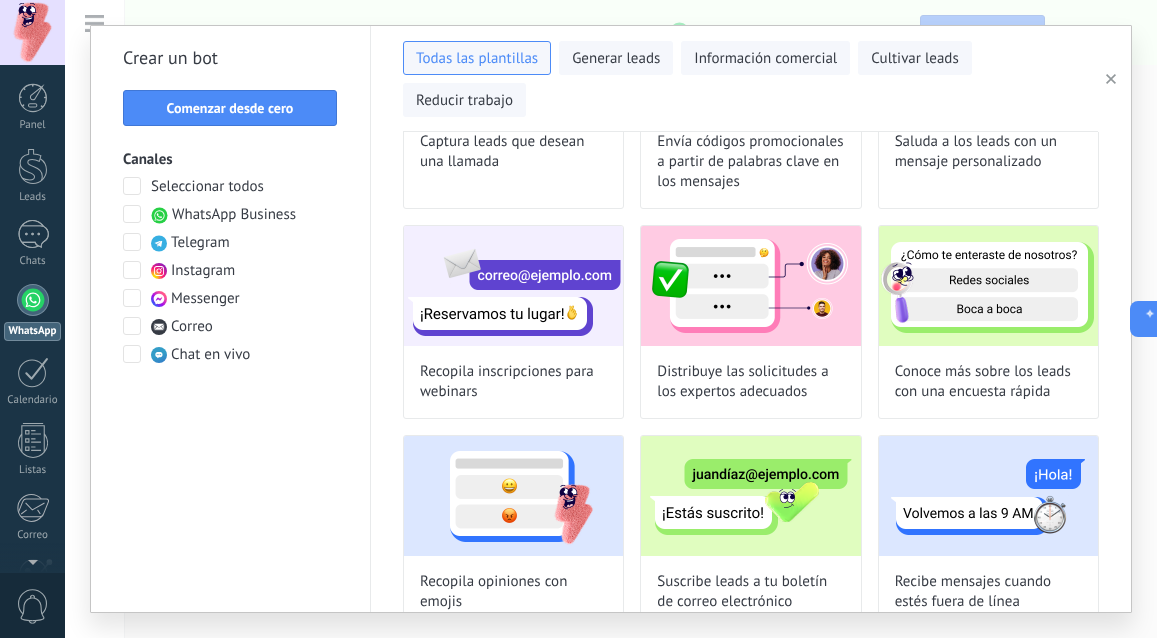 click 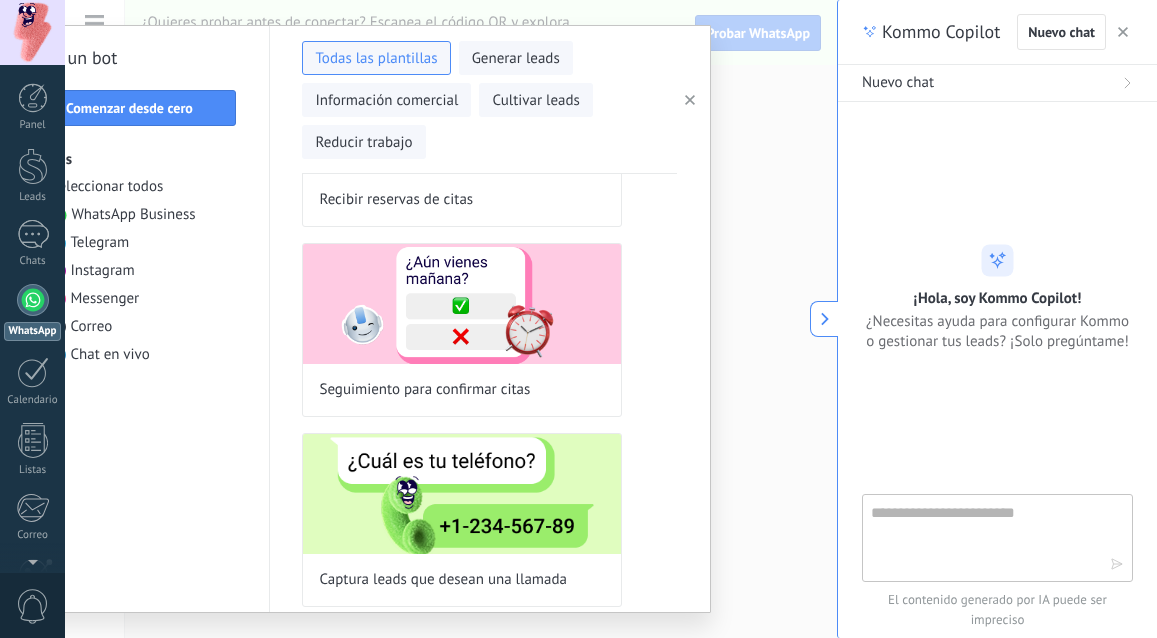 scroll, scrollTop: 667, scrollLeft: 0, axis: vertical 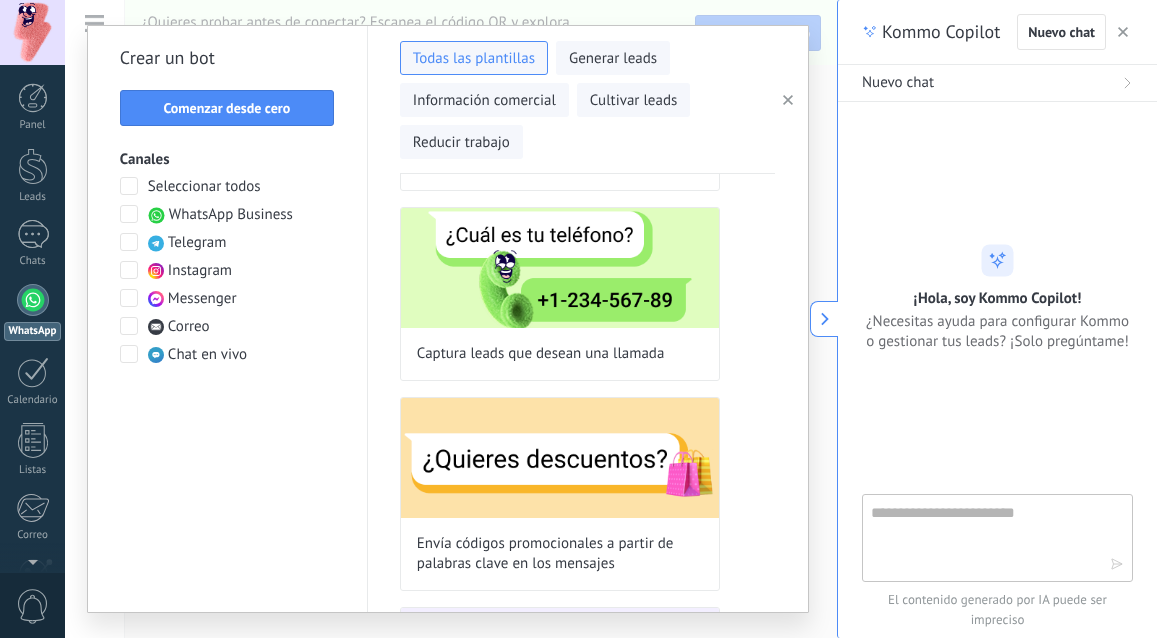 click 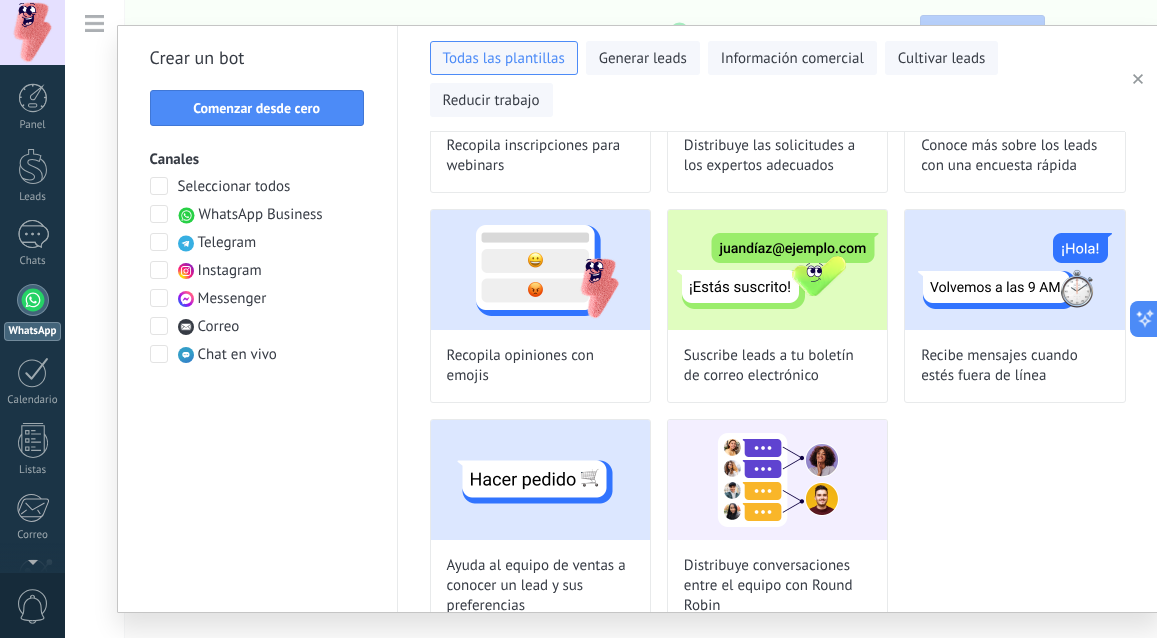 scroll, scrollTop: 441, scrollLeft: 0, axis: vertical 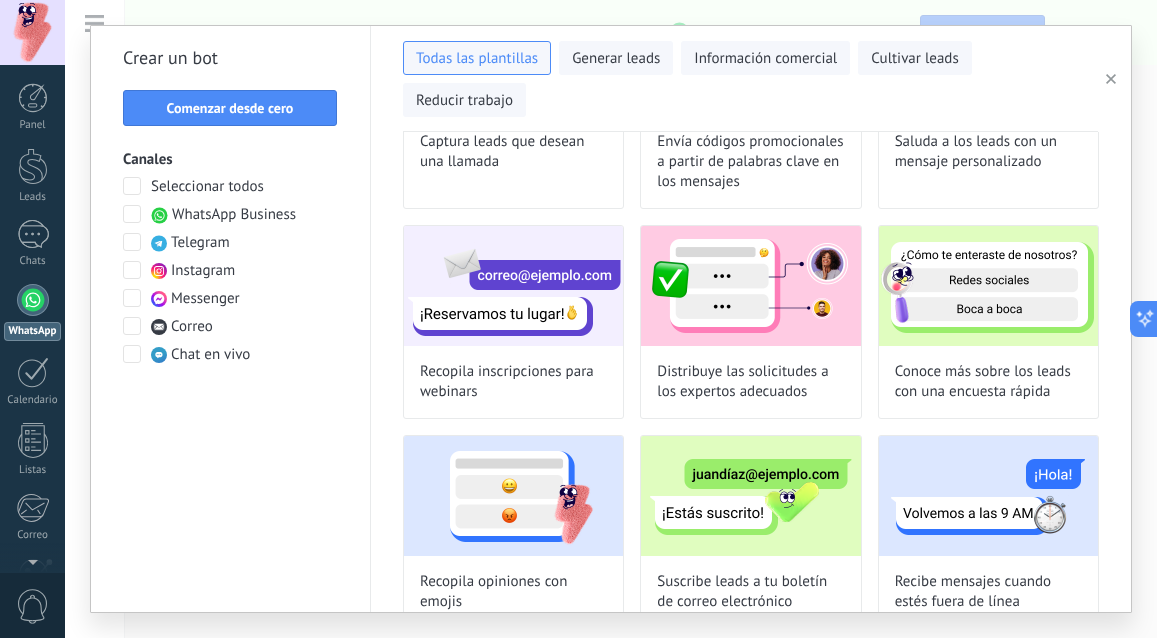 click on "Prueba el agente de IA — comunicación automatizada con clientes 24/7 Comienza de manera gratuita con una plantilla prediseñada o crea tu propio agente desde cero. Bot de bienvenida Recibir reservas de citas Seguimiento para confirmar citas Captura leads que desean una llamada Envía códigos promocionales a partir de palabras clave en los mensajes Saluda a los leads con un mensaje personalizado Recopila inscripciones para webinars Distribuye las solicitudes a los expertos adecuados Conoce más sobre los leads con una encuesta rápida Recopila opiniones con emojis Suscribe leads a tu boletín de correo electrónico Recibe mensajes cuando estés fuera de línea Ayuda al equipo de ventas a conocer un lead y sus preferencias Distribuye conversaciones entre el equipo con Round Robin" at bounding box center (751, 372) 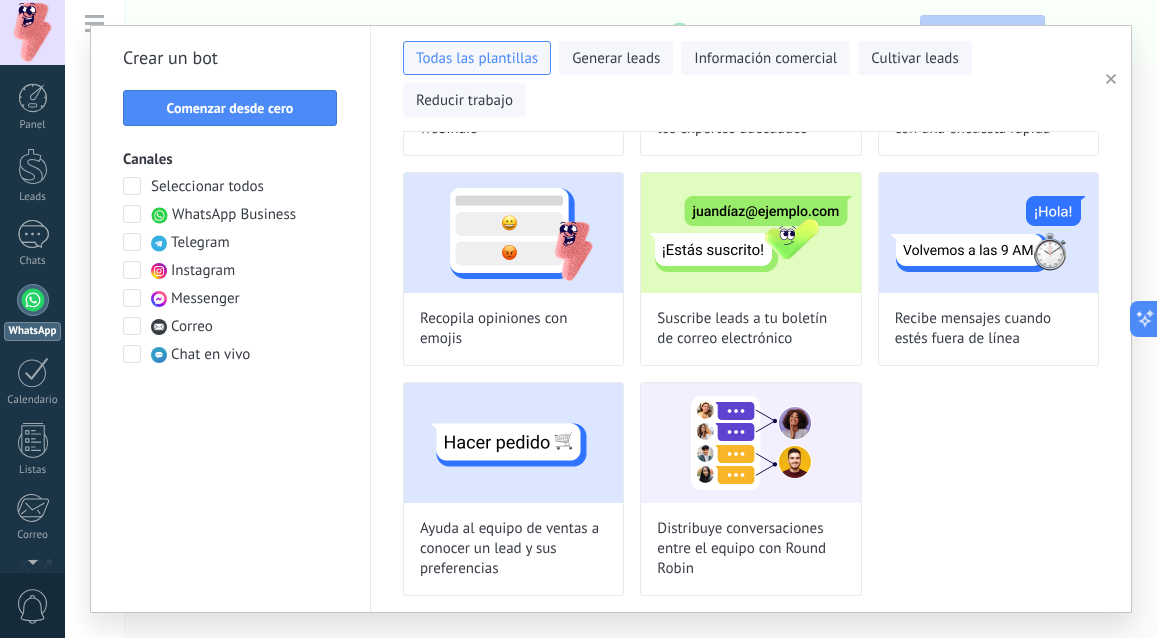 scroll, scrollTop: 1044, scrollLeft: 0, axis: vertical 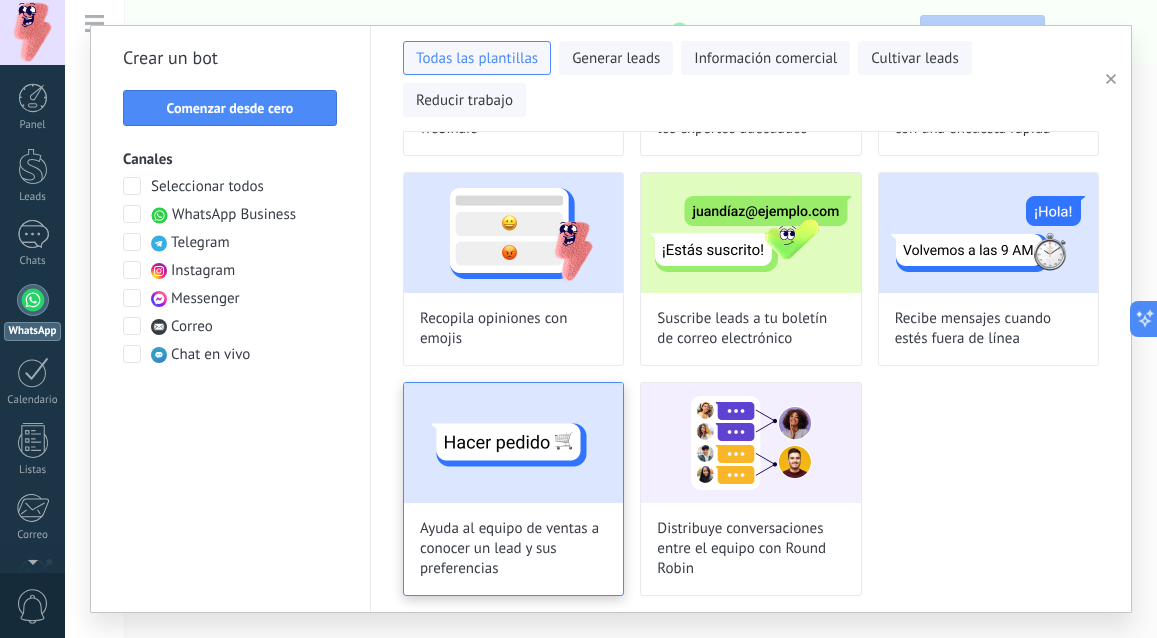 click at bounding box center (513, 443) 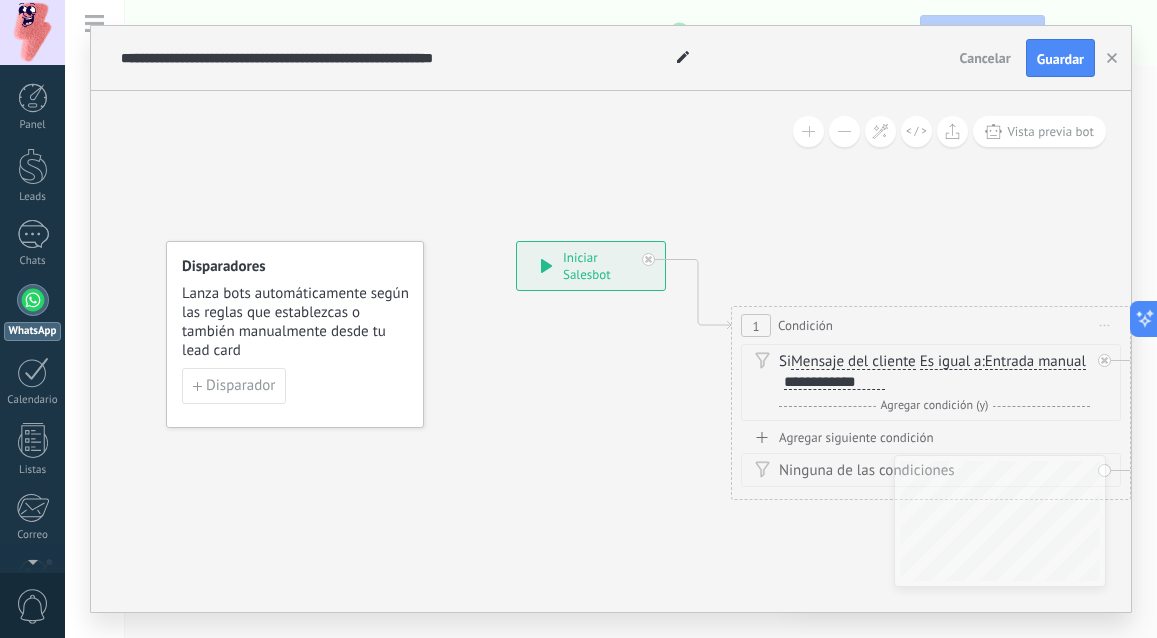 click on "Entrada manual" at bounding box center (1035, 362) 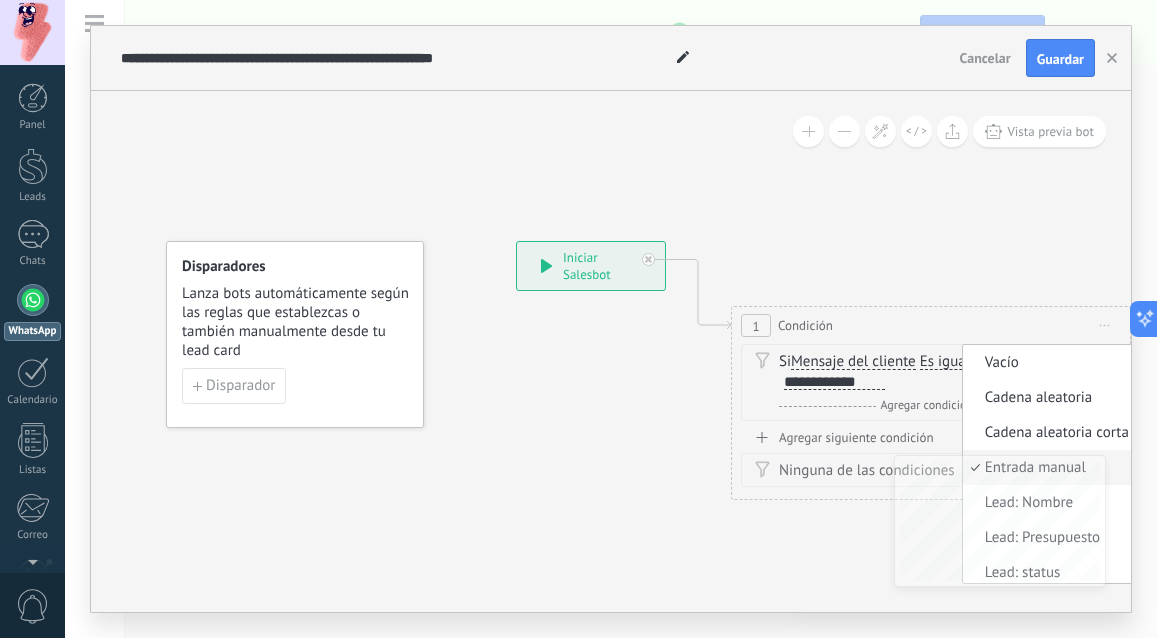 scroll, scrollTop: 6, scrollLeft: 0, axis: vertical 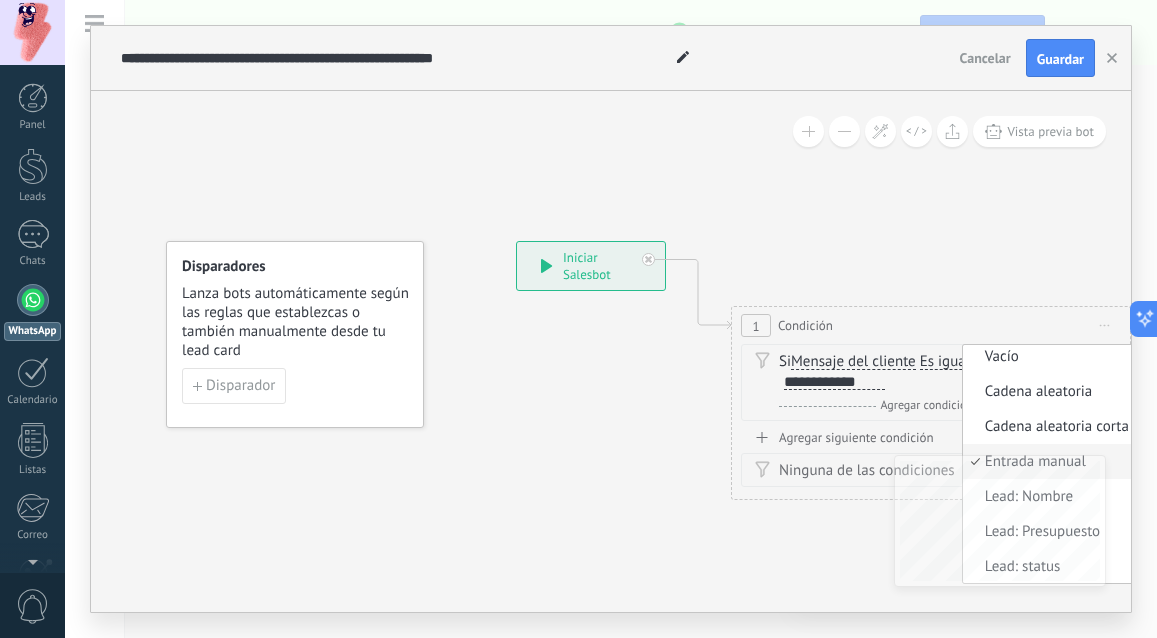 click on "23" 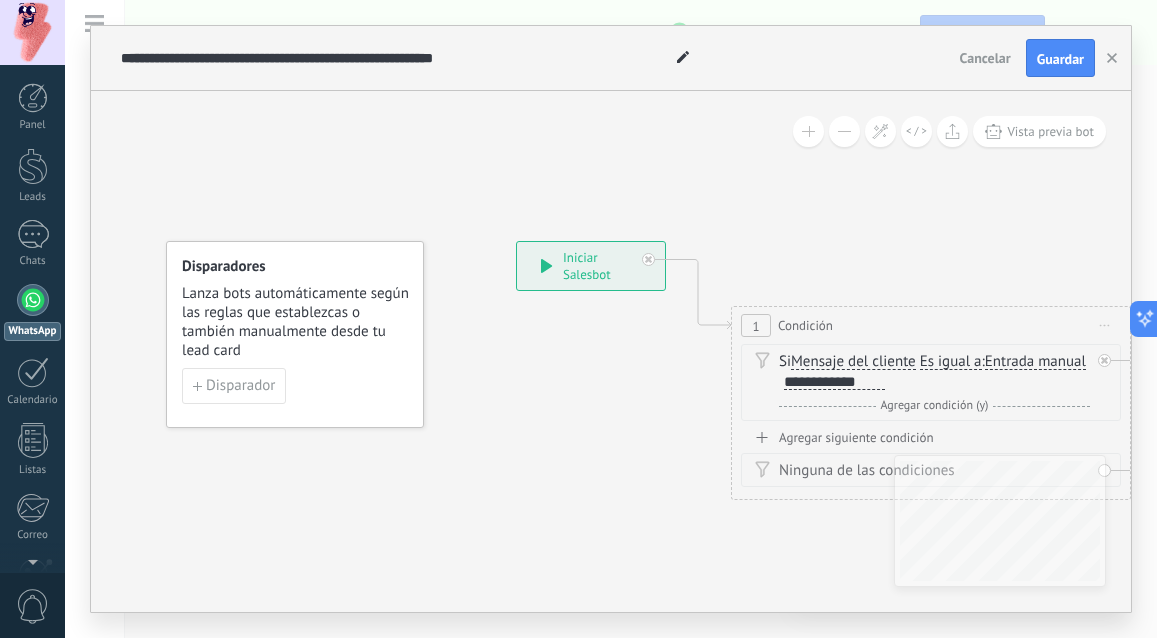 click 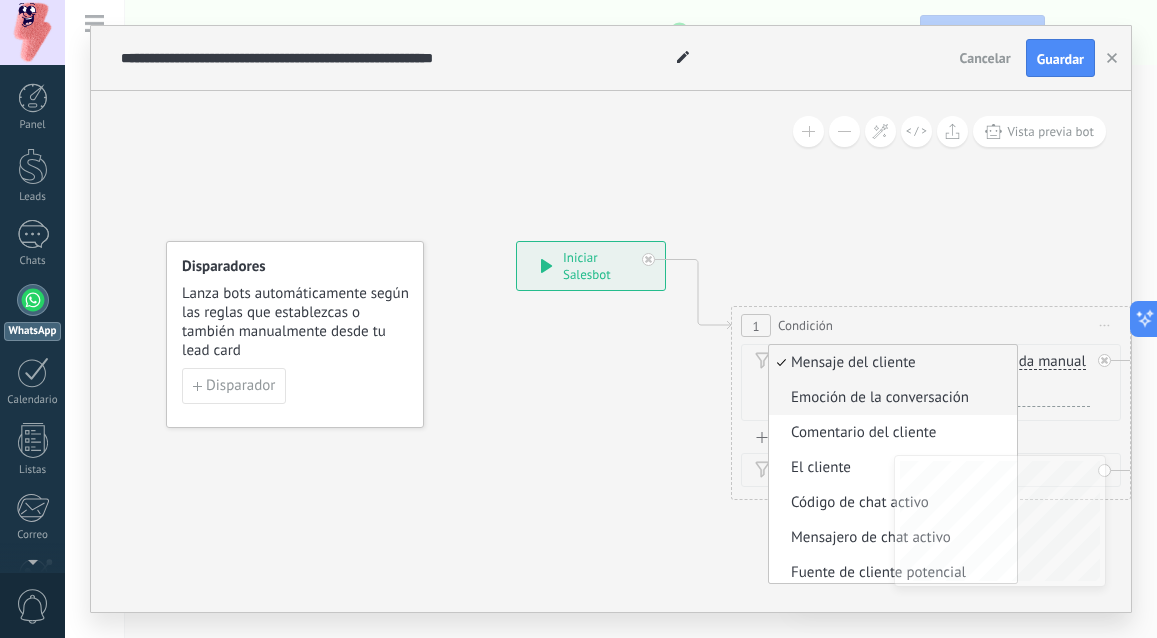 click on "Emoción de la conversación" at bounding box center [890, 398] 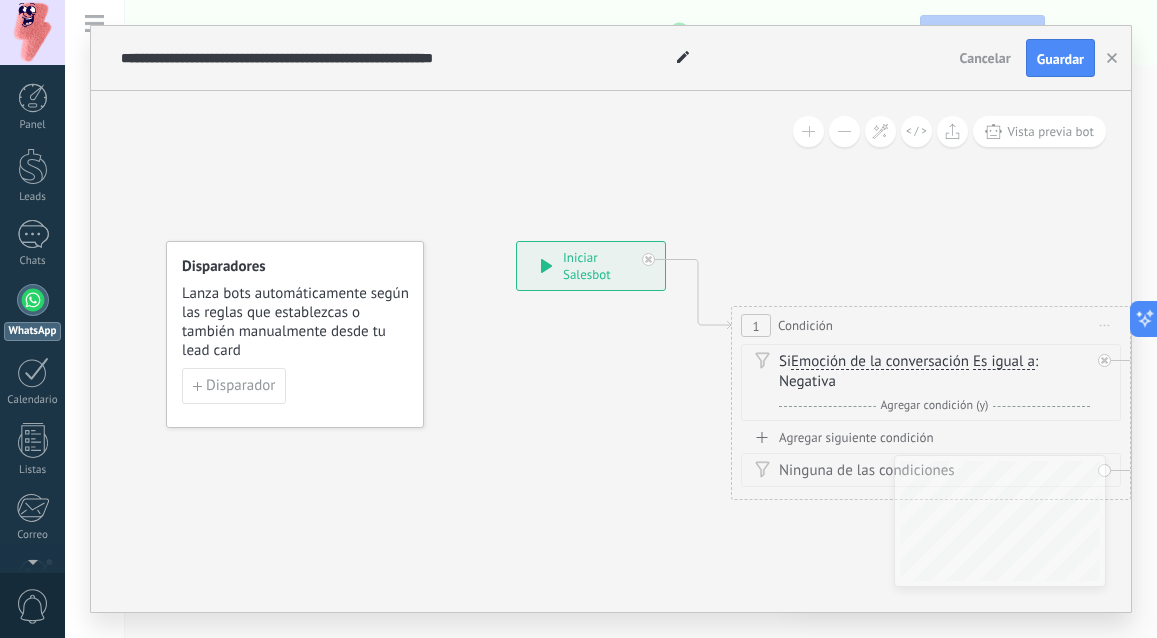 click on "Emoción de la conversación" at bounding box center [880, 362] 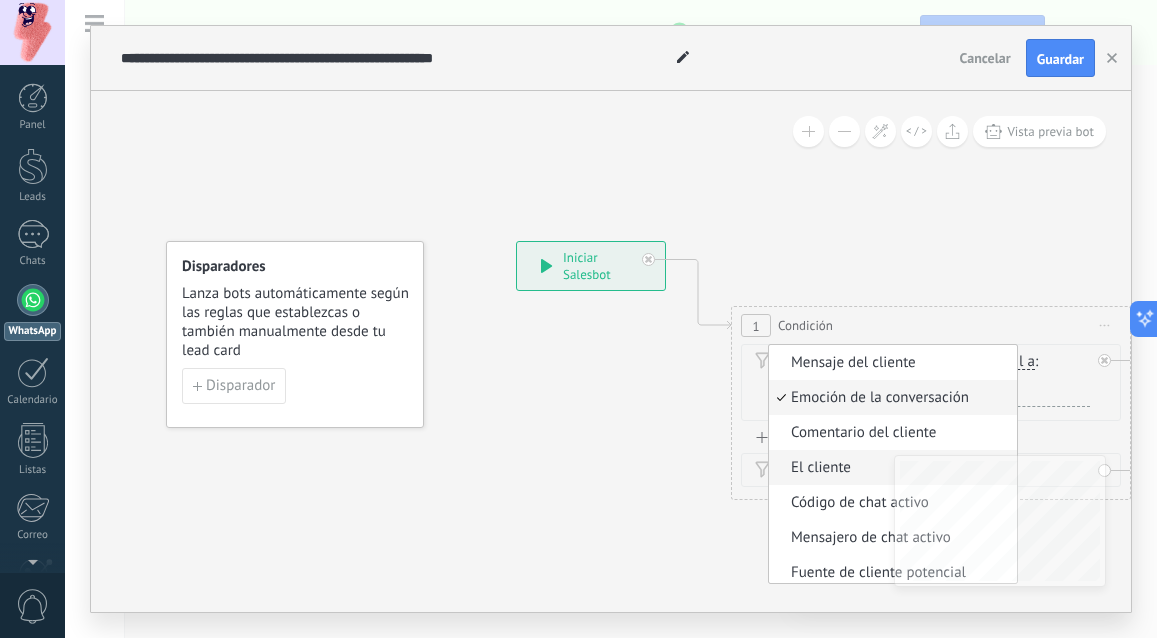 click on "El cliente" at bounding box center (890, 468) 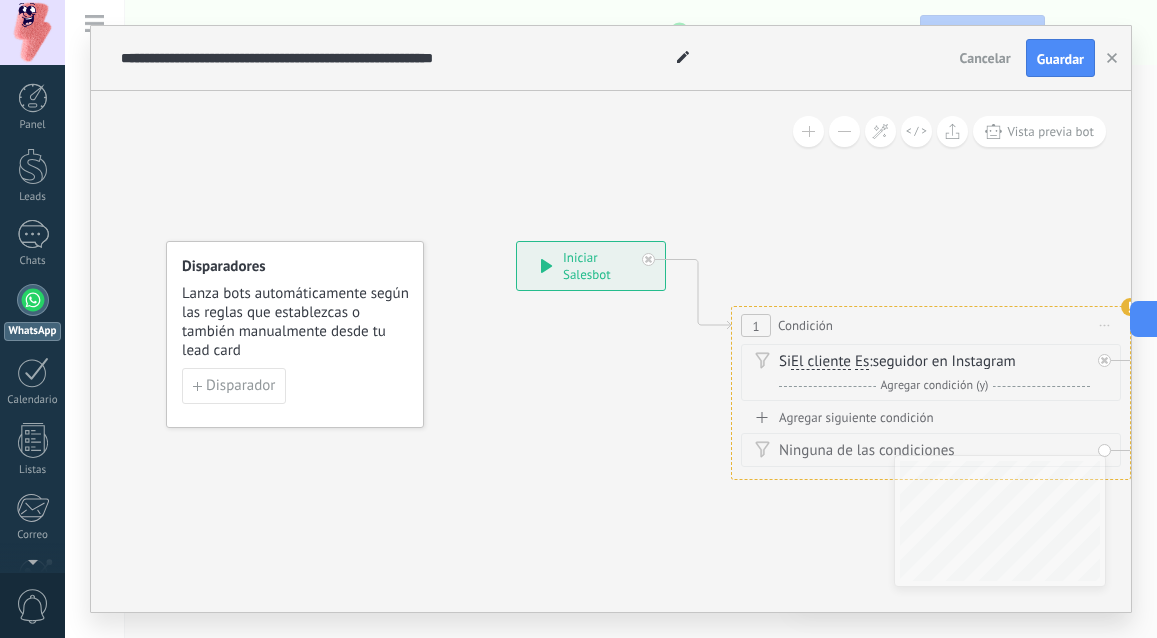 click on "El cliente" at bounding box center (821, 362) 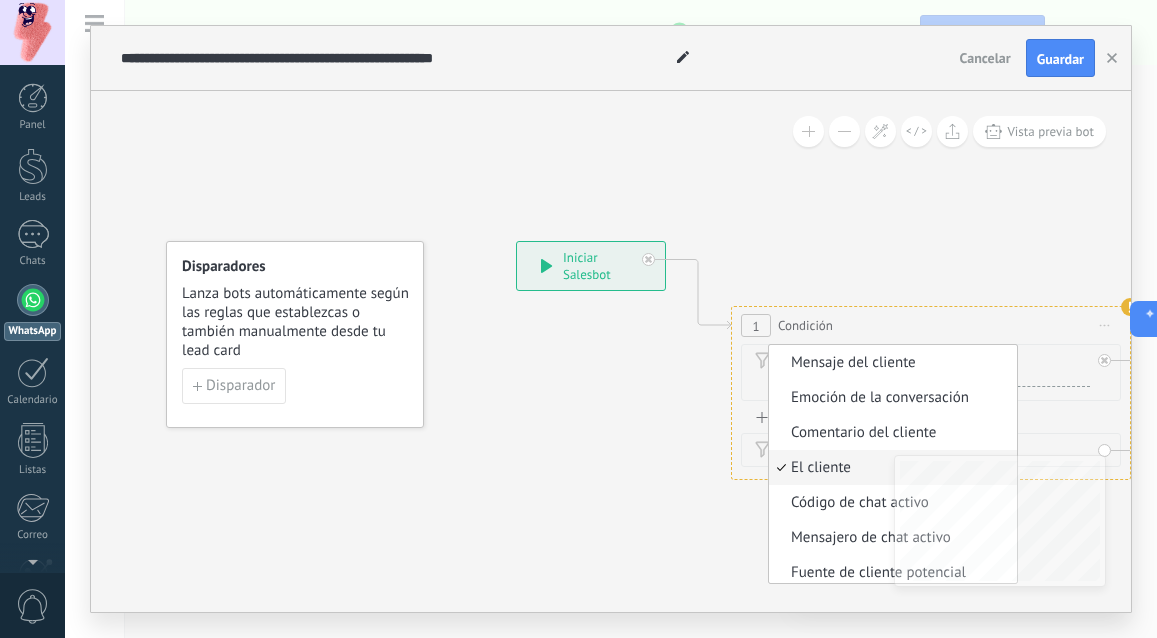 scroll, scrollTop: 6, scrollLeft: 0, axis: vertical 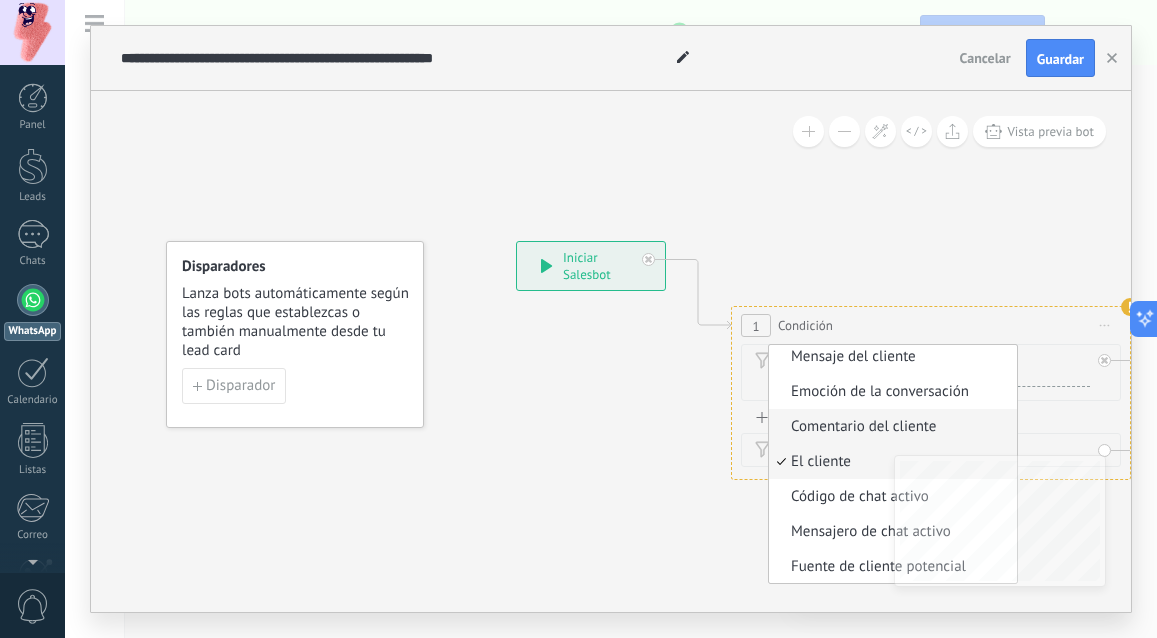click on "Comentario del cliente" at bounding box center (890, 427) 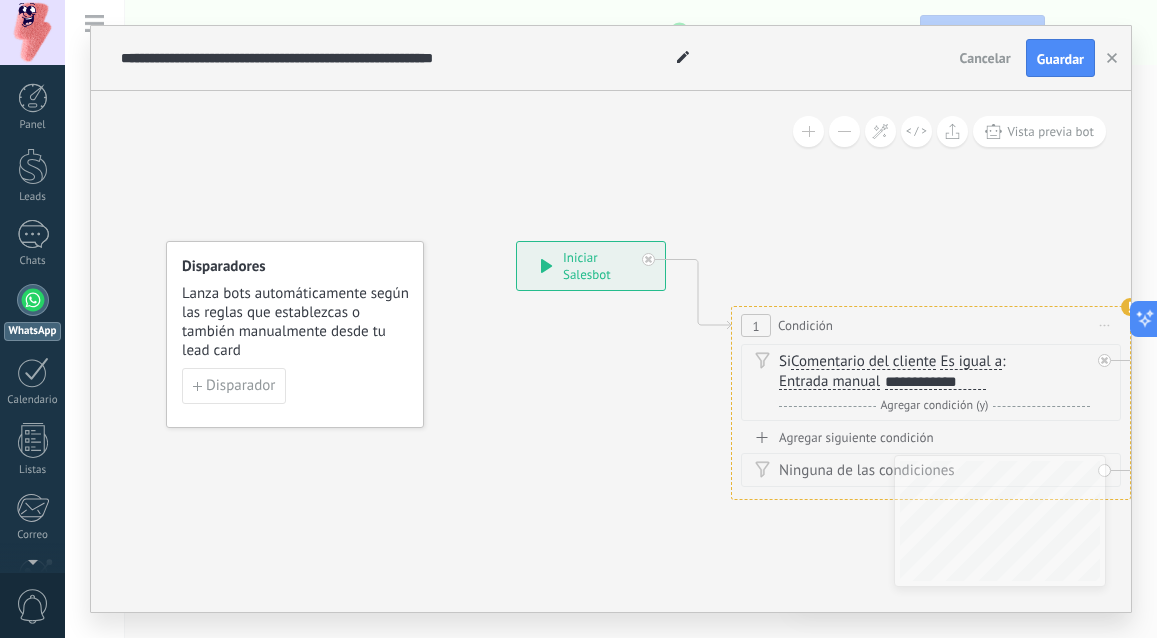 click on "Entrada manual" at bounding box center (829, 382) 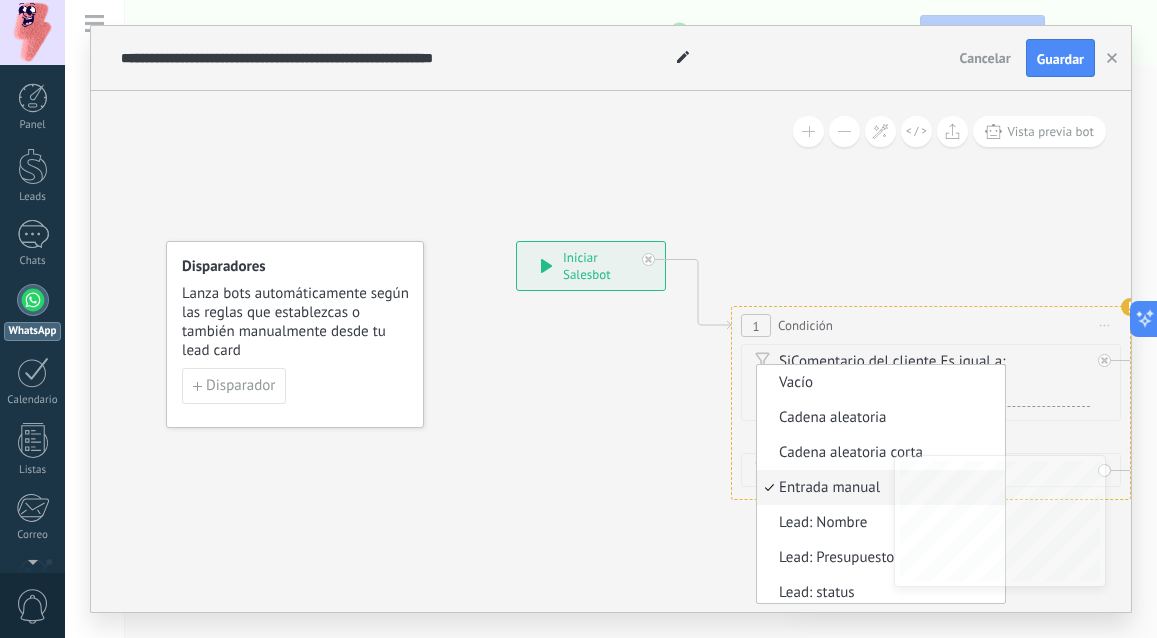 scroll, scrollTop: 6, scrollLeft: 0, axis: vertical 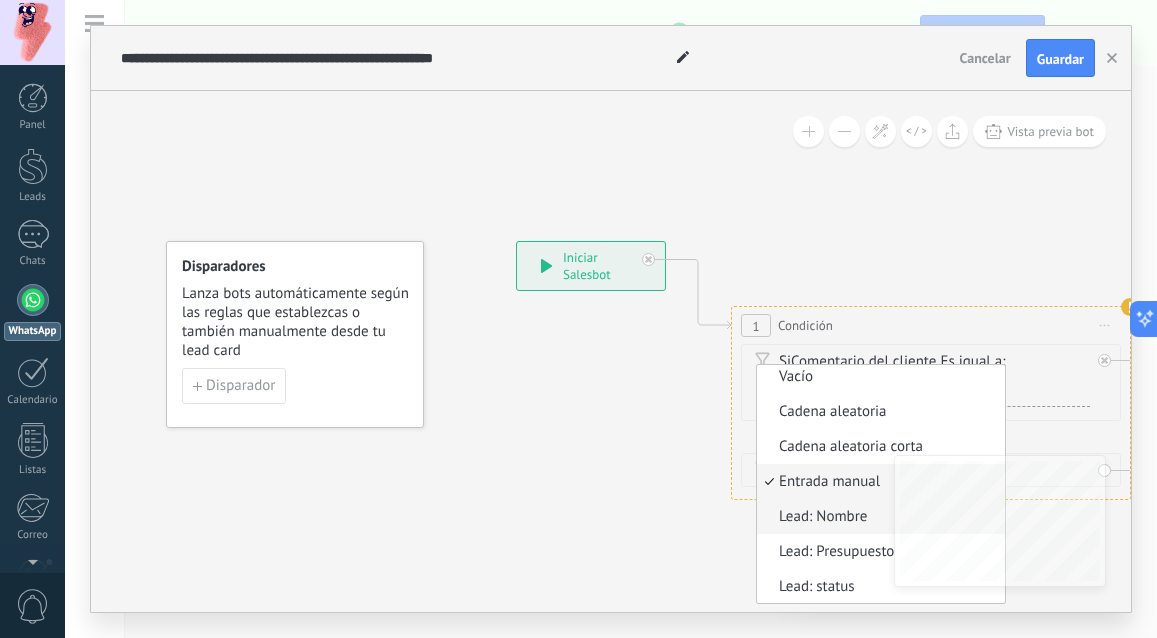 click on "Lead: Nombre" at bounding box center [878, 517] 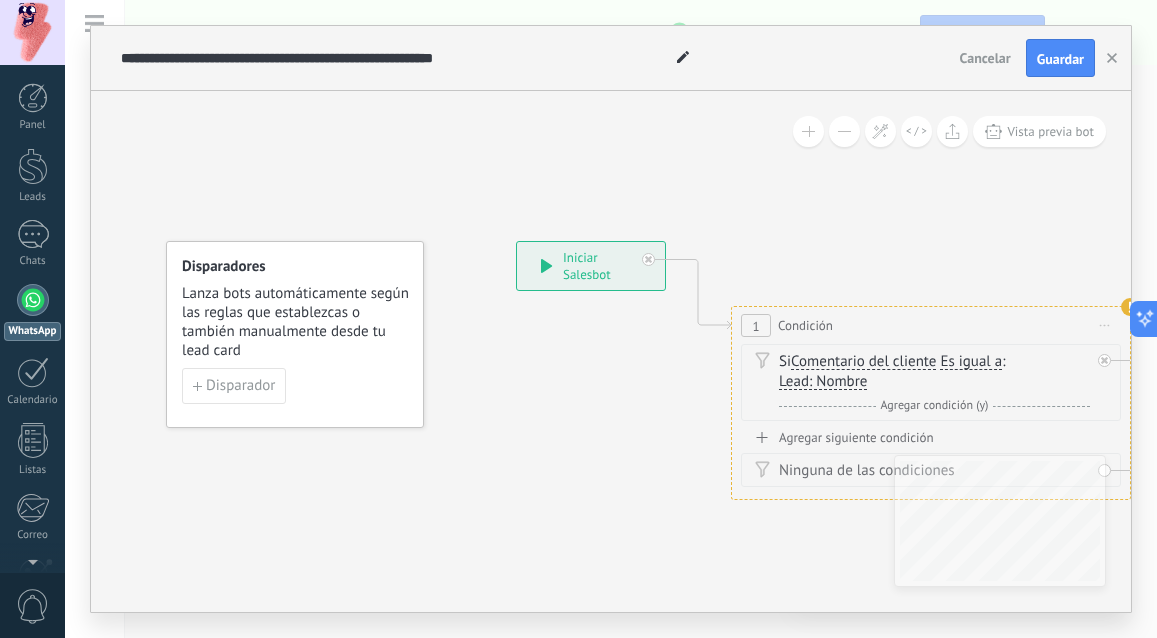 click on "Lead: Nombre" at bounding box center [823, 382] 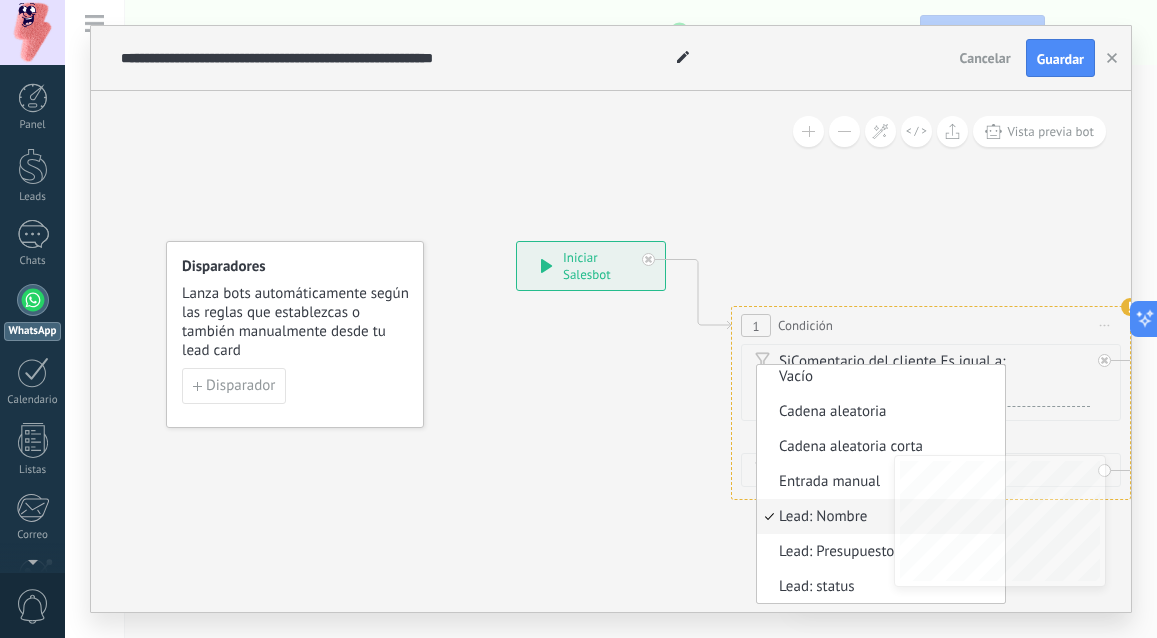 scroll, scrollTop: 41, scrollLeft: 0, axis: vertical 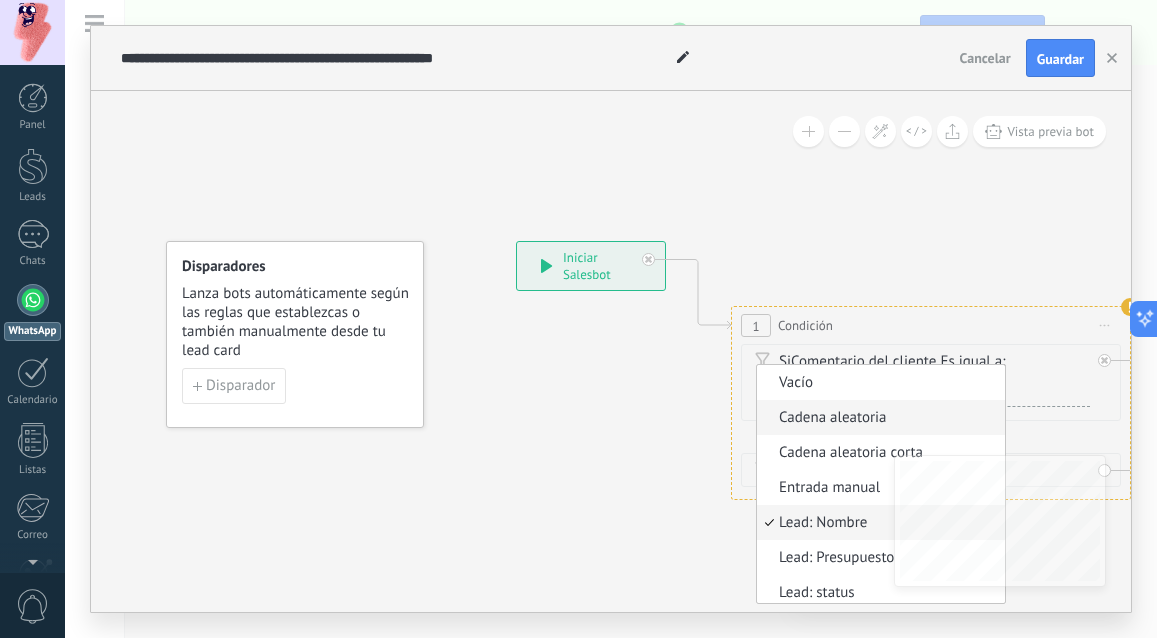 click on "Cadena aleatoria" at bounding box center (878, 418) 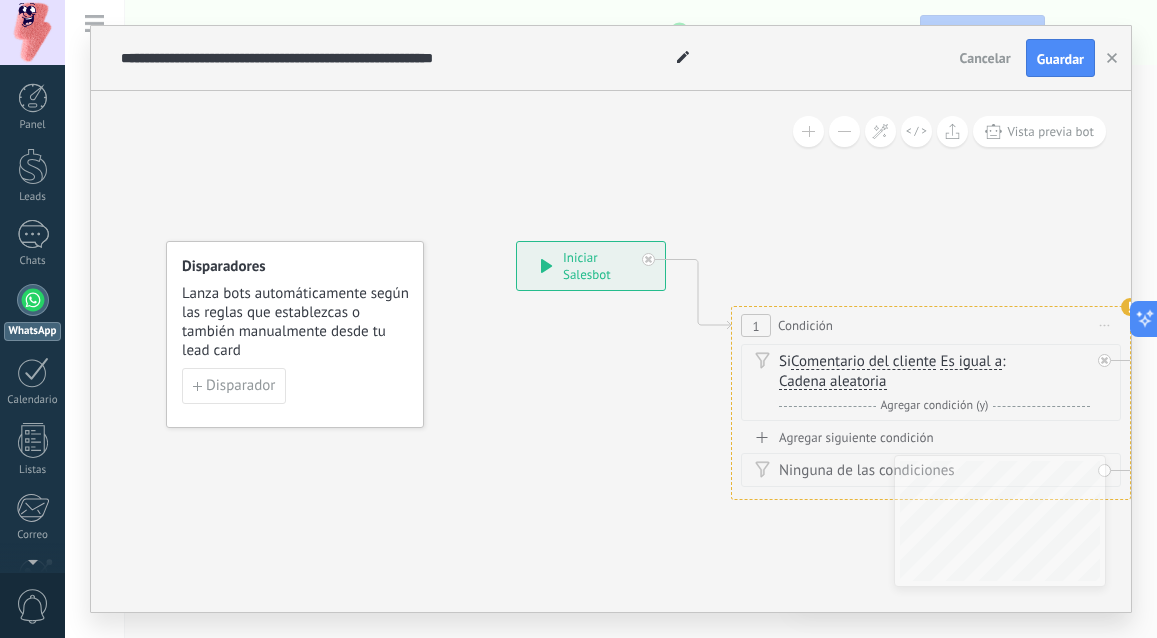 click on "Cadena aleatoria" at bounding box center (833, 382) 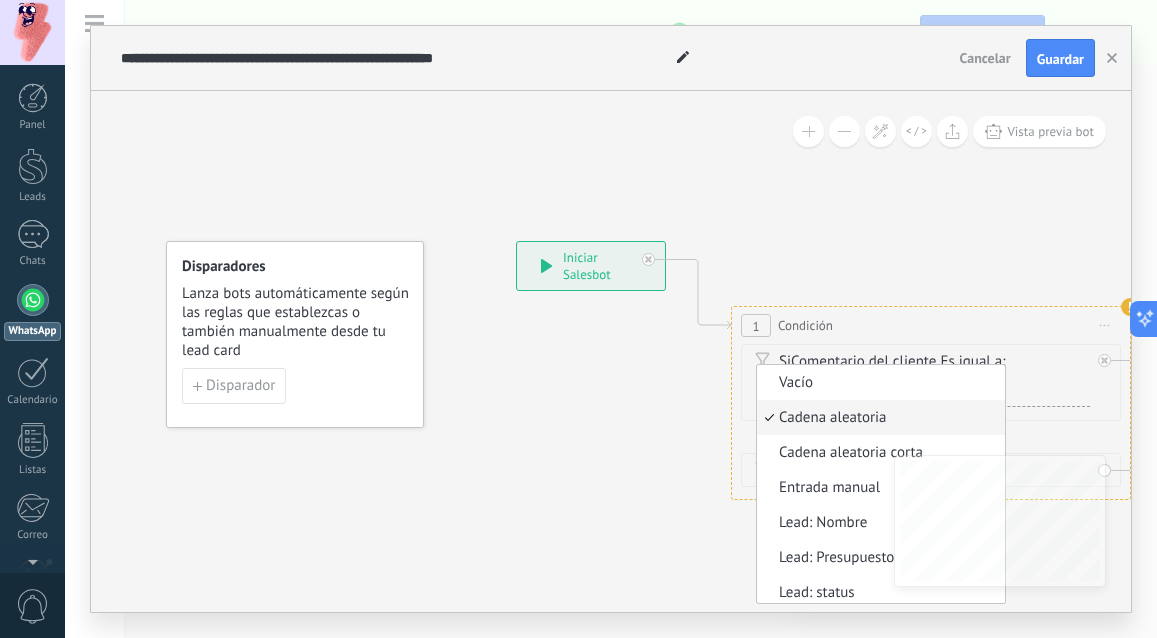 scroll, scrollTop: 0, scrollLeft: 0, axis: both 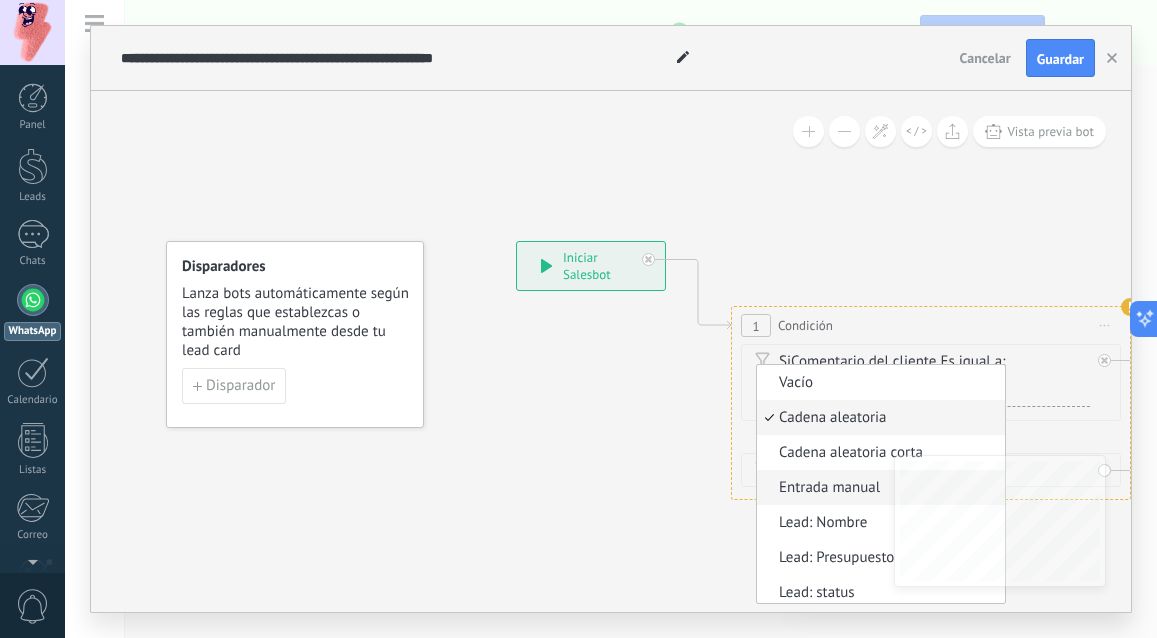 click on "Entrada manual" at bounding box center [878, 488] 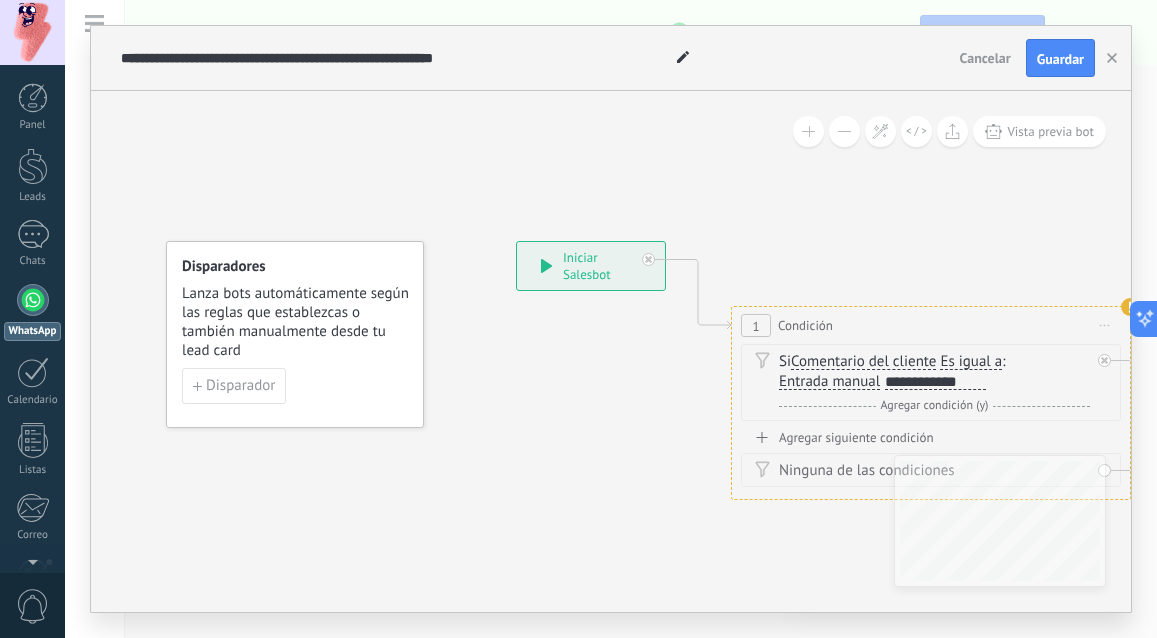 click on "Entrada manual" at bounding box center [829, 382] 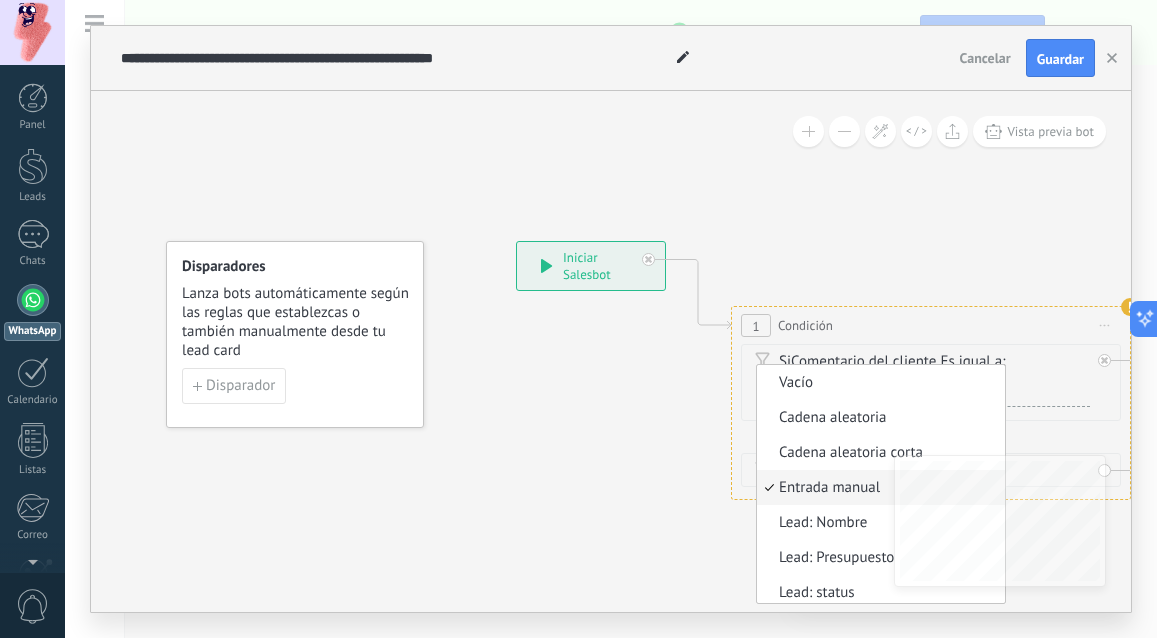 scroll, scrollTop: 6, scrollLeft: 0, axis: vertical 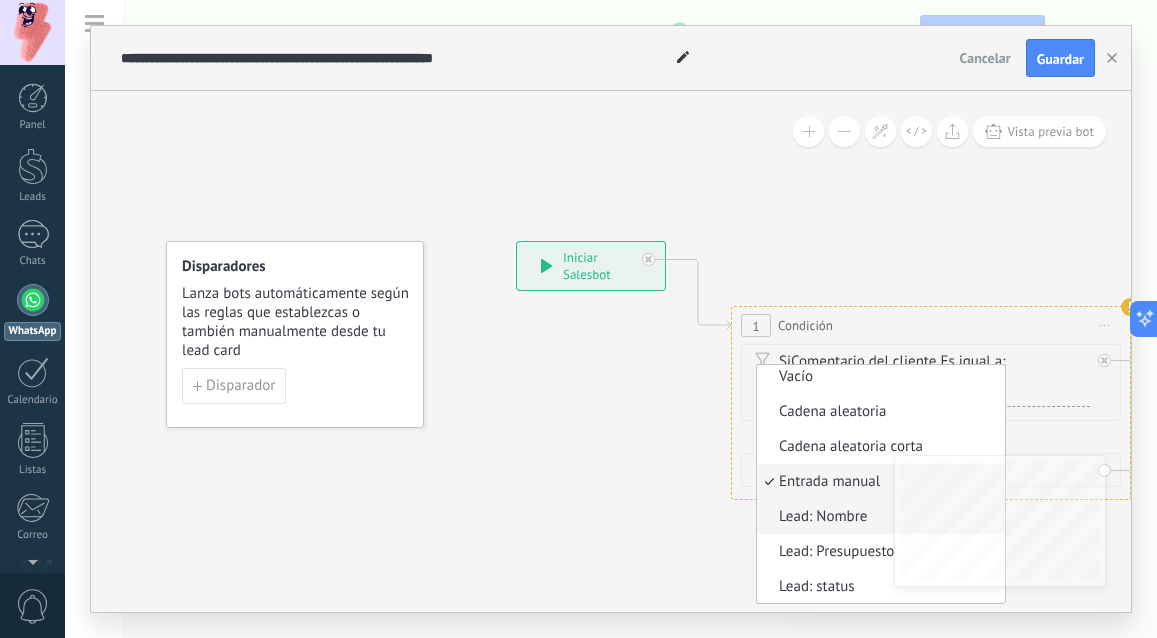 click on "Lead: Nombre" at bounding box center (878, 517) 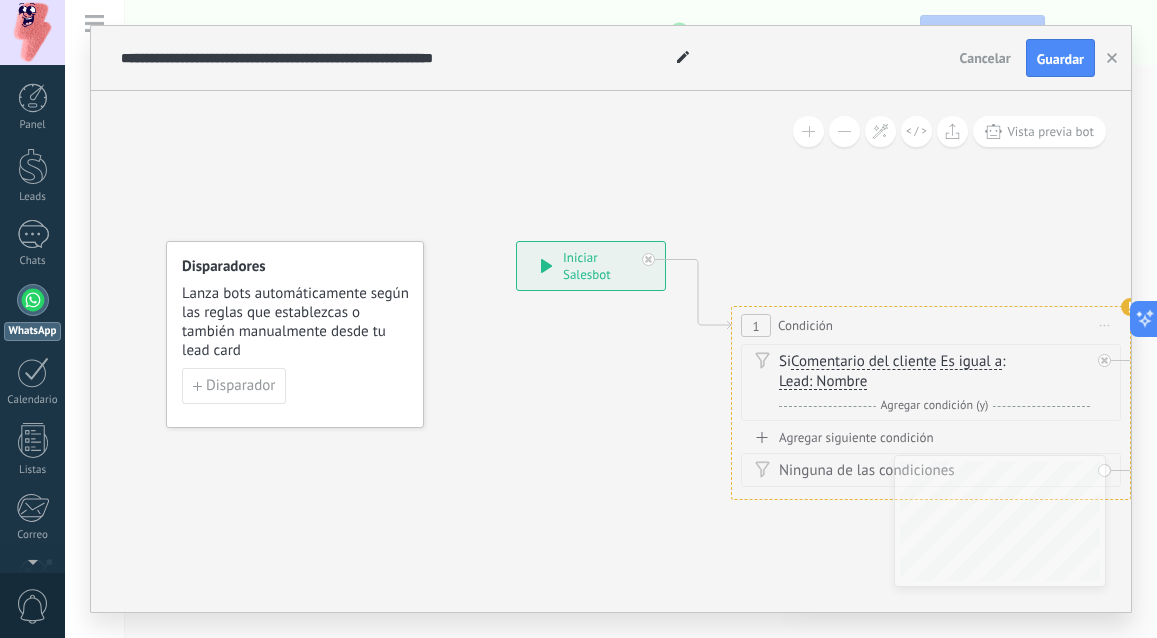 click on "Lead: Nombre" at bounding box center [823, 382] 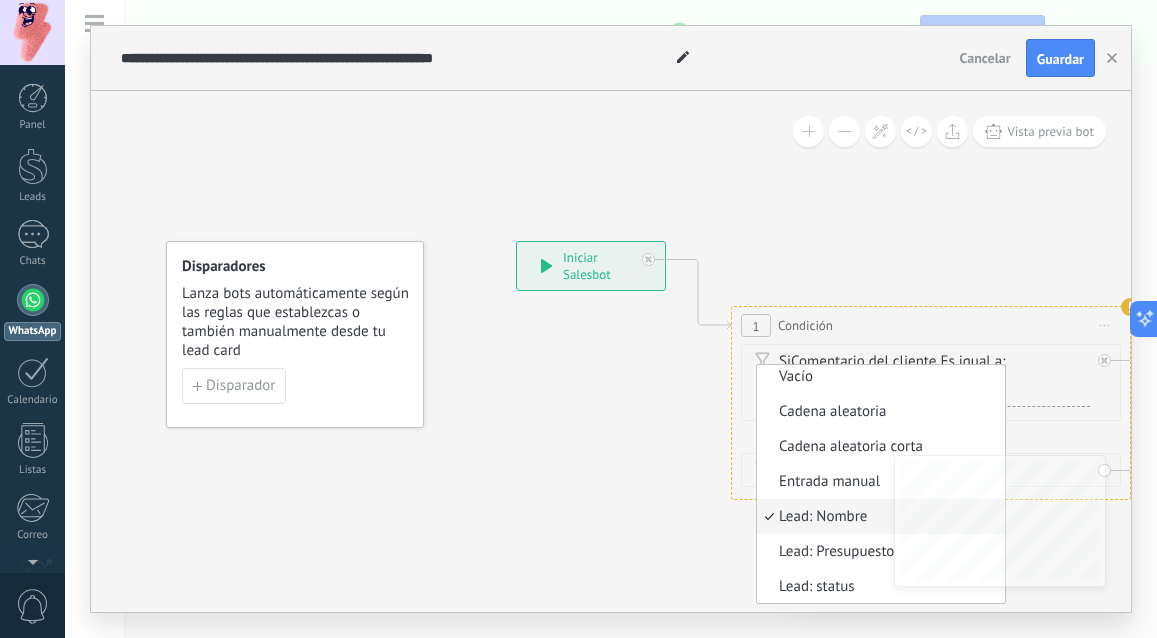 scroll, scrollTop: 41, scrollLeft: 0, axis: vertical 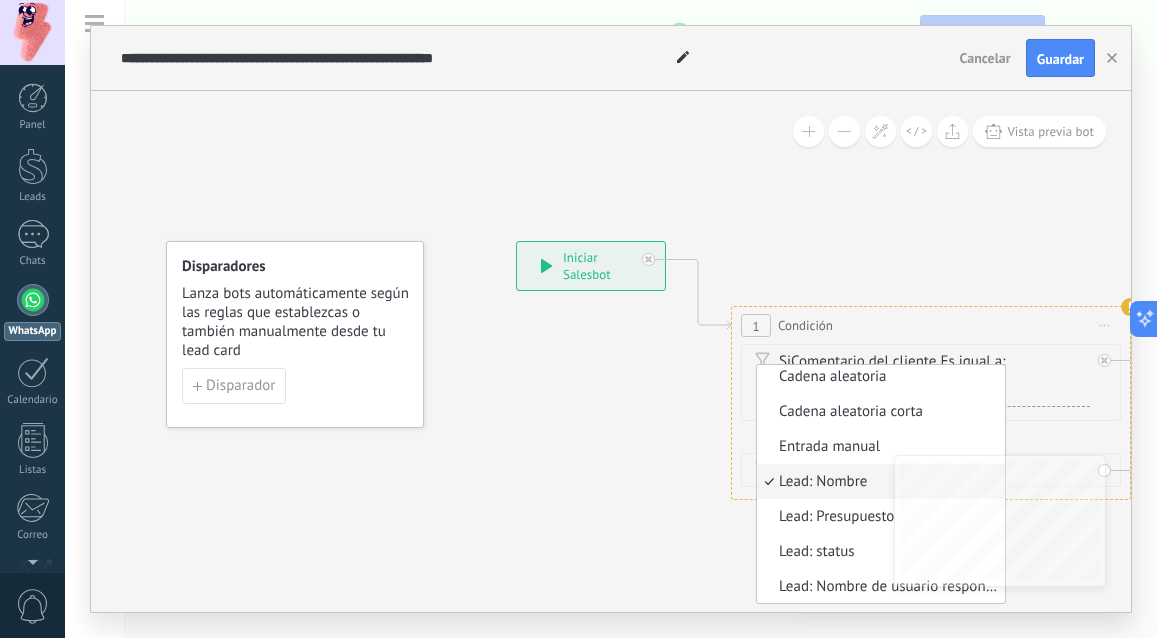 drag, startPoint x: 1005, startPoint y: 401, endPoint x: 1002, endPoint y: 375, distance: 26.172504 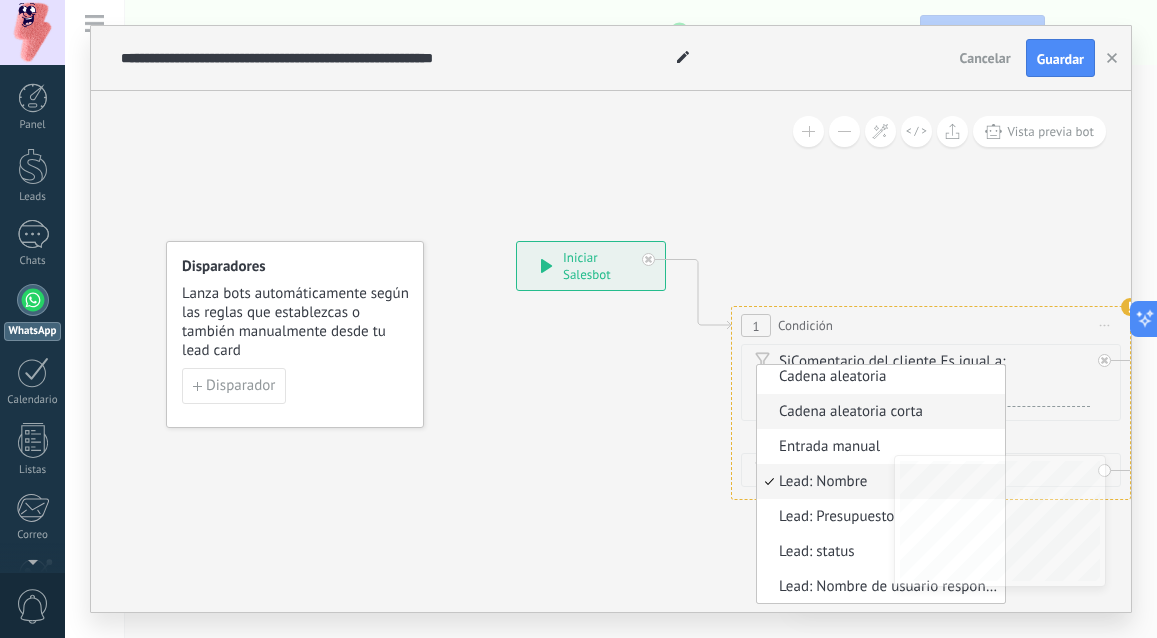 click on "Cadena aleatoria corta" at bounding box center [878, 412] 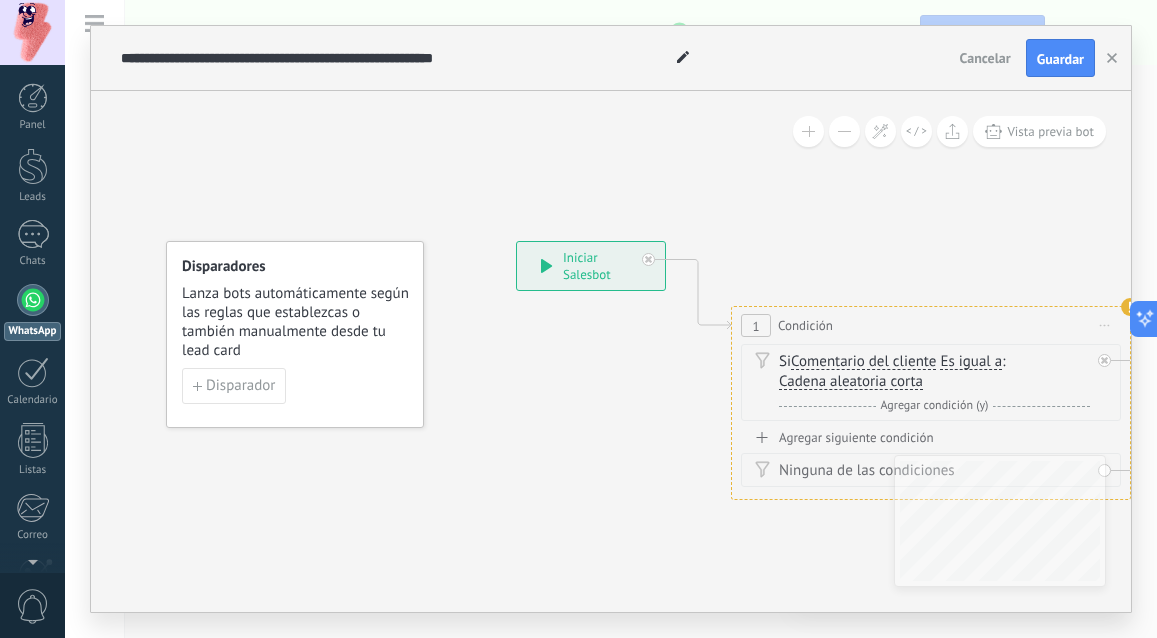 type 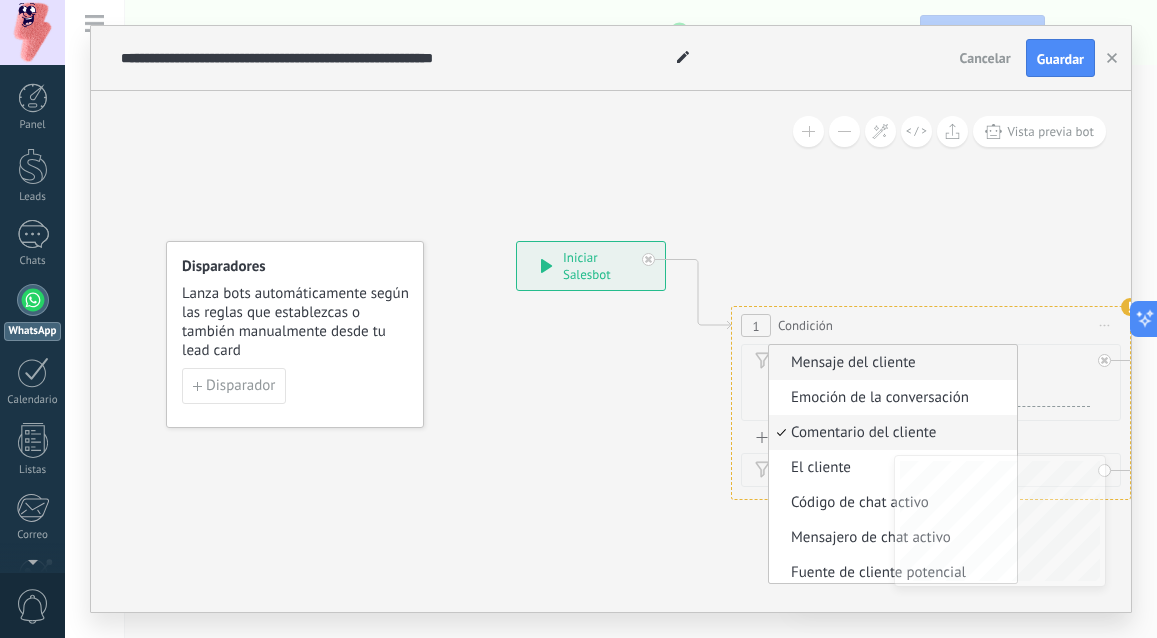 click on "Mensaje del cliente" at bounding box center (890, 363) 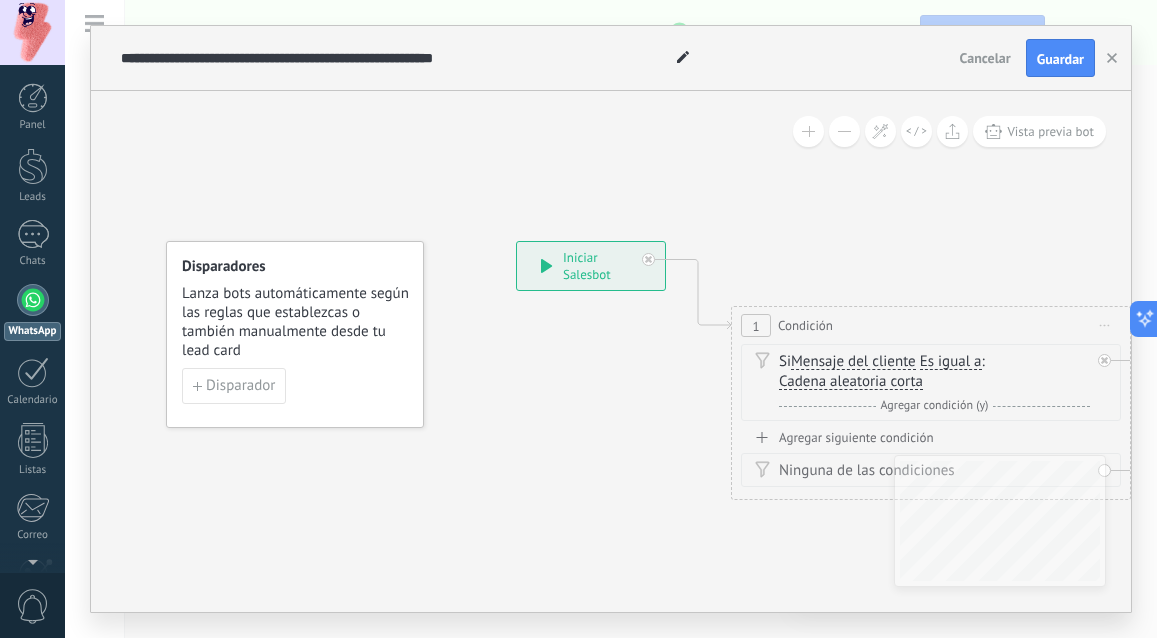 click on "Mensaje del cliente" at bounding box center [853, 362] 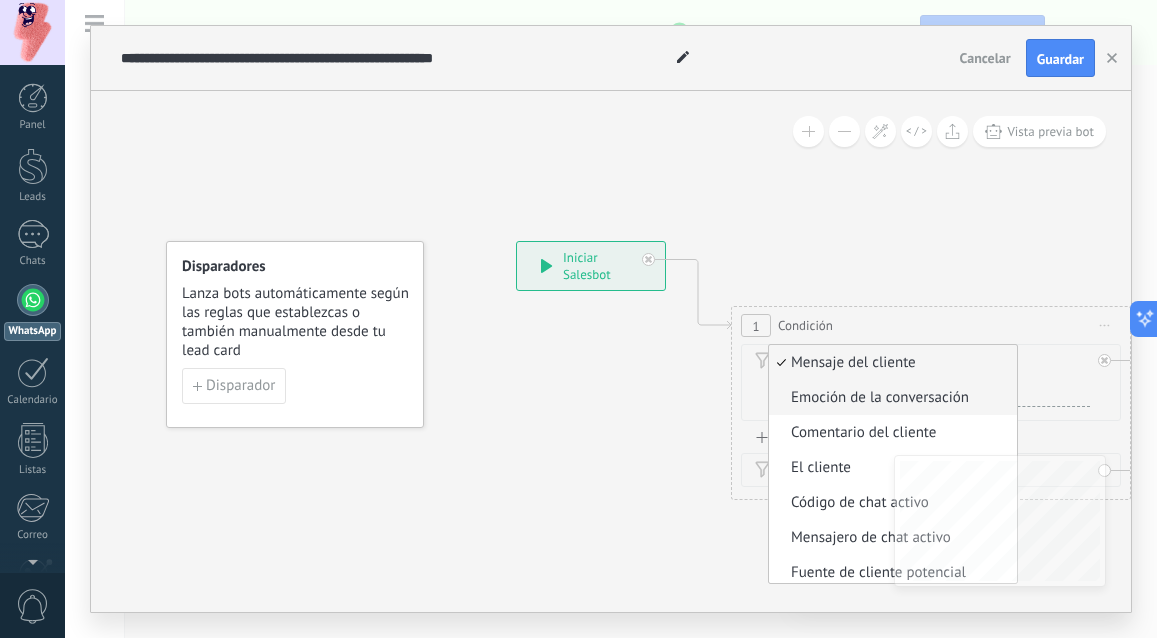 click on "Emoción de la conversación" at bounding box center [893, 397] 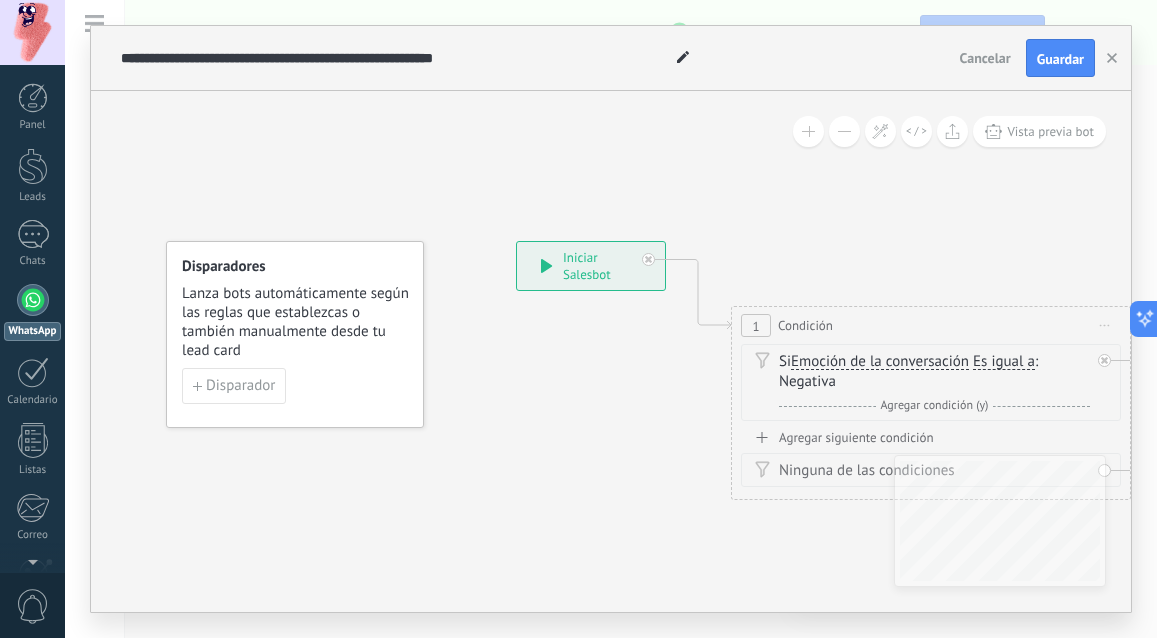 click on "Agregar siguiente condición" at bounding box center (931, 437) 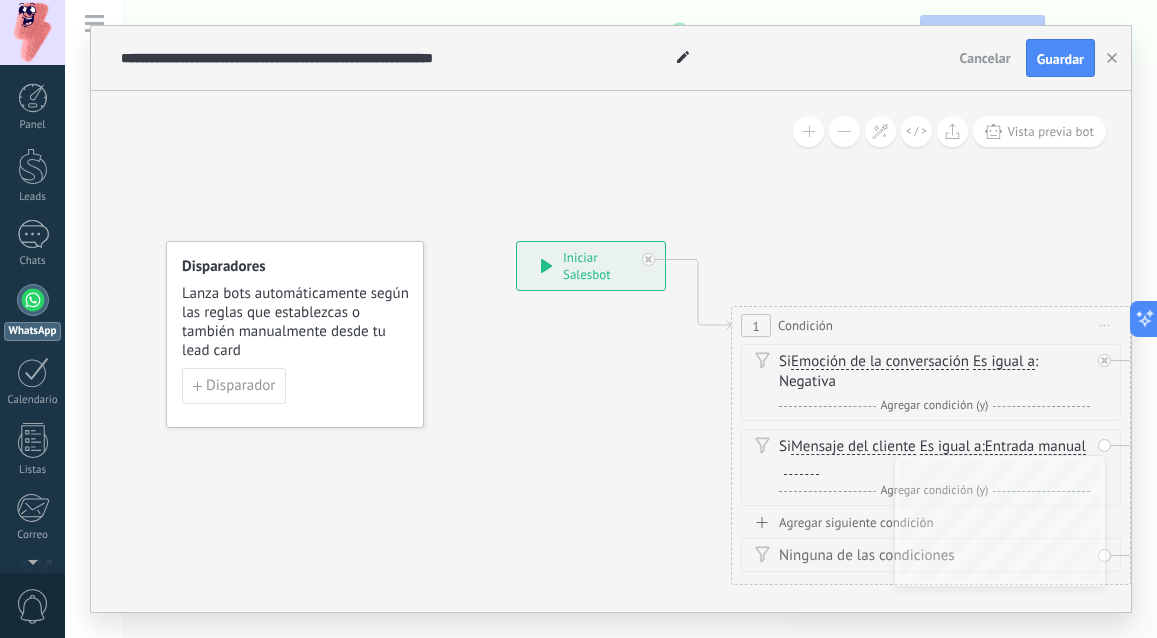 click on "23" 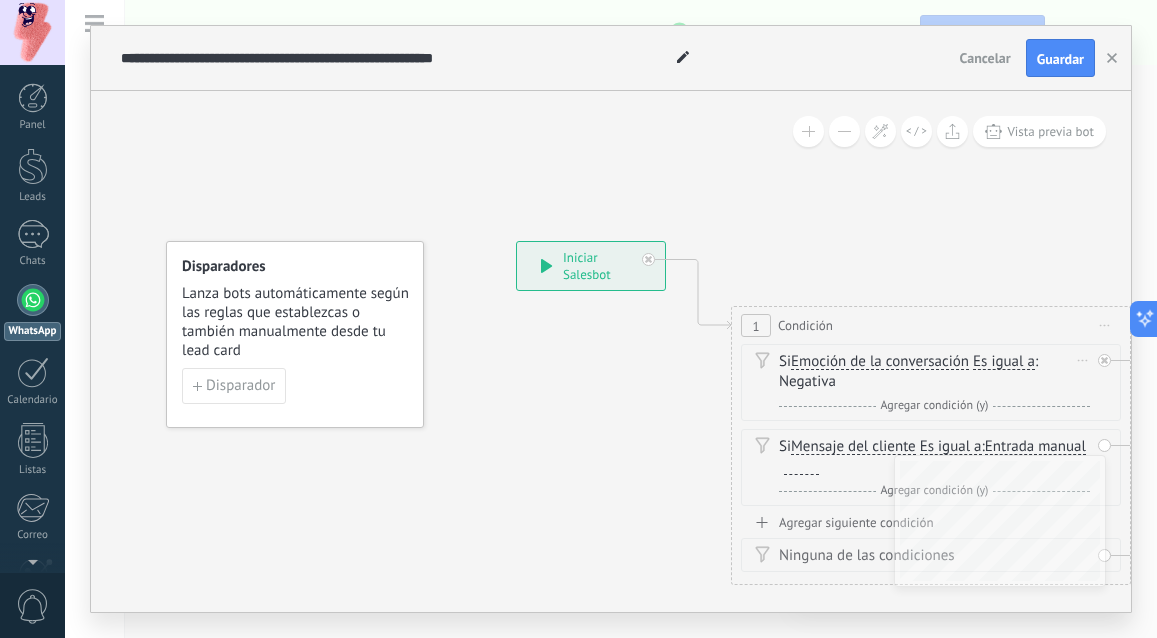 click on "Emoción de la conversación" at bounding box center [880, 362] 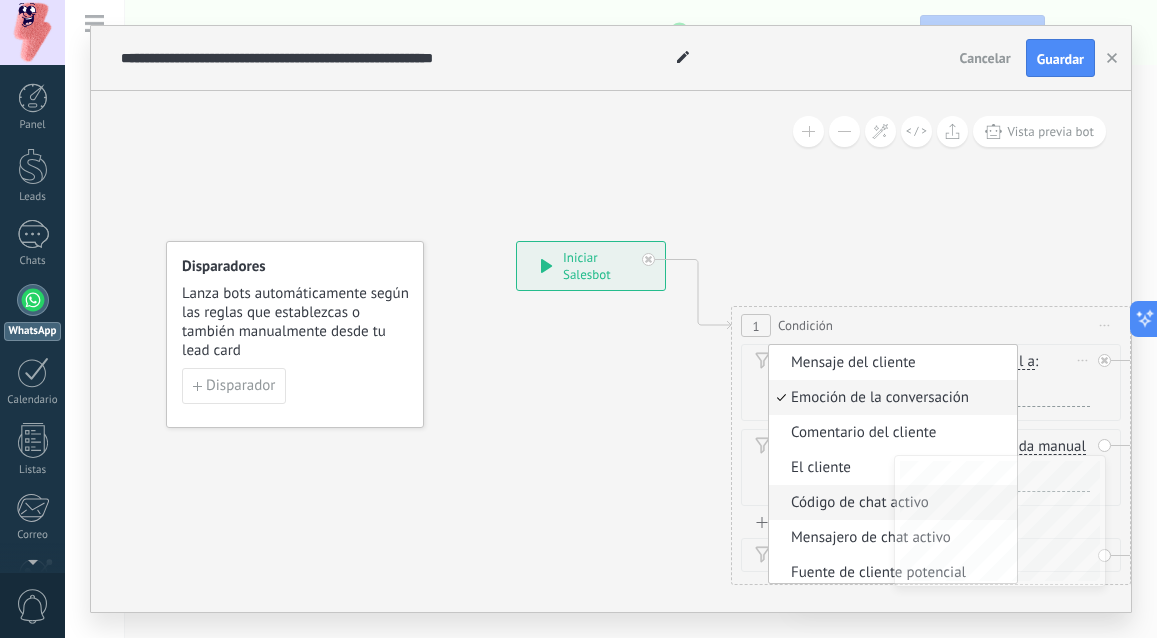 click on "Código de chat activo" at bounding box center (890, 503) 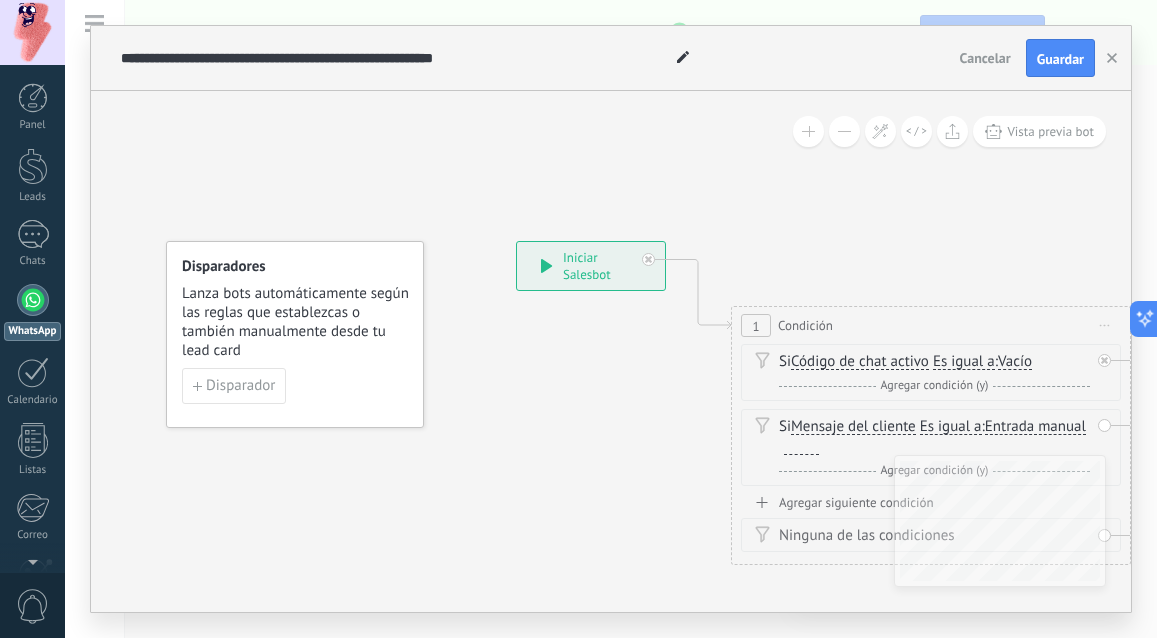 click 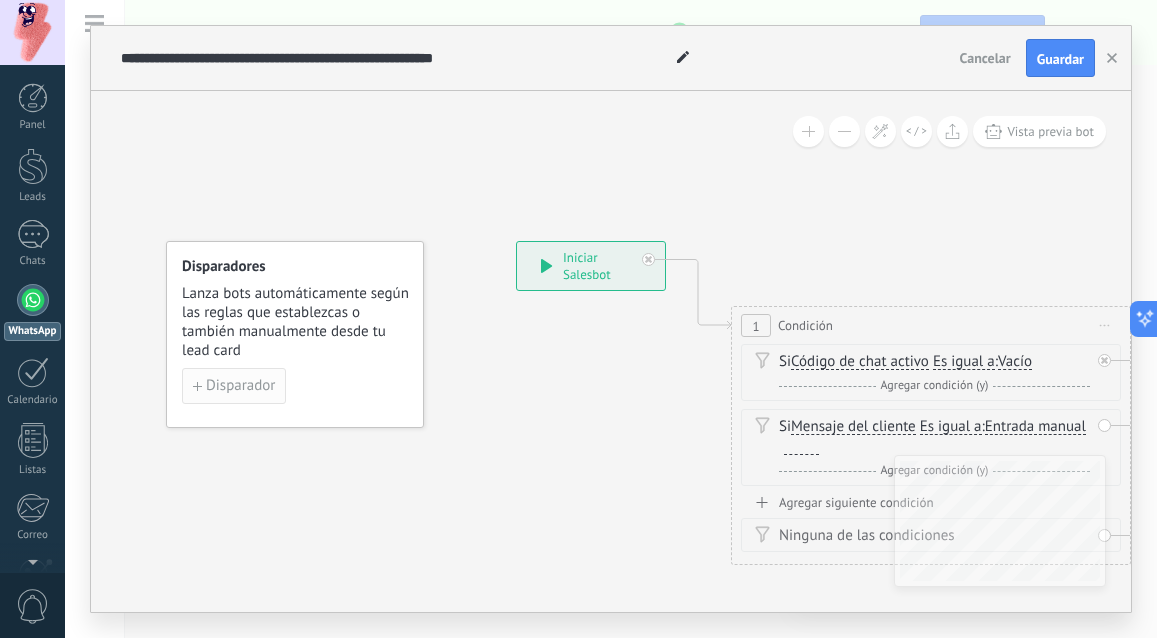 click on "Disparador" at bounding box center [240, 386] 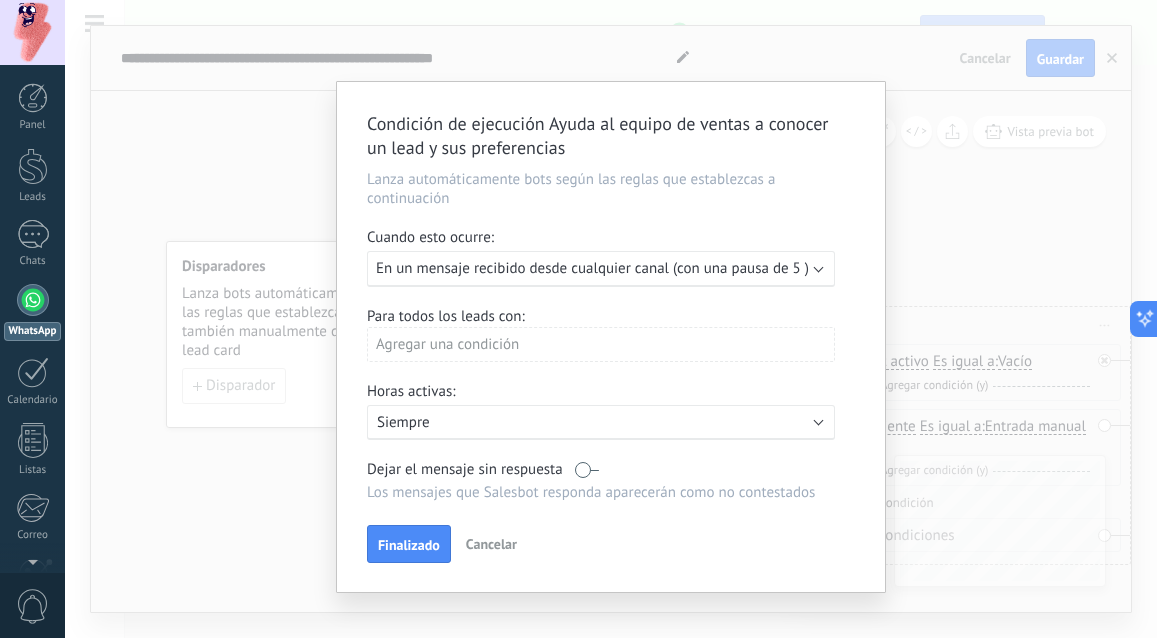 click on "En un mensaje recibido desde cualquier canal (con una pausa de 5 )" at bounding box center (592, 268) 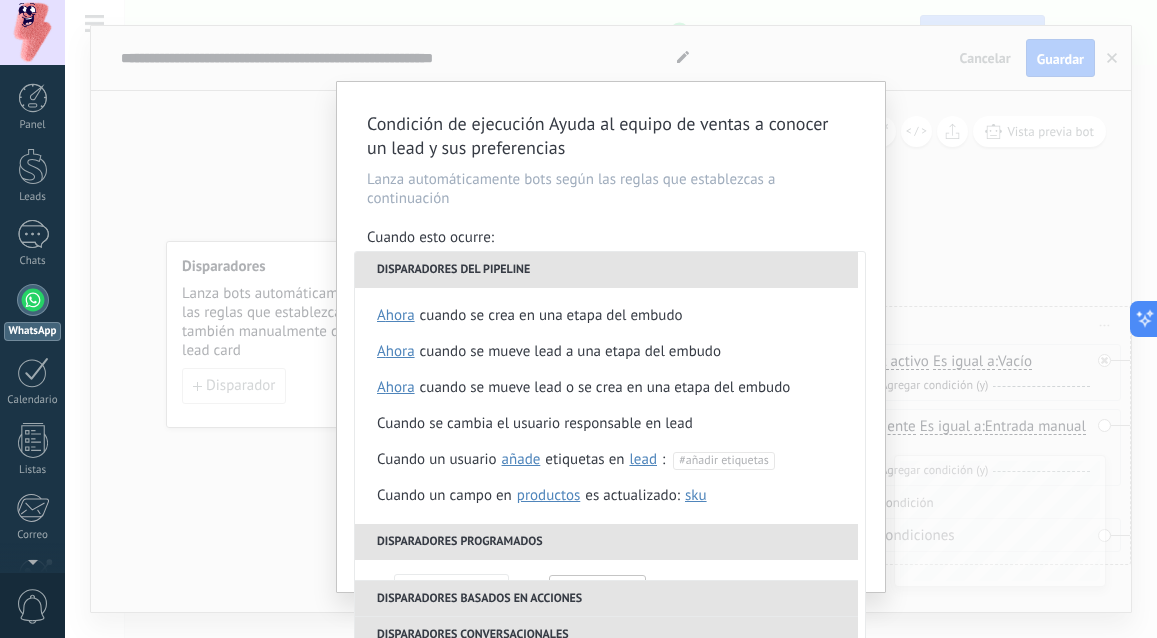 click on "Lanza automáticamente bots según las reglas que establezcas a continuación" at bounding box center (611, 189) 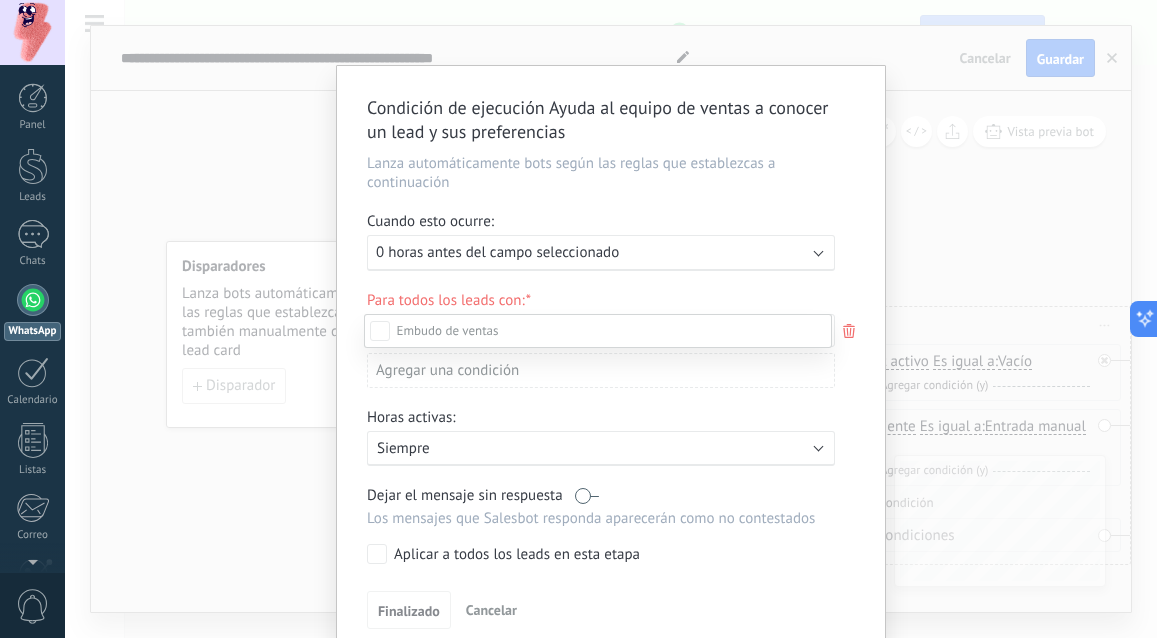 click at bounding box center (611, 319) 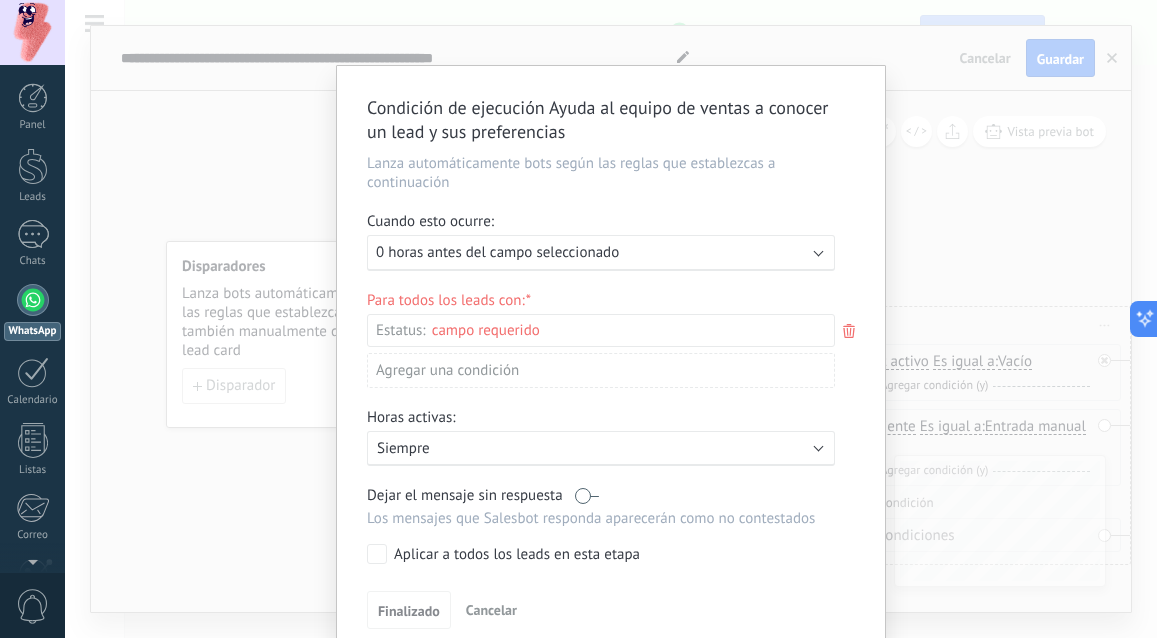 click on "0 horas antes del campo seleccionado" at bounding box center [497, 252] 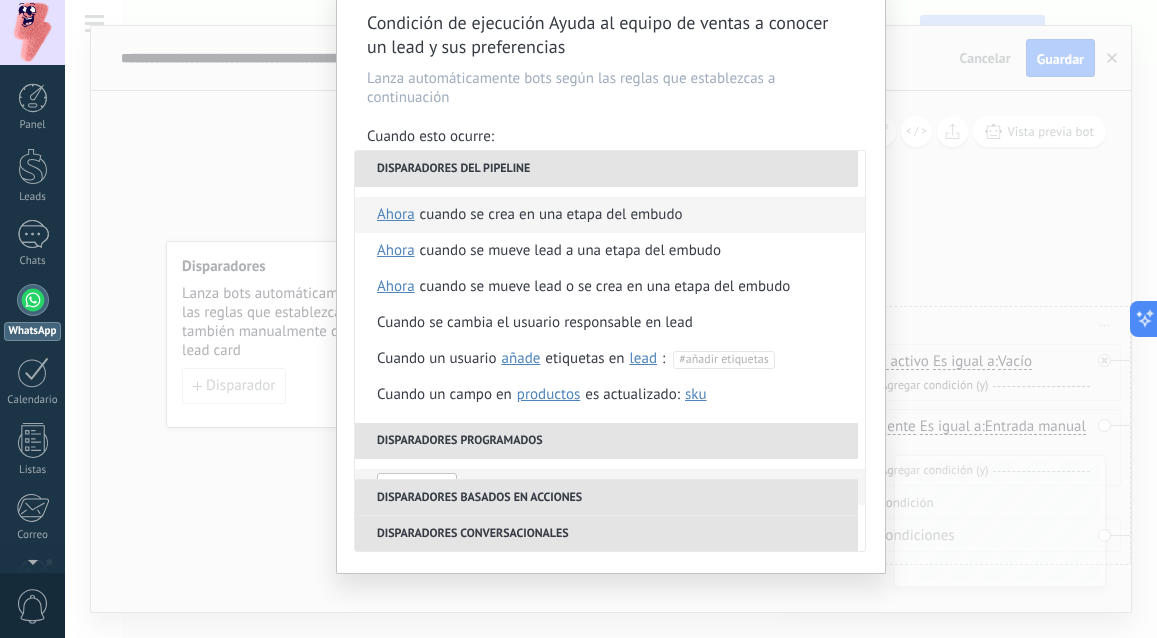scroll, scrollTop: 86, scrollLeft: 0, axis: vertical 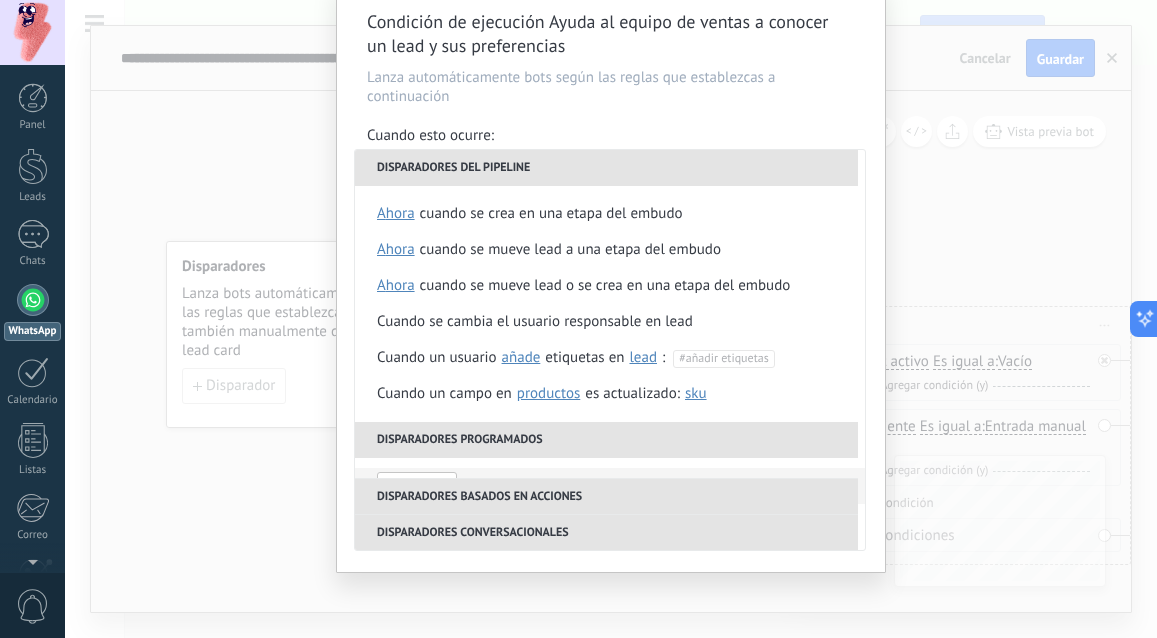 click on "Condición de ejecución Ayuda al equipo de ventas a conocer un lead y sus preferencias Lanza automáticamente bots según las reglas que establezcas a continuación Cuando esto ocurre: Ejecutar: 0 horas antes del campo seleccionado Disparadores del pipeline Cuando se crea en una etapa del embudo ahora después de 5 minutos después de 10 minutos un día Seleccionar un intervalo ahora Cuando se mueve lead a una etapa del embudo ahora después de 5 minutos después de 10 minutos un día Seleccionar un intervalo ahora Cuando se mueve lead o se crea en una etapa del embudo ahora después de 5 minutos después de 10 minutos un día Seleccionar un intervalo ahora Cuando se cambia el usuario responsable en lead Cuando un usuario añade elimina añade etiquetas en lead contacto compañía lead : #añadir etiquetas Cuando un campo en Productos contacto compañía lead Productos es actualizado: SKU Grupo Precio Descripción External ID Unit Oferta especial 1 Precio al por mayor Puntos por compra Imagen SKU" at bounding box center [611, 276] 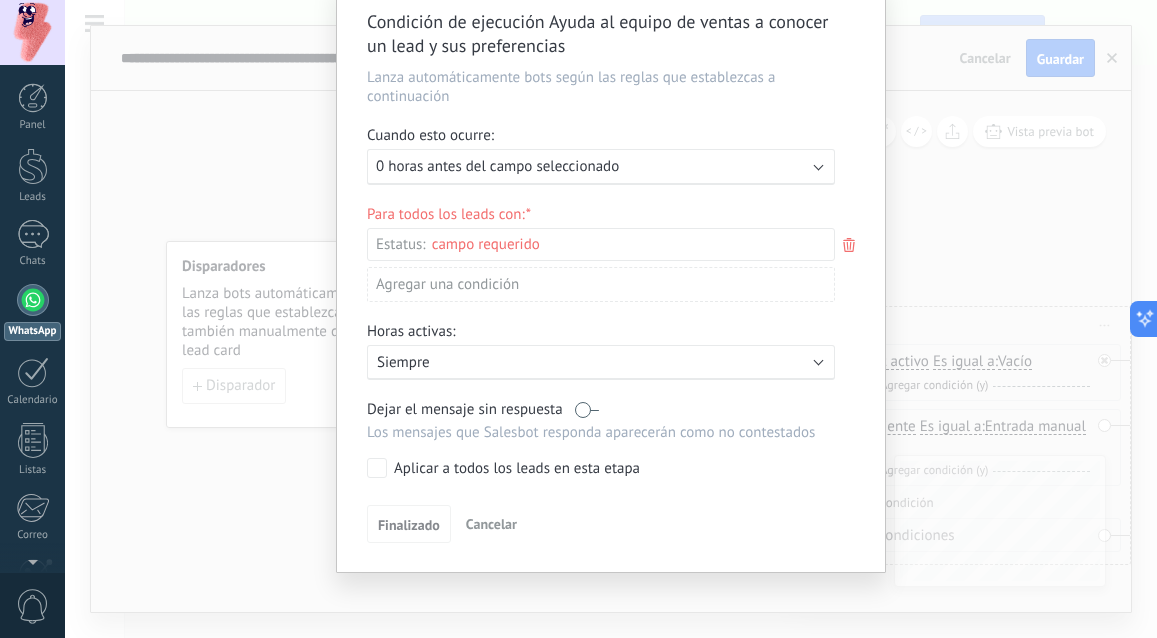 click on "0 horas antes del campo seleccionado" at bounding box center [497, 166] 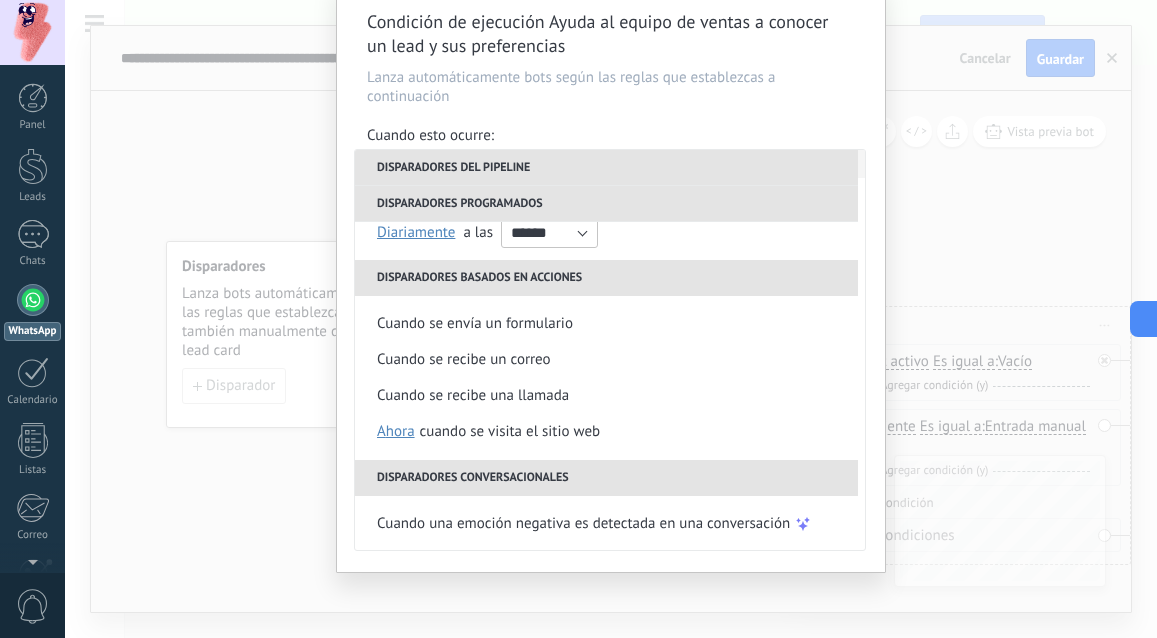 scroll, scrollTop: 328, scrollLeft: 0, axis: vertical 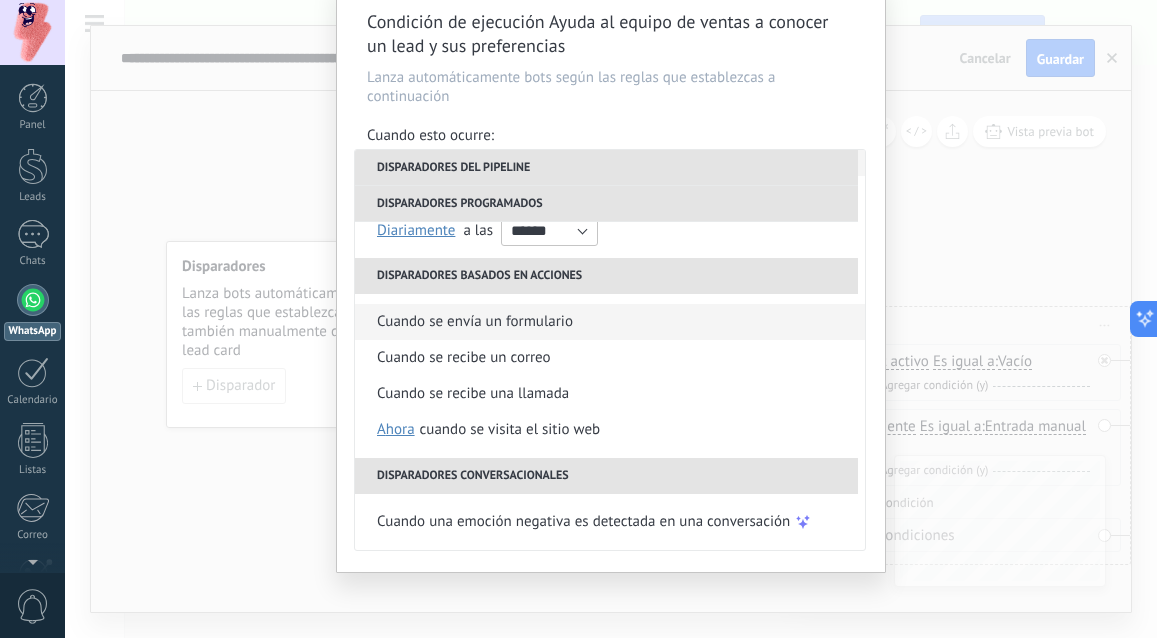 click on "Cuando se envía un formulario" at bounding box center (610, 322) 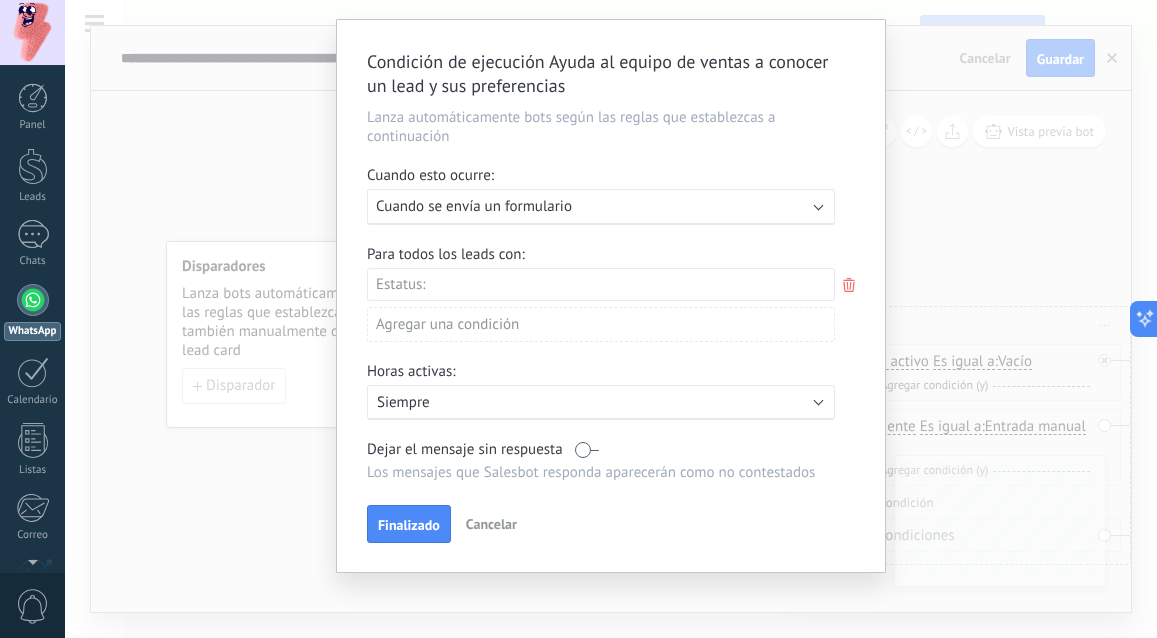 click on "Leads Entrantes Nueva consulta Cualificado Cotización enviada Pedido creado Pedido completado Pedido enviado Pedido enviado – ganado Pedido cancelado – perdido" at bounding box center [0, 0] 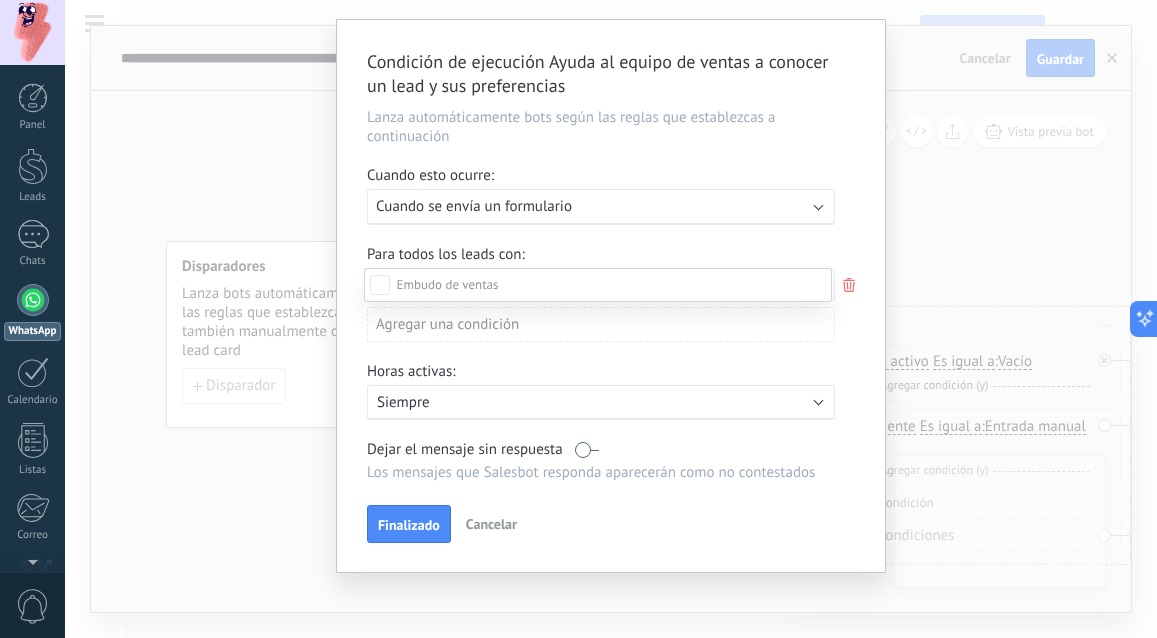 click on "Nueva consulta" at bounding box center [0, 0] 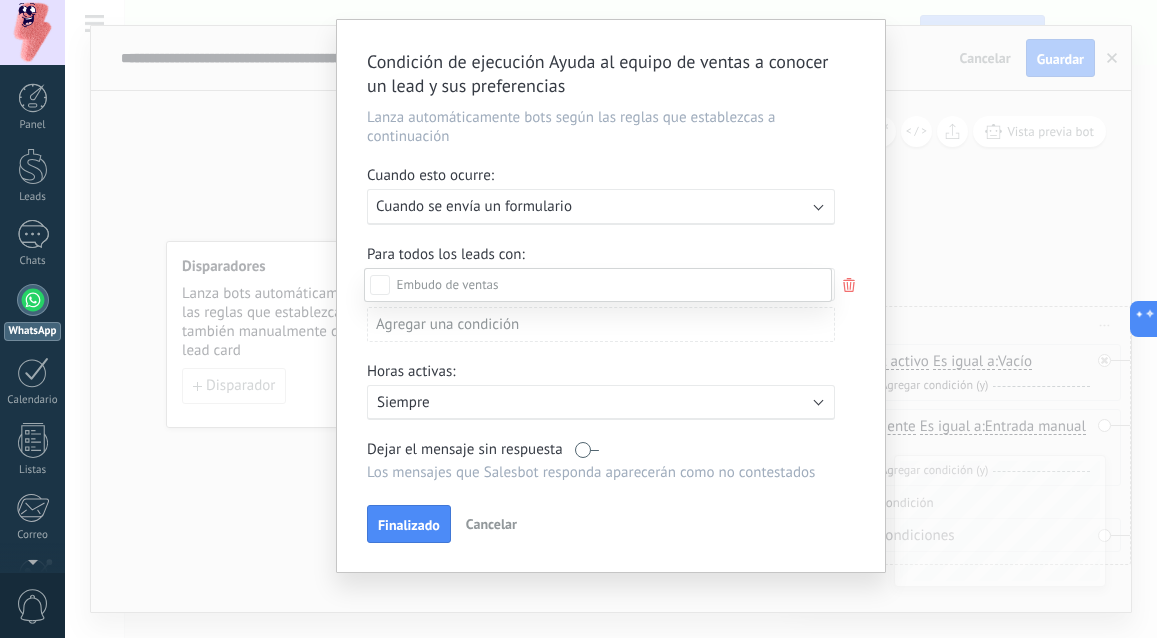click on "Pedido creado" at bounding box center [0, 0] 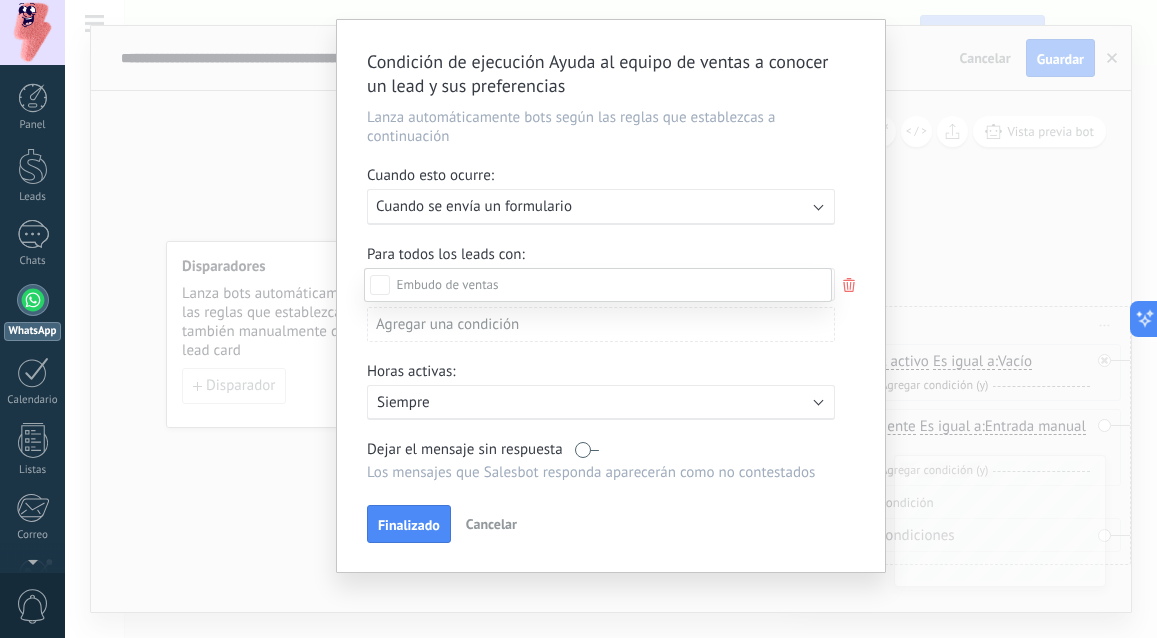 click on "Pedido completado" at bounding box center (0, 0) 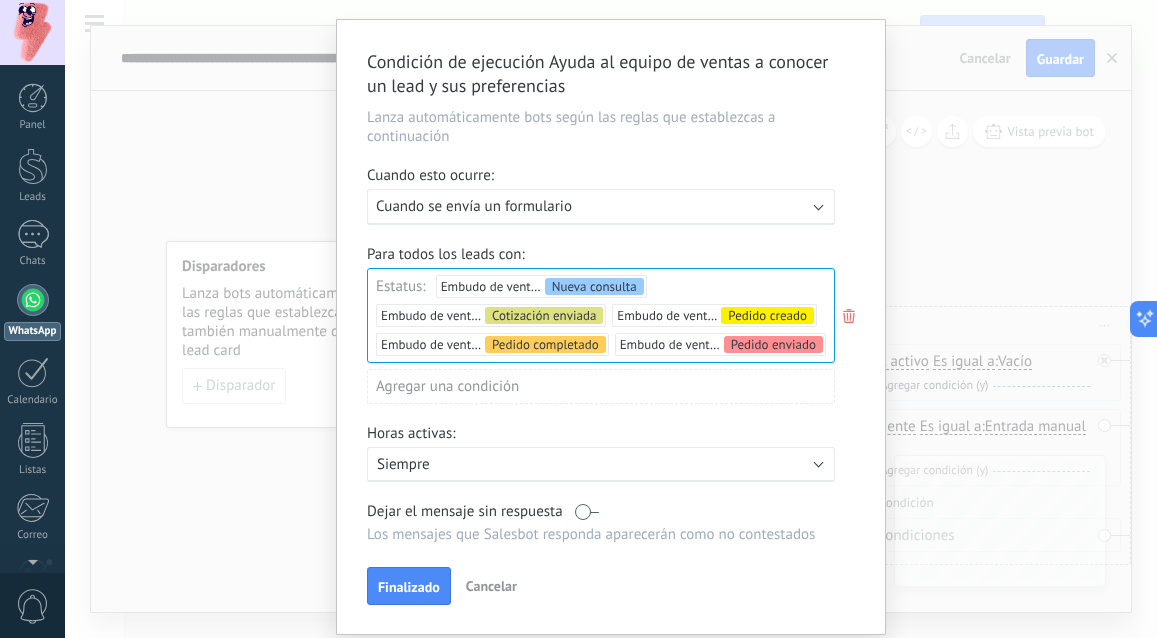 scroll, scrollTop: 86, scrollLeft: 0, axis: vertical 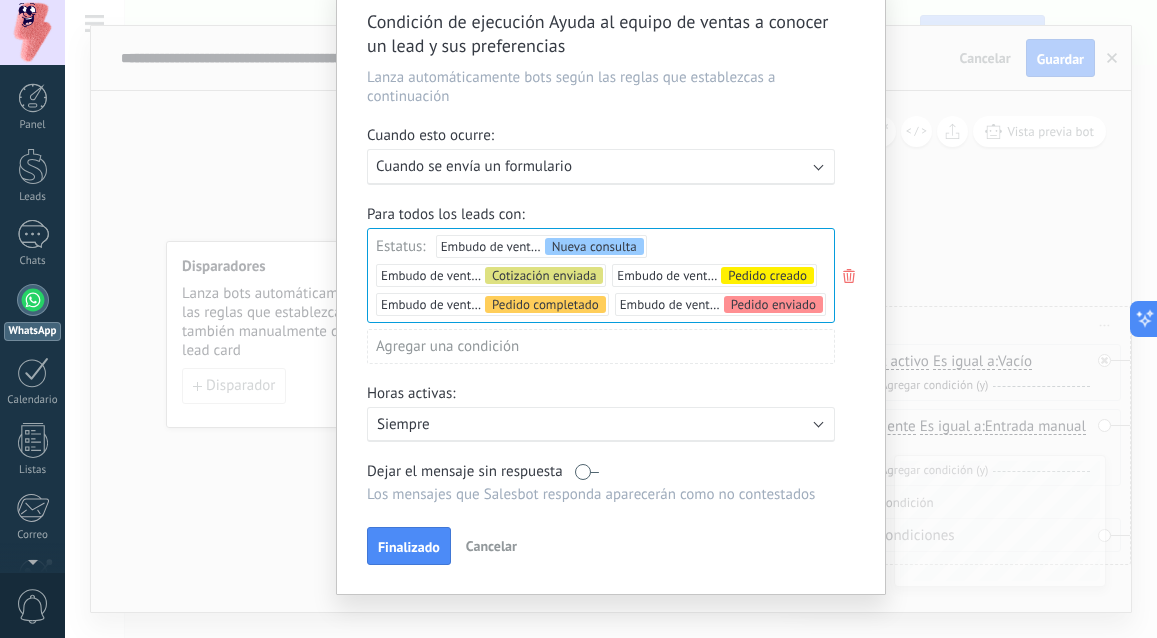 click on "Siempre" at bounding box center [552, 424] 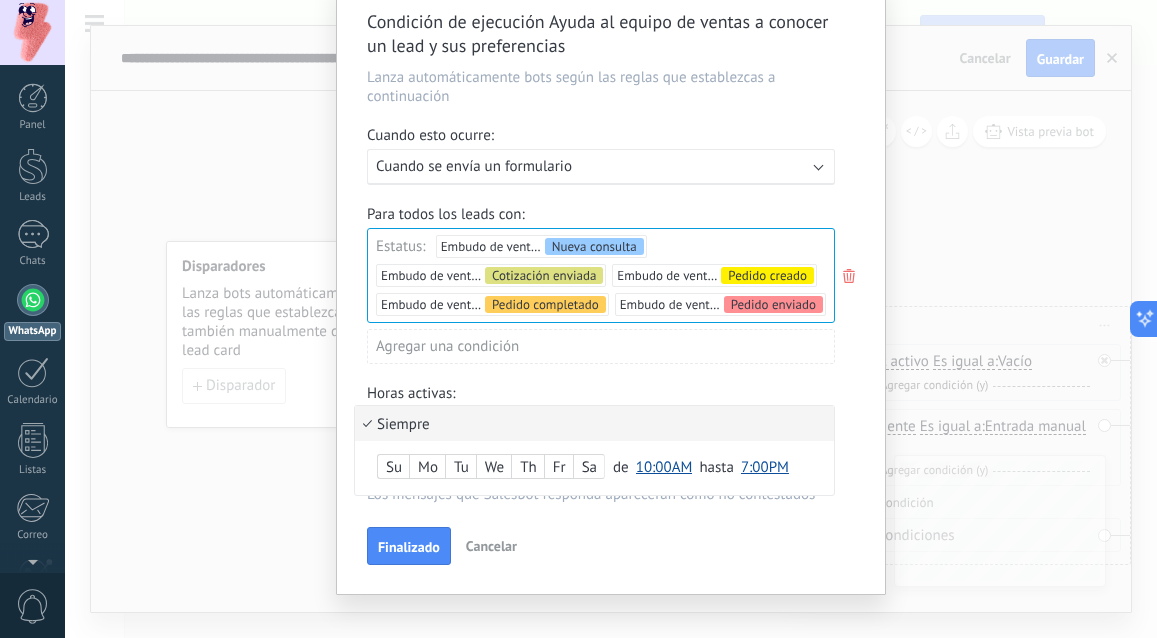 click on "Siempre" at bounding box center [594, 423] 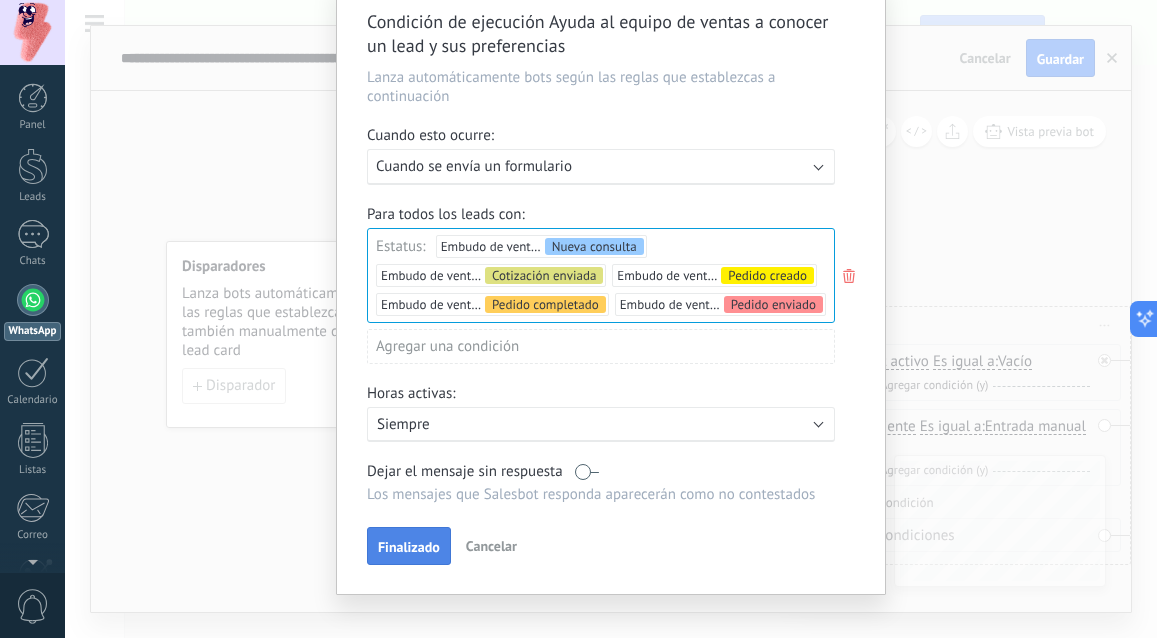 click on "Finalizado" at bounding box center [409, 547] 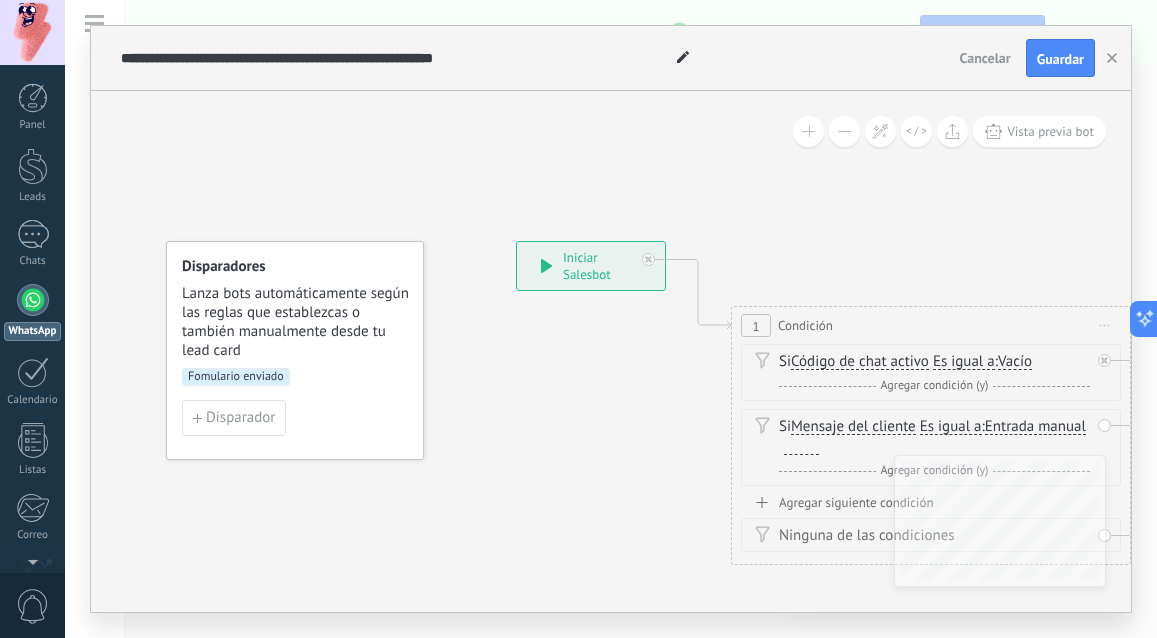 scroll, scrollTop: 0, scrollLeft: 0, axis: both 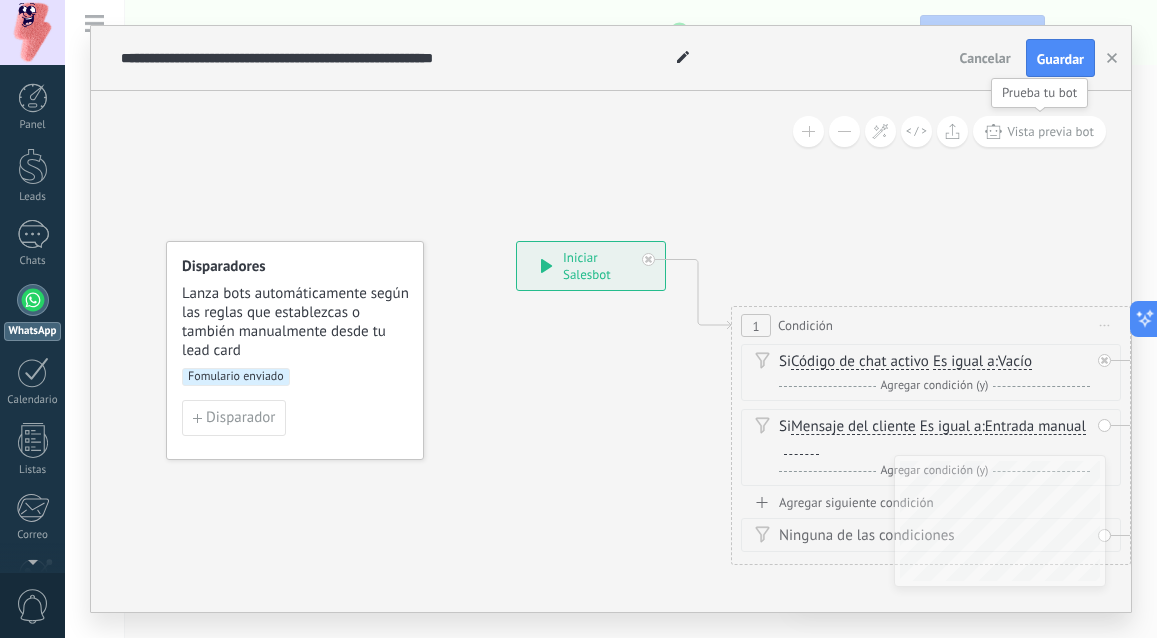 click on "Vista previa bot" at bounding box center [1050, 131] 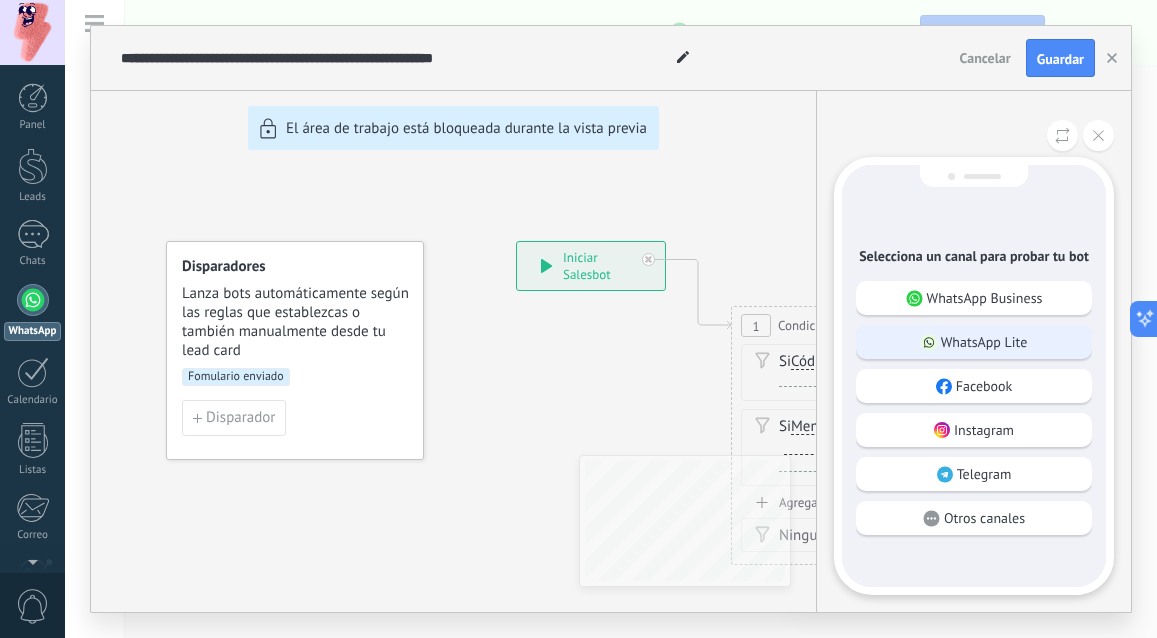 click on "WhatsApp Lite" at bounding box center [974, 342] 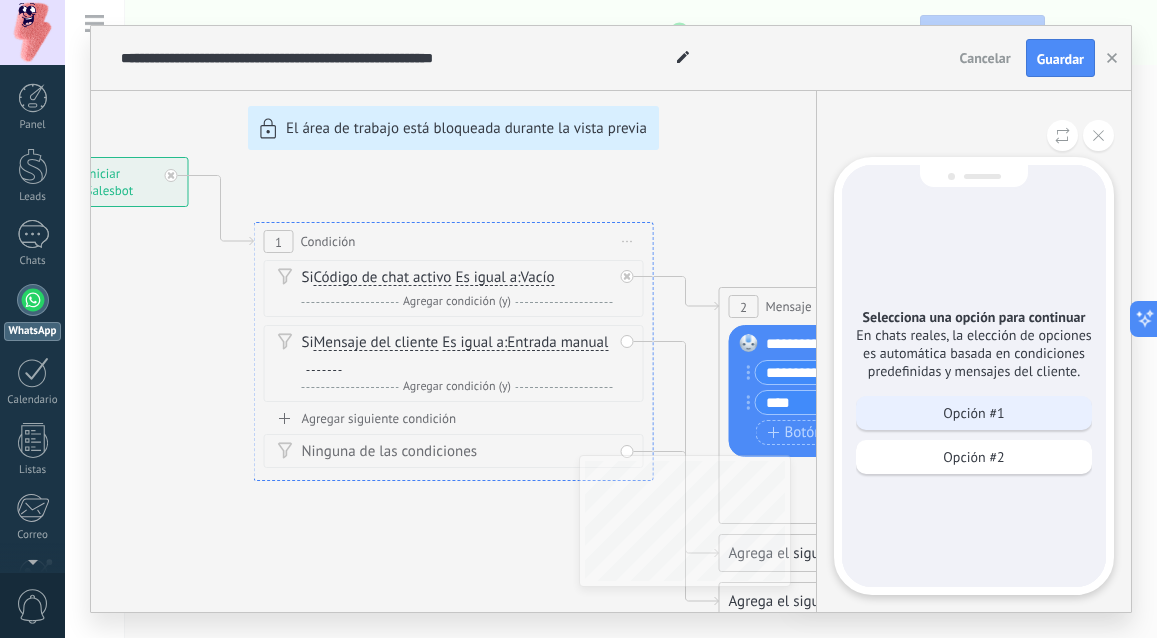 click on "Opción #1" at bounding box center (973, 413) 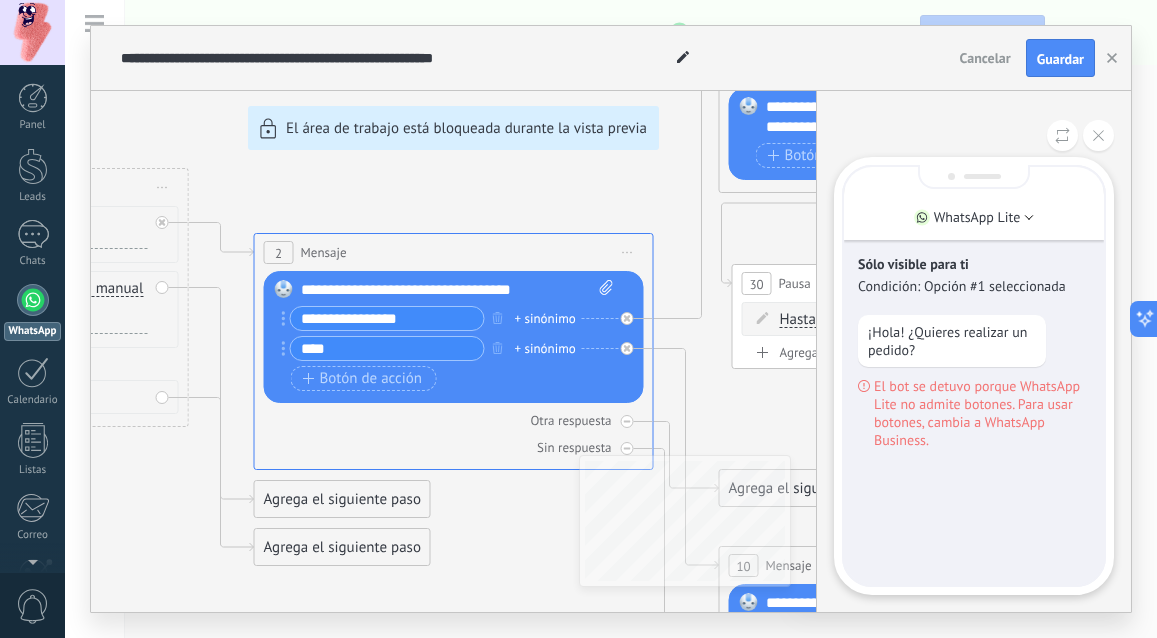 click on "¡Hola! ¿Quieres realizar un pedido?" at bounding box center (952, 341) 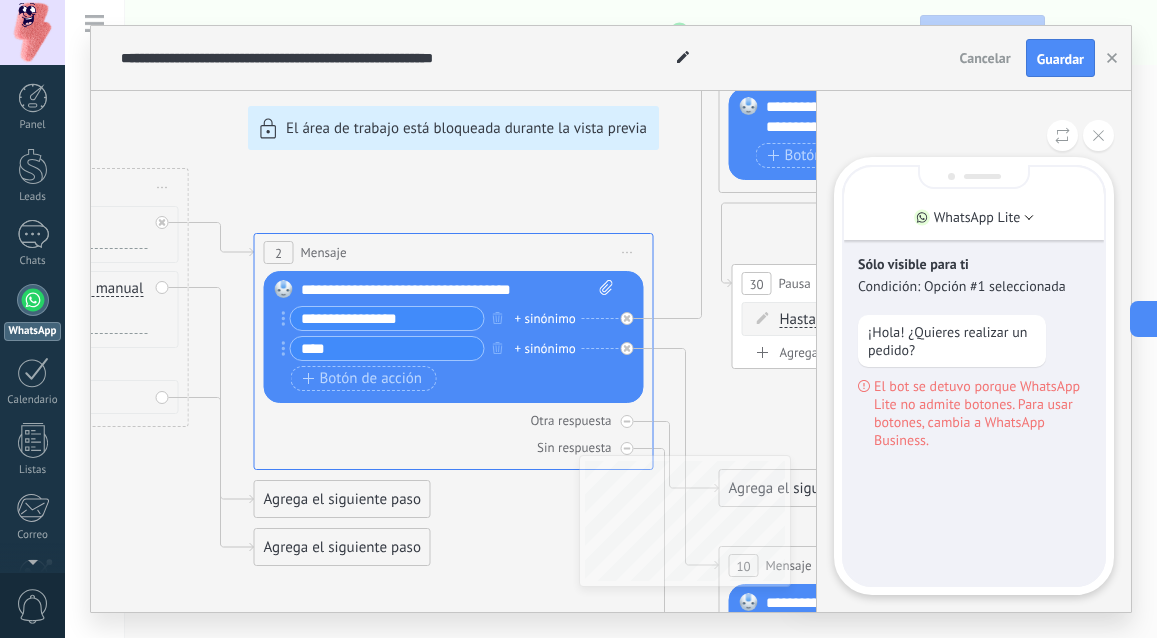 click on "**********" at bounding box center [611, 319] 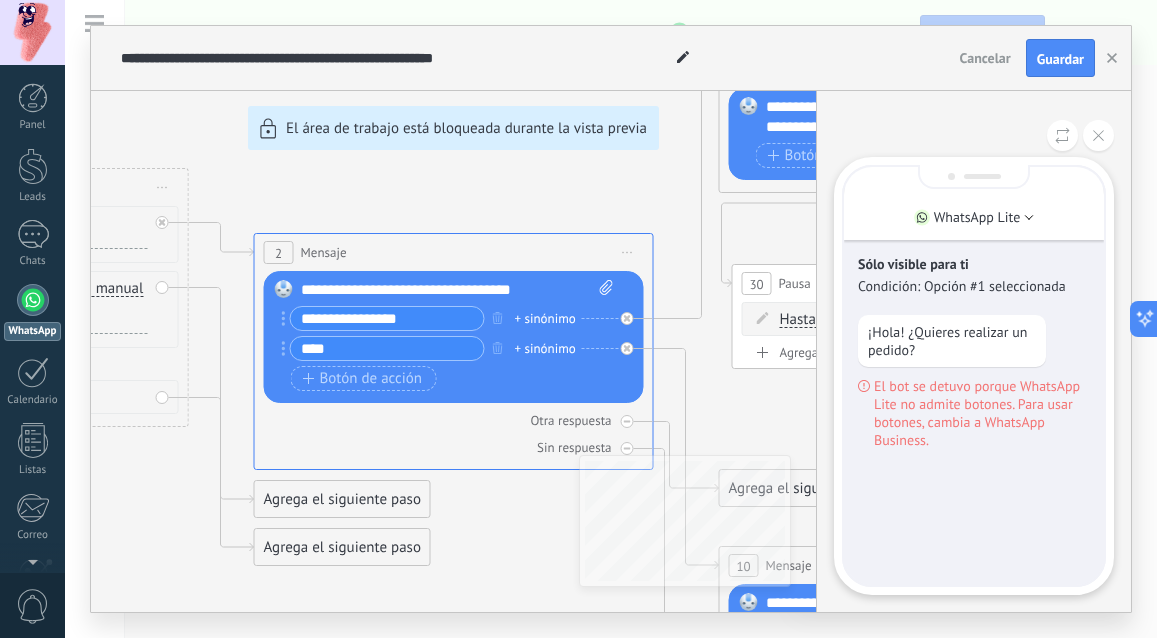 click on "**********" at bounding box center [611, 319] 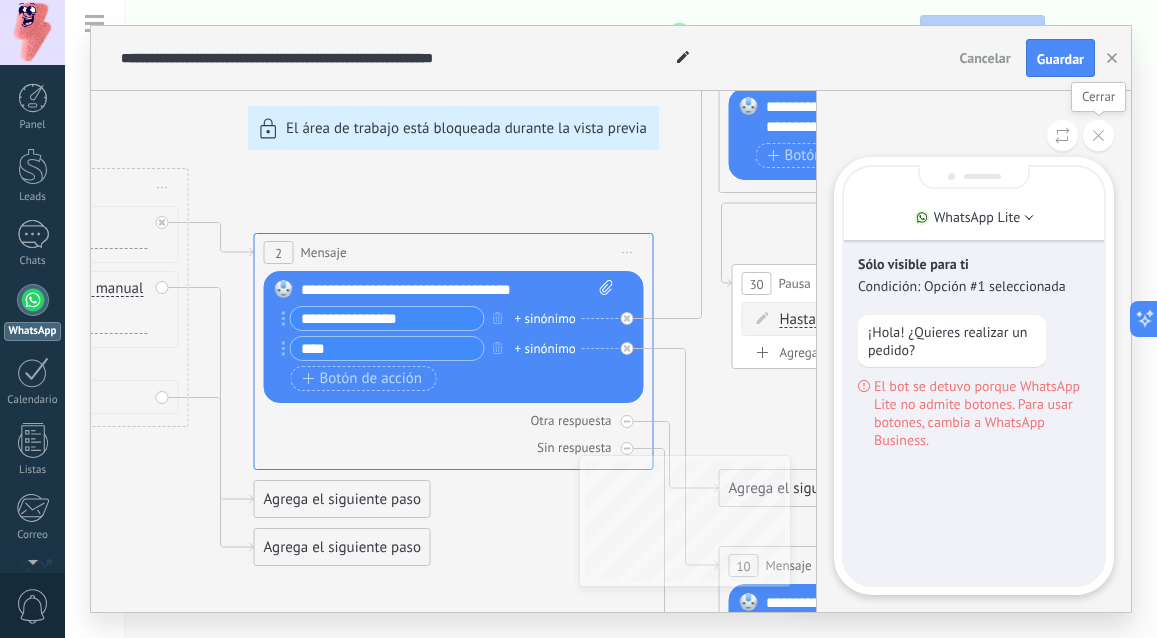 click at bounding box center [1098, 135] 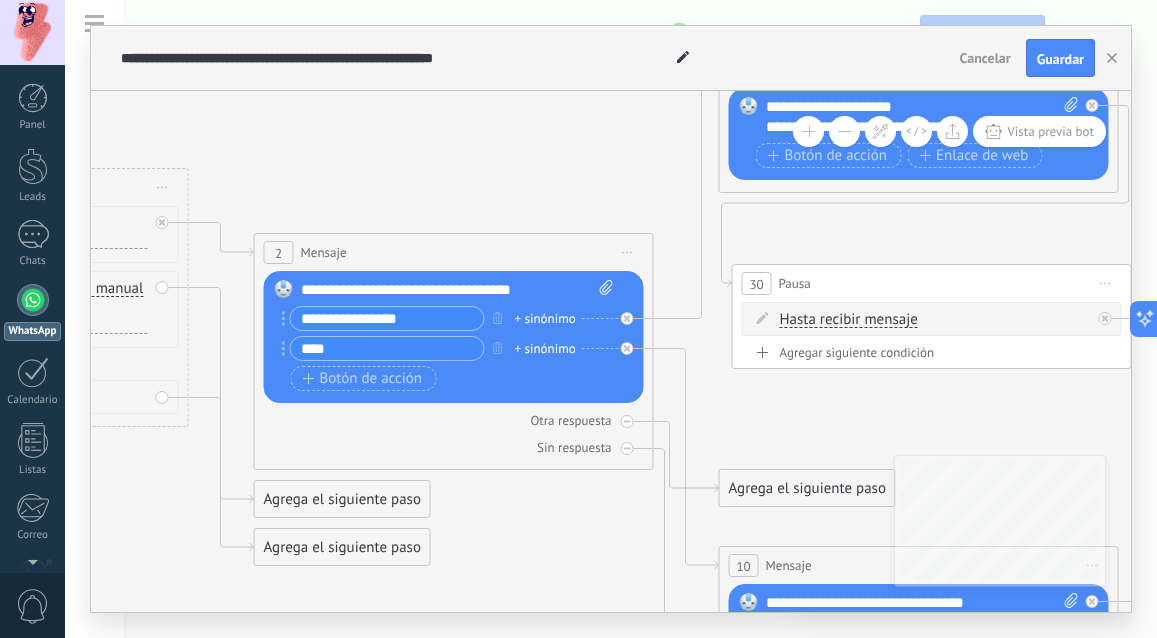 click 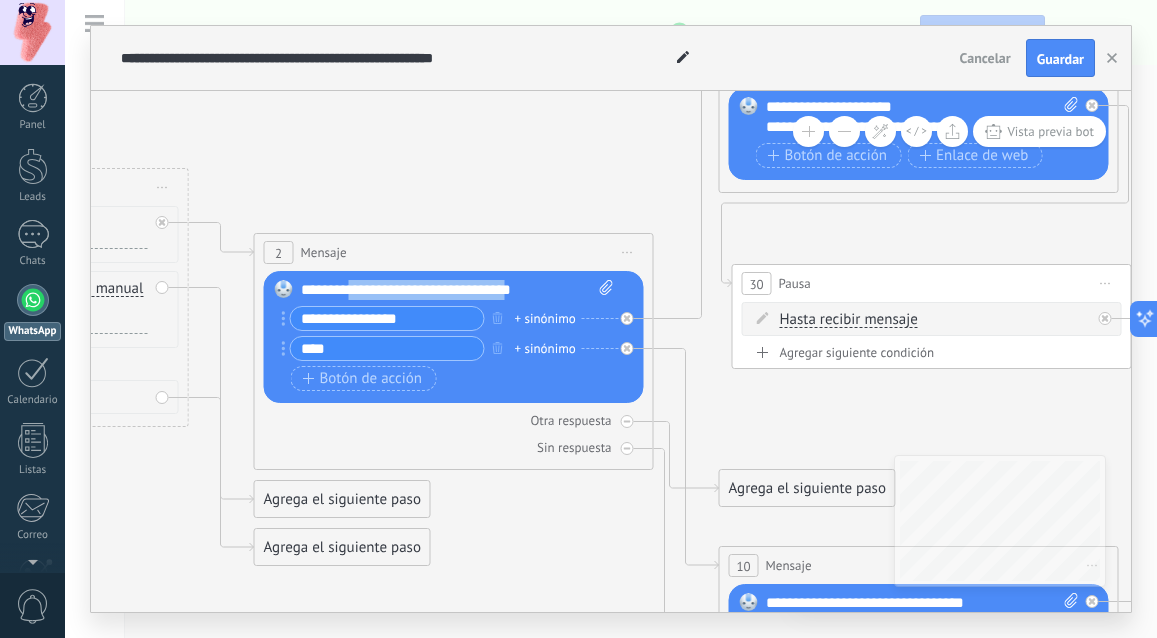 drag, startPoint x: 520, startPoint y: 295, endPoint x: 355, endPoint y: 291, distance: 165.04848 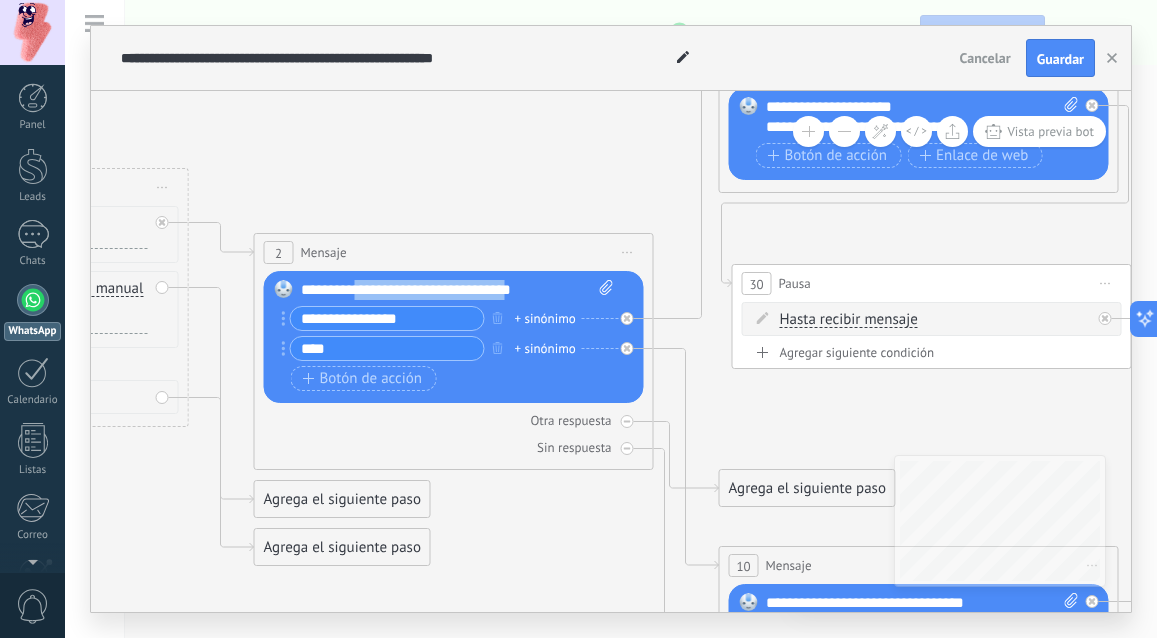 type 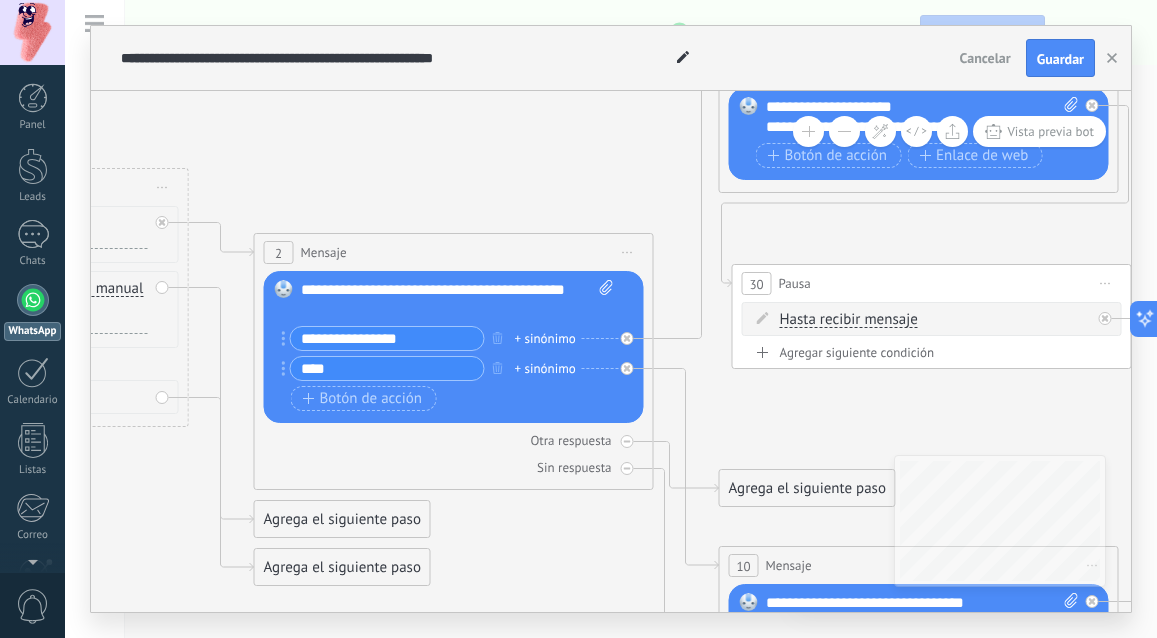 drag, startPoint x: 403, startPoint y: 342, endPoint x: 320, endPoint y: 336, distance: 83.21658 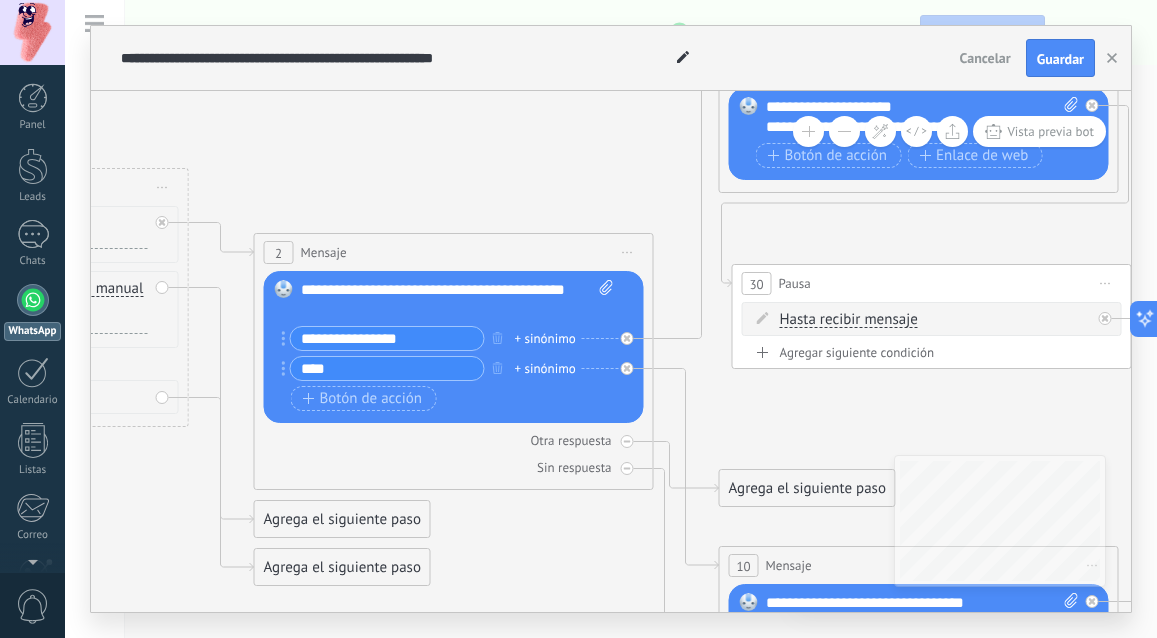 click on "**********" at bounding box center (387, 338) 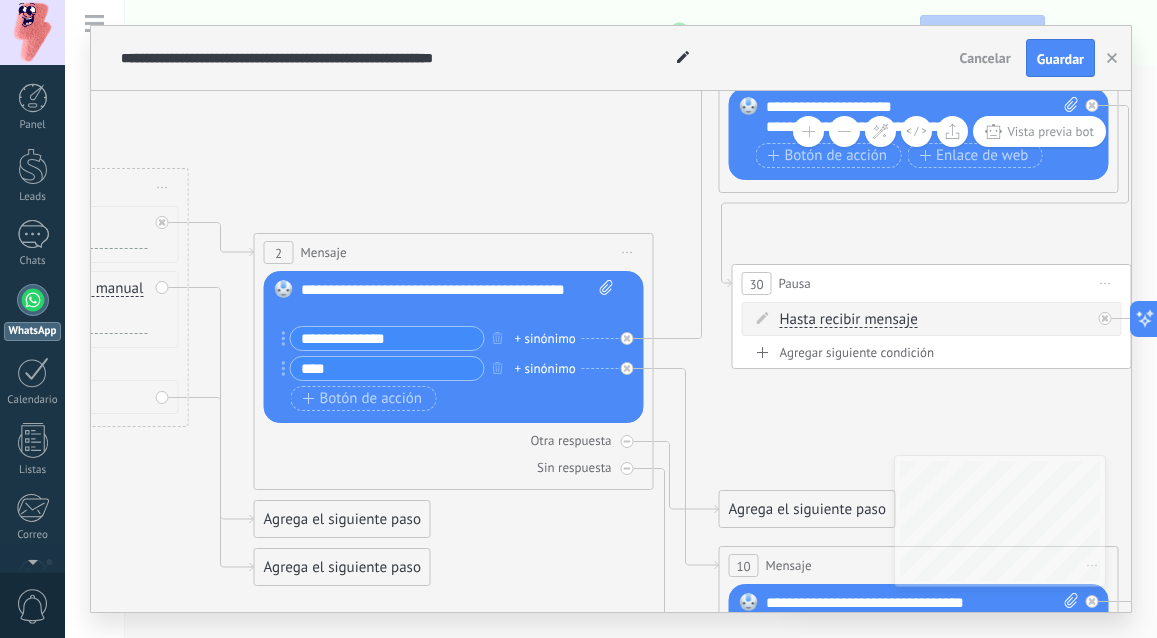 drag, startPoint x: 321, startPoint y: 337, endPoint x: 299, endPoint y: 339, distance: 22.090721 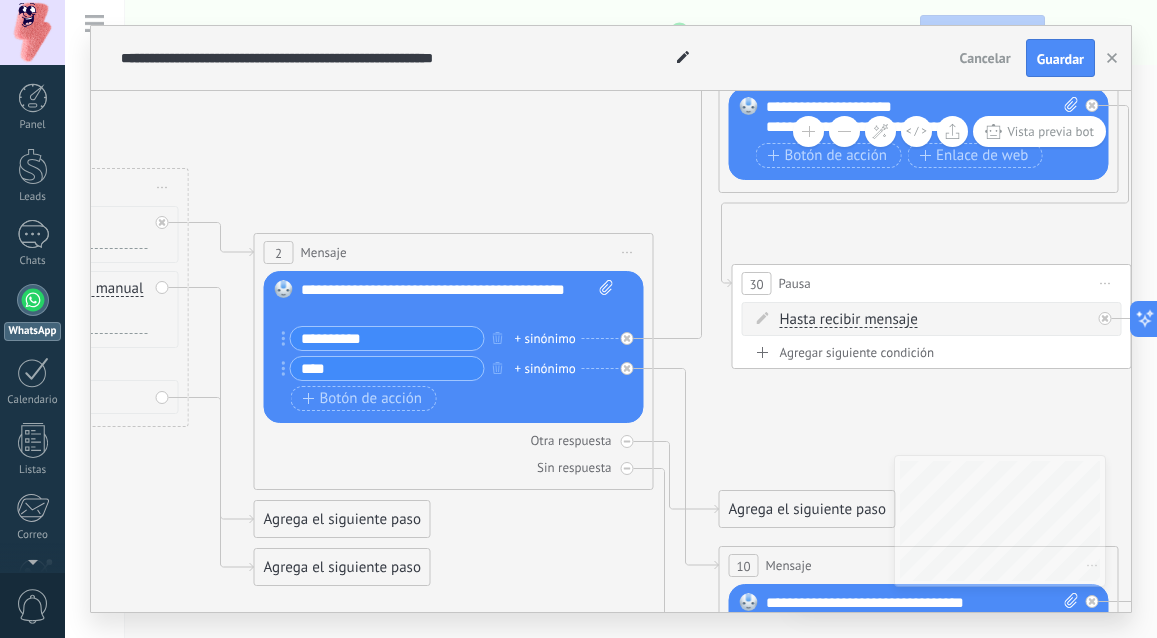click on "**********" at bounding box center [387, 338] 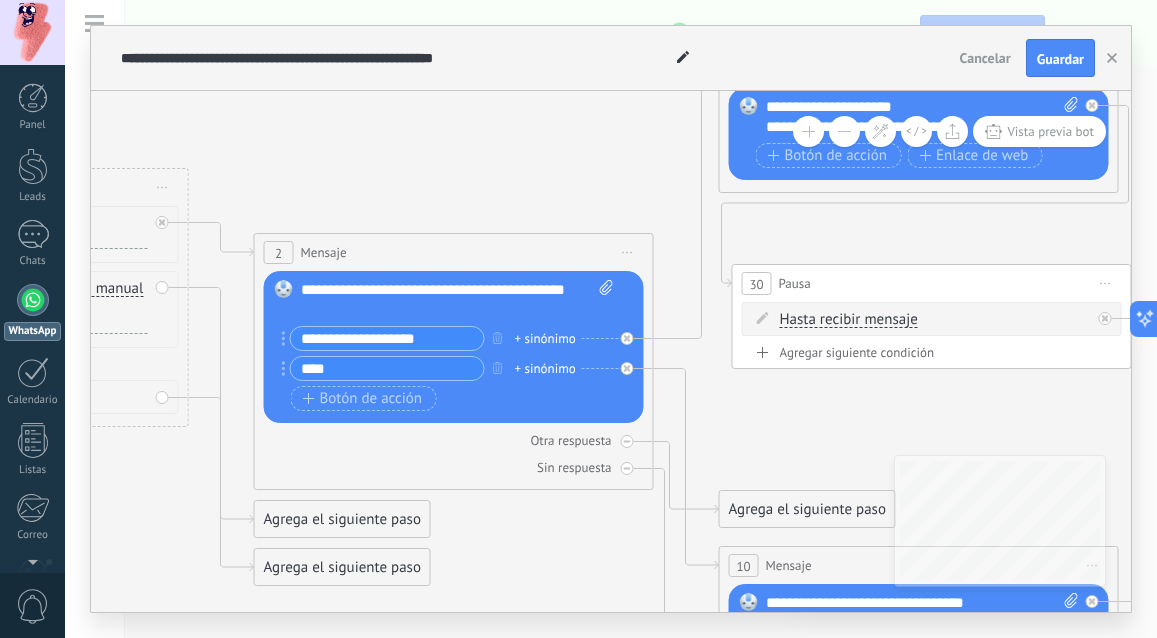 type on "**********" 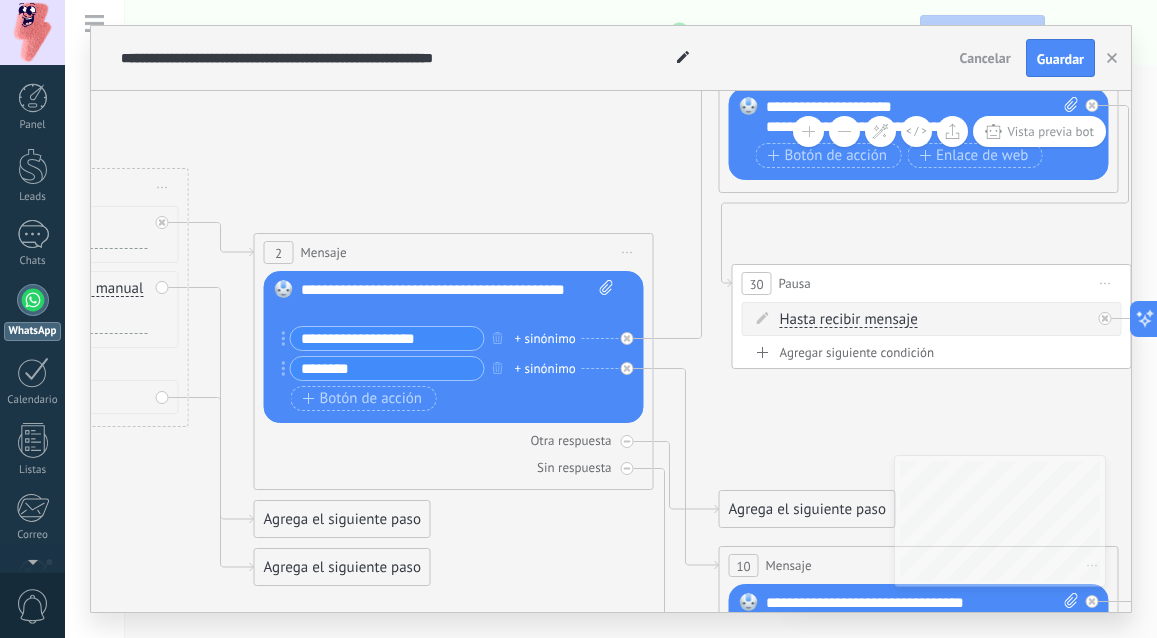 type on "********" 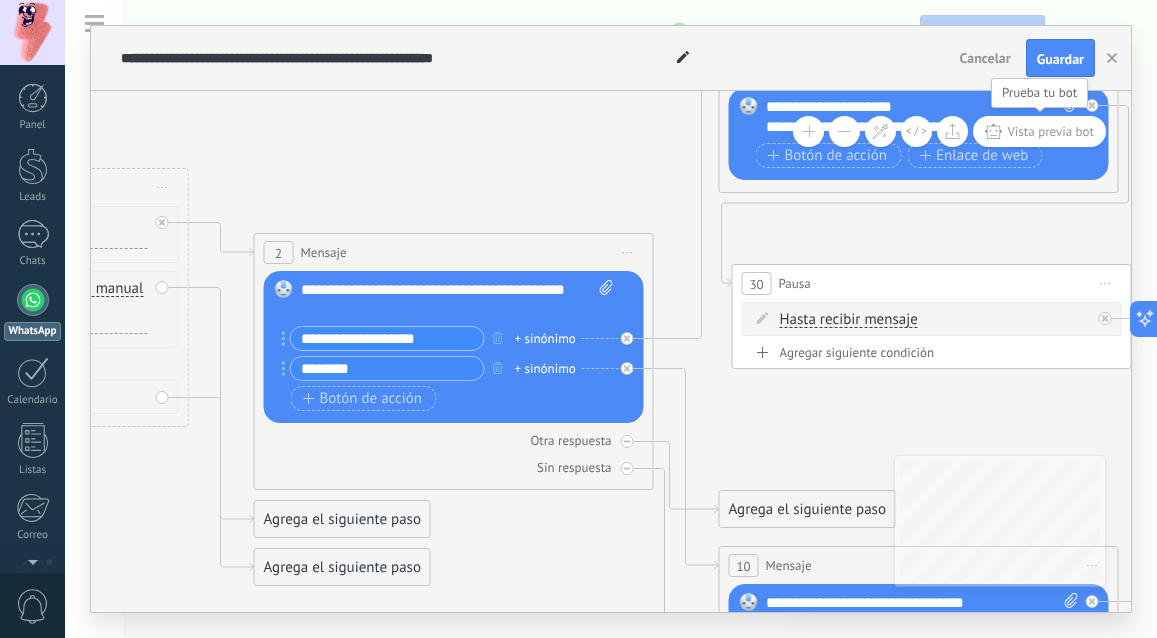 click on "Vista previa bot" at bounding box center (1050, 131) 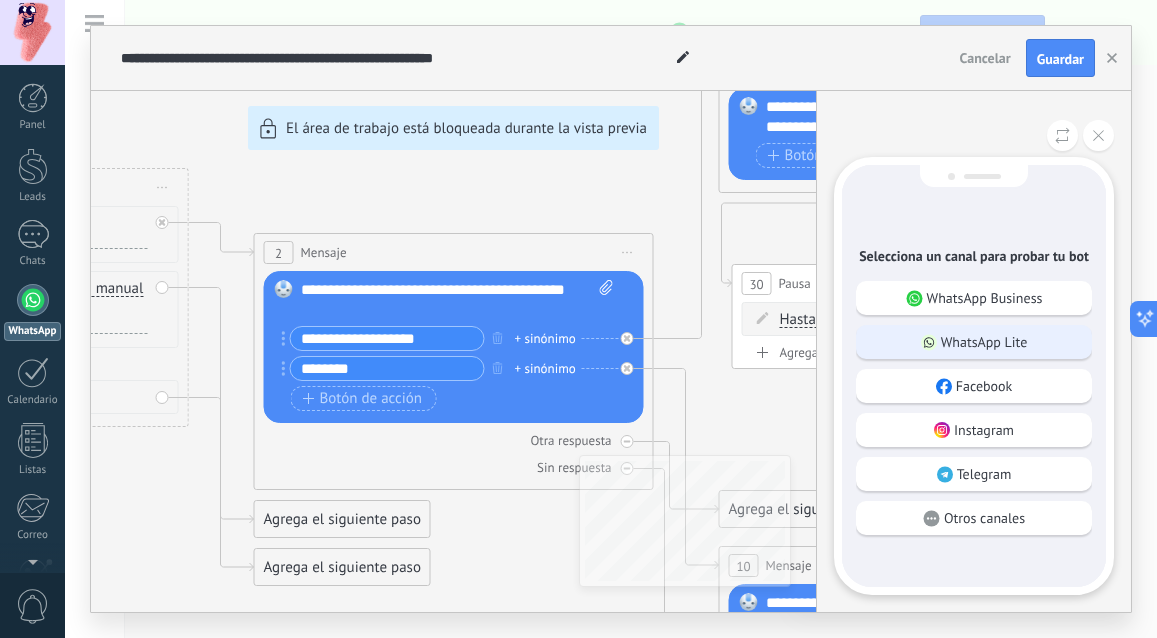 click on "WhatsApp Lite" at bounding box center [984, 342] 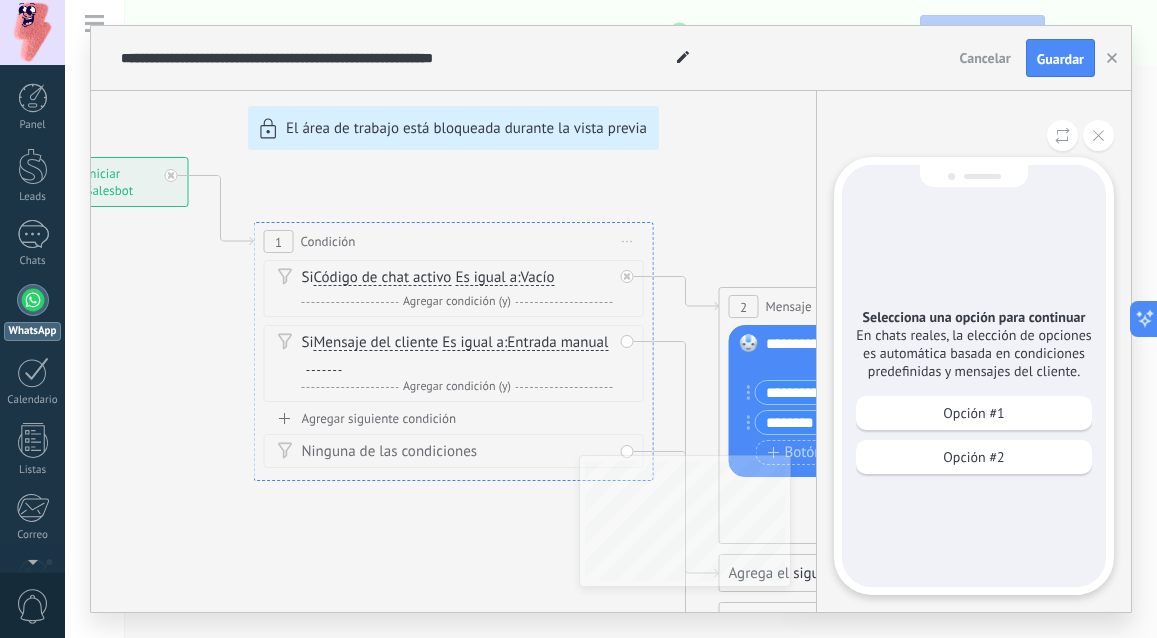click on "**********" at bounding box center [611, 319] 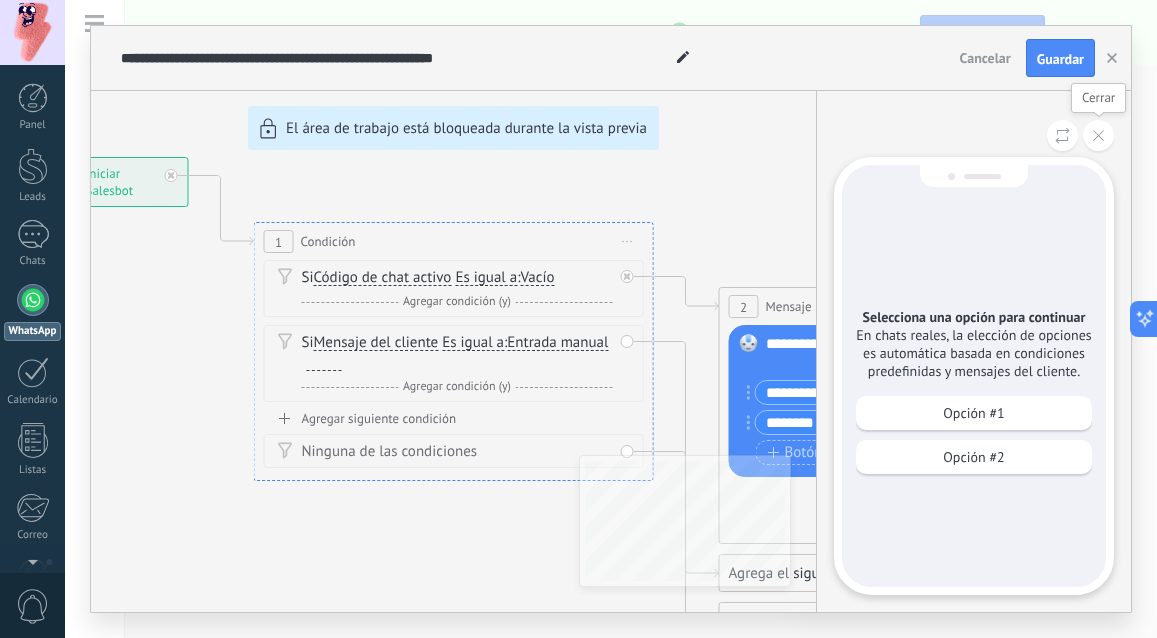 click 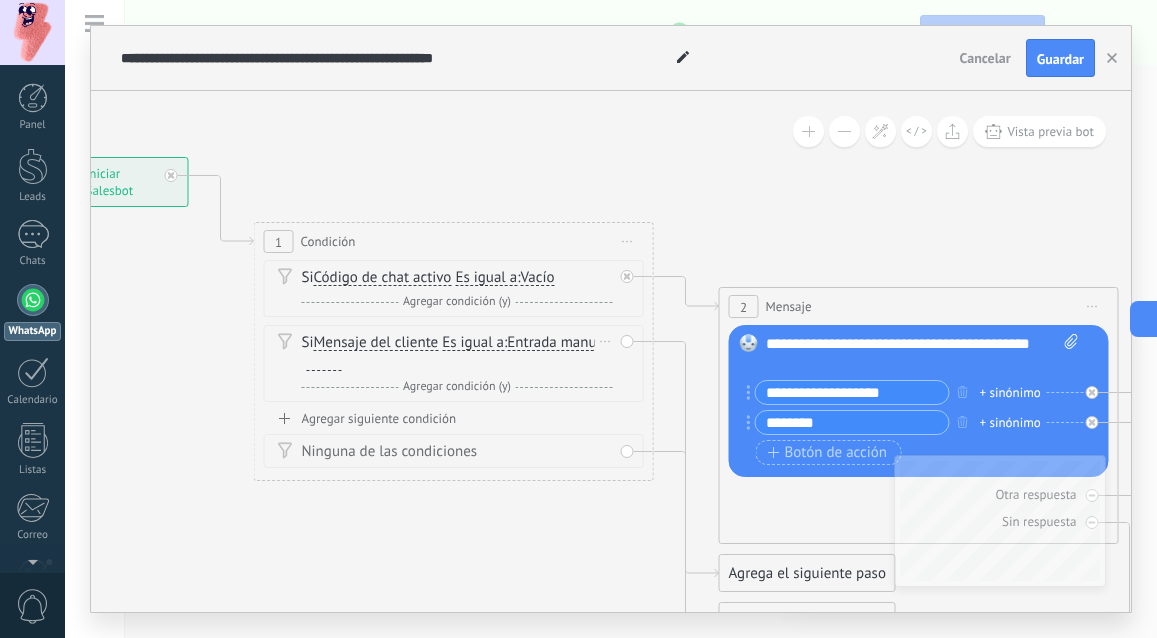 click on "Si
Mensaje del cliente
Mensaje del cliente
Emoción de la conversación
Comentario del cliente
El cliente
Código de chat activo
Mensajero de chat activo
Fuente de cliente potencial
Estado de la conversación
Estado de respuesta
Estado de interacción
Lead: utm_content
de" at bounding box center (457, 353) 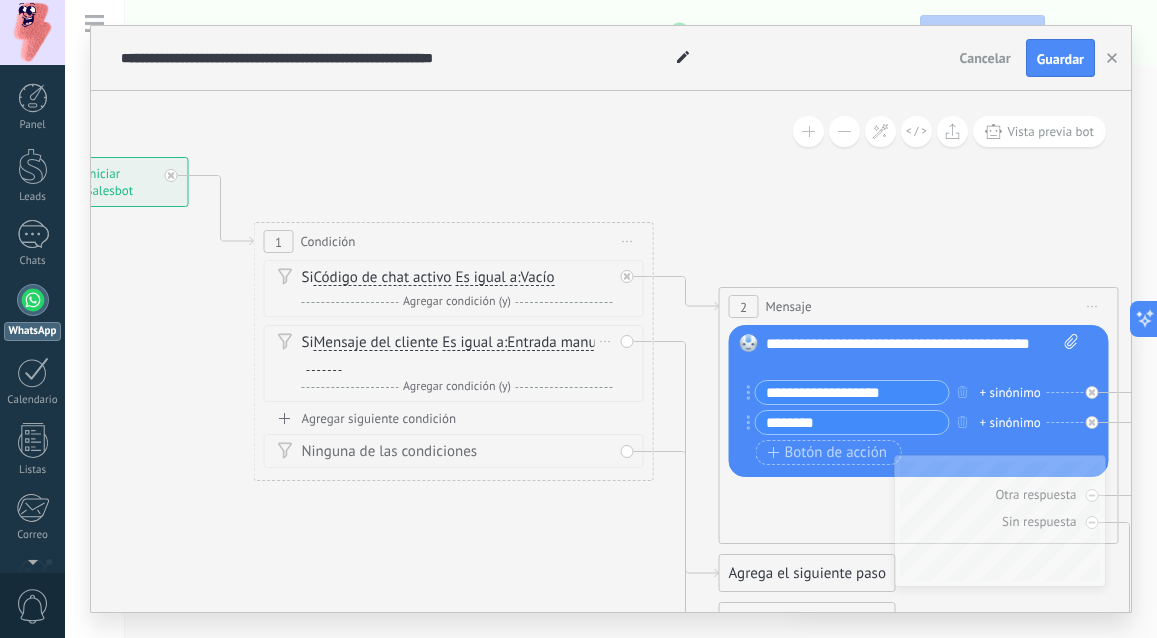 click on "Si
Mensaje del cliente
Mensaje del cliente
Emoción de la conversación
Comentario del cliente
El cliente
Código de chat activo
Mensajero de chat activo
Fuente de cliente potencial
Estado de la conversación
Estado de respuesta
Estado de interacción
Lead: utm_content
de" at bounding box center (457, 353) 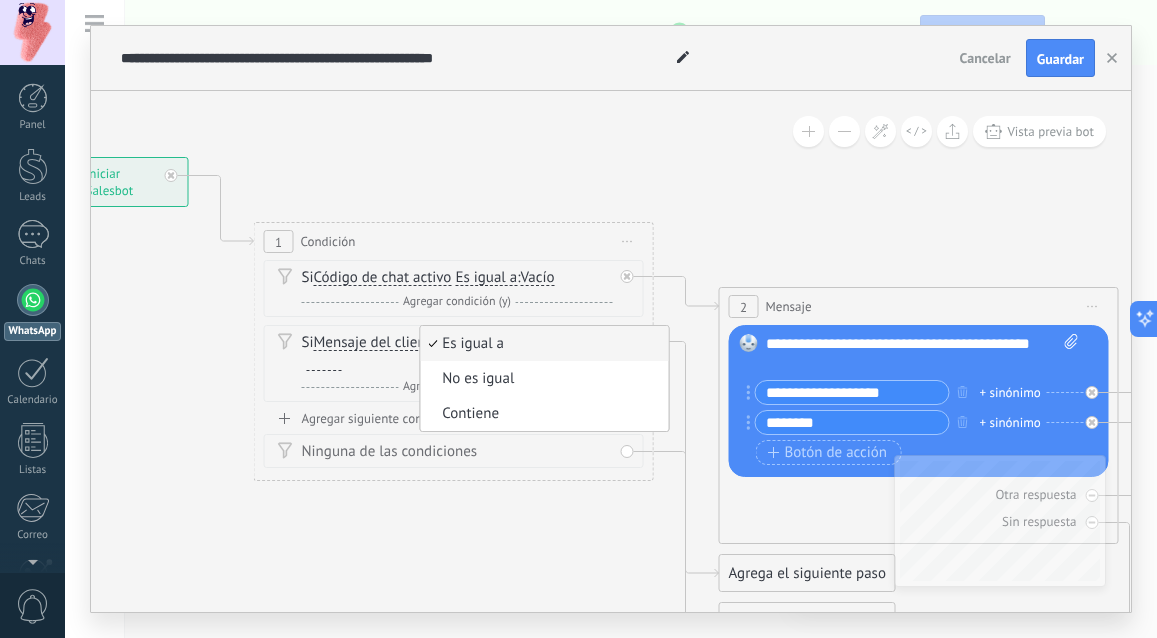 click on "23" 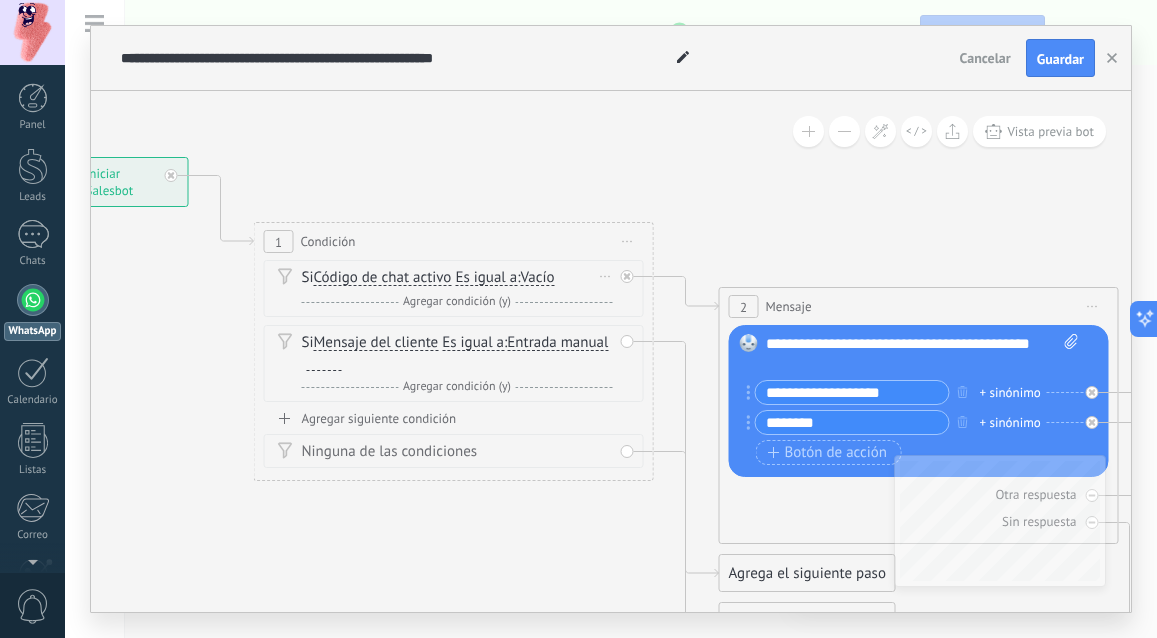 click on "Código de chat activo" at bounding box center [383, 278] 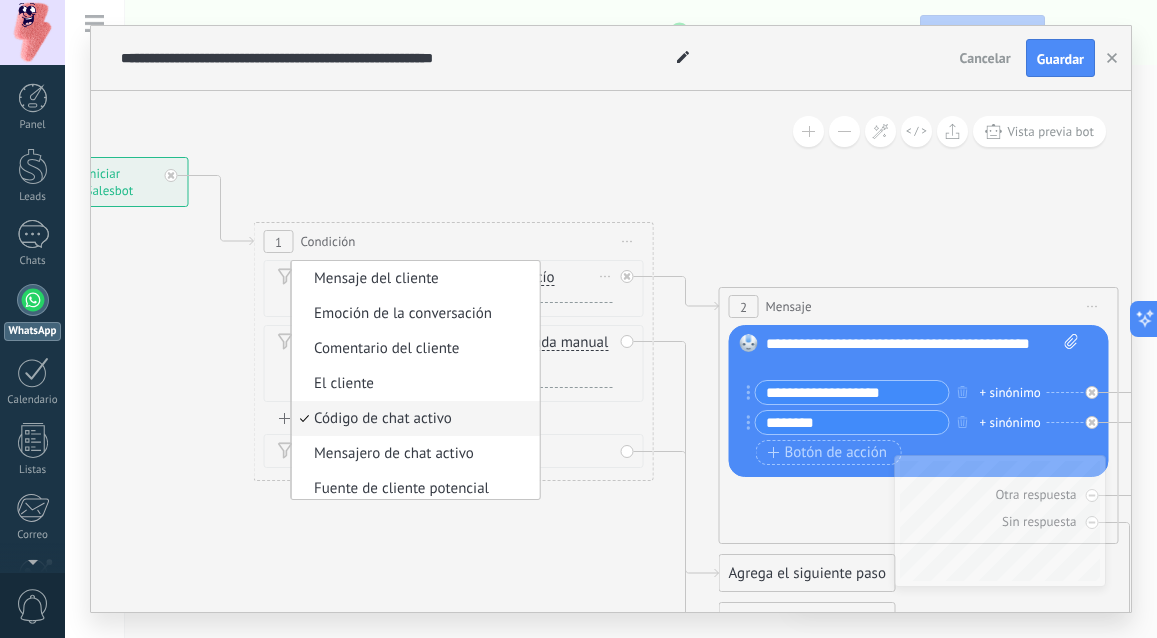 scroll, scrollTop: 41, scrollLeft: 0, axis: vertical 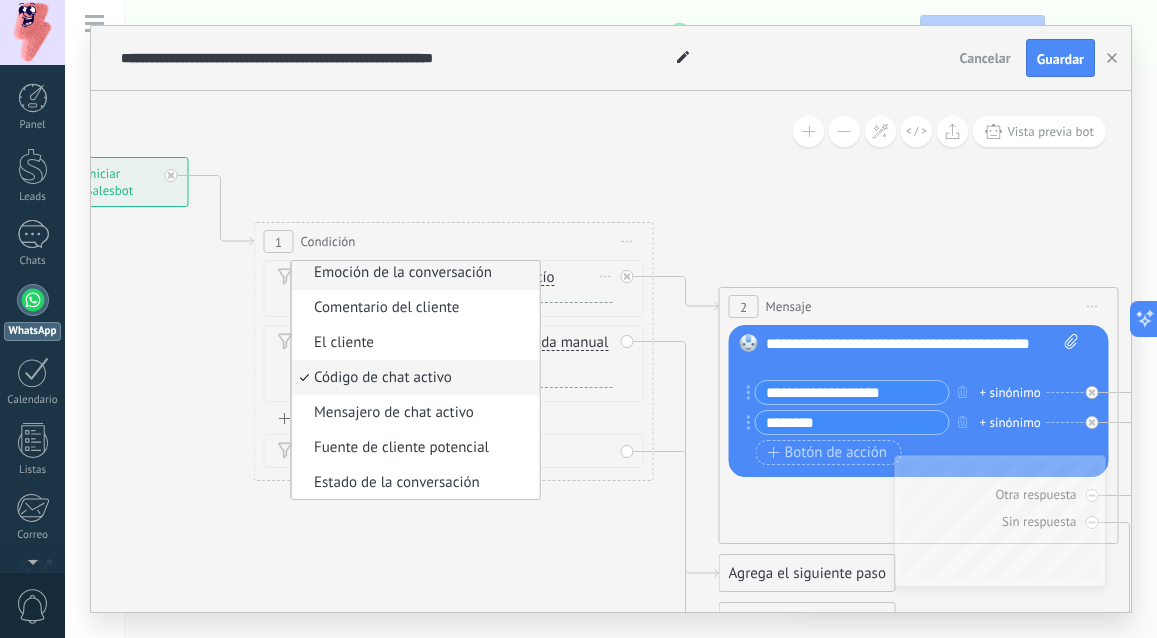click on "Emoción de la conversación" at bounding box center [413, 273] 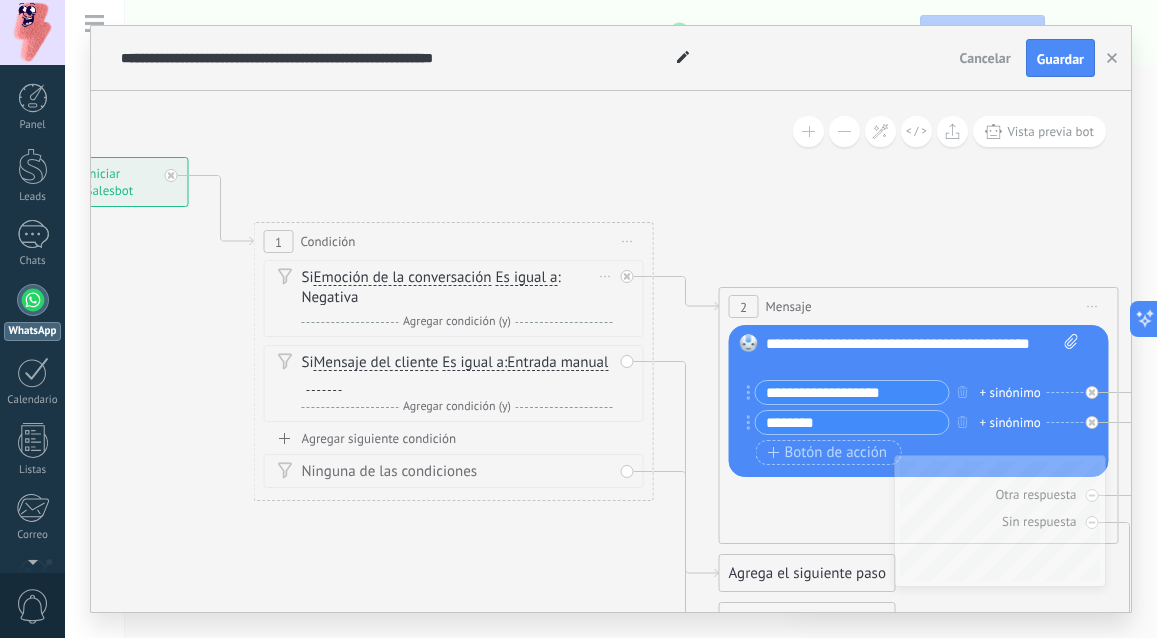 click on "Emoción de la conversación" at bounding box center (403, 278) 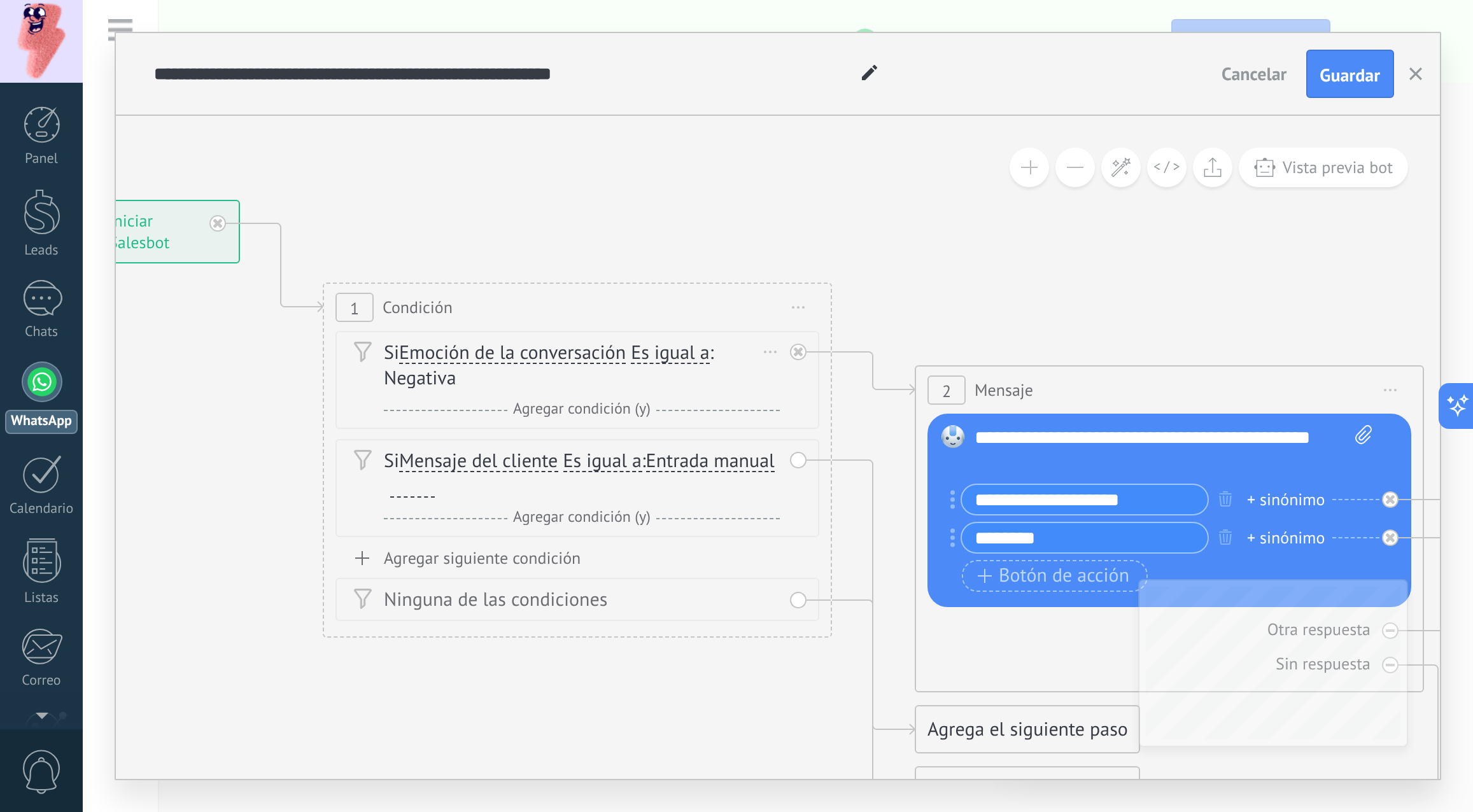 scroll, scrollTop: 0, scrollLeft: 0, axis: both 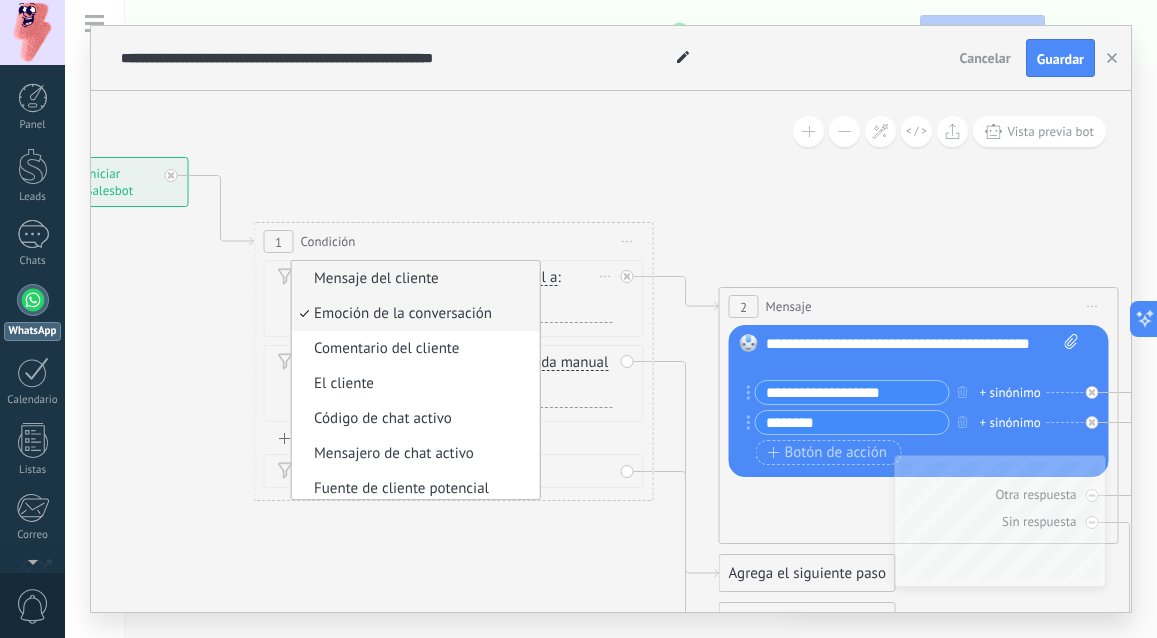 click on "Mensaje del cliente" at bounding box center [413, 279] 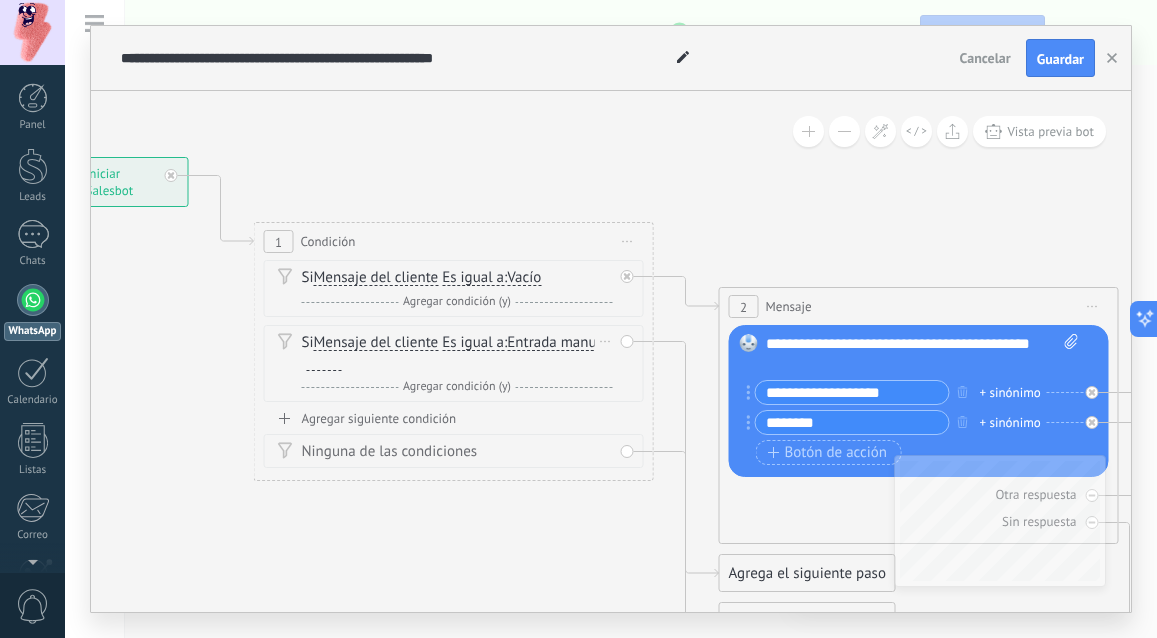 click on "Si
Mensaje del cliente
Mensaje del cliente
Emoción de la conversación
Comentario del cliente
El cliente
Código de chat activo
Mensajero de chat activo
Fuente de cliente potencial
Estado de la conversación
de" at bounding box center [454, 363] 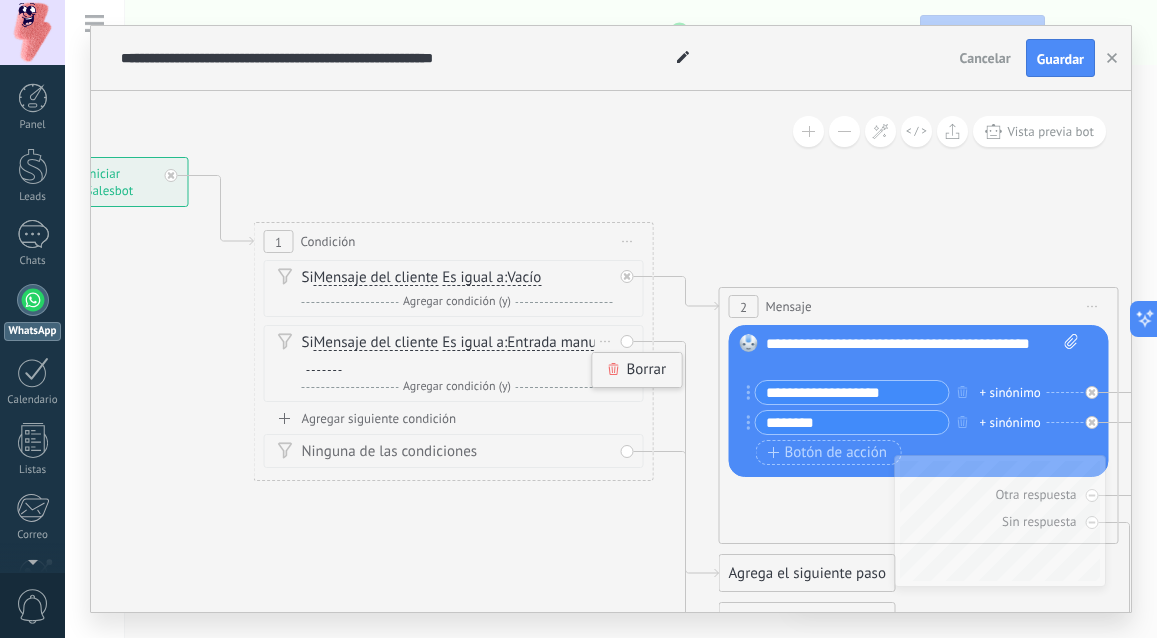click 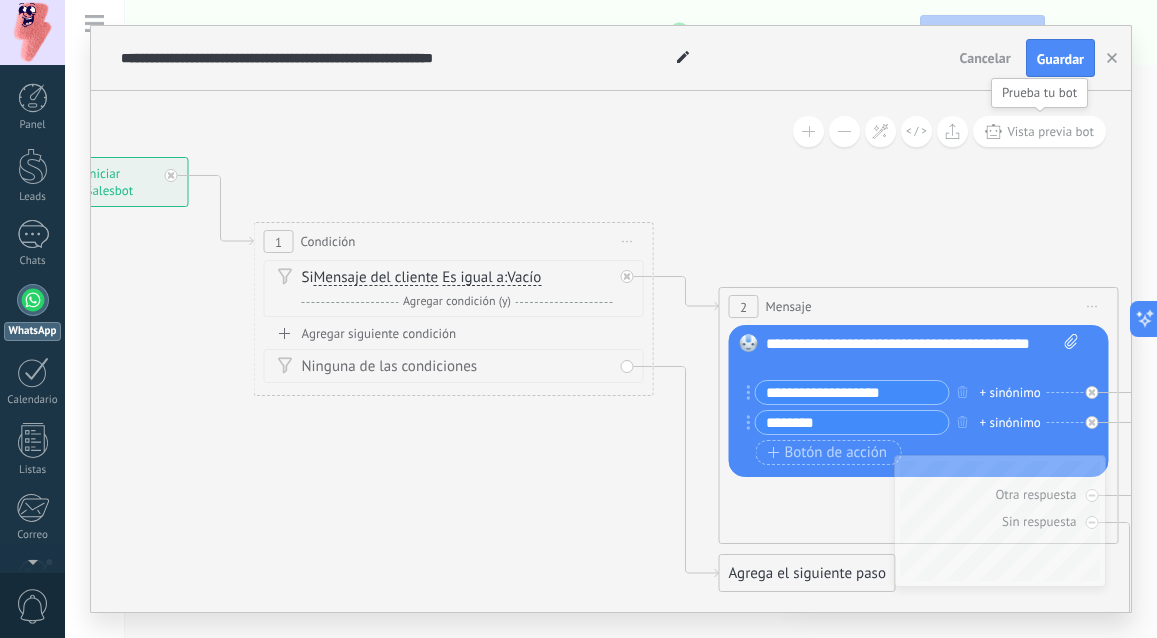 click on "Vista previa bot" at bounding box center (1050, 131) 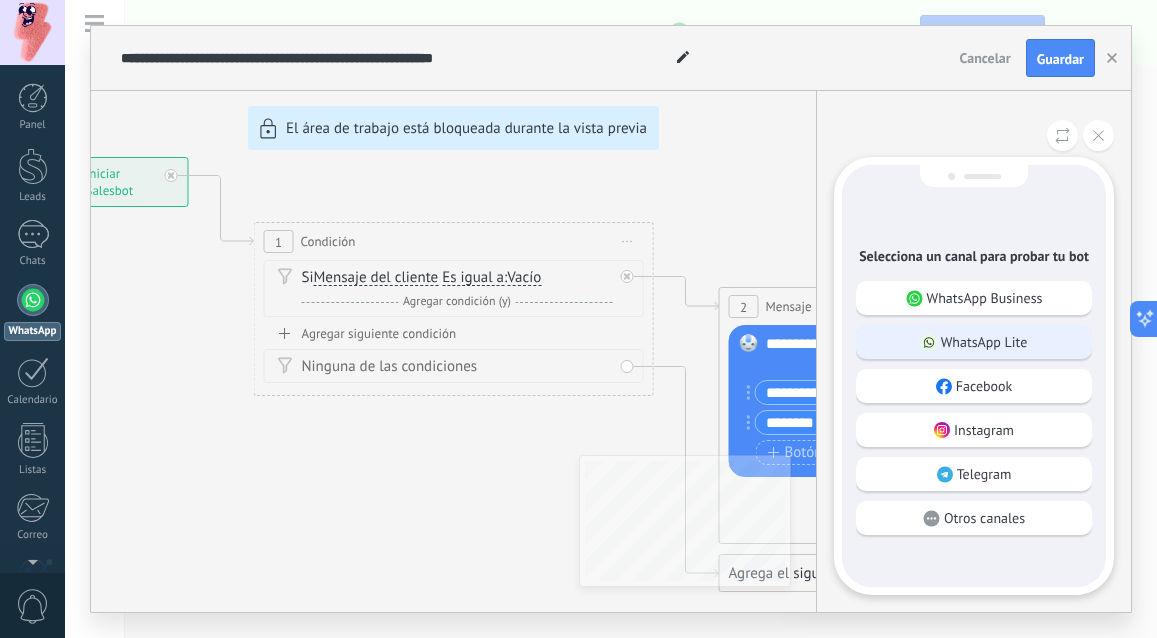 click on "WhatsApp Lite" at bounding box center (984, 342) 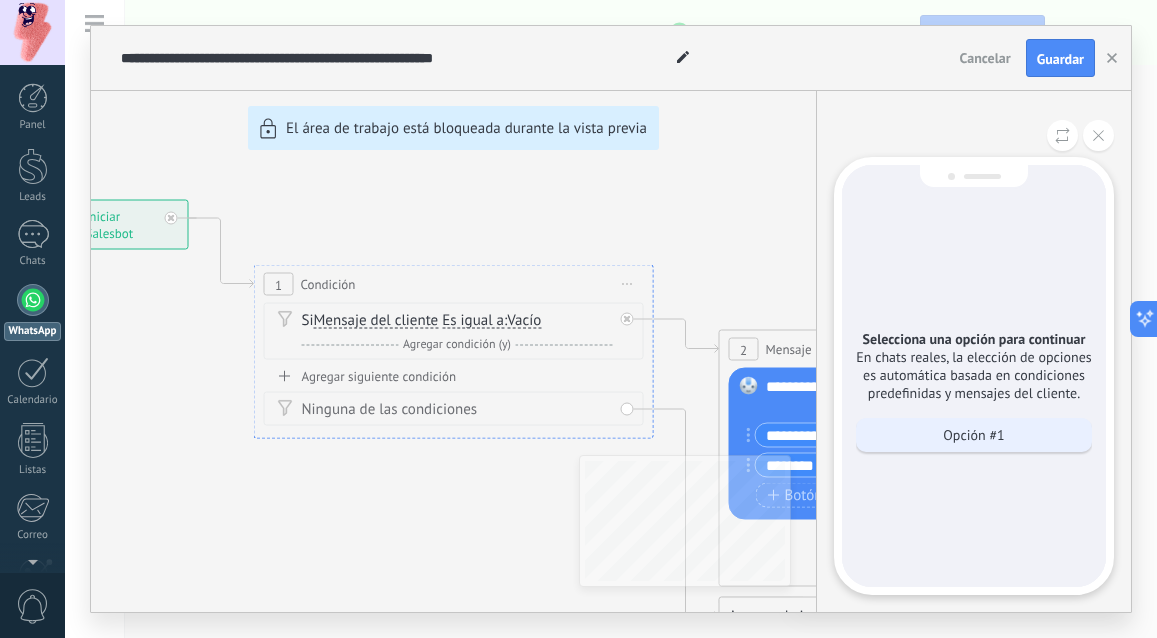click on "Opción #1" at bounding box center [973, 435] 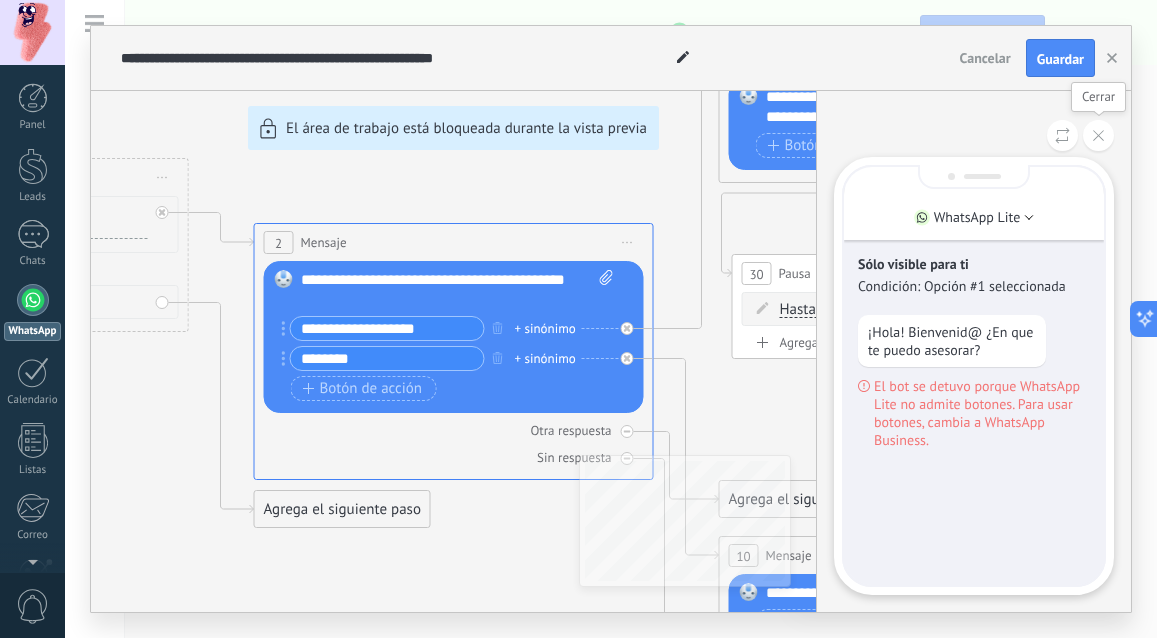 click 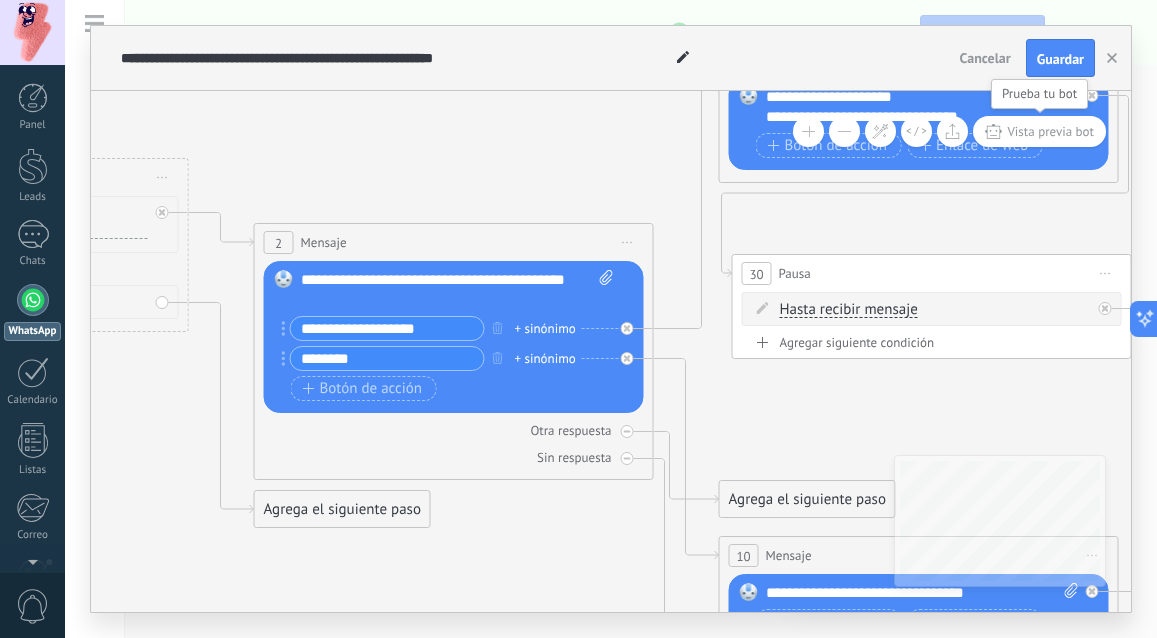 click on "Vista previa bot" at bounding box center [1050, 131] 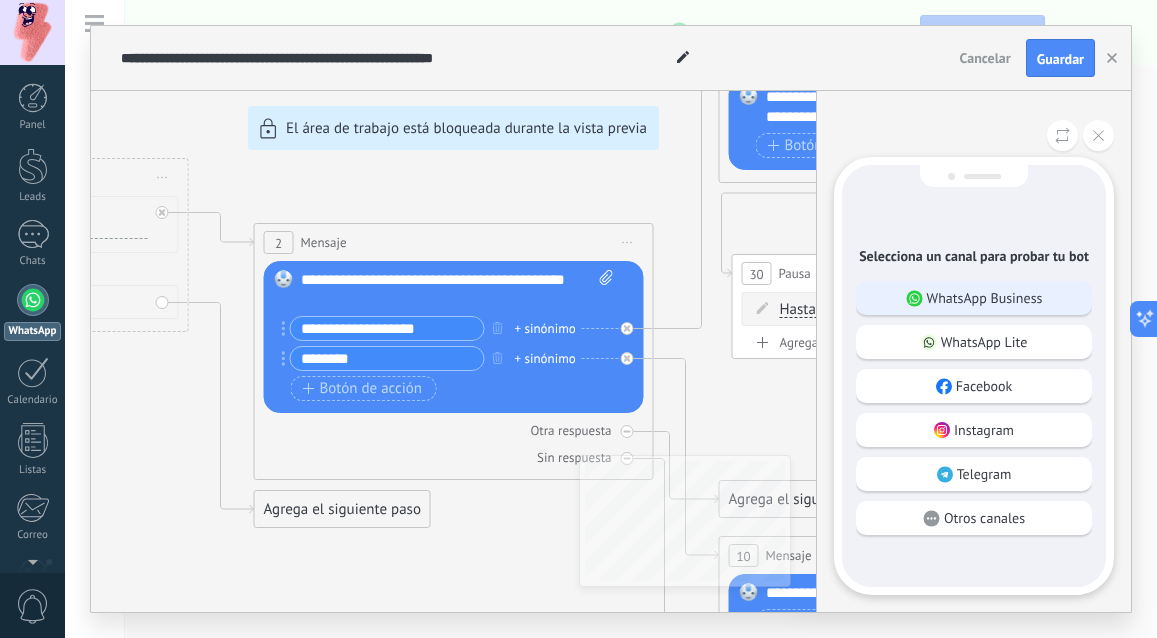 click on "WhatsApp Business" at bounding box center [985, 298] 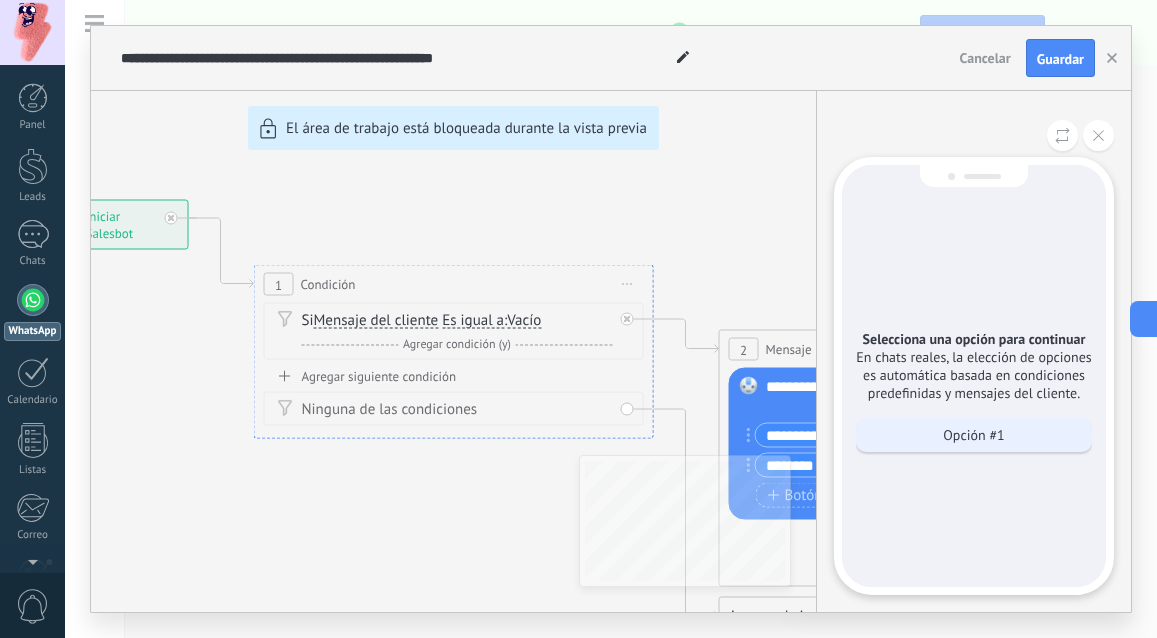 click on "Opción #1" at bounding box center [973, 435] 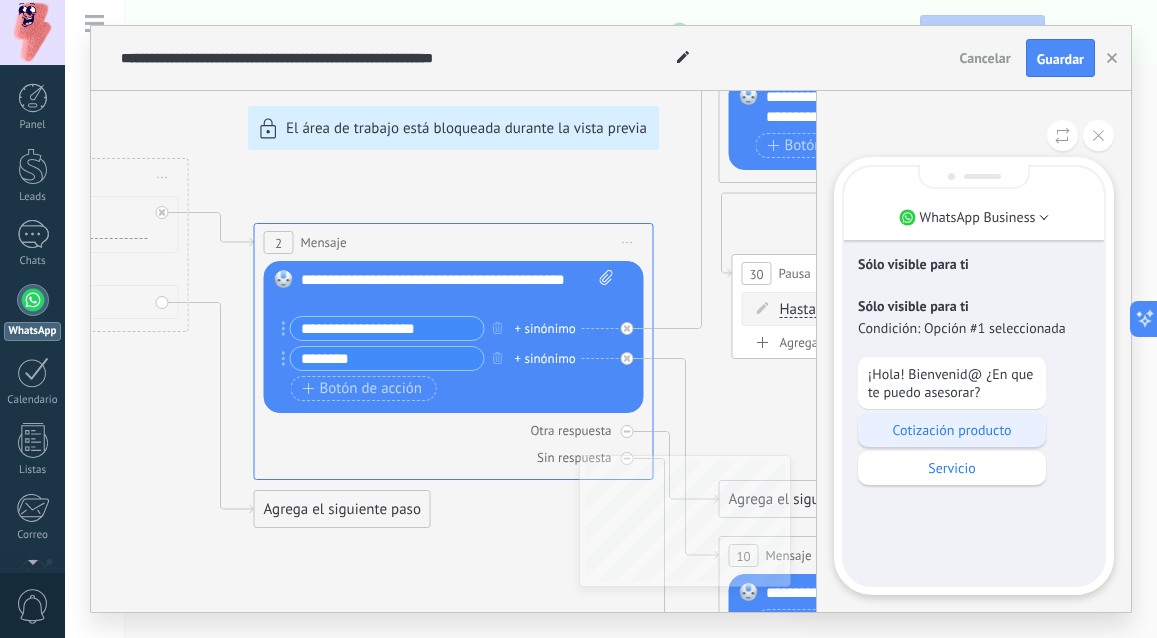 click on "Cotización producto" at bounding box center [952, 430] 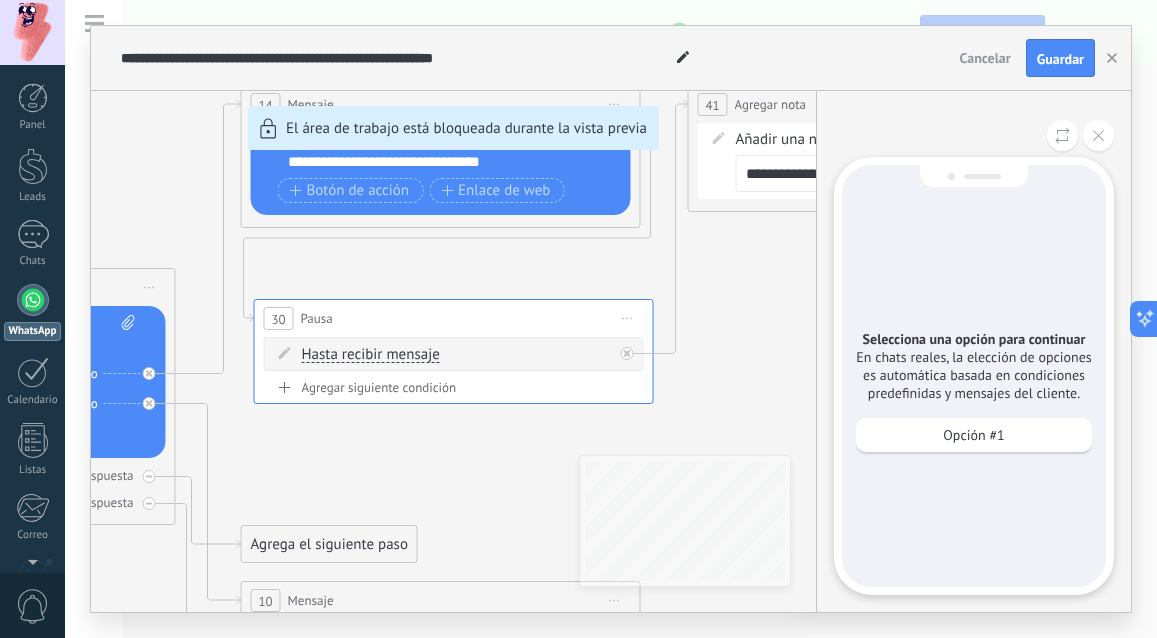 click on "**********" at bounding box center (611, 319) 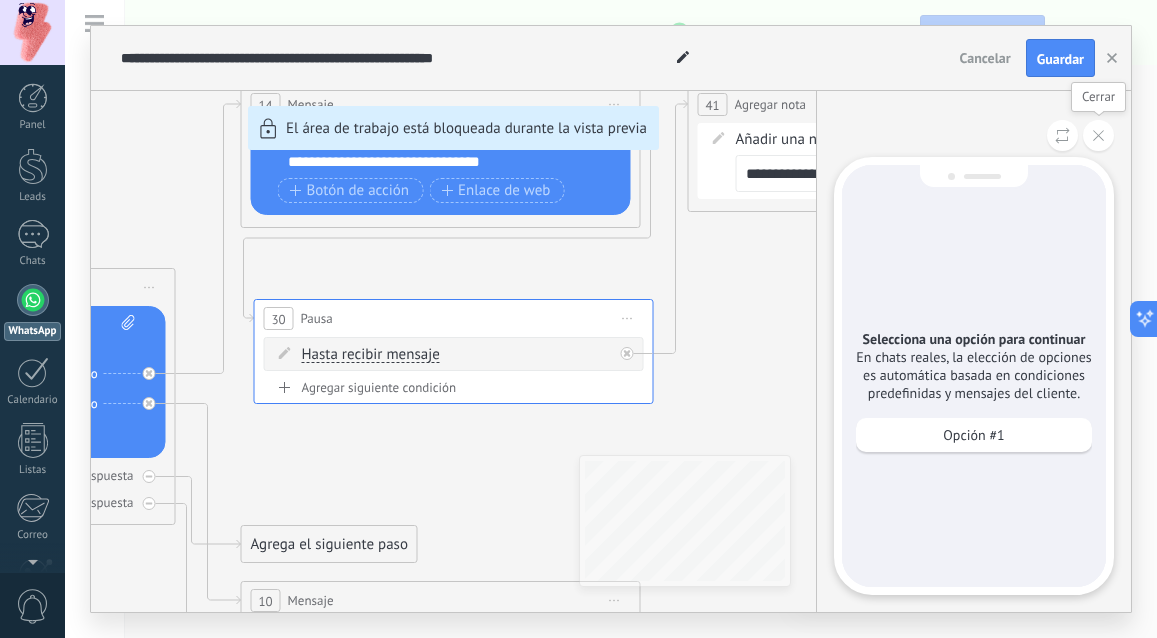 click at bounding box center [1098, 135] 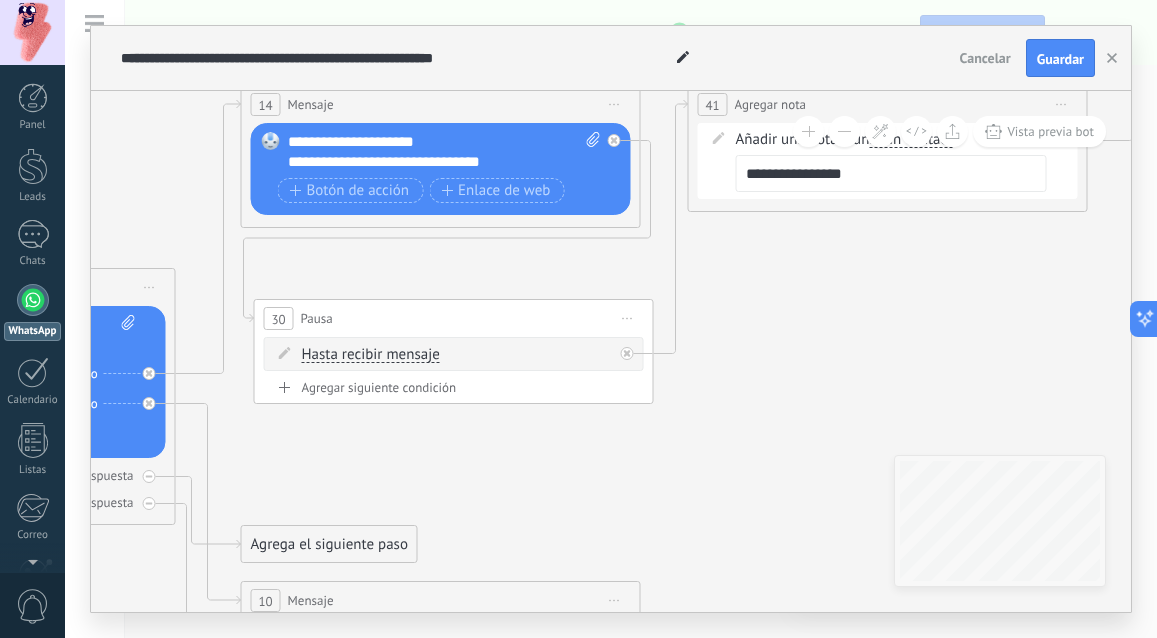 click on "**********" at bounding box center [444, 152] 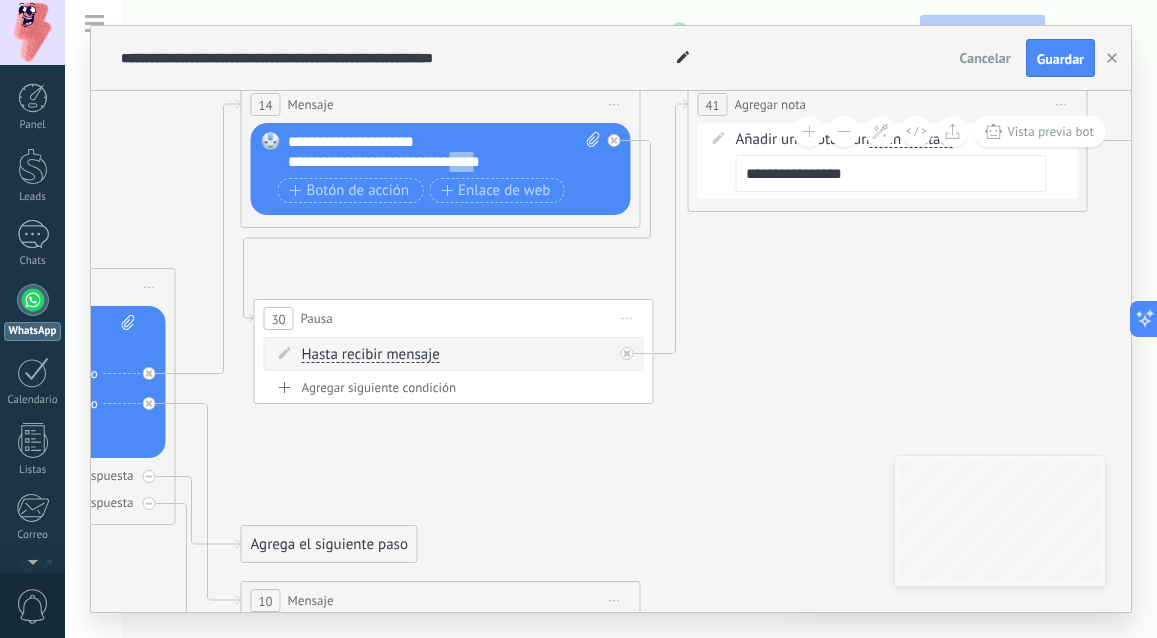 drag, startPoint x: 489, startPoint y: 166, endPoint x: 466, endPoint y: 164, distance: 23.086792 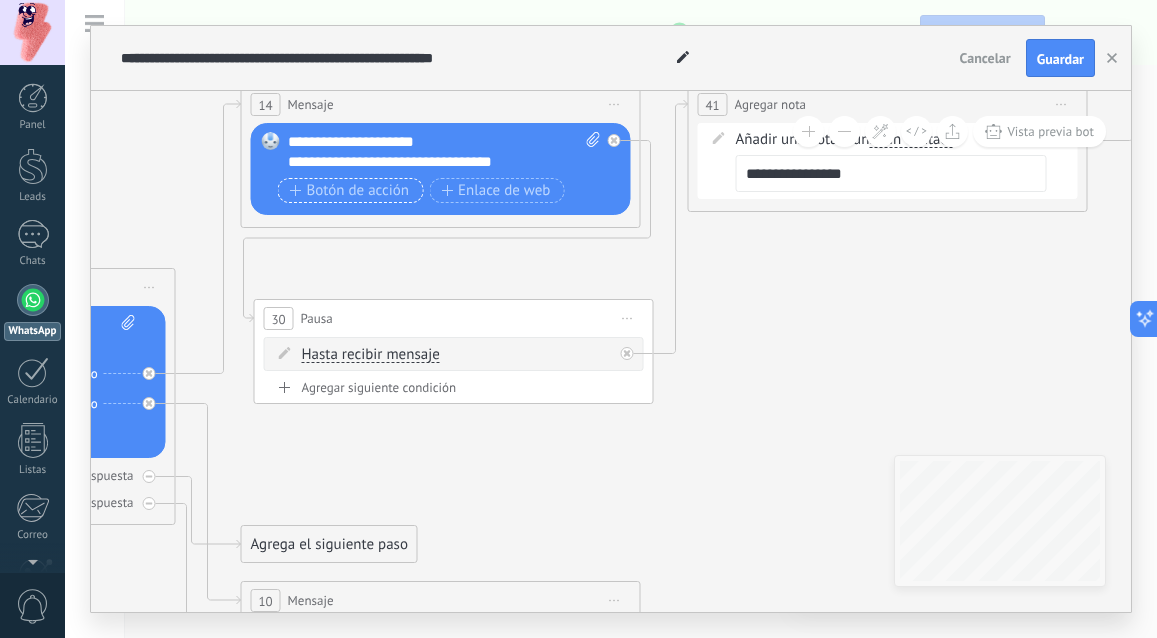 click on "Botón de acción" at bounding box center [350, 191] 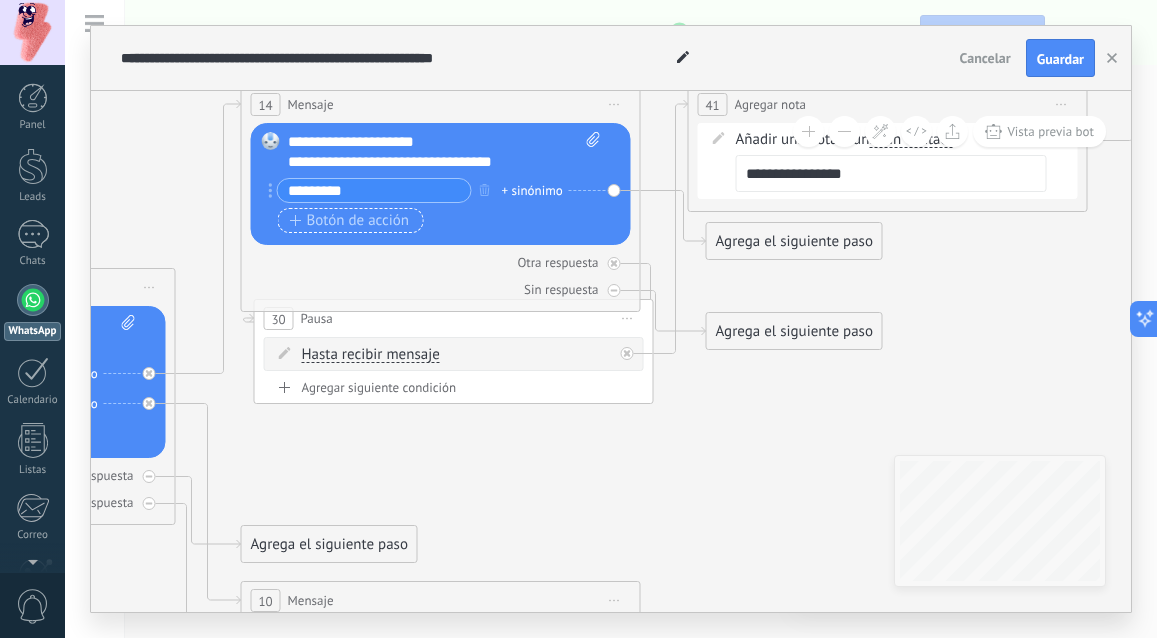 type on "*********" 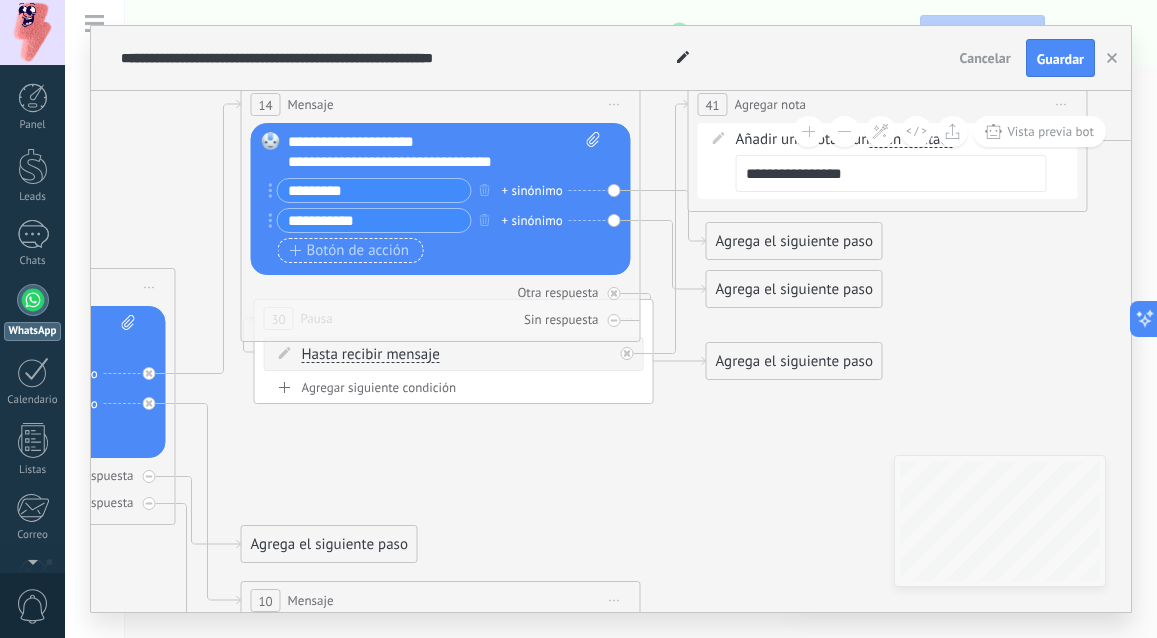 type on "**********" 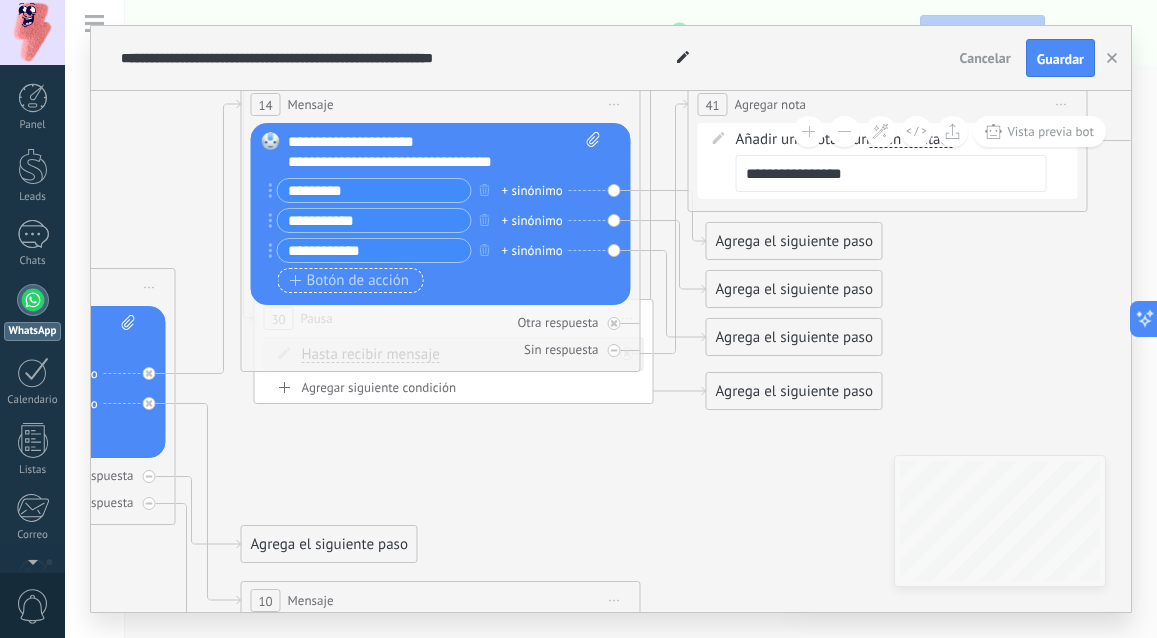 type on "**********" 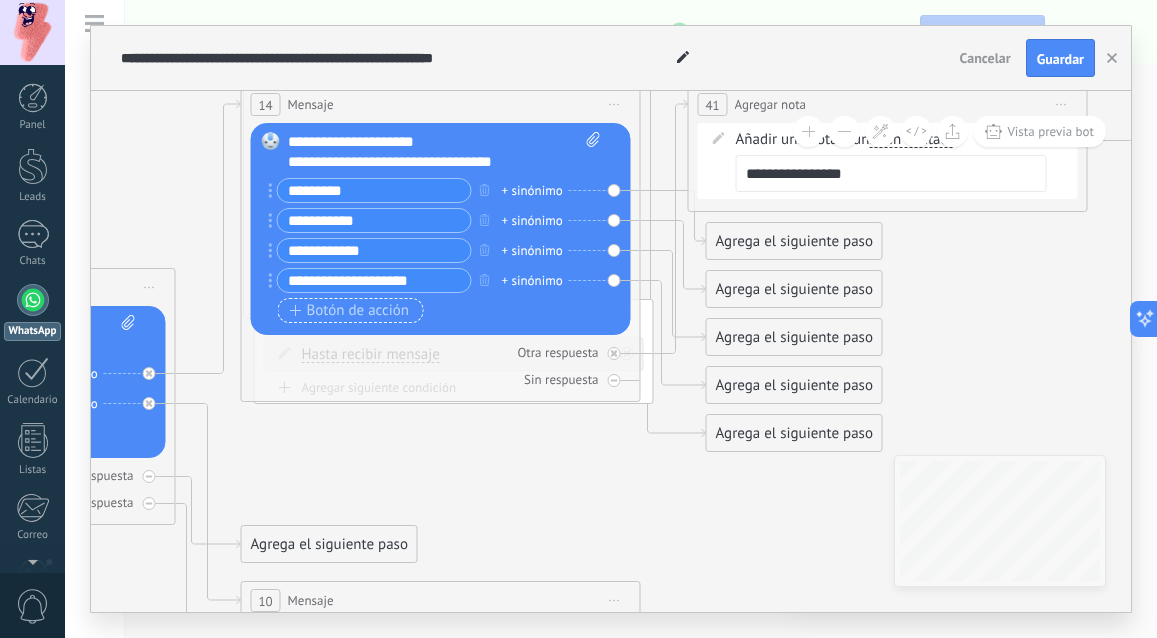type on "**********" 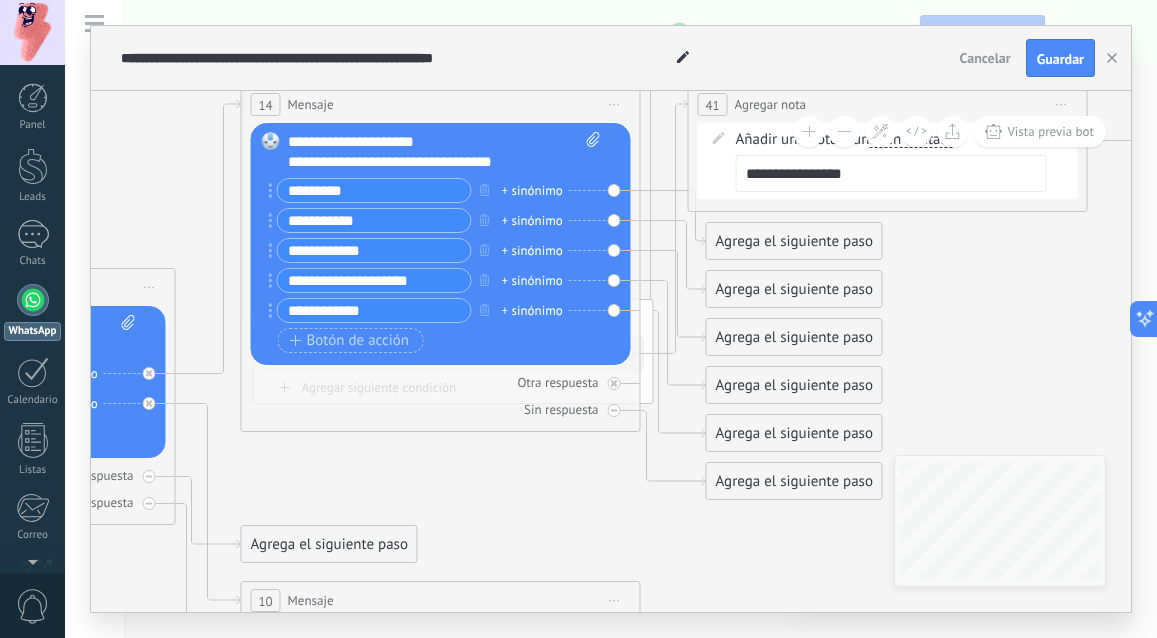 type on "**********" 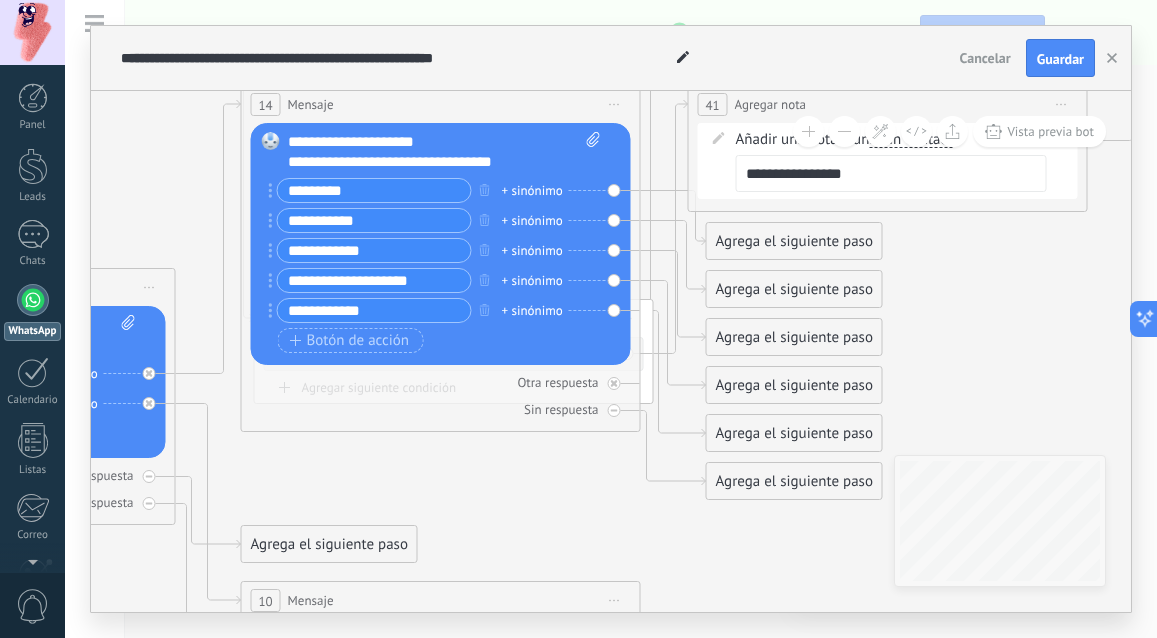 click on "Agrega el siguiente paso" at bounding box center [794, 241] 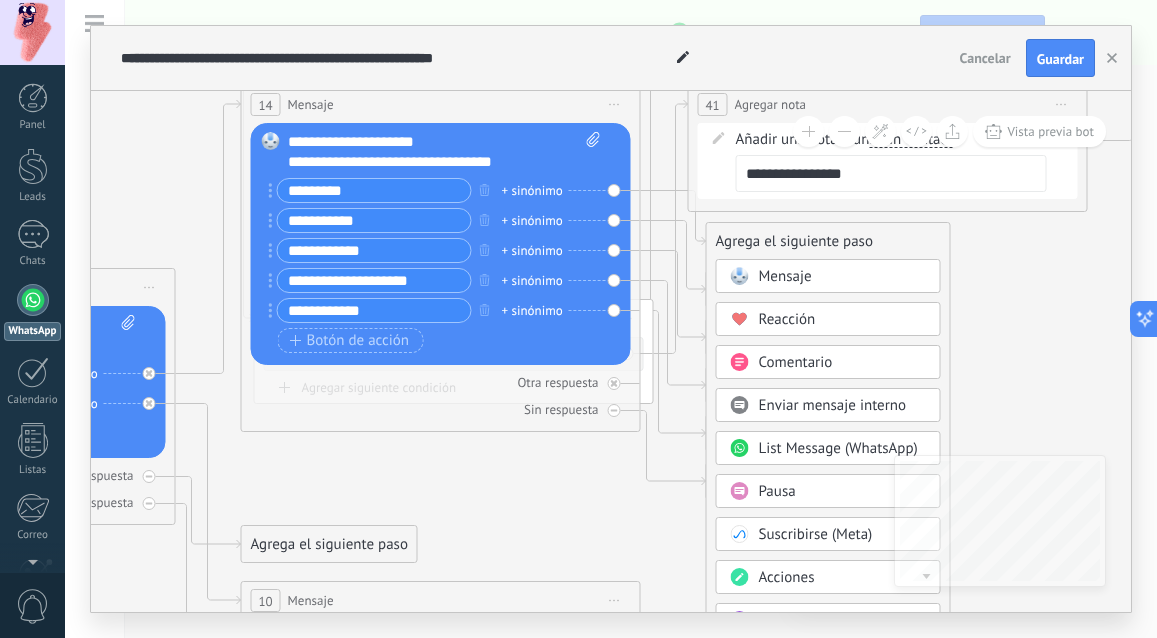 click on "Comentario" at bounding box center [796, 362] 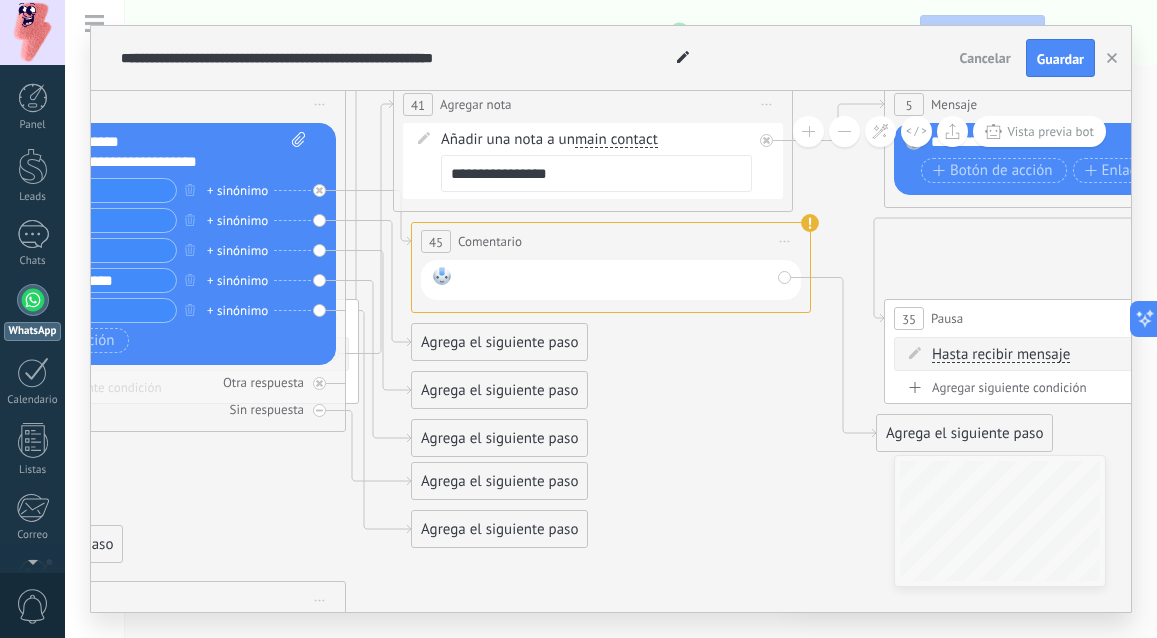 click at bounding box center (614, 280) 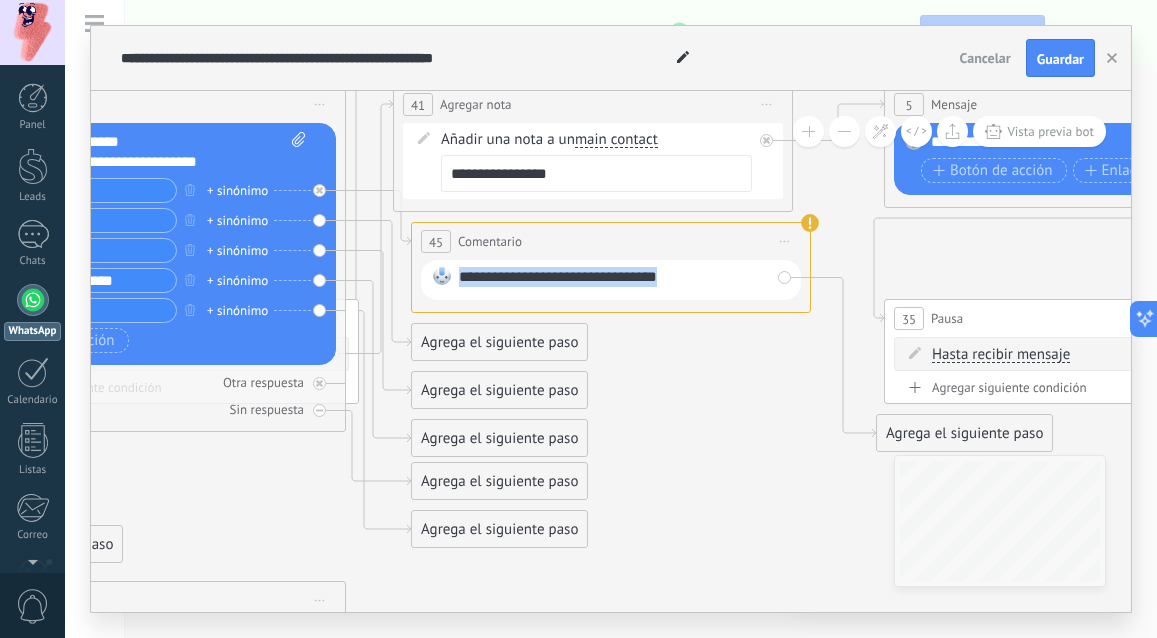 drag, startPoint x: 674, startPoint y: 275, endPoint x: 456, endPoint y: 279, distance: 218.0367 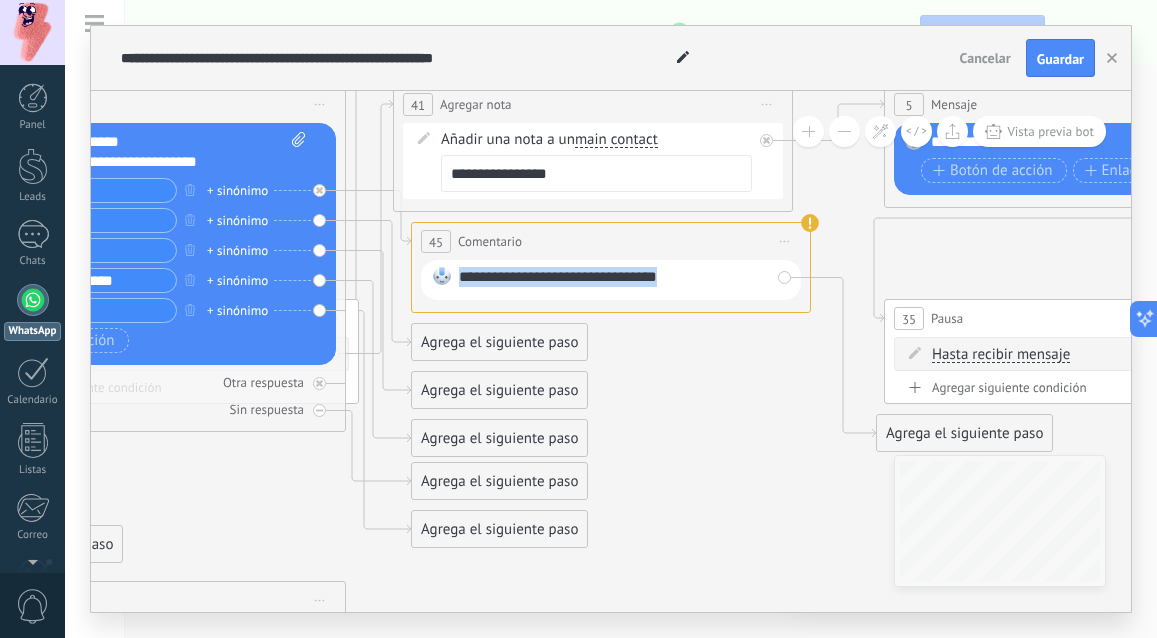 click on "**********" at bounding box center [611, 280] 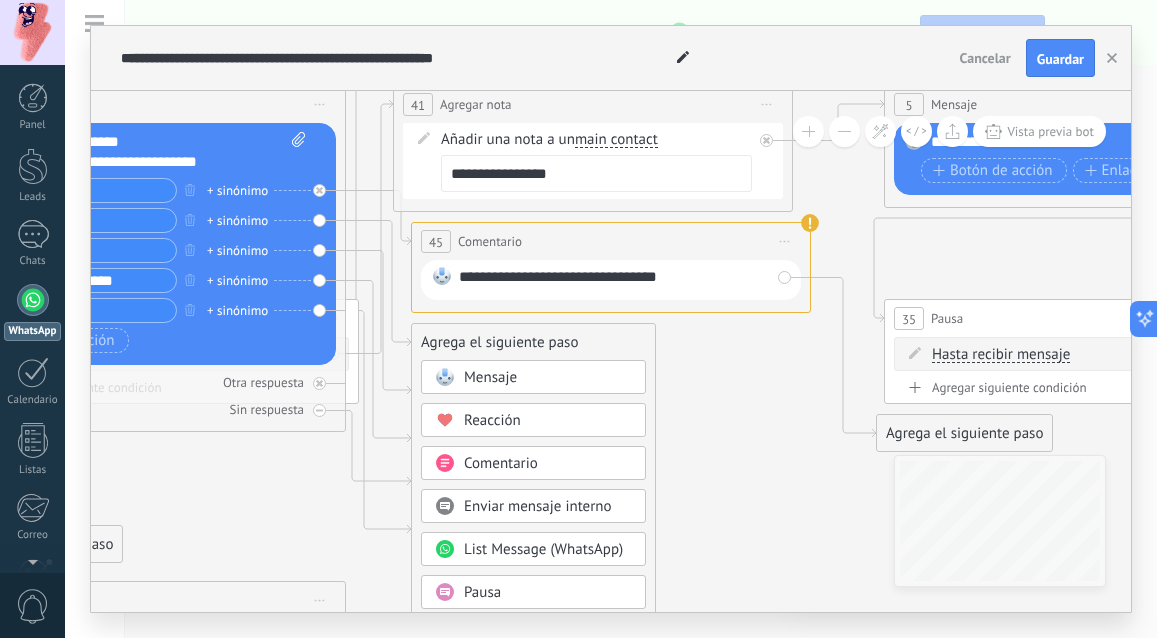 click on "Mensaje" at bounding box center (548, 378) 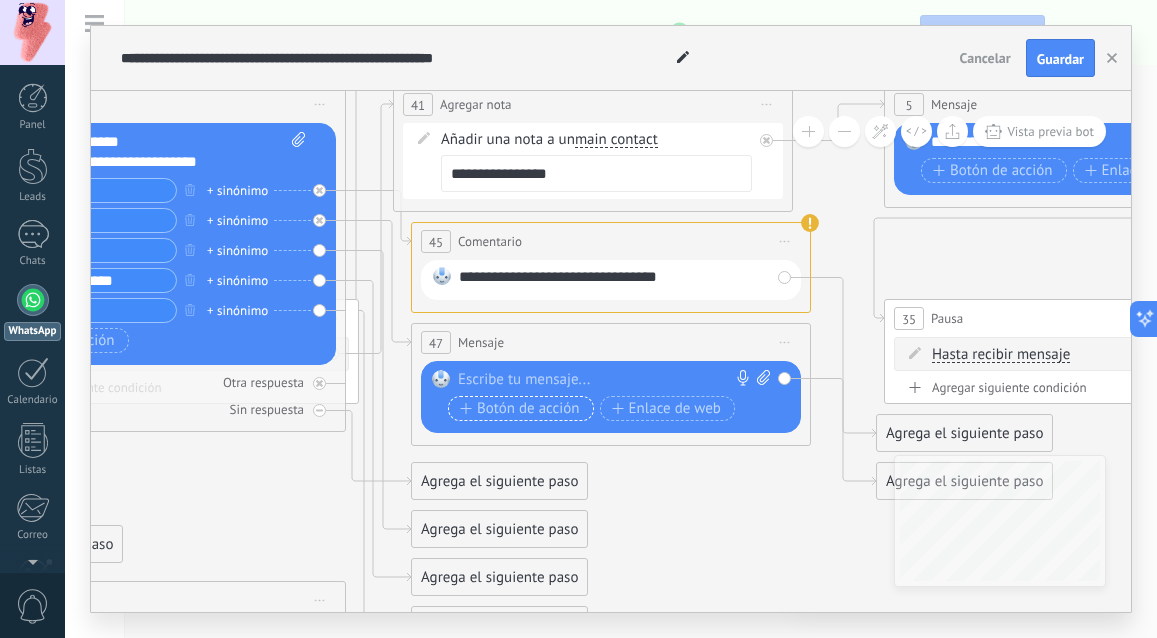 click on "Botón de acción" at bounding box center (520, 409) 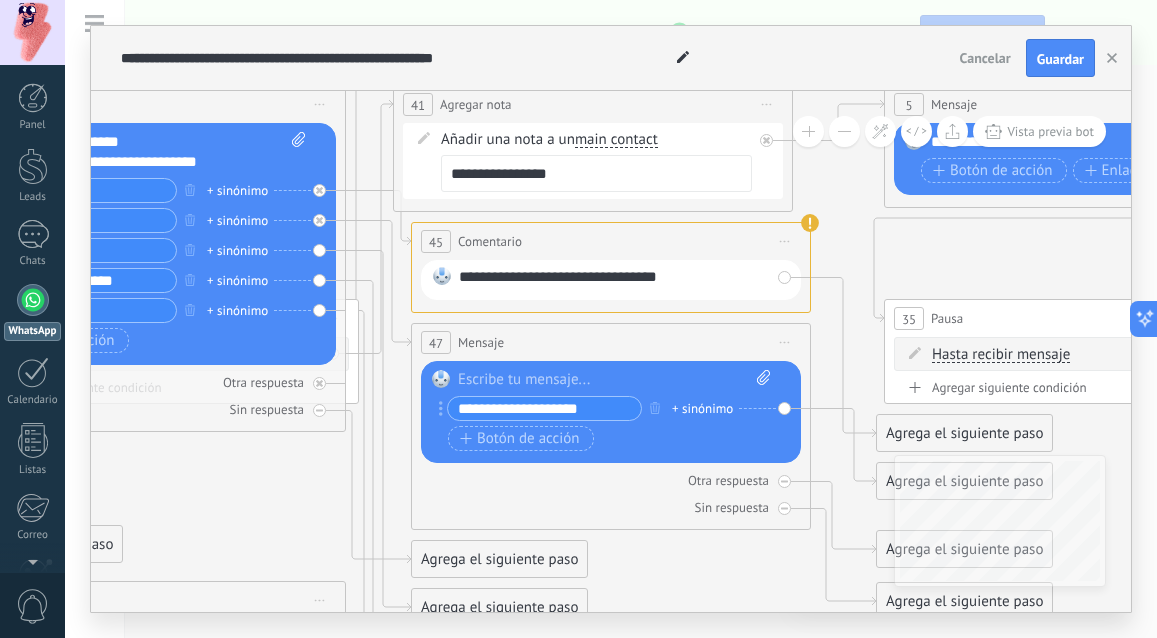 type on "**********" 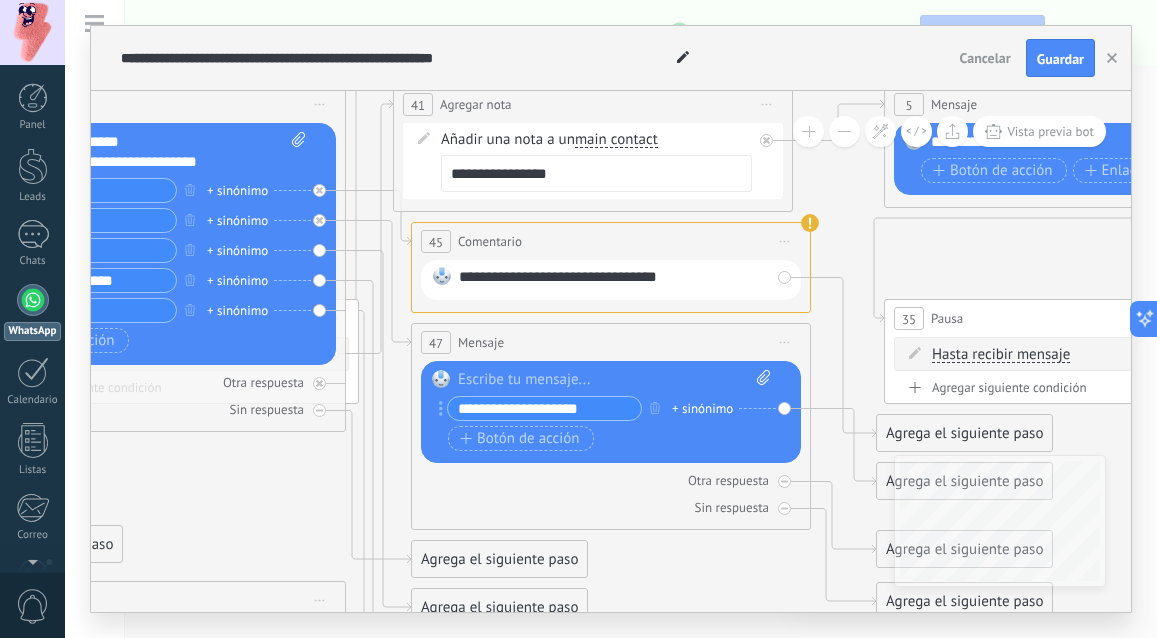 click on "23" 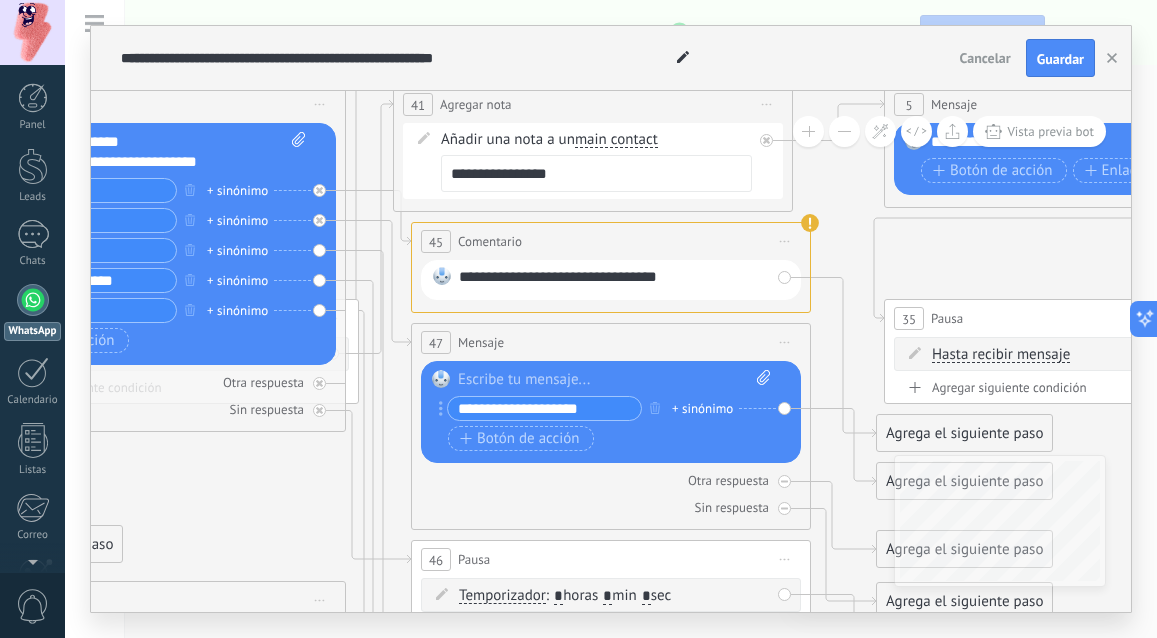click on "23" 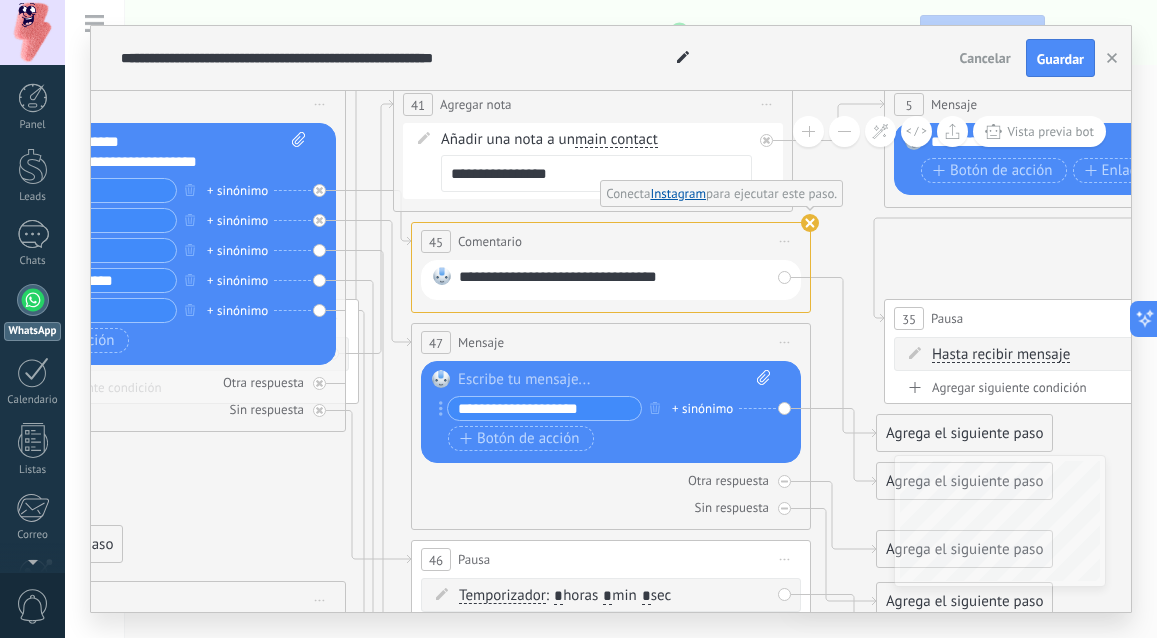 click on "23" 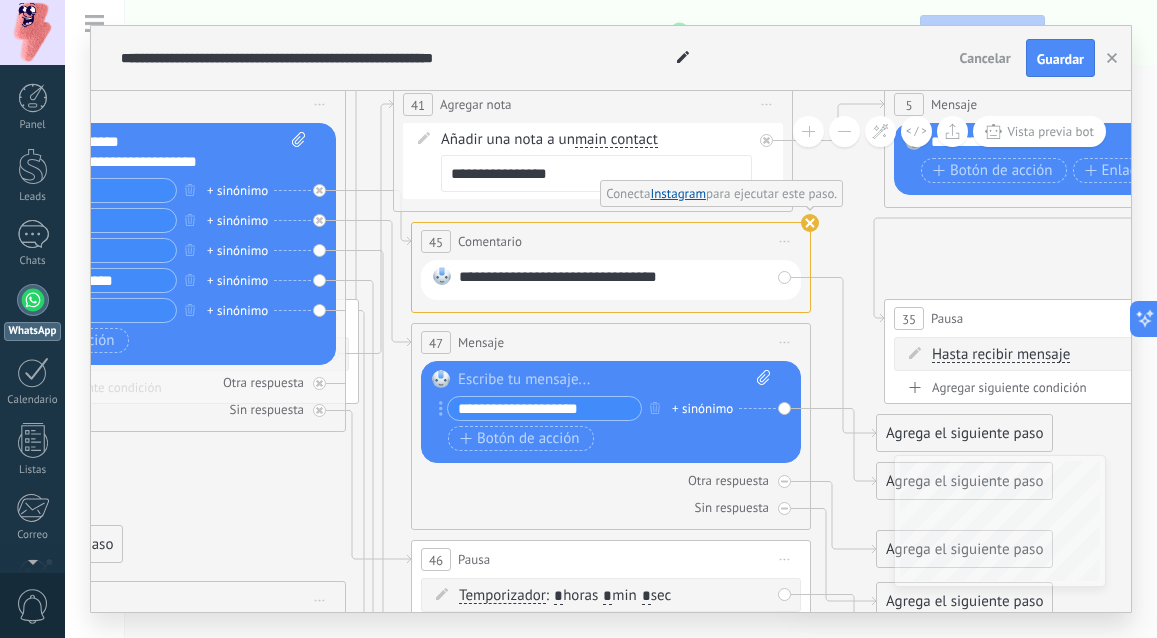 click on "Iniciar vista previa aquí
Cambiar nombre
Duplicar
Borrar" at bounding box center [785, 342] 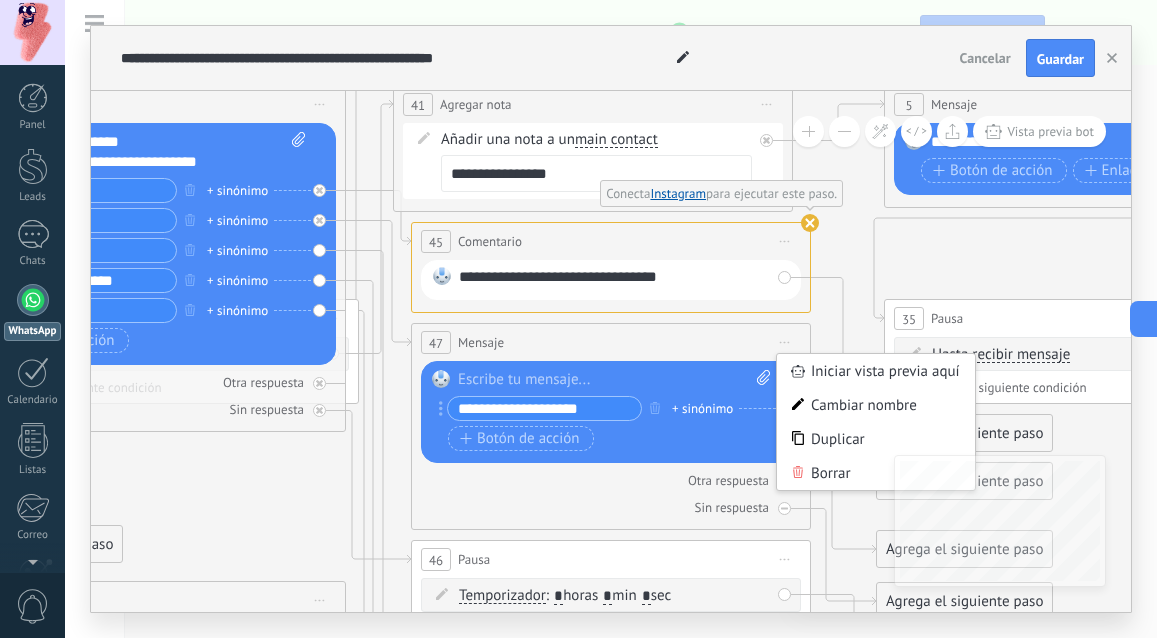 click on "Iniciar vista previa aquí
Cambiar nombre
Duplicar
Borrar" at bounding box center [785, 342] 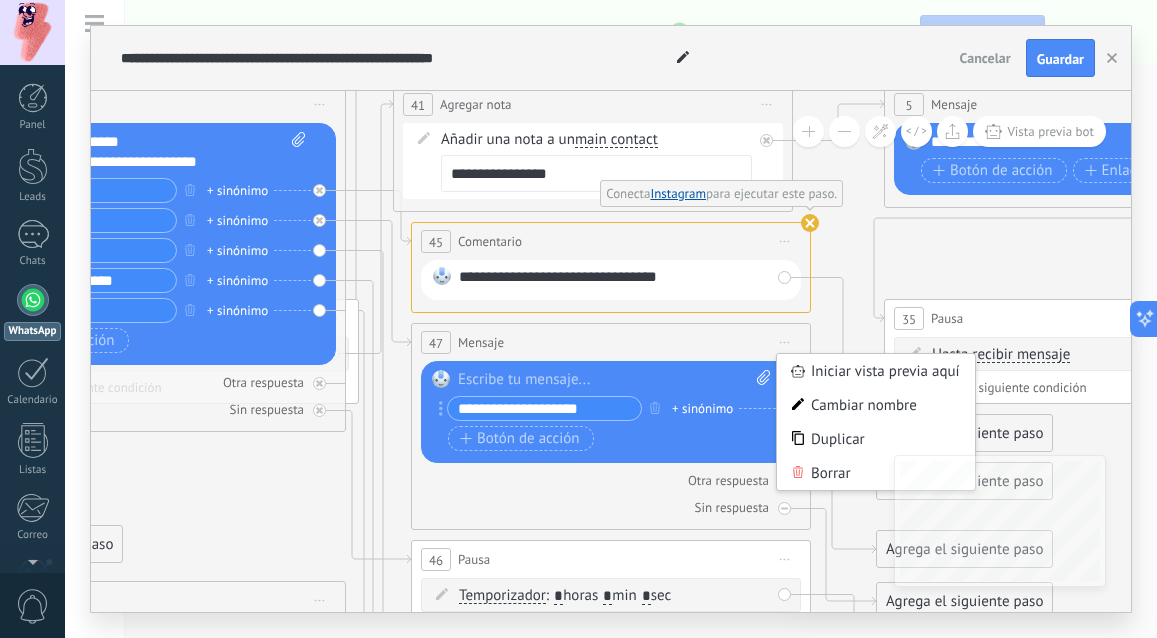 click on "23" 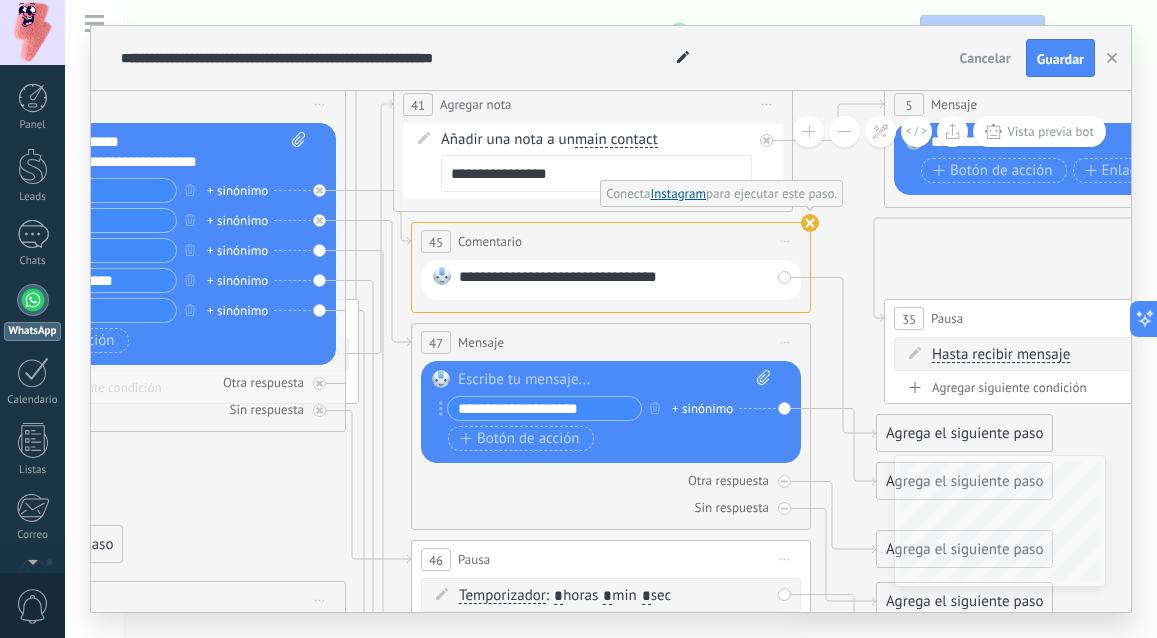 click on "Reemplazar
Quitar
Convertir a mensaje de voz
Arrastre la imagen aquí para adjuntarla.
Añadir imagen
Subir
Arrastrar y soltar
Archivo no encontrado
Escribe tu mensaje..." at bounding box center [146, 244] 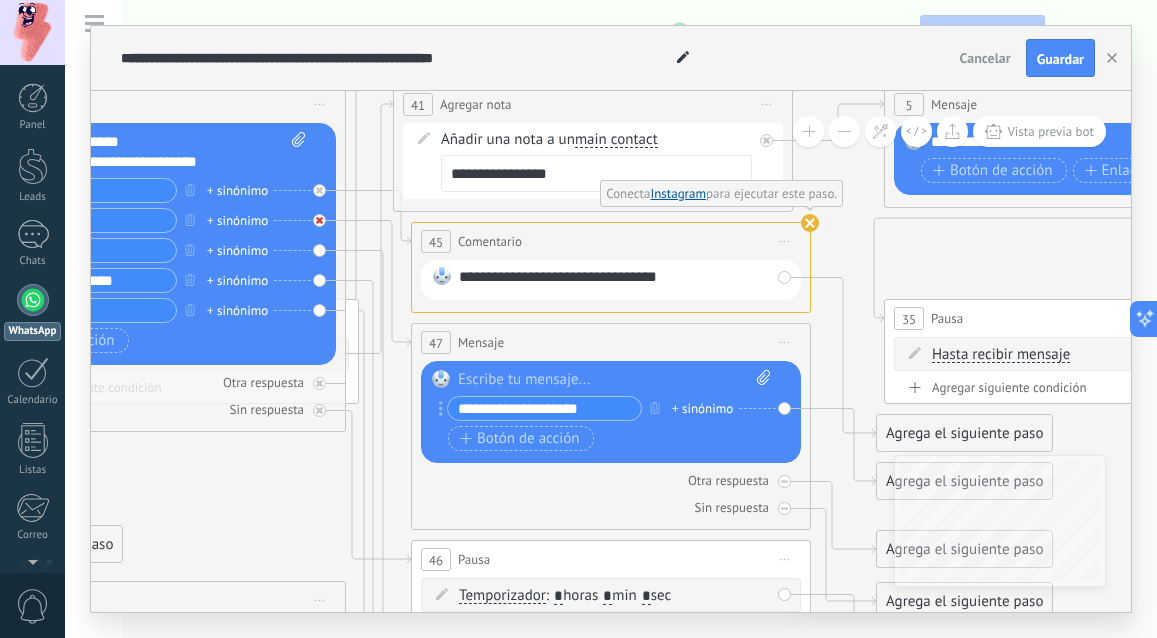 click 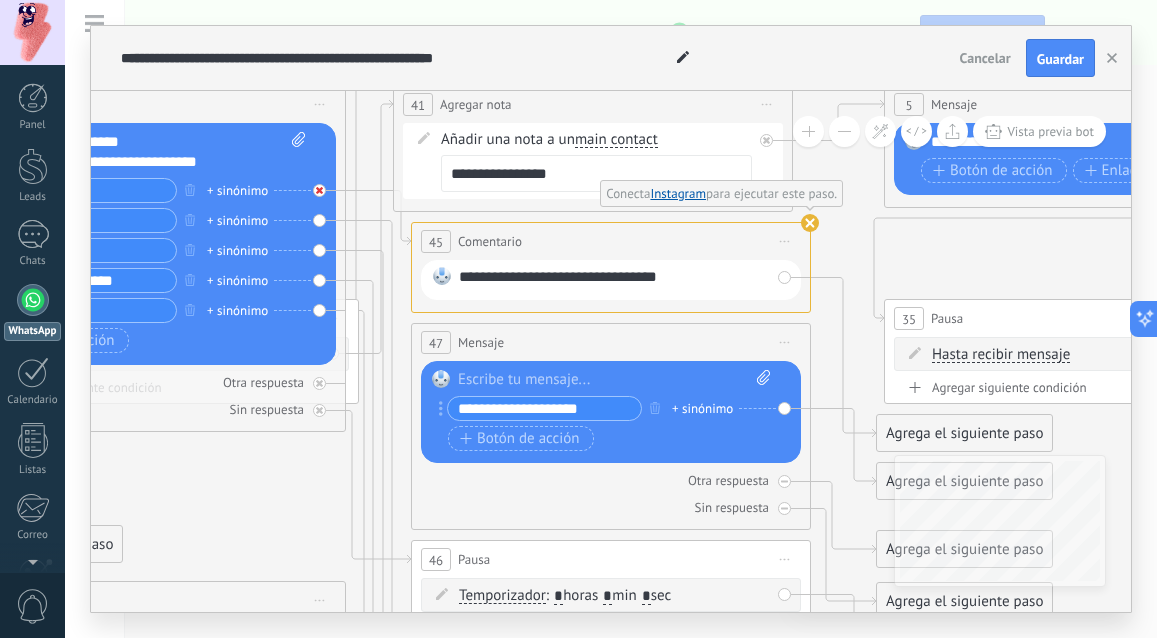 click 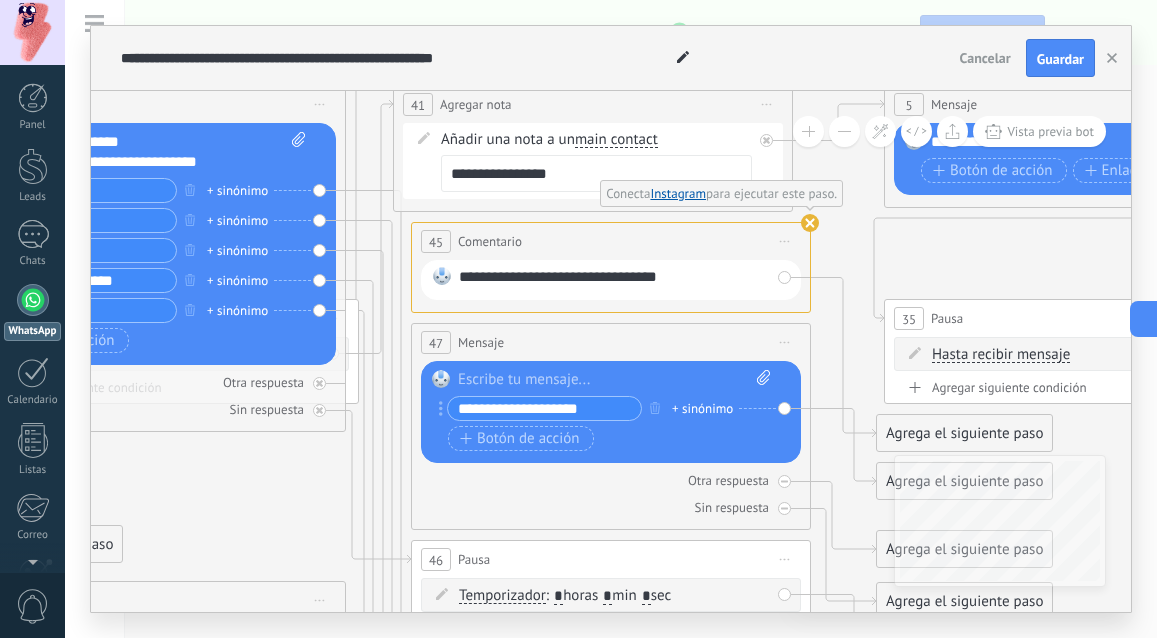 click on "Reemplazar
Quitar
Convertir a mensaje de voz
Arrastre la imagen aquí para adjuntarla.
Añadir imagen
Subir
Arrastrar y soltar
Archivo no encontrado
Escribe tu mensaje..." at bounding box center (146, 244) 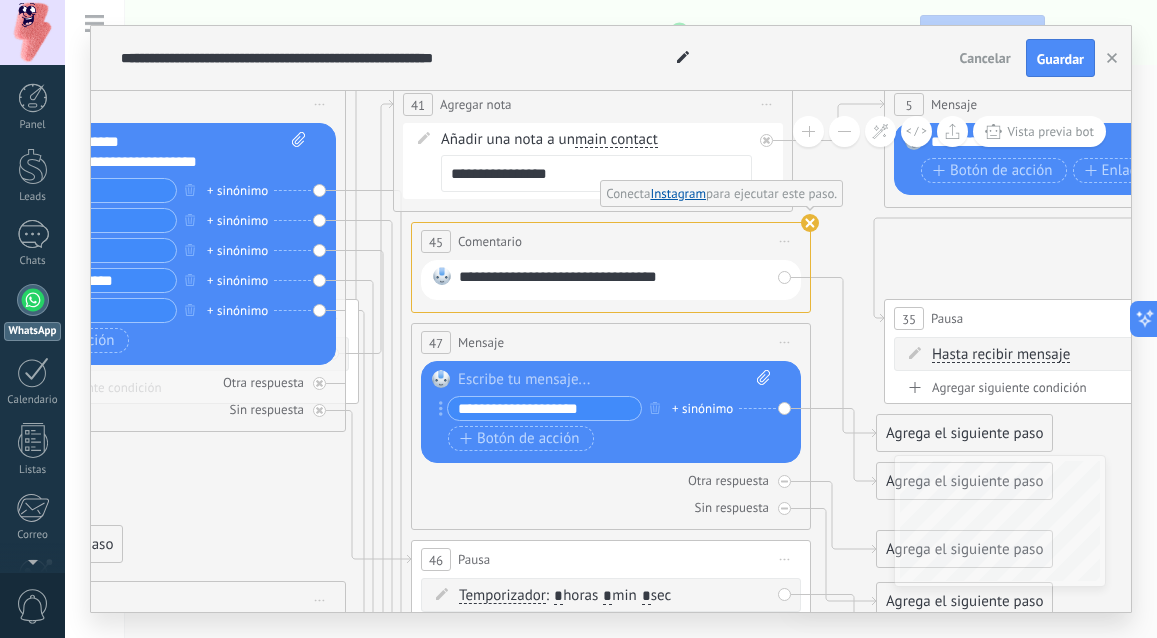 click on "Reemplazar
Quitar
Convertir a mensaje de voz
Arrastre la imagen aquí para adjuntarla.
Añadir imagen
Subir
Arrastrar y soltar
Archivo no encontrado
Escribe tu mensaje..." at bounding box center (146, 244) 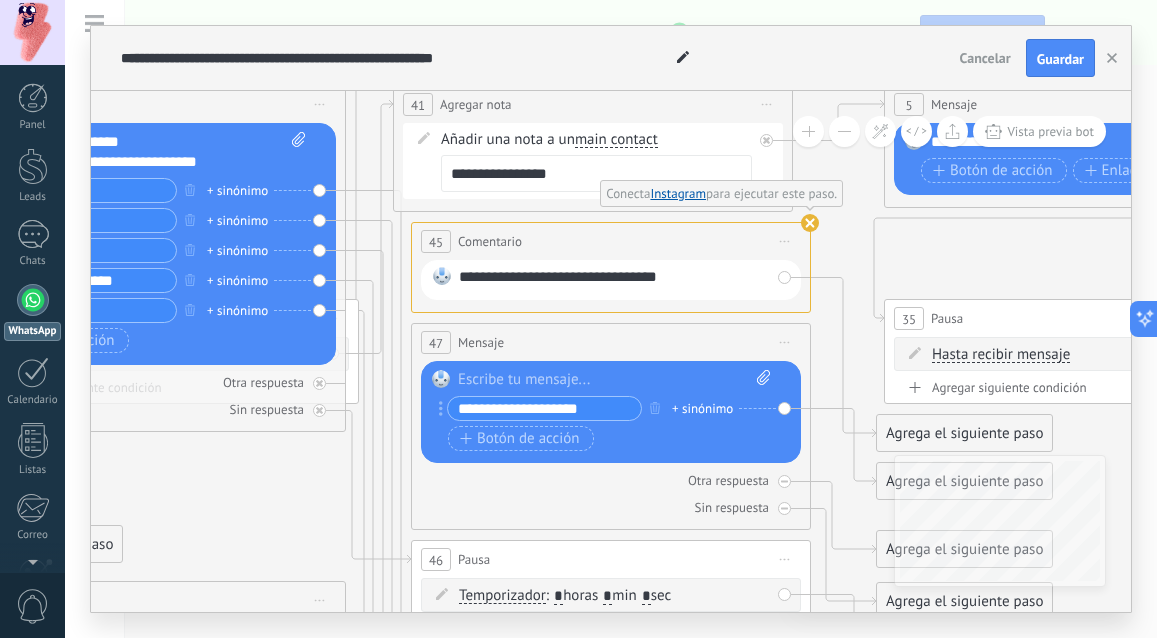 click on "Reemplazar
Quitar
Convertir a mensaje de voz
Arrastre la imagen aquí para adjuntarla.
Añadir imagen
Subir
Arrastrar y soltar
Archivo no encontrado
Escribe tu mensaje..." at bounding box center [146, 244] 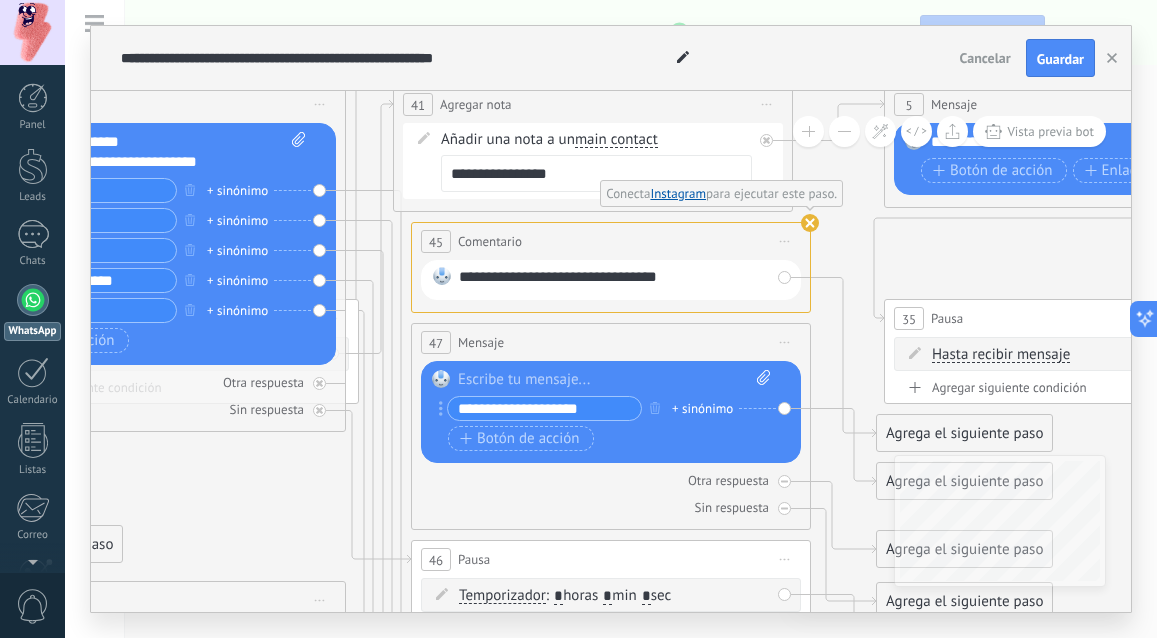 click on "**********" at bounding box center (614, 280) 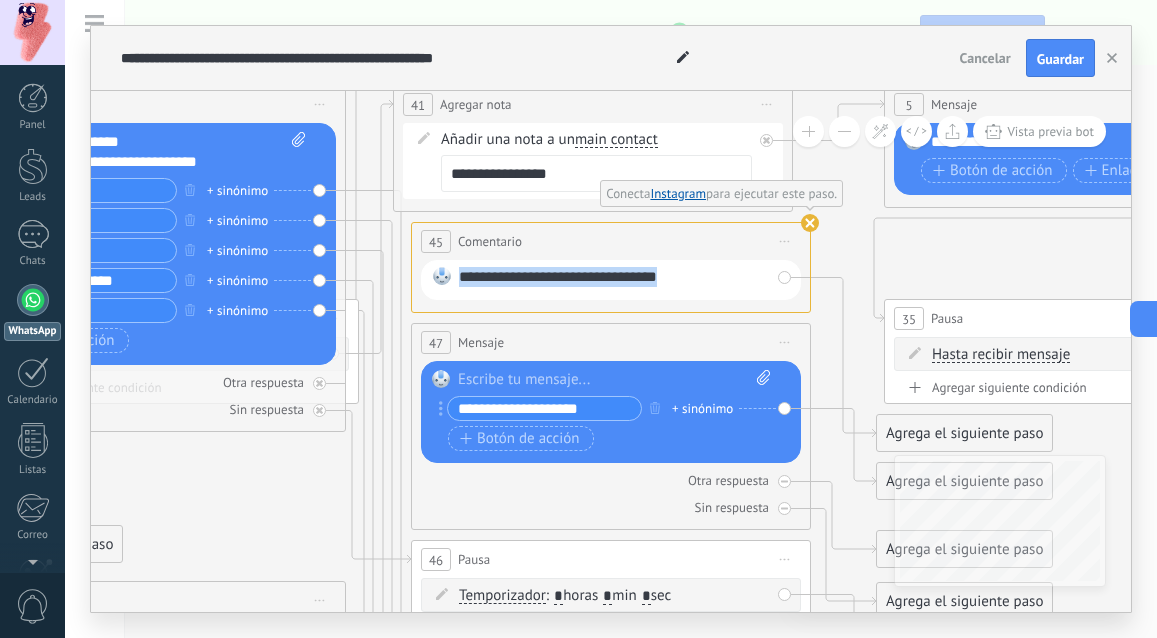 drag, startPoint x: 684, startPoint y: 276, endPoint x: 451, endPoint y: 267, distance: 233.17375 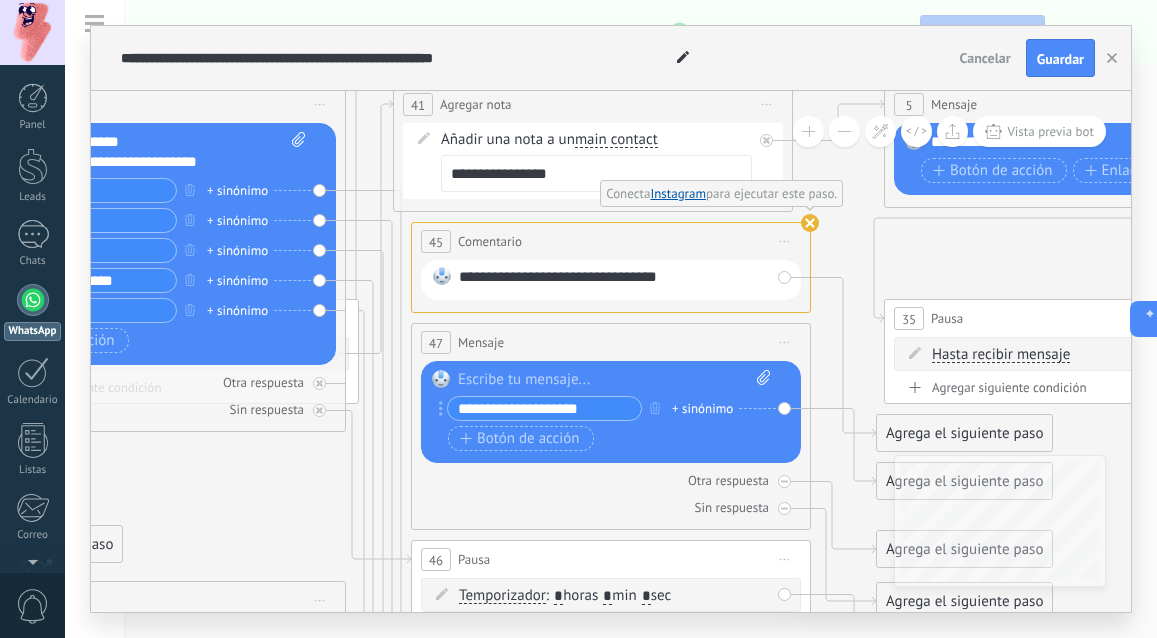click on "23" 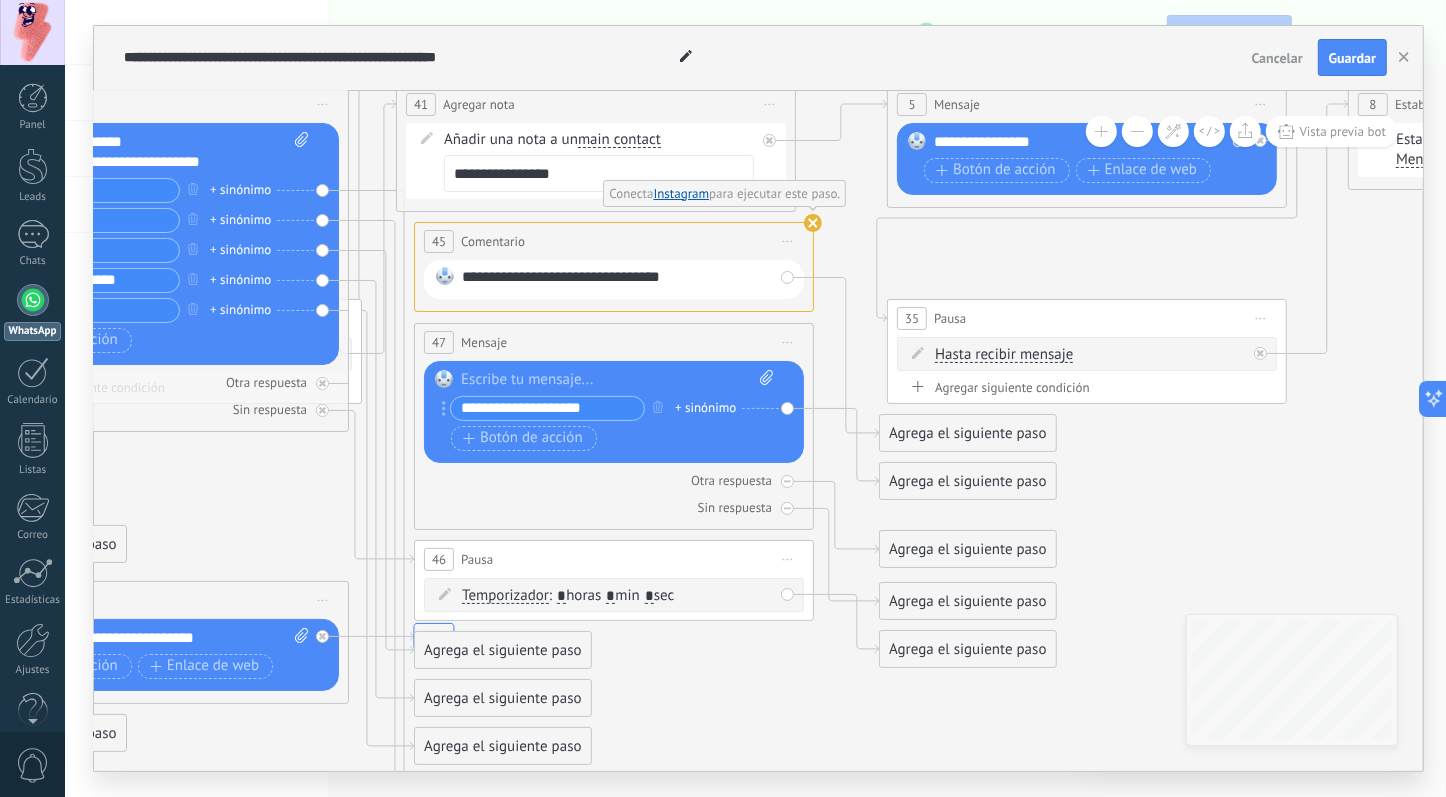 click on "Agrega el siguiente paso" at bounding box center (502, 650) 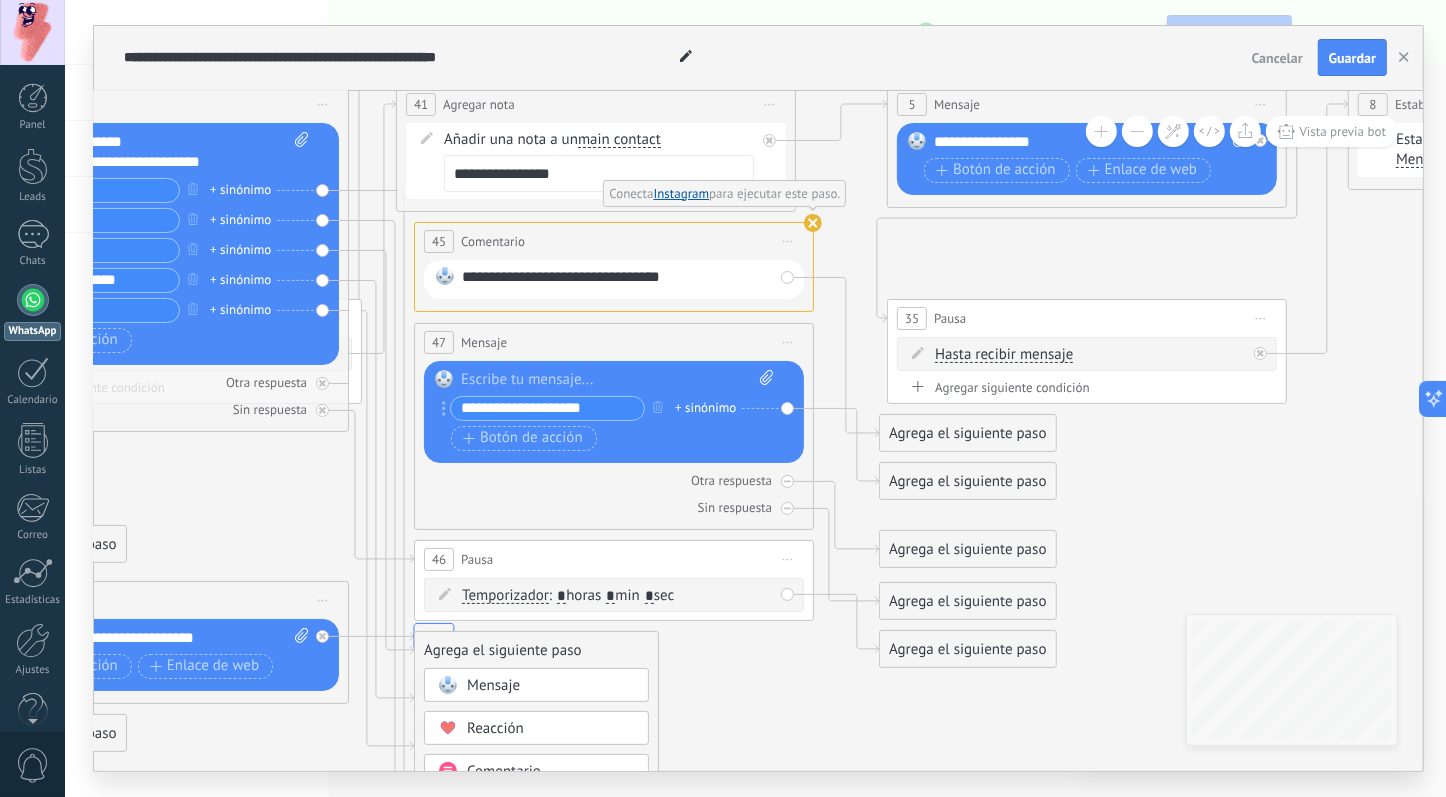click on "Reemplazar
Quitar
Convertir a mensaje de voz
Arrastre la imagen aquí para adjuntarla.
Añadir imagen
Subir
Arrastrar y soltar
Archivo no encontrado
Escribe tu mensaje..." at bounding box center [149, 244] 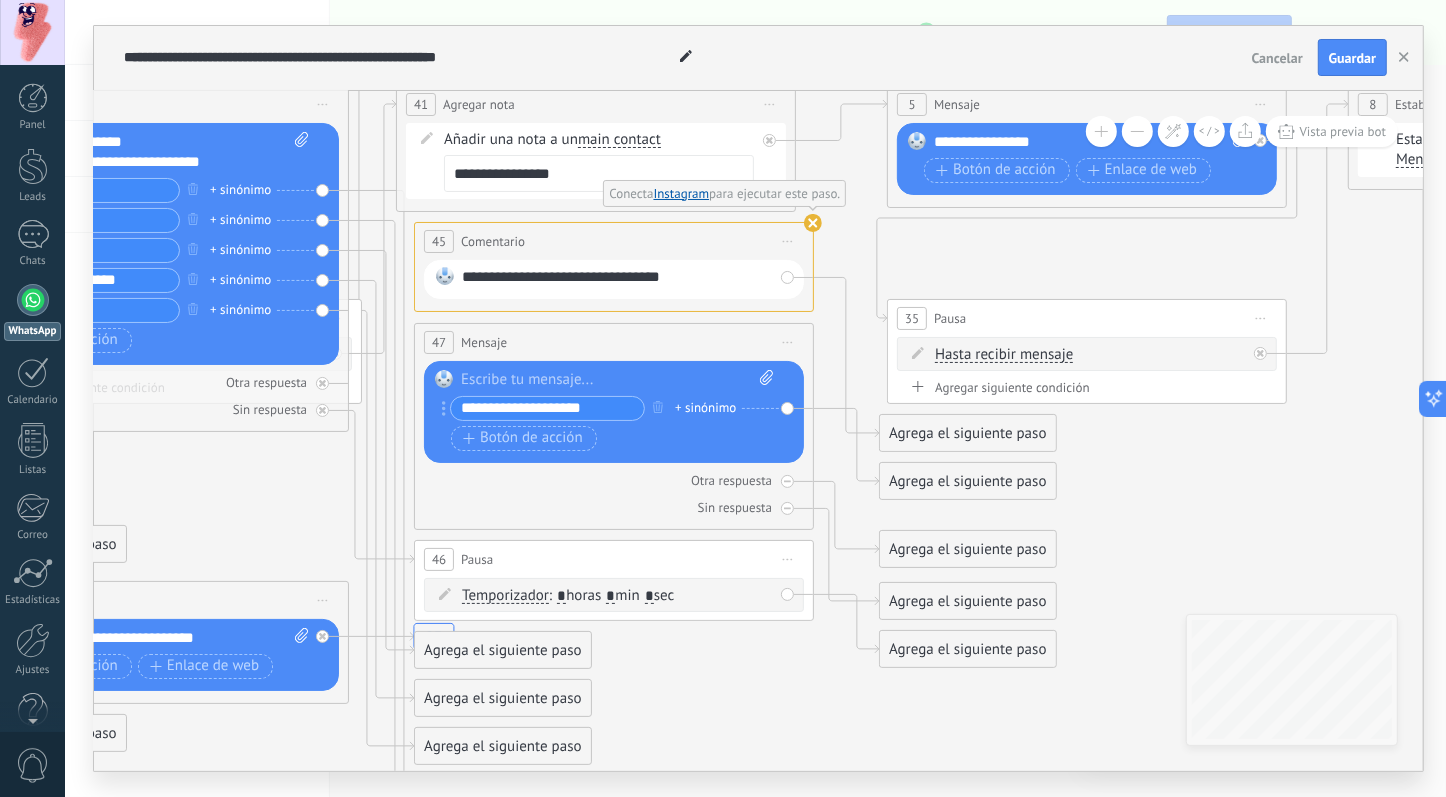 click on "Temporizador
Temporizador
Temporizador
Temporizador
:
*  horas
*  min  *  sec
:
Lu - Do
Lu" at bounding box center (614, 595) 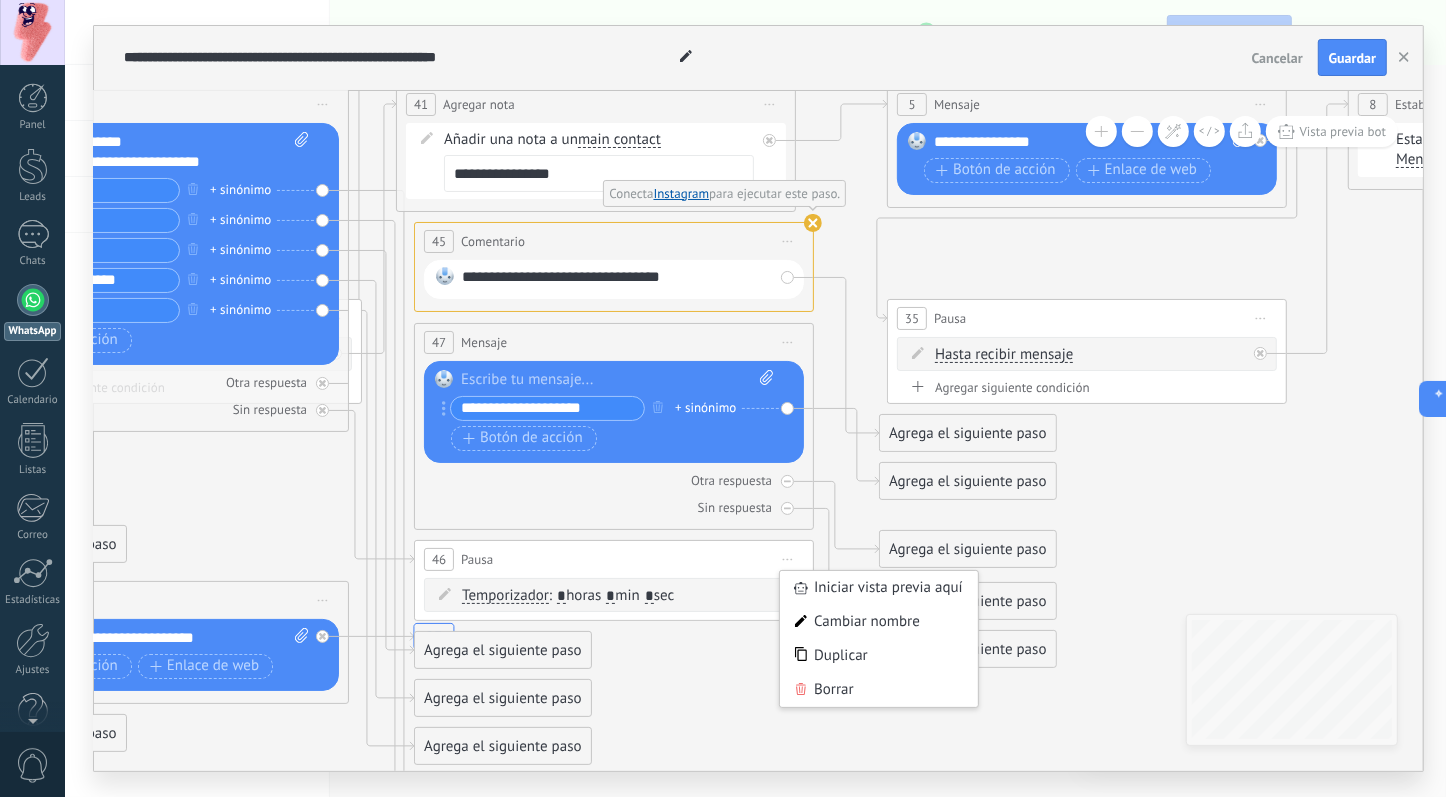 click on "23" 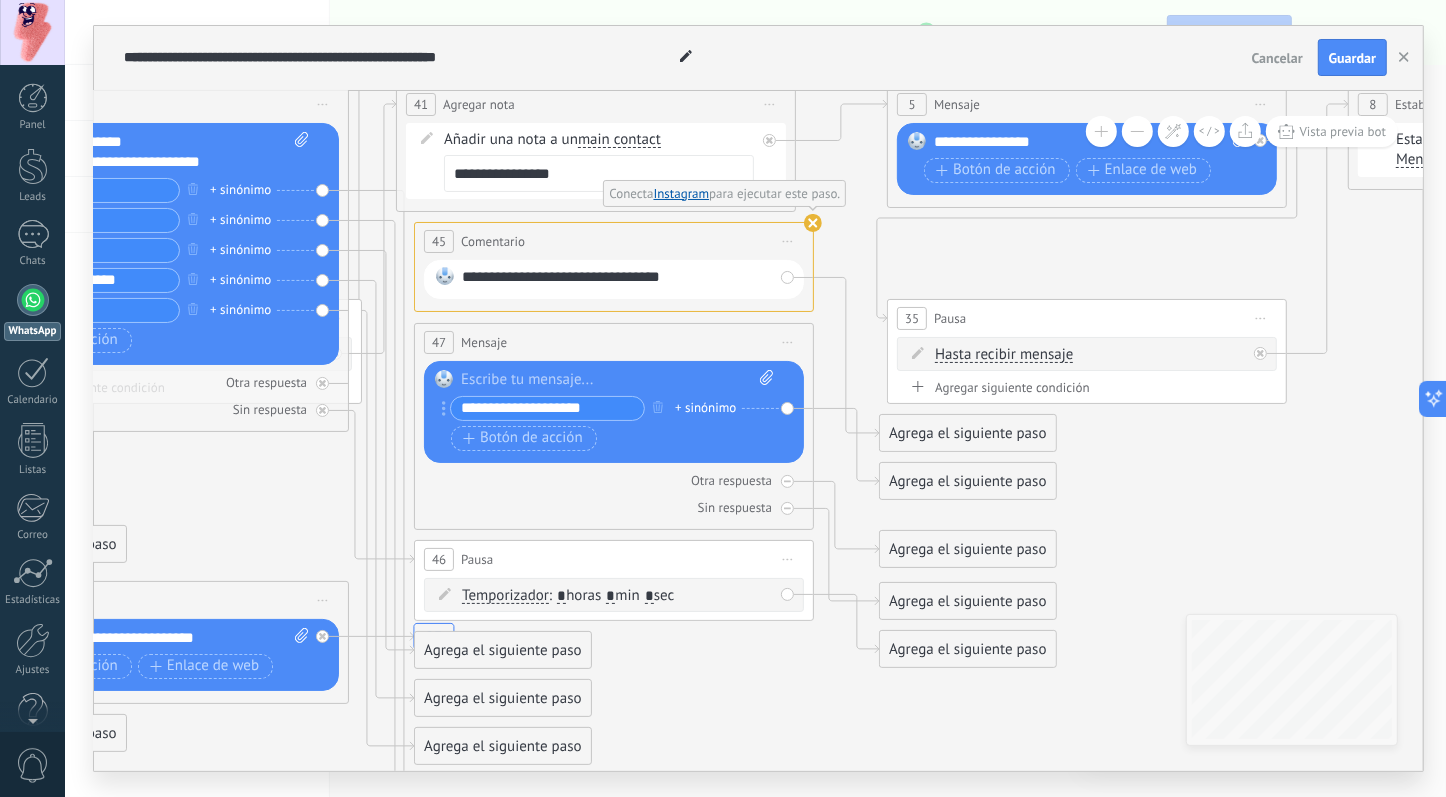 click on "Agrega el siguiente paso" at bounding box center (502, 650) 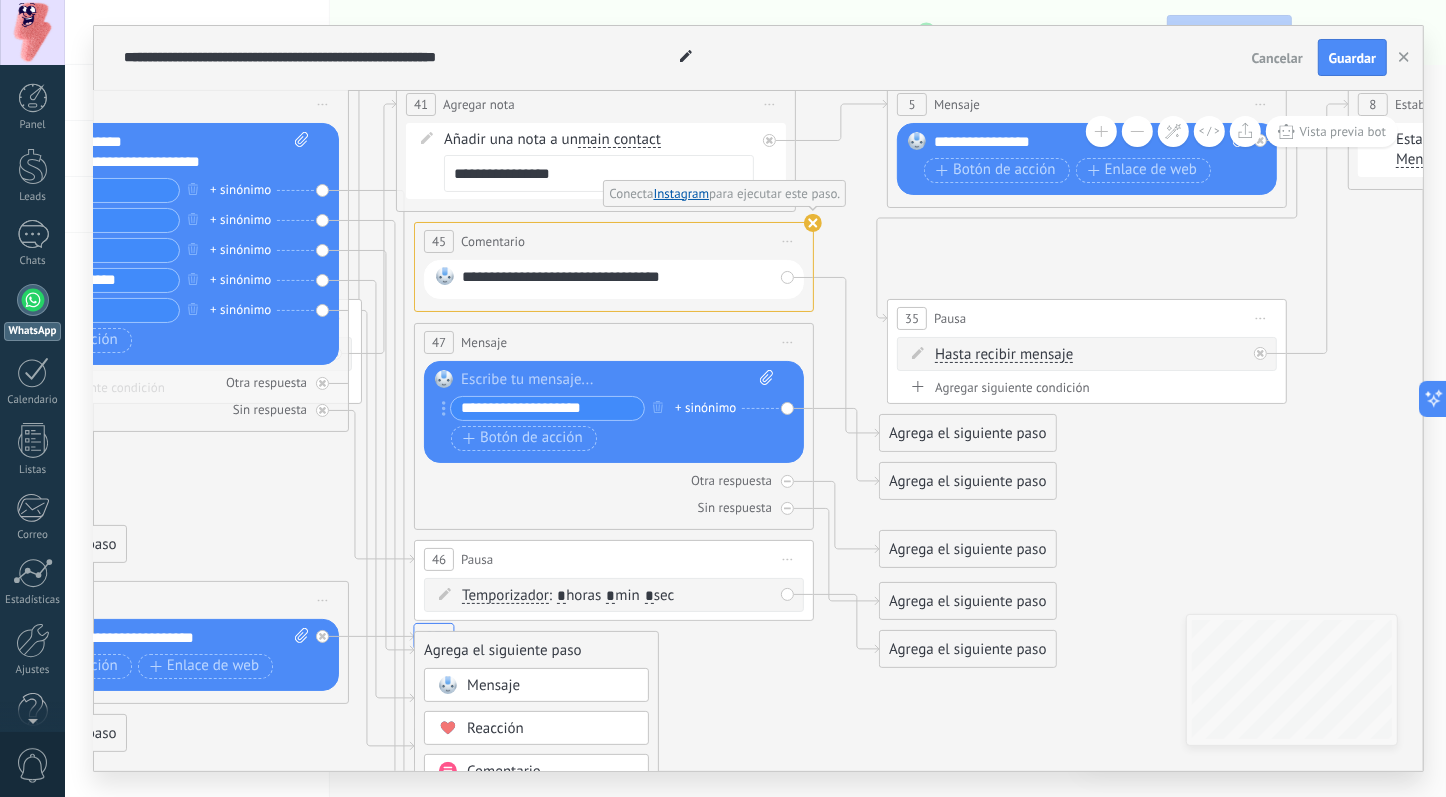 click on "Mensaje" at bounding box center [551, 686] 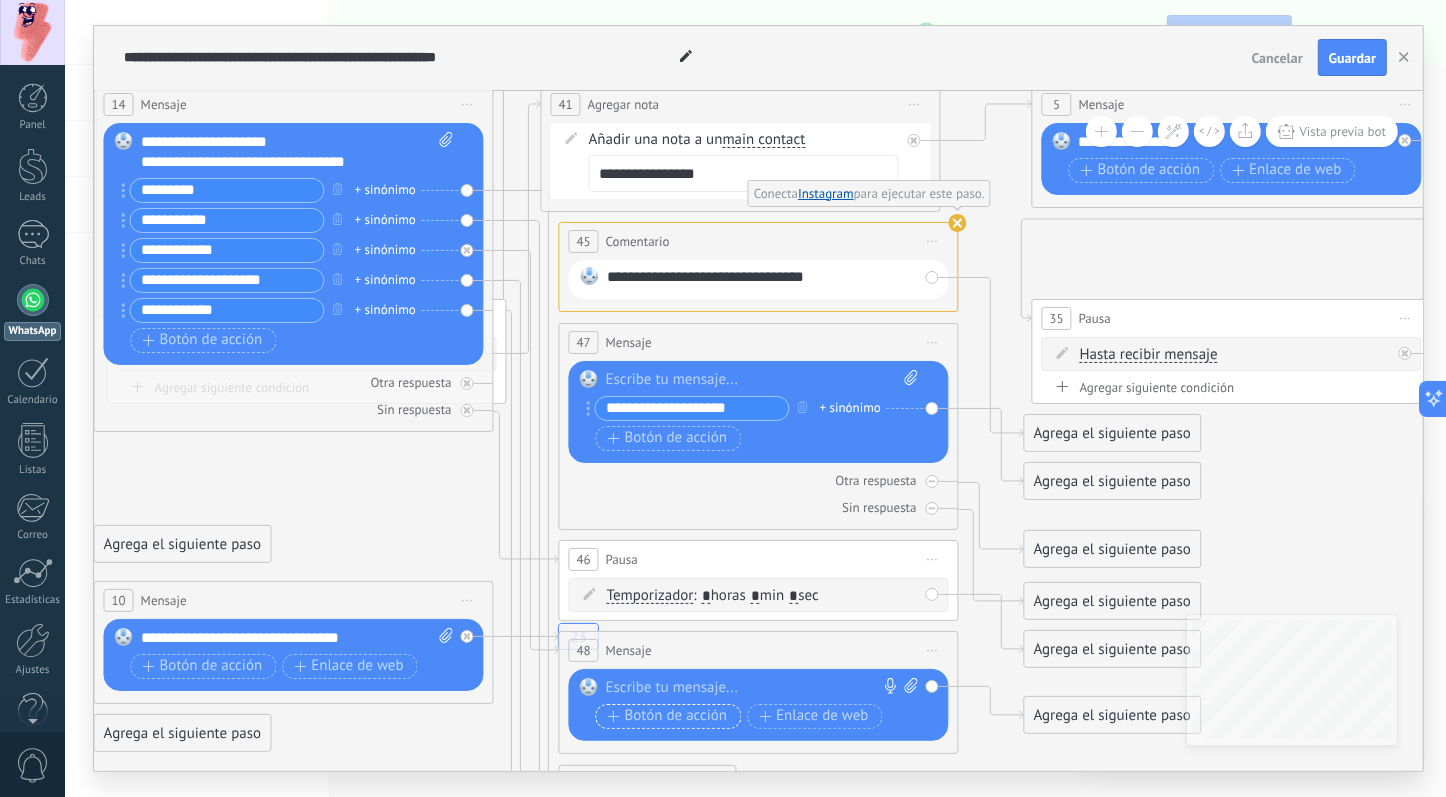 click on "Botón de acción" at bounding box center [668, 716] 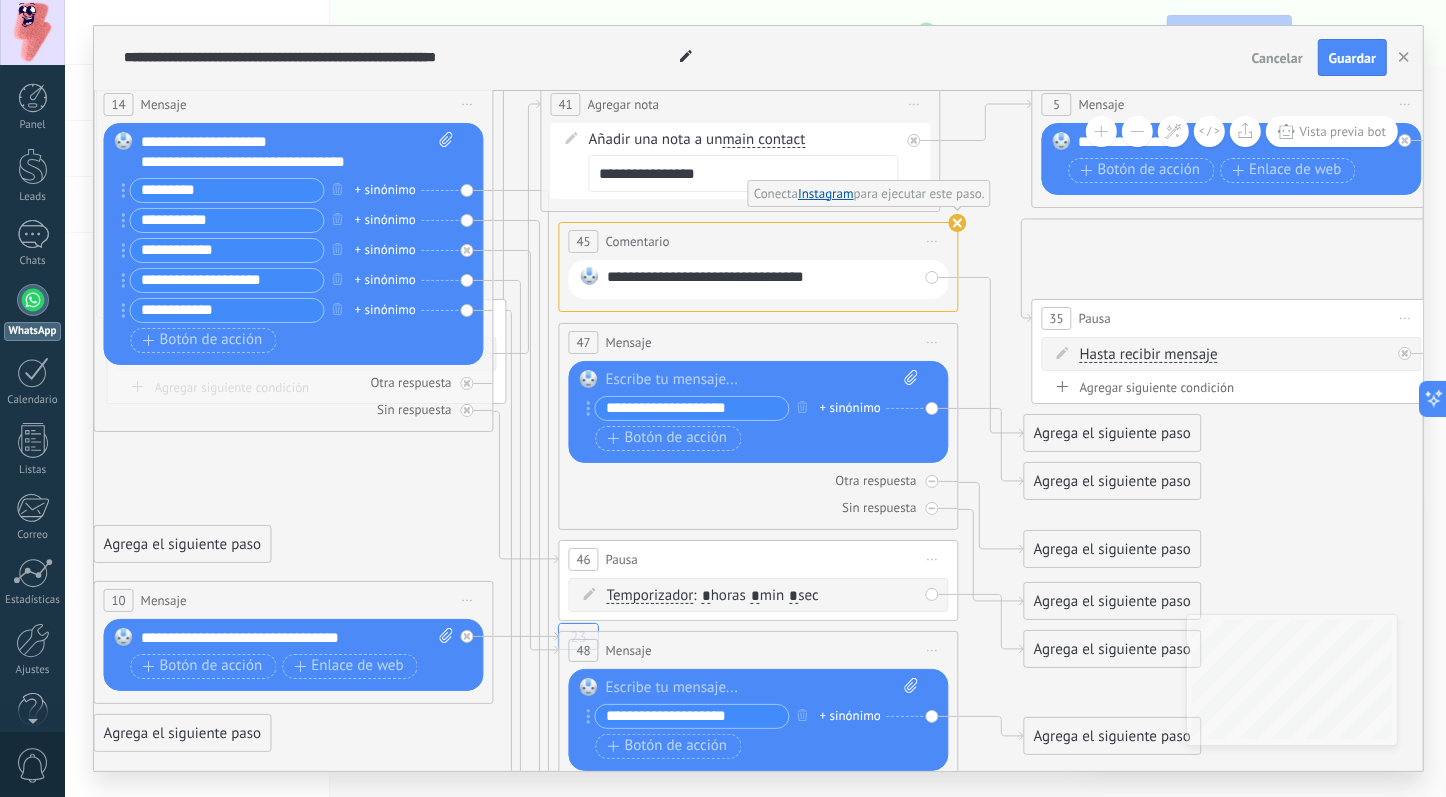 type on "**********" 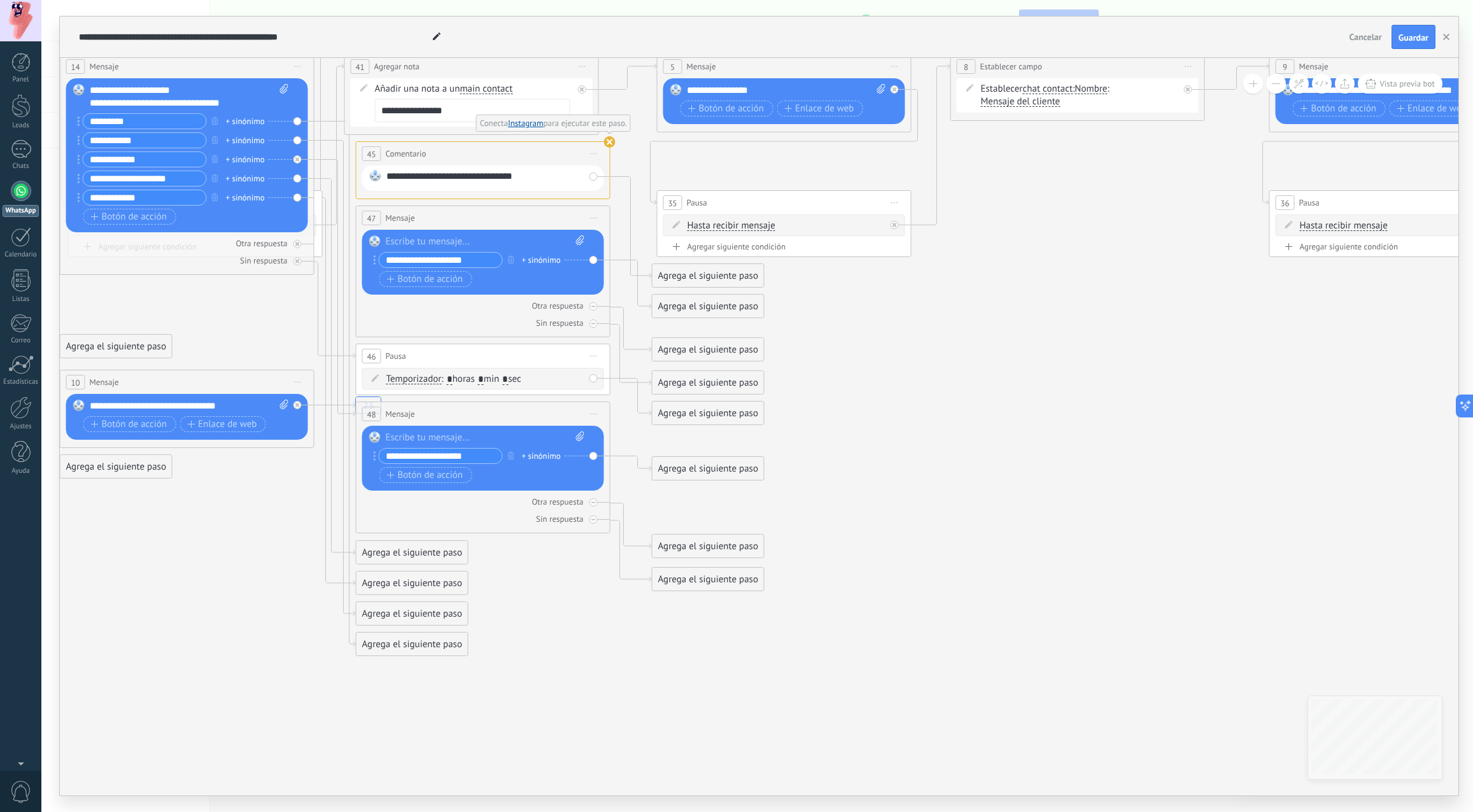 click on "Agrega el siguiente paso" at bounding box center (412, 552) 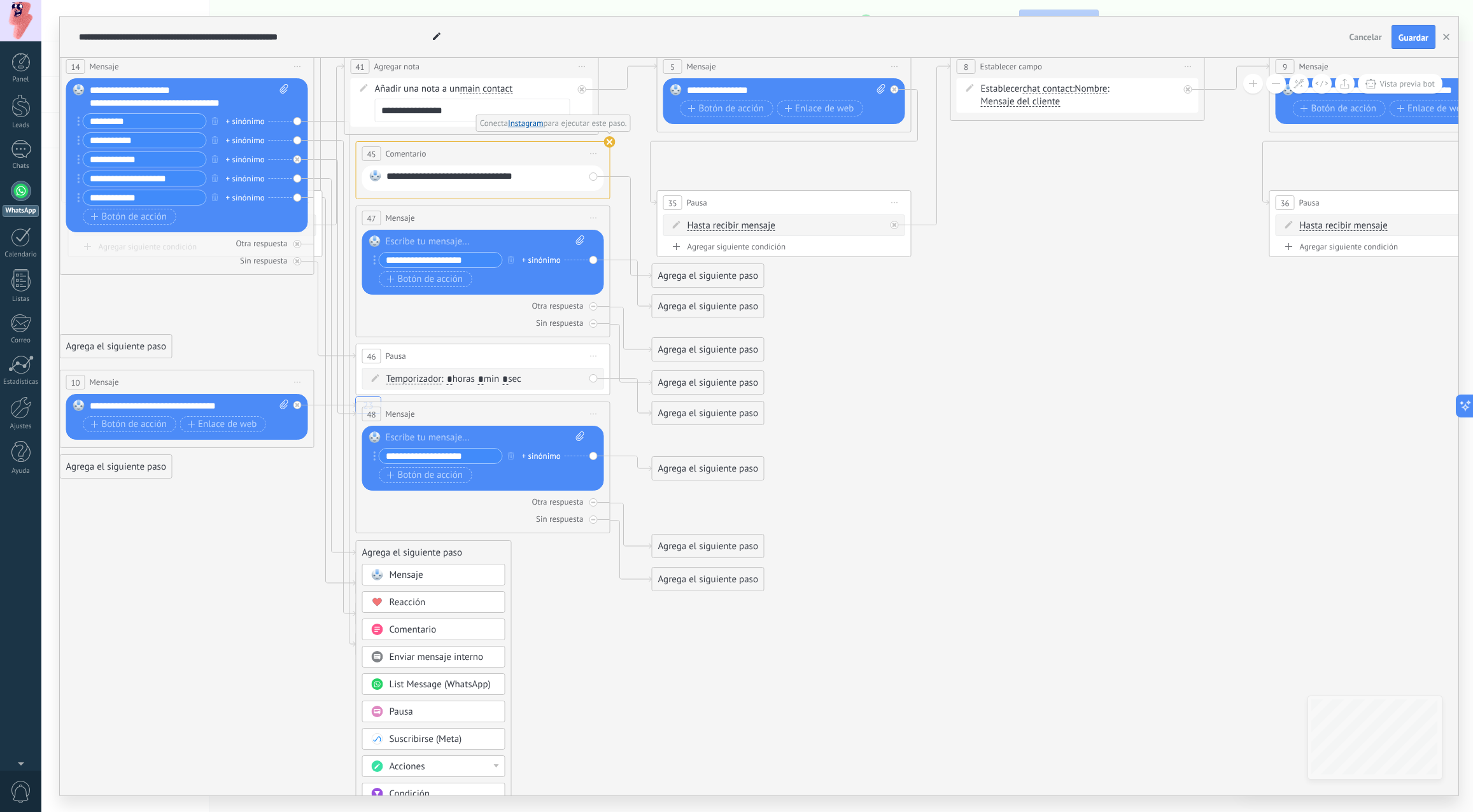 click on "Mensaje" at bounding box center [433, 575] 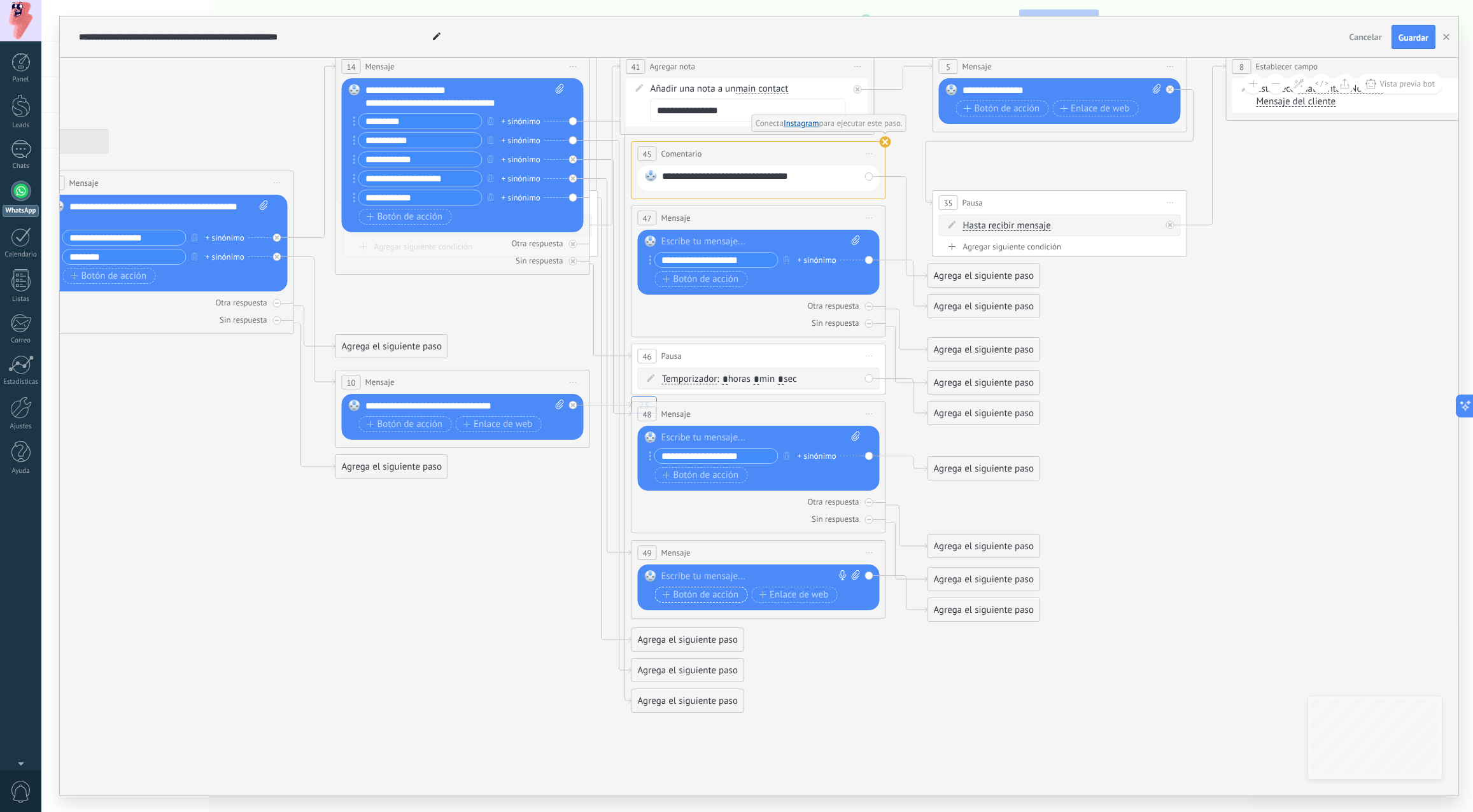 click on "Botón de acción" at bounding box center [701, 595] 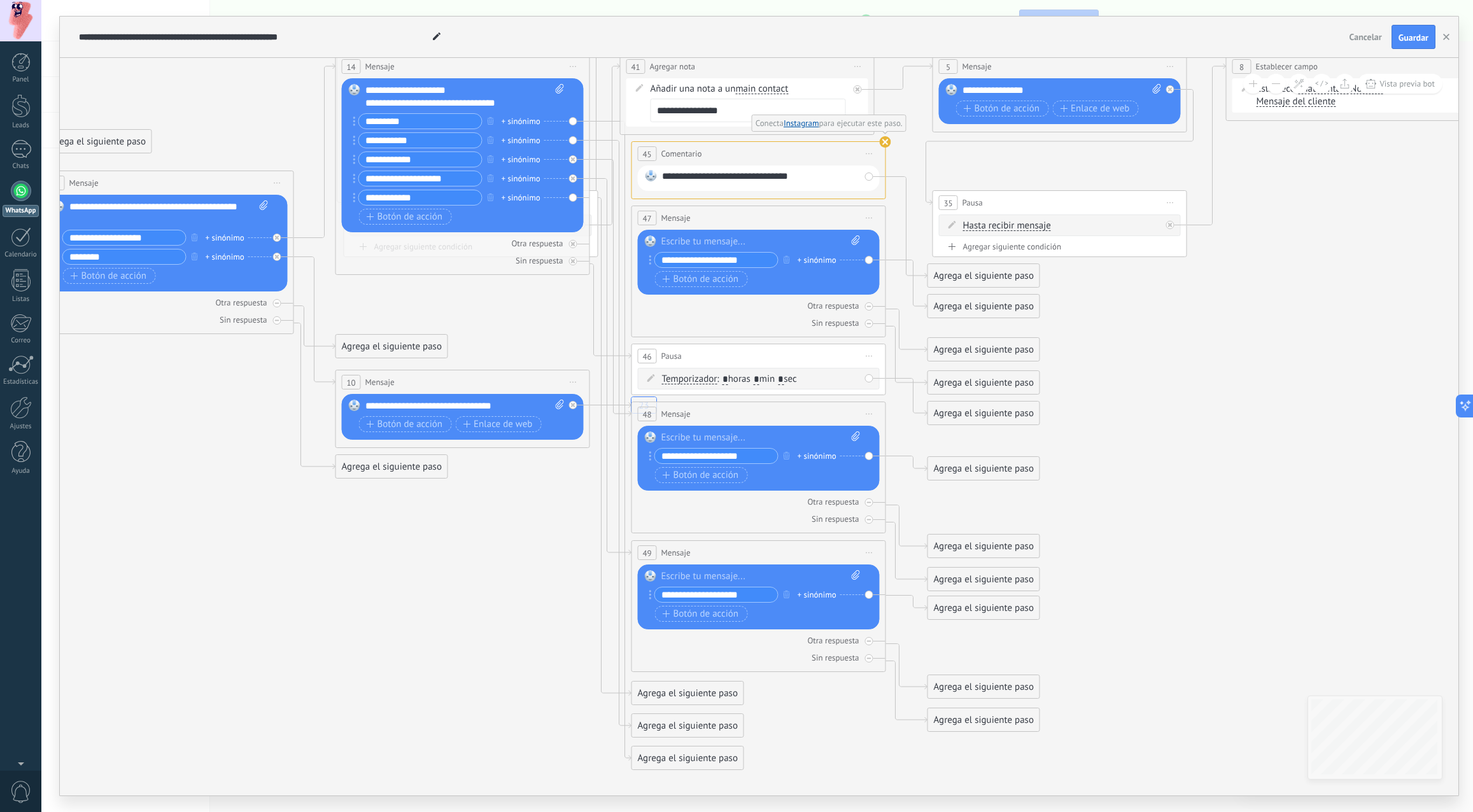 type on "**********" 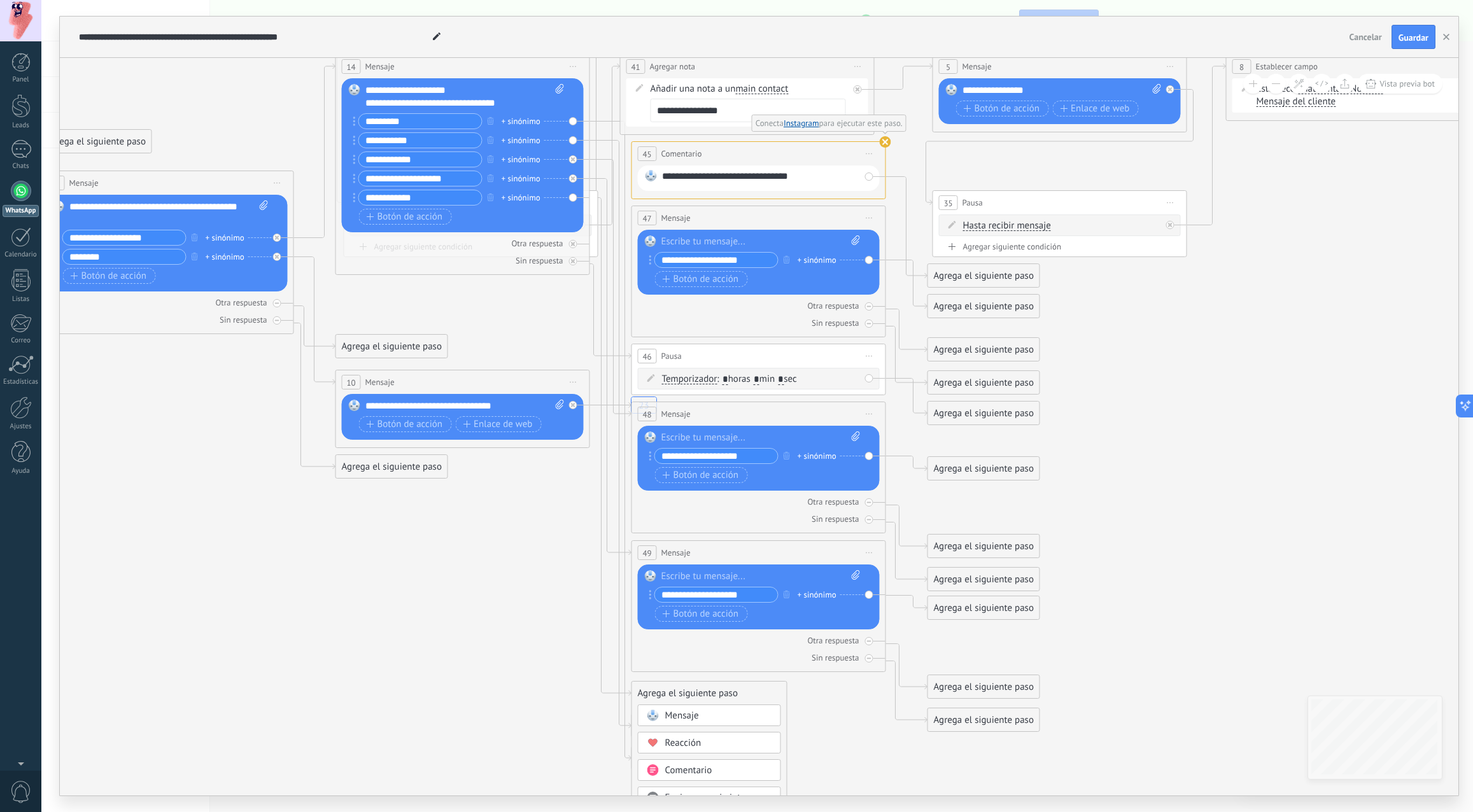 click on "Mensaje" at bounding box center [719, 716] 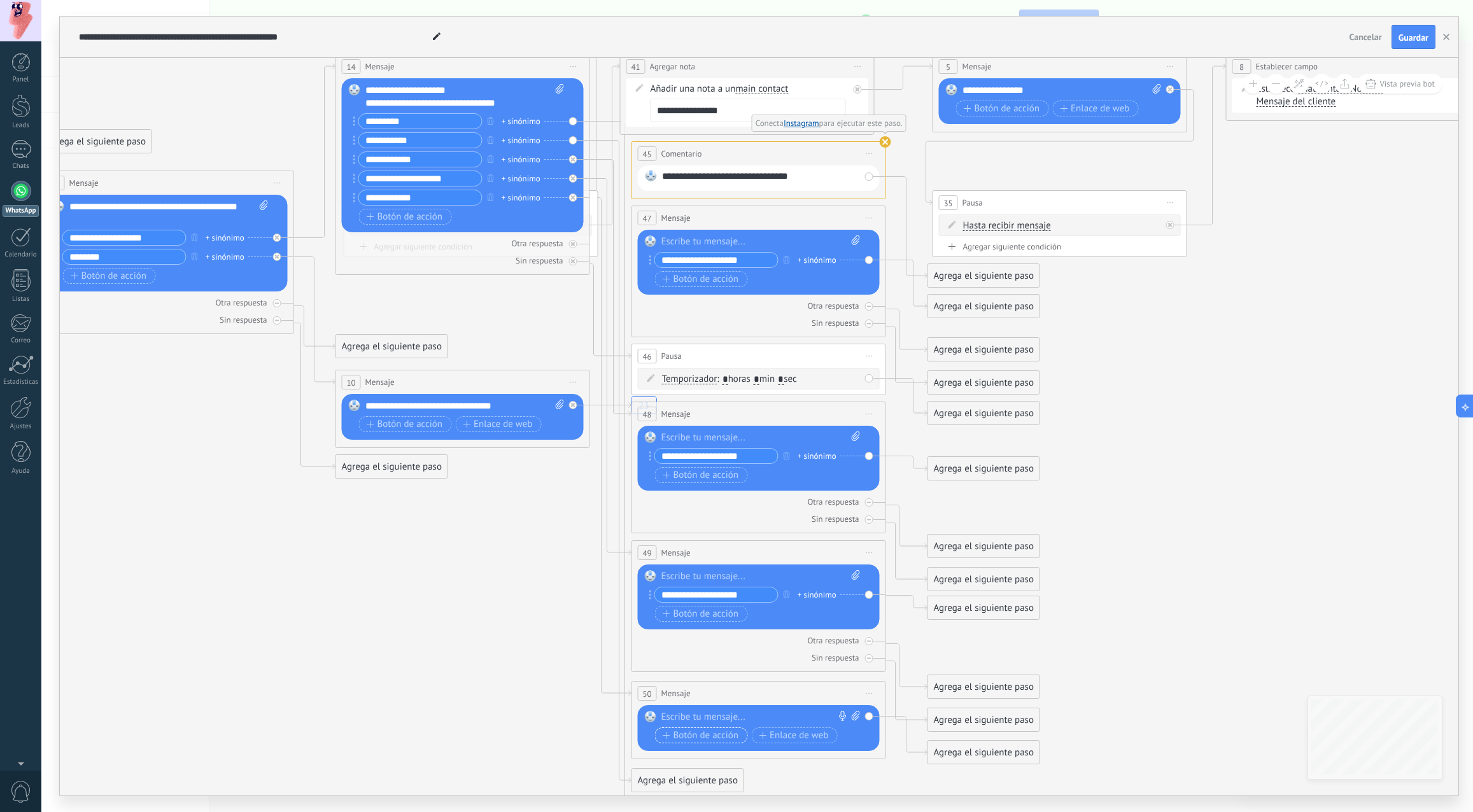 click on "Botón de acción" at bounding box center (701, 736) 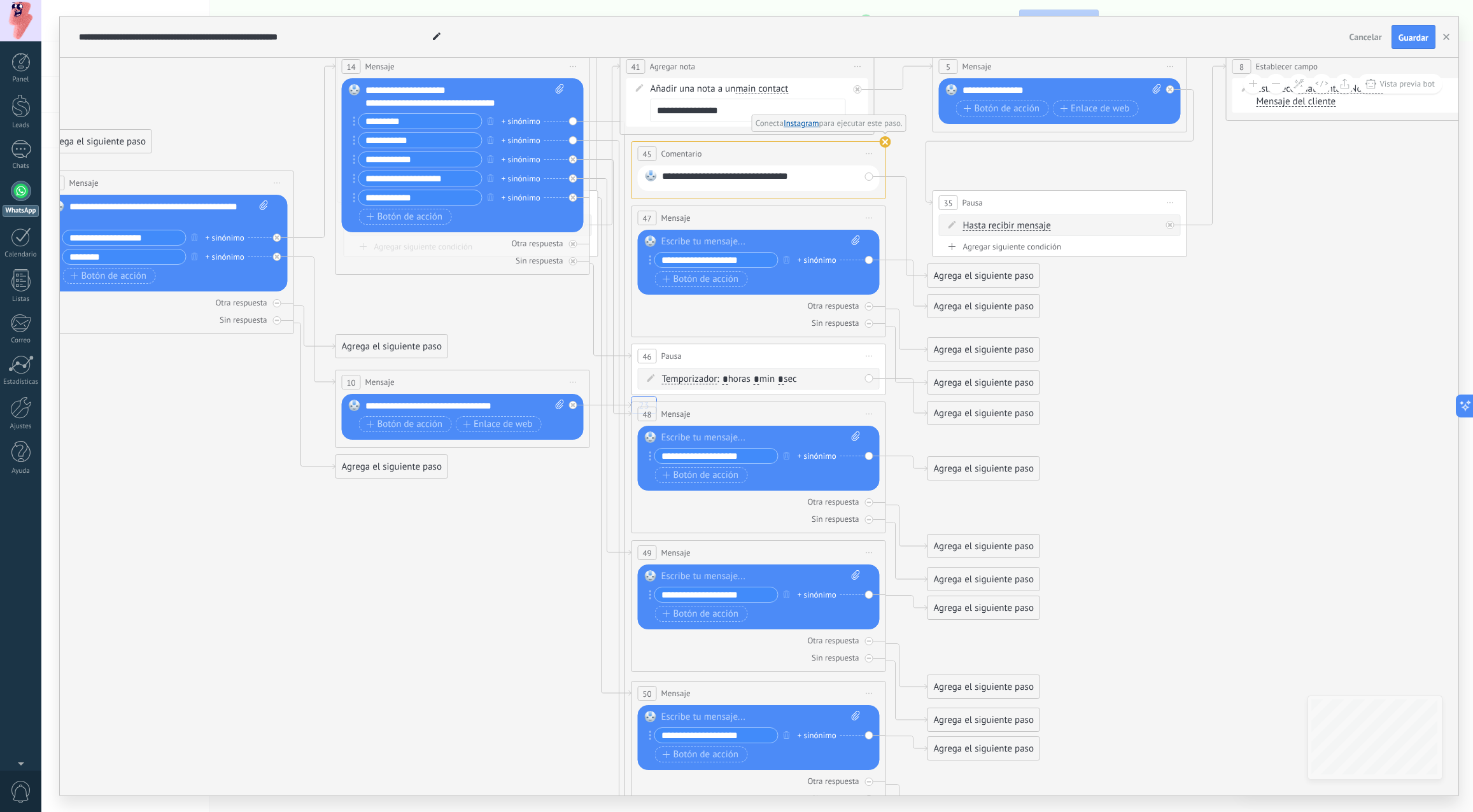 type on "**********" 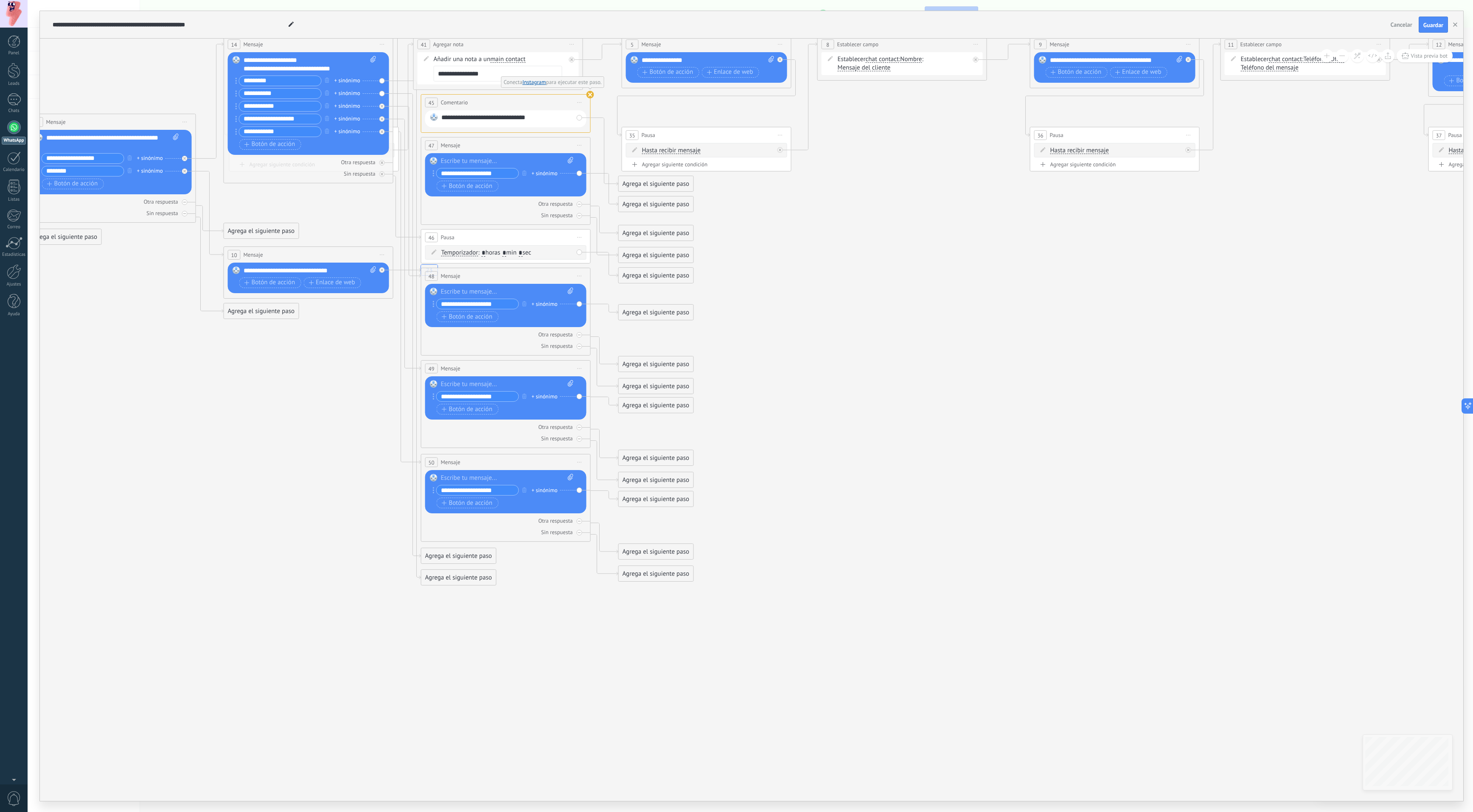 click on "Agrega el siguiente paso" at bounding box center (458, 556) 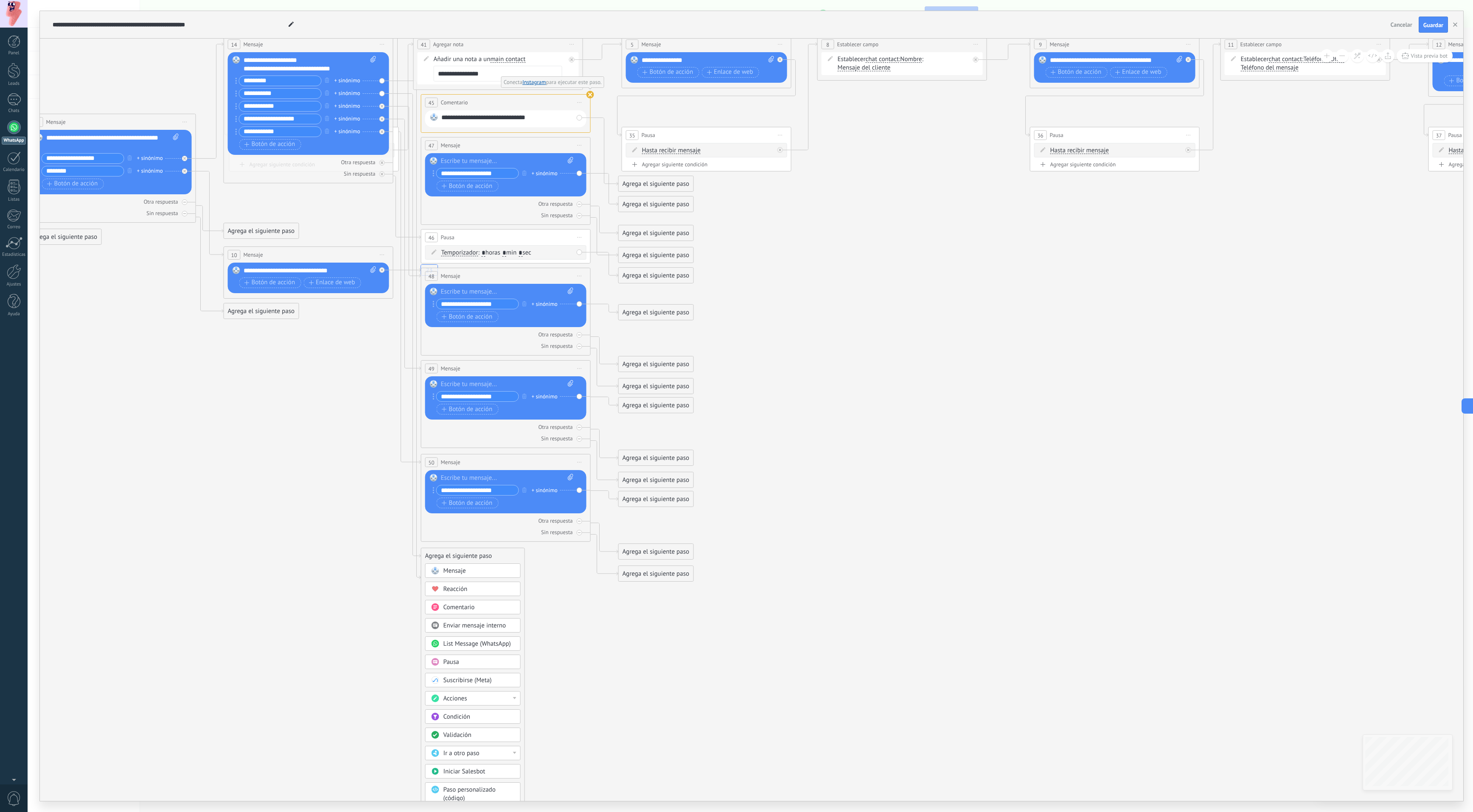click on "Mensaje" at bounding box center (479, 571) 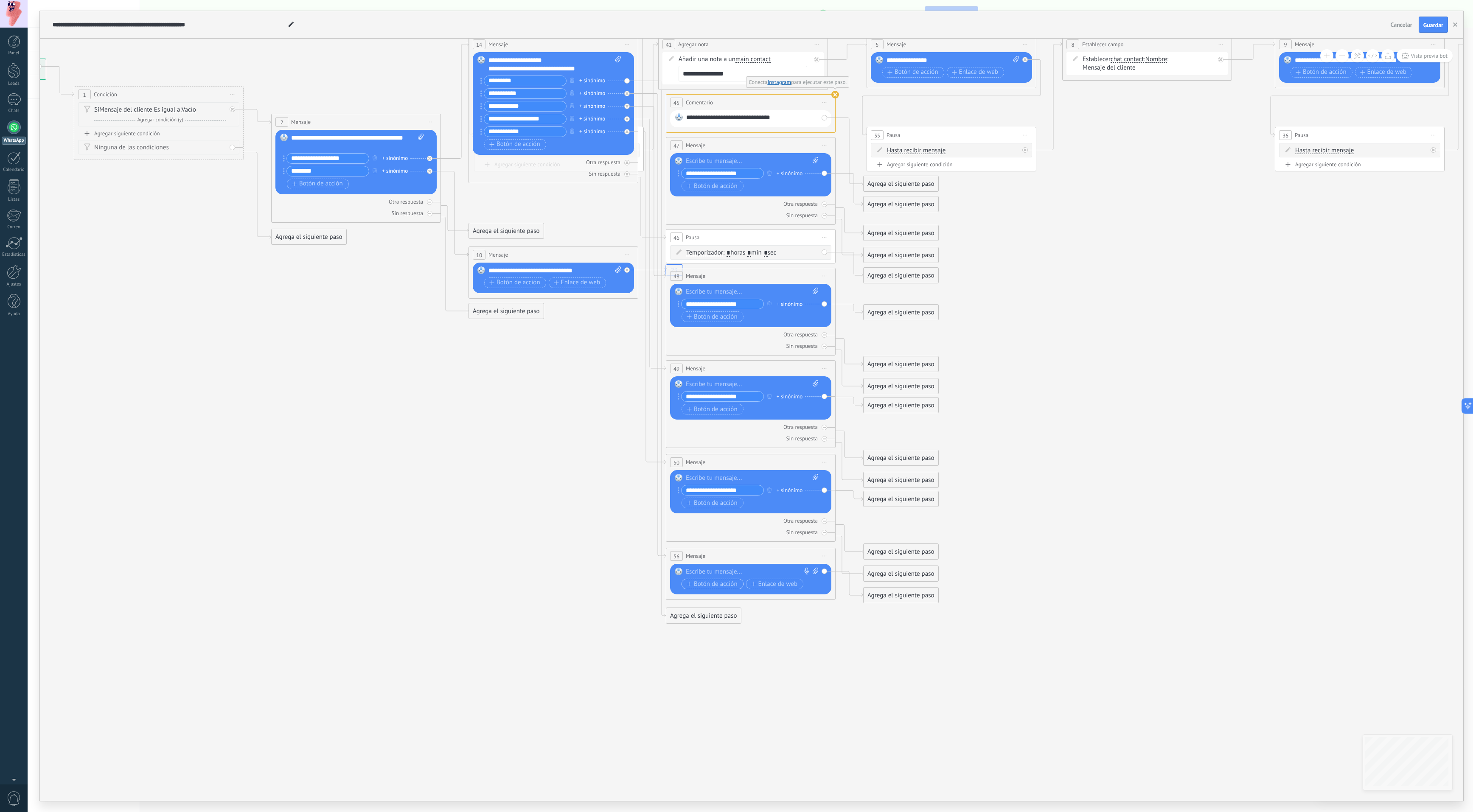 click on "Botón de acción" at bounding box center [712, 584] 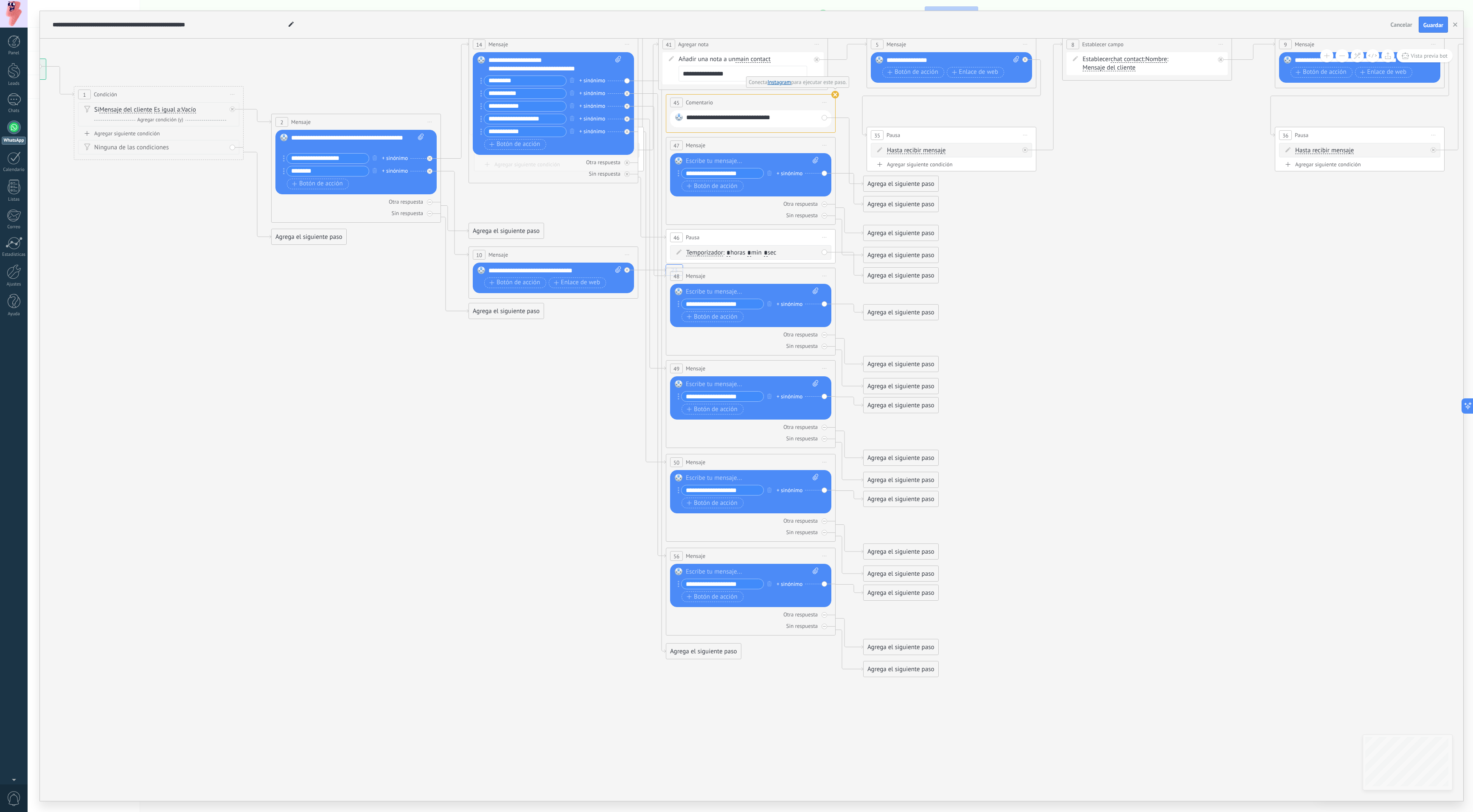 type on "**********" 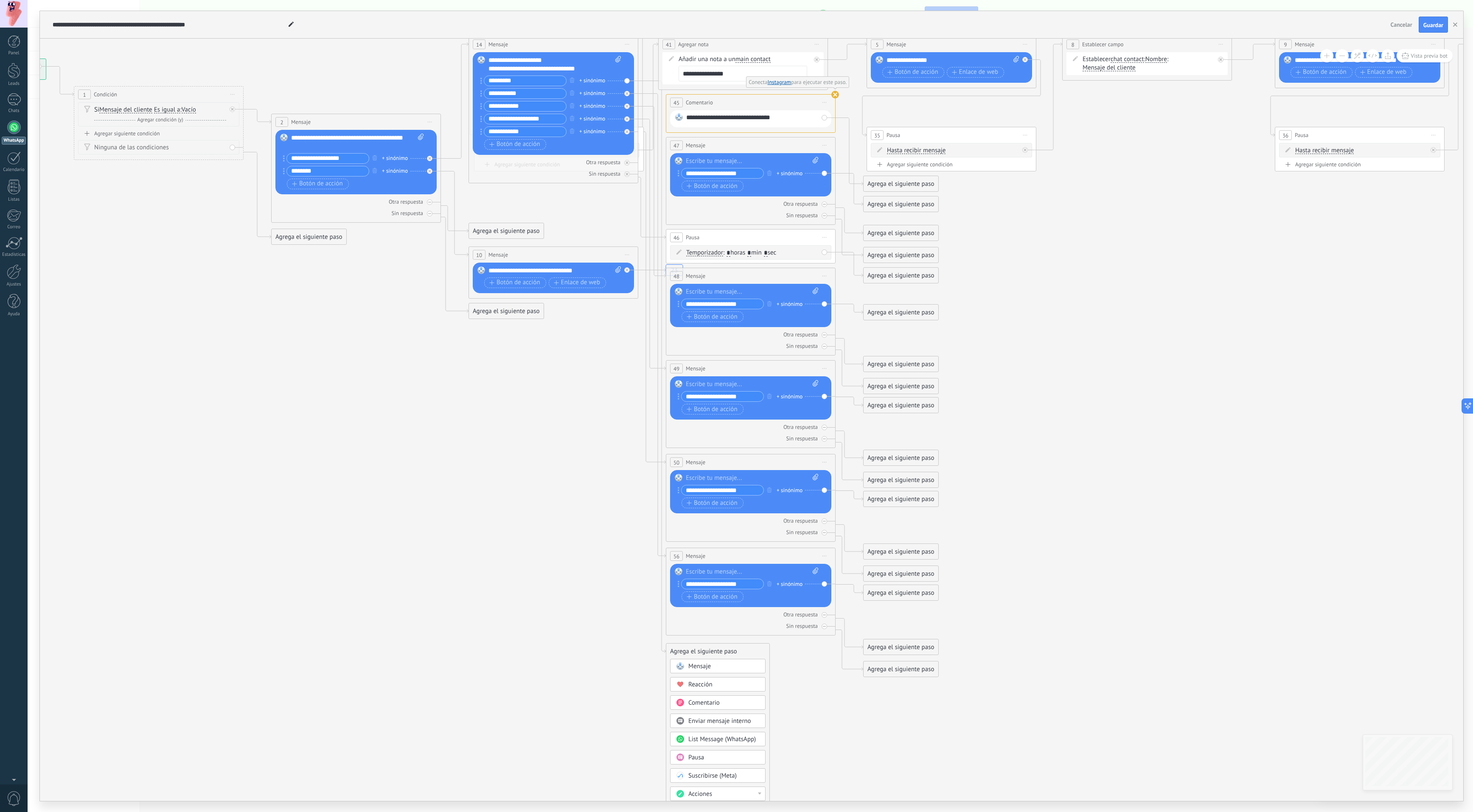 click on "Mensaje" at bounding box center [724, 666] 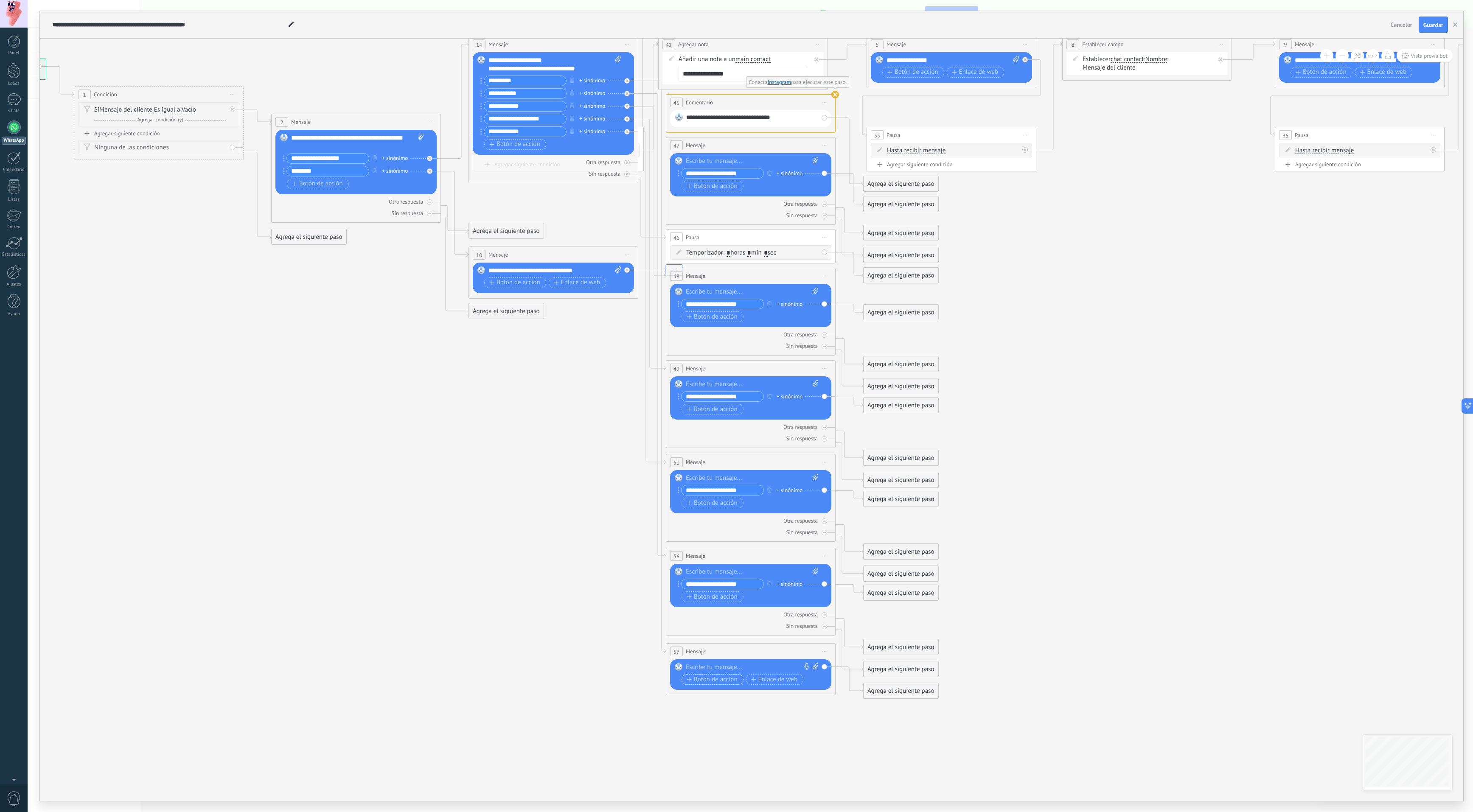 click on "Botón de acción" at bounding box center [712, 680] 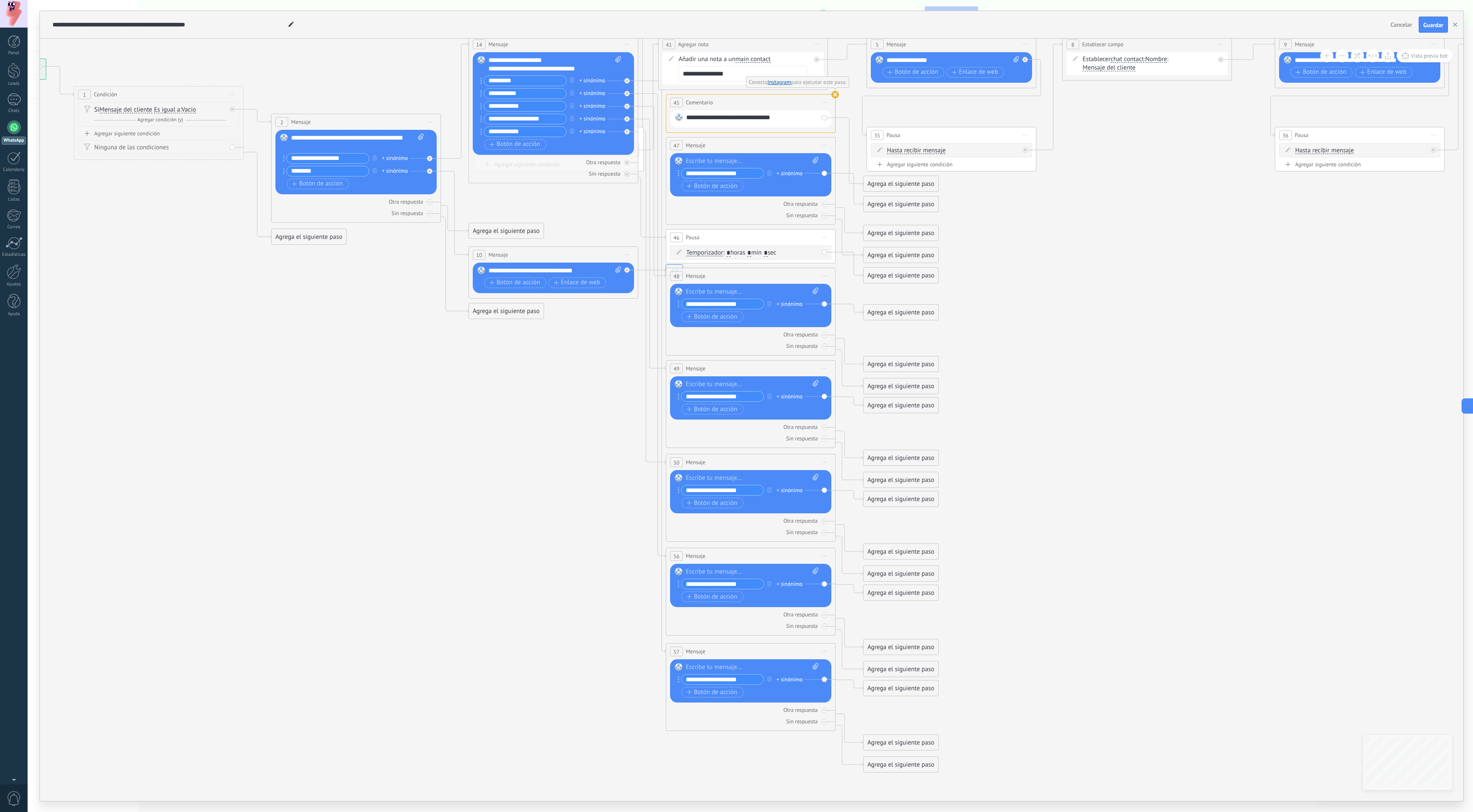 type on "**********" 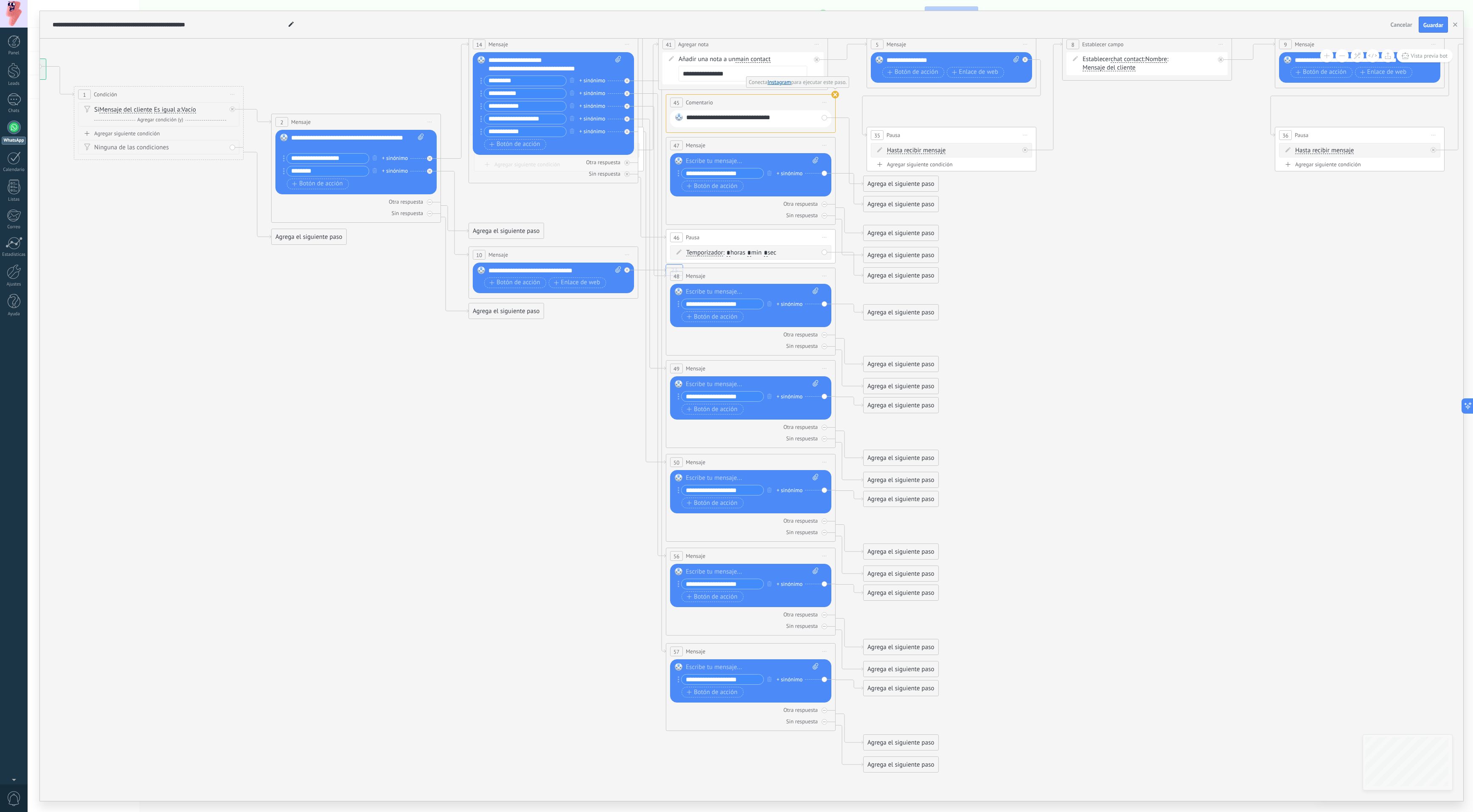 click on "23" 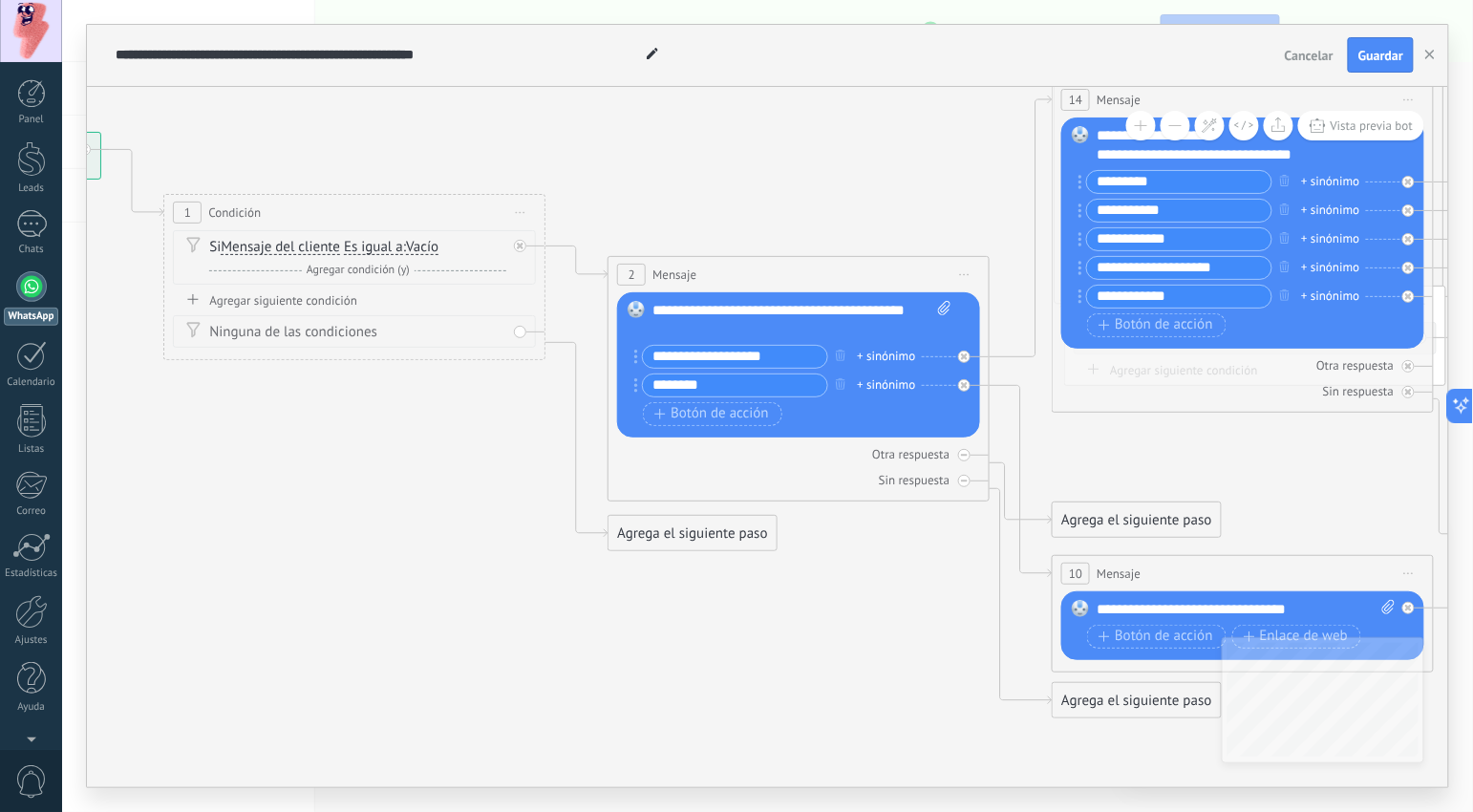 click on "**********" at bounding box center (767, 406) 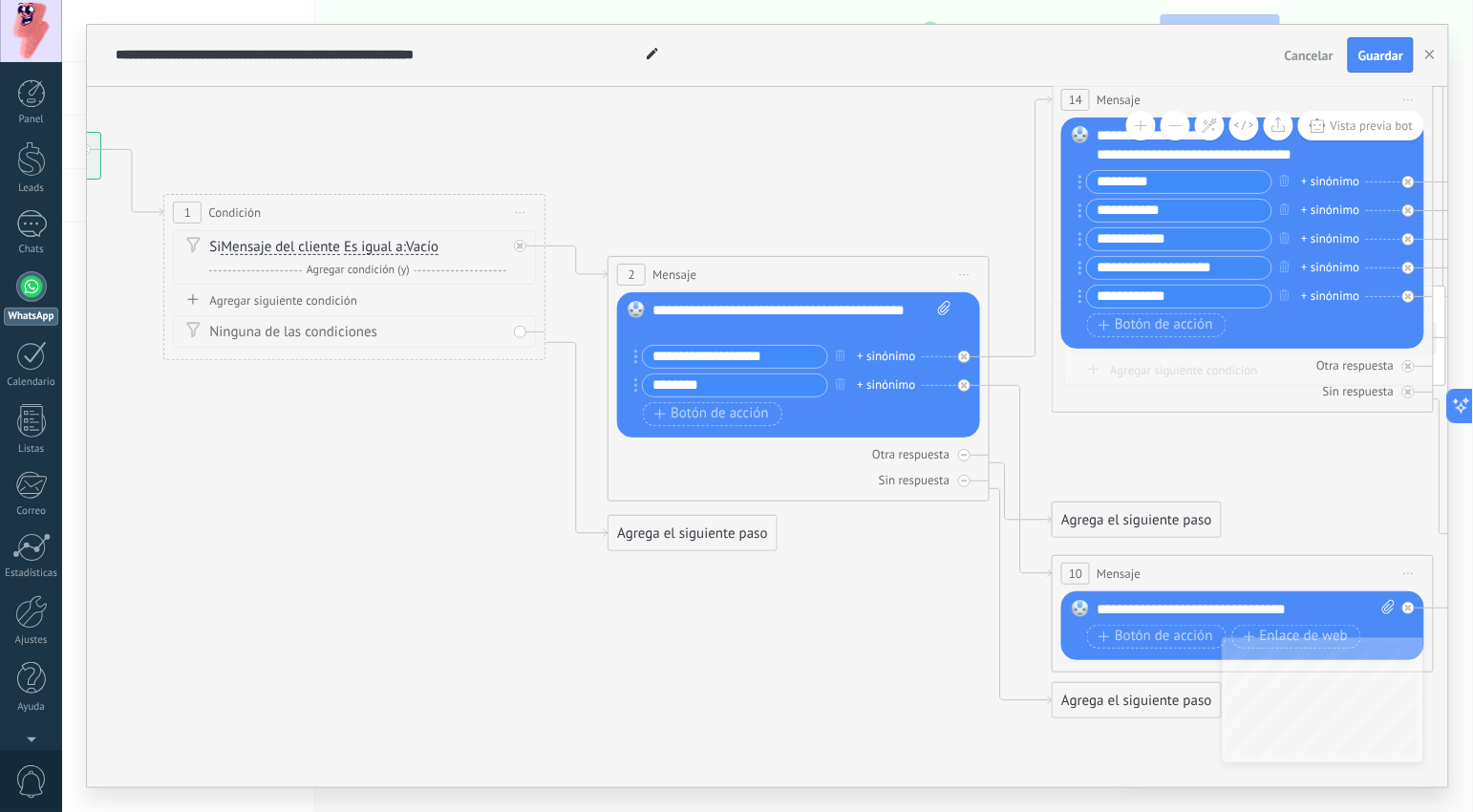 click on "23" 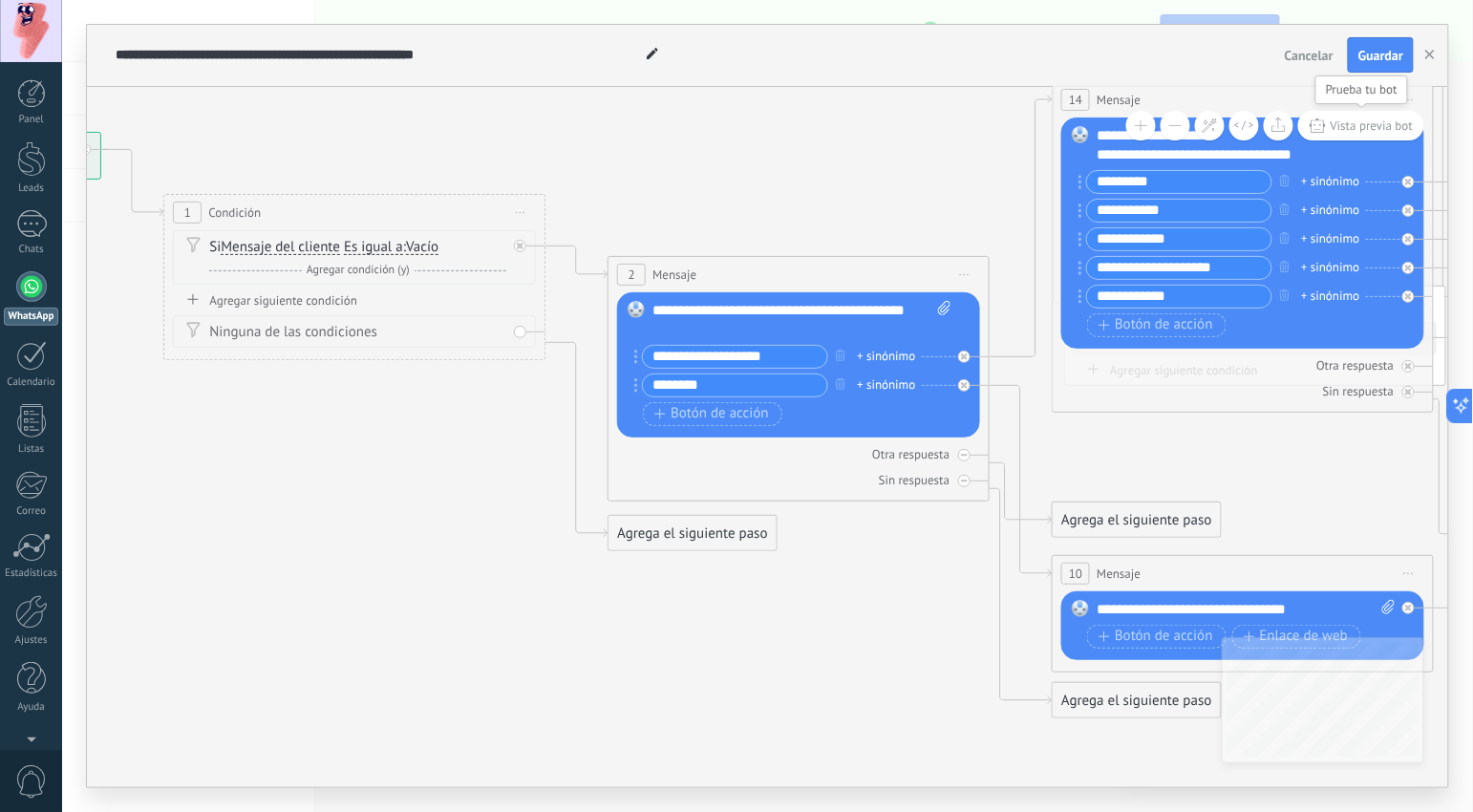 click on "Vista previa bot" at bounding box center [1372, 125] 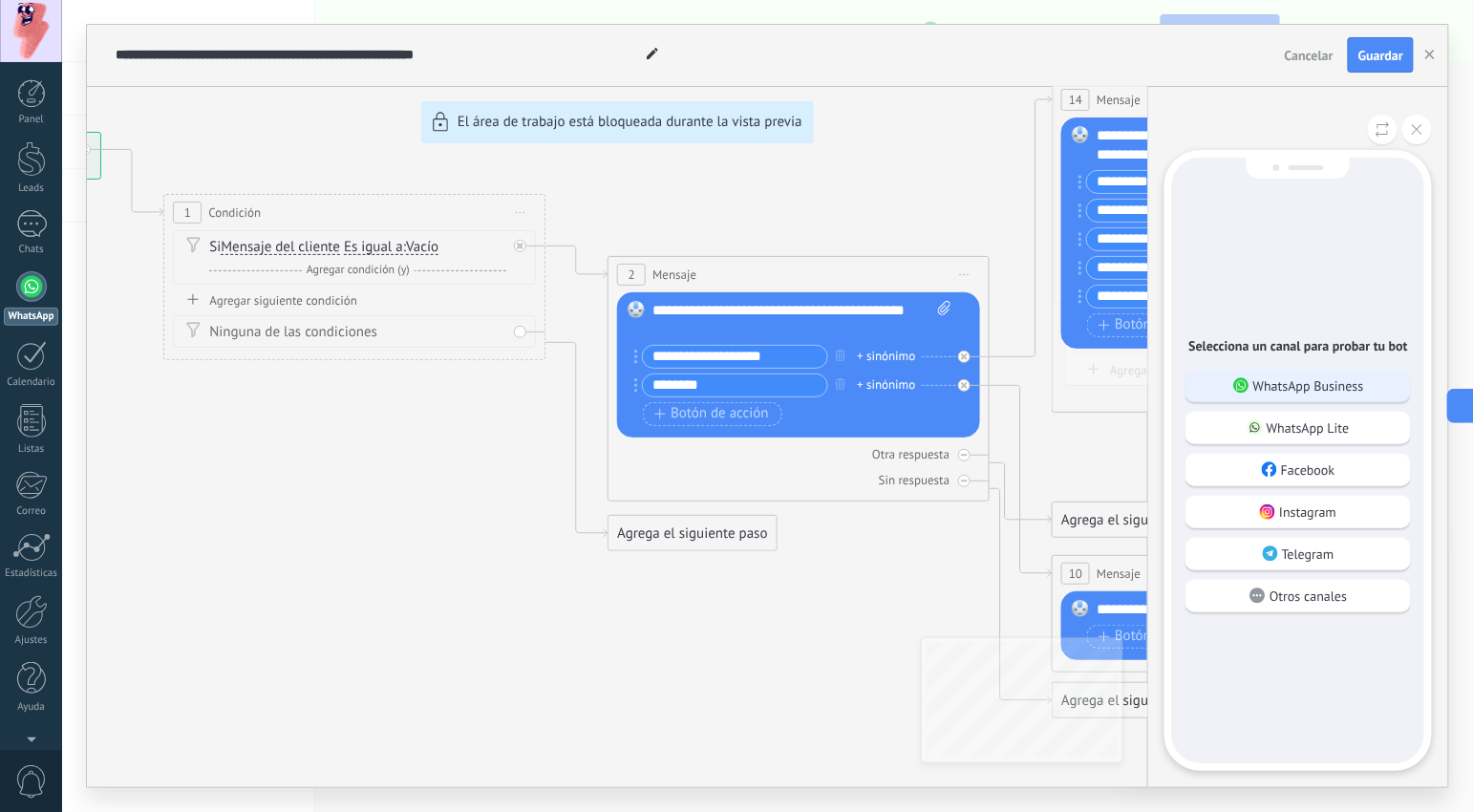 click on "WhatsApp Business" at bounding box center [1309, 386] 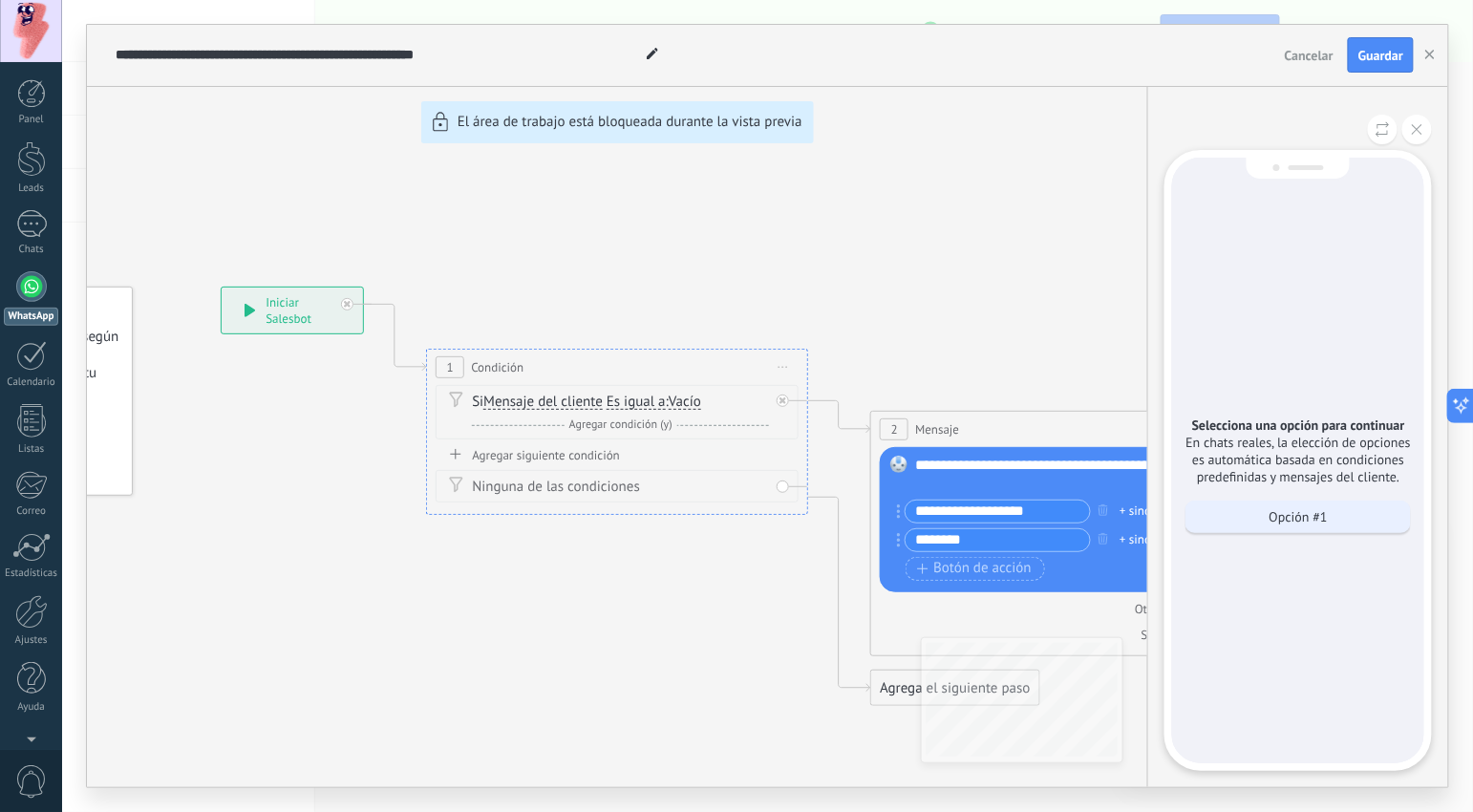 click on "Opción #1" at bounding box center (1298, 517) 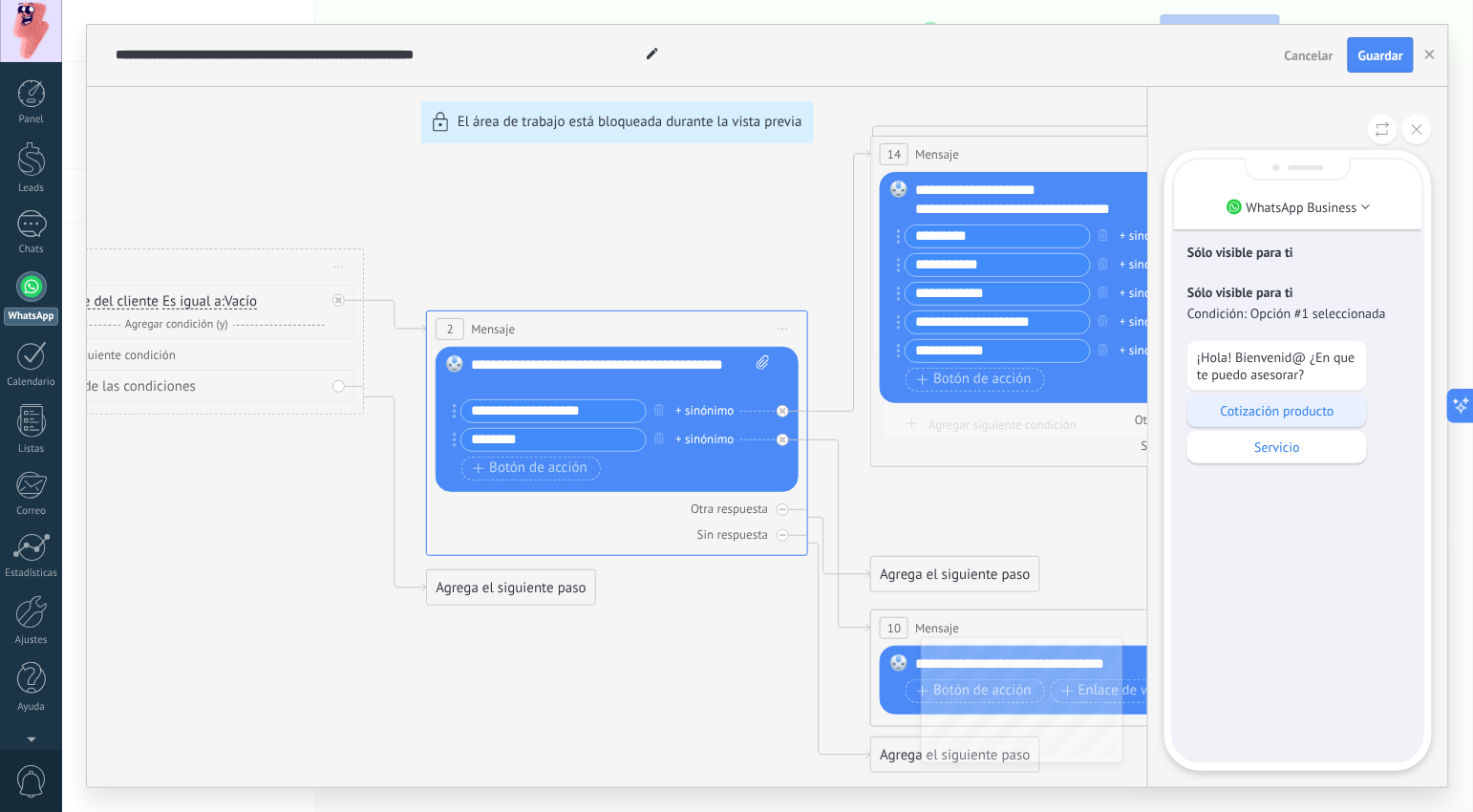 click on "Cotización producto" at bounding box center [1277, 411] 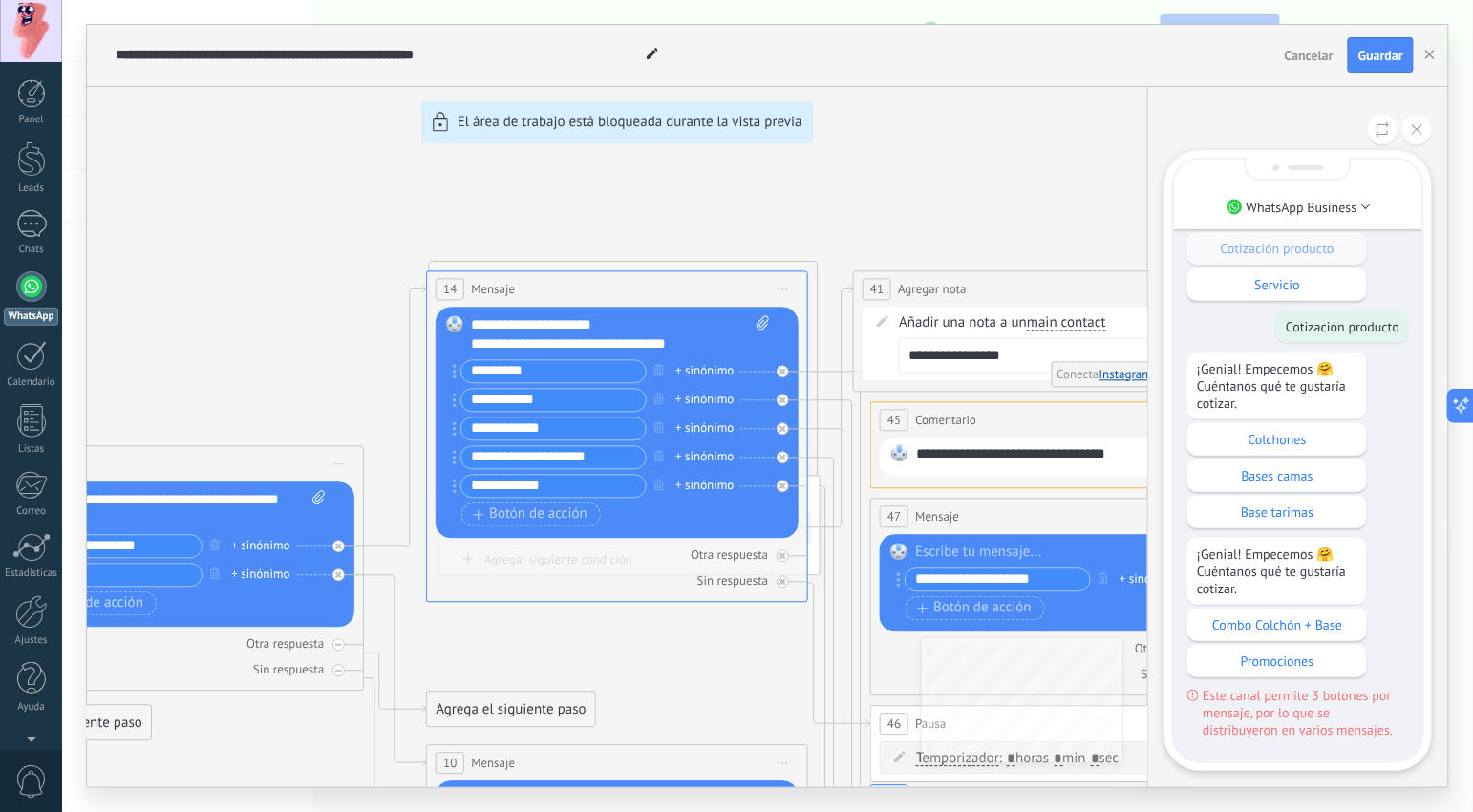 click on "**********" at bounding box center [767, 406] 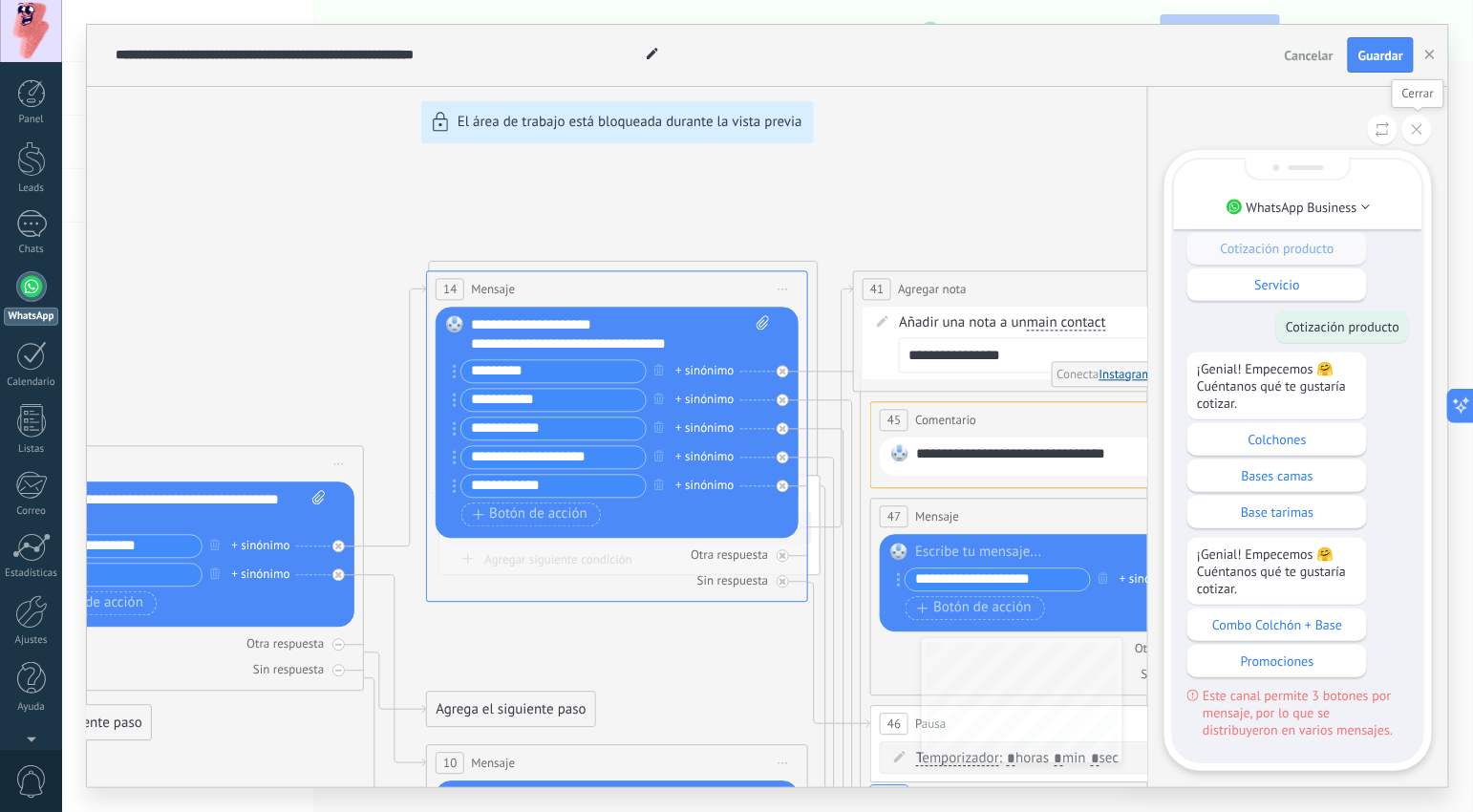click at bounding box center (1417, 129) 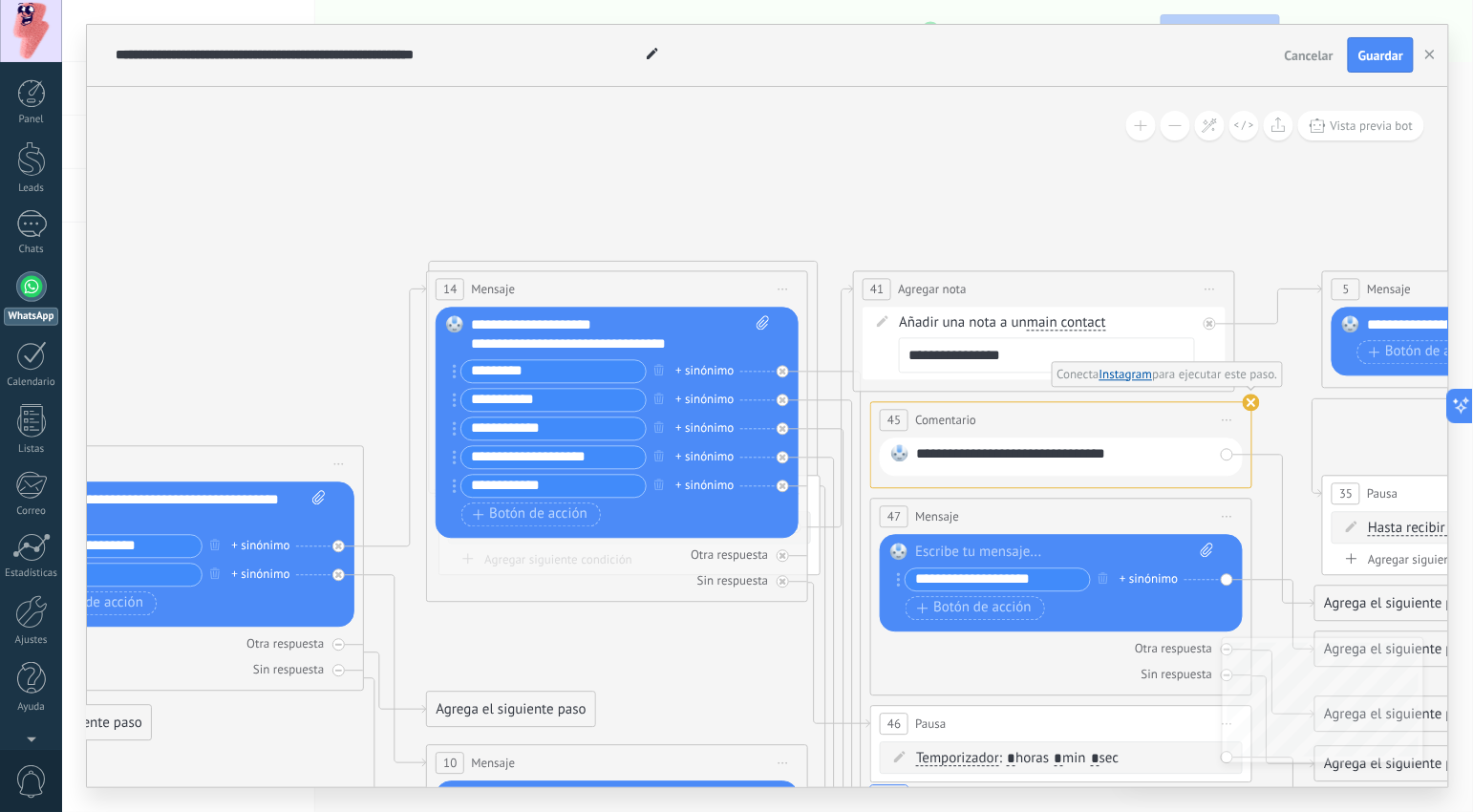 click on "**********" at bounding box center [553, 428] 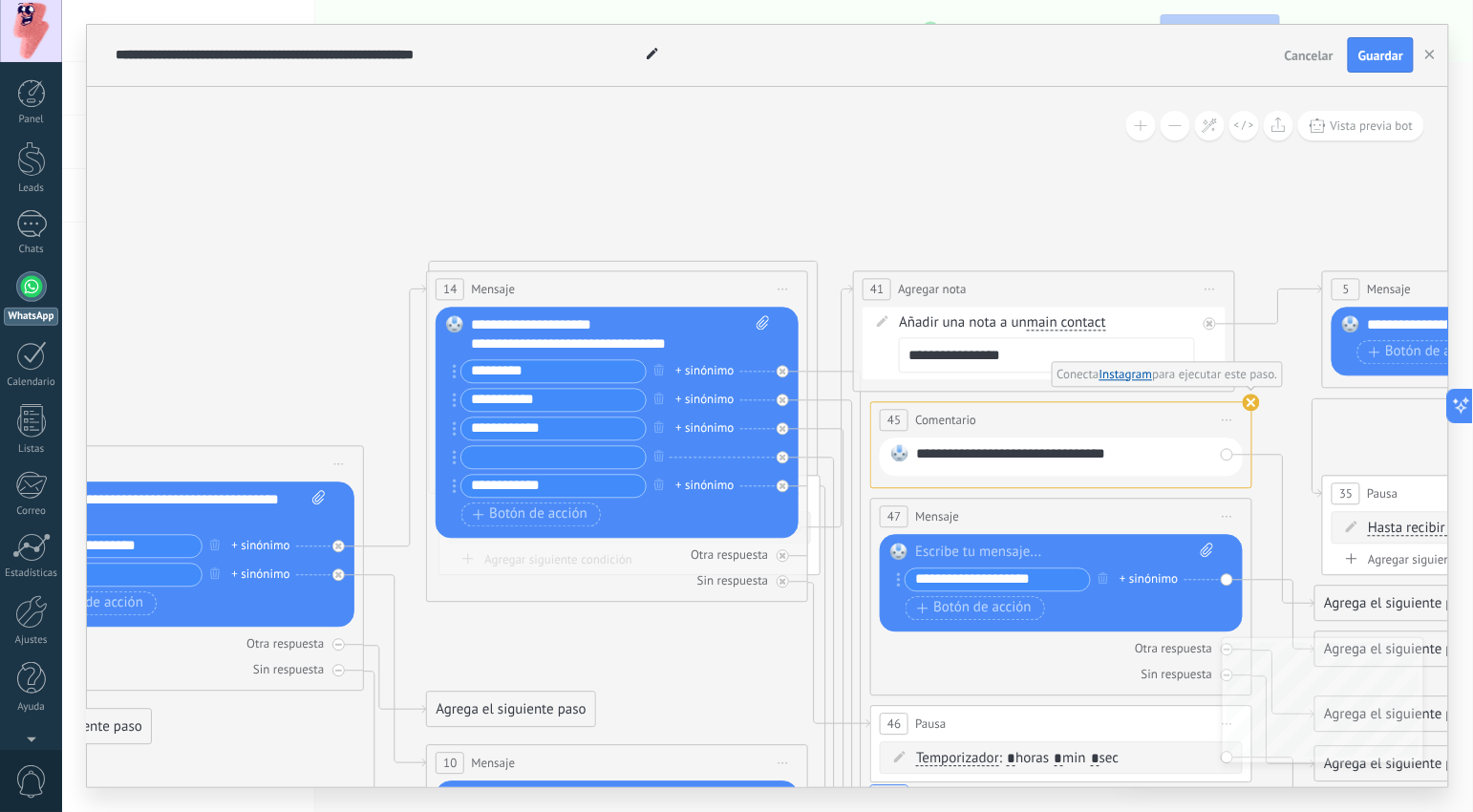 type 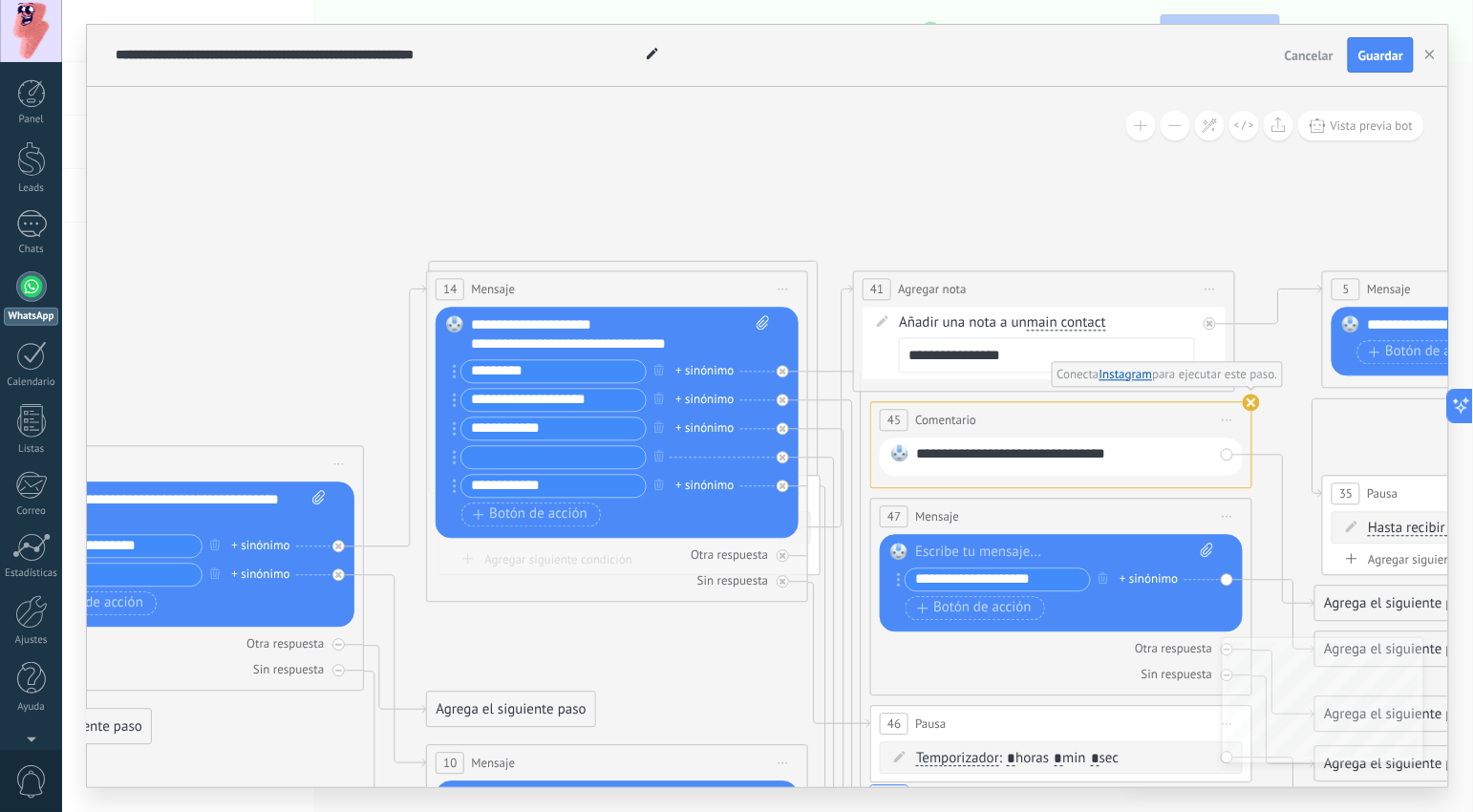 type on "**********" 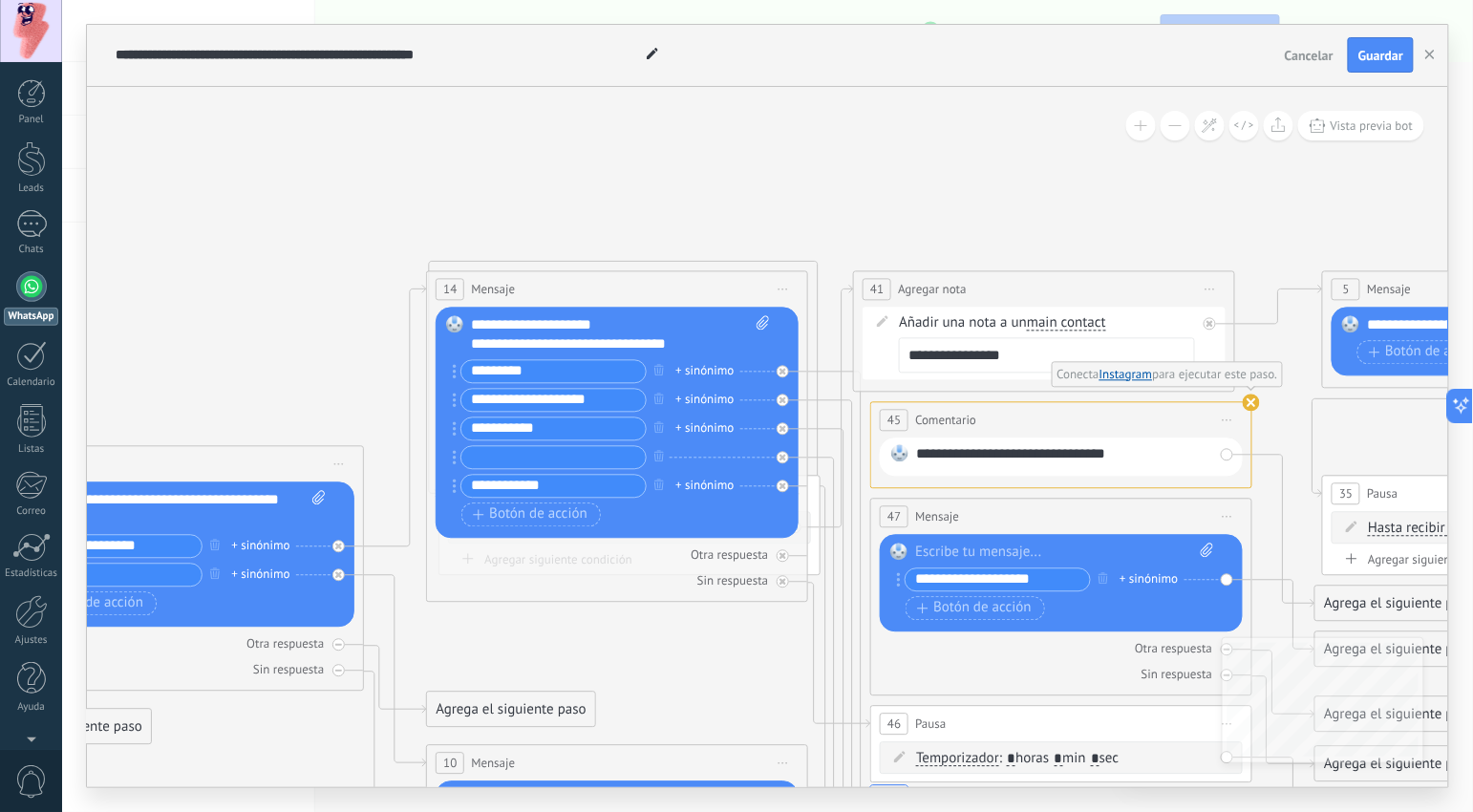 type on "**********" 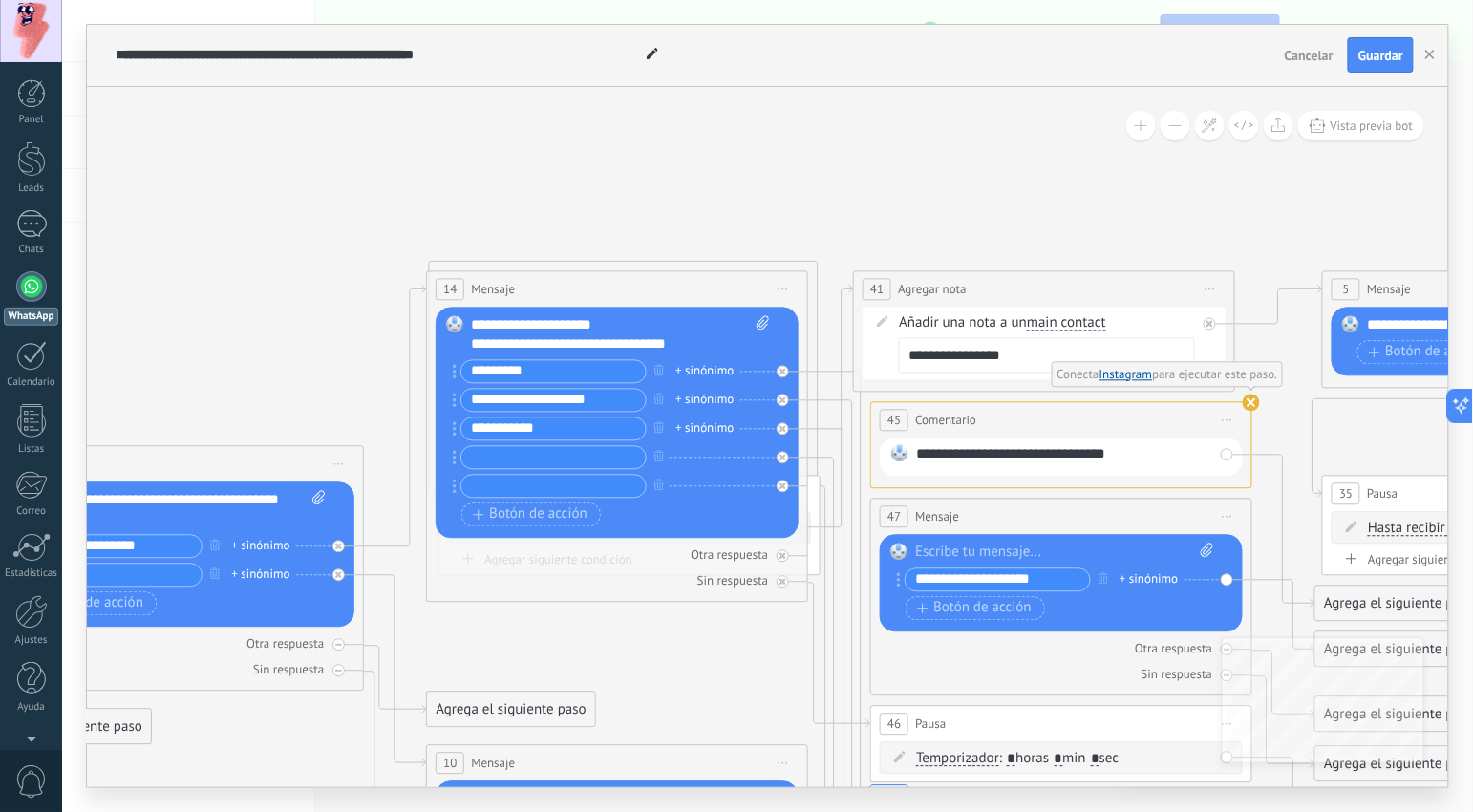 type 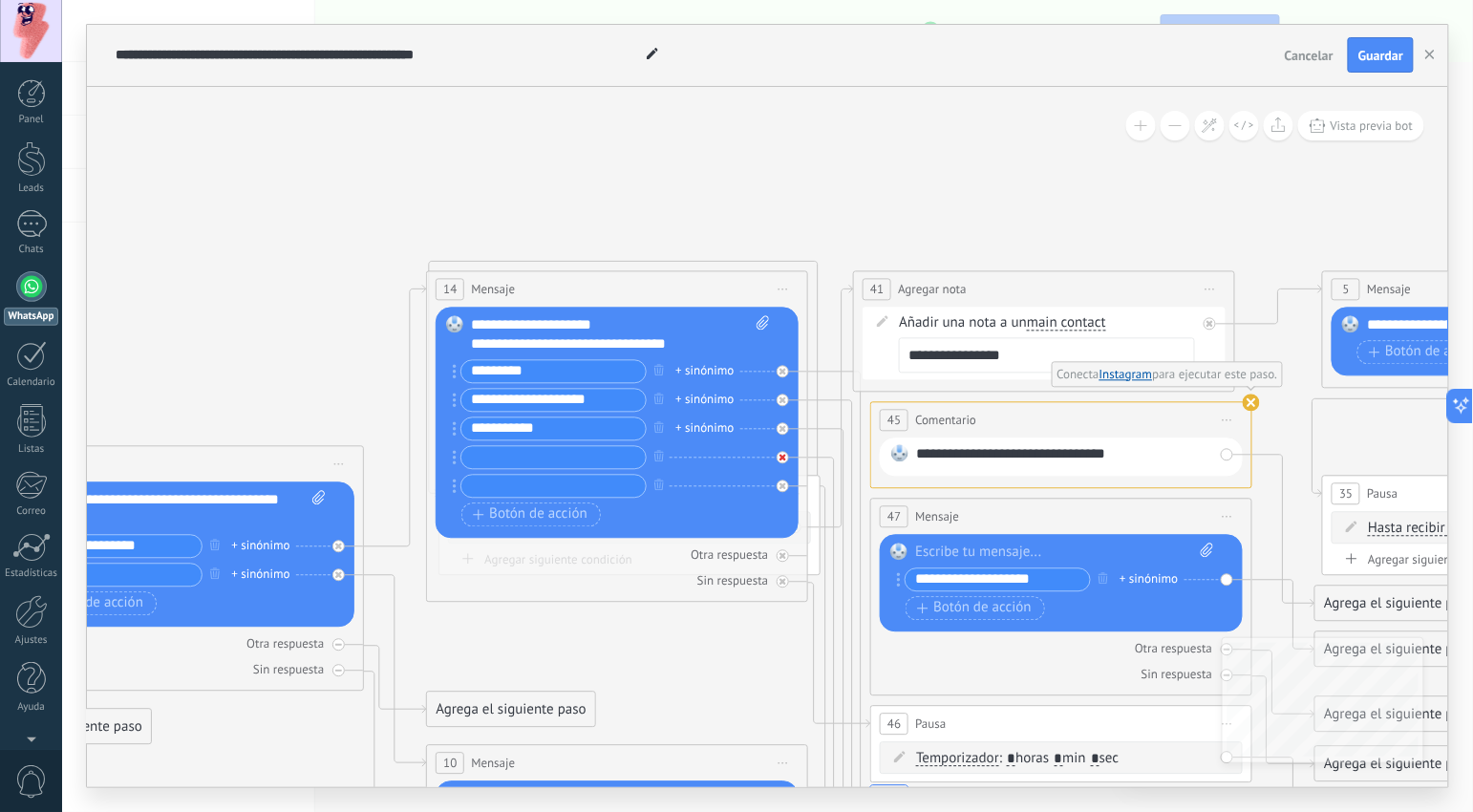 click 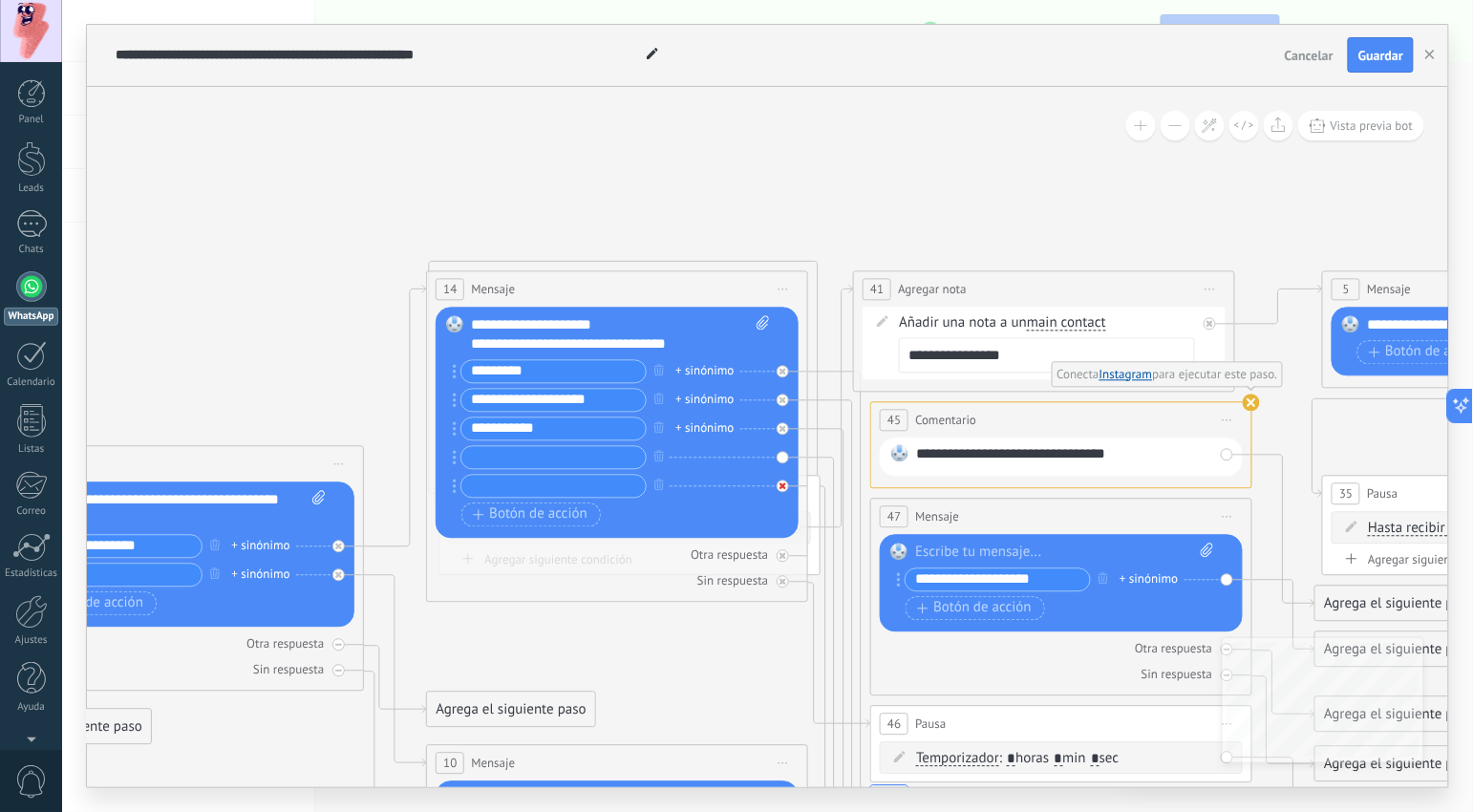 click at bounding box center (782, 485) 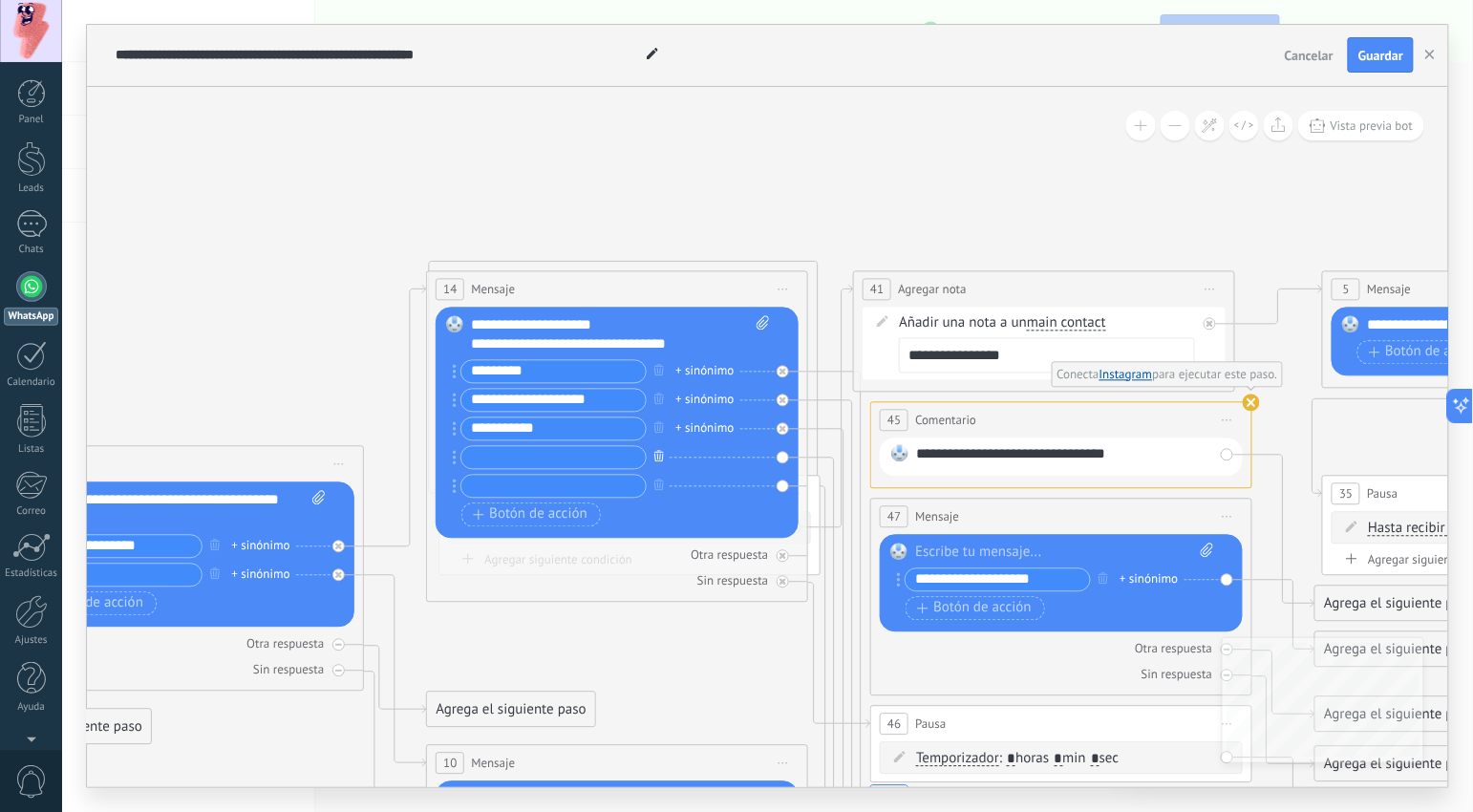 click 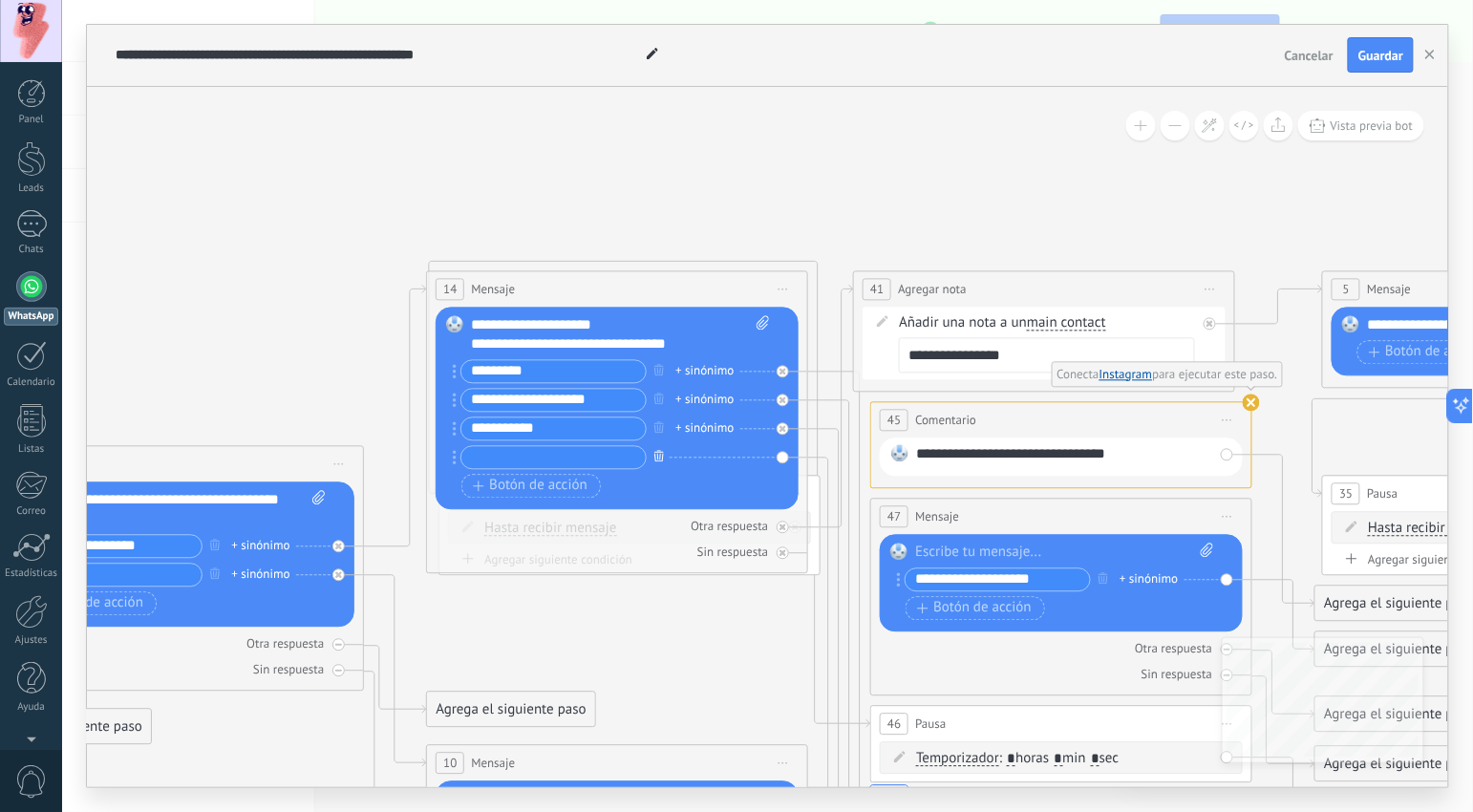 click 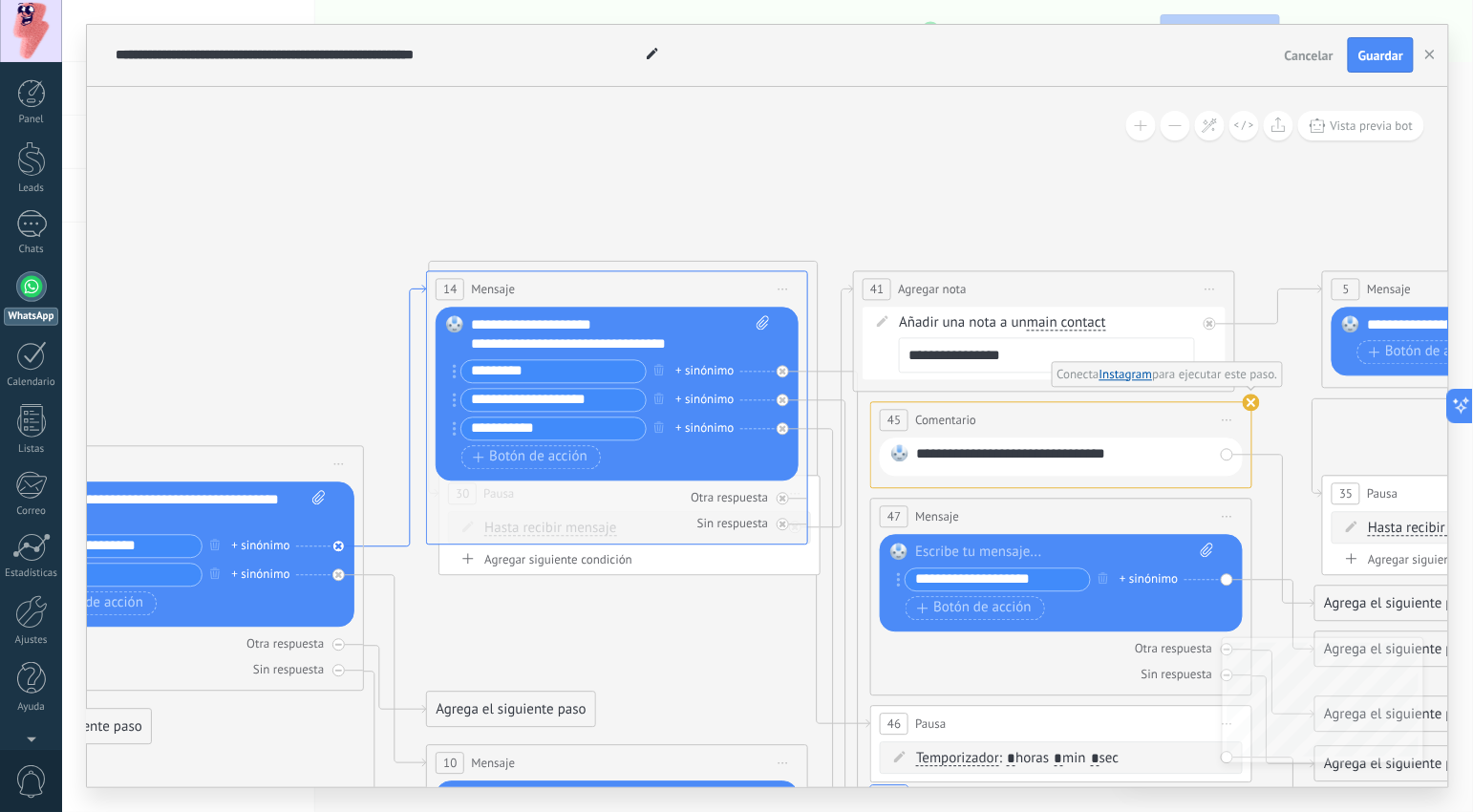 drag, startPoint x: 565, startPoint y: 429, endPoint x: 404, endPoint y: 428, distance: 161.00311 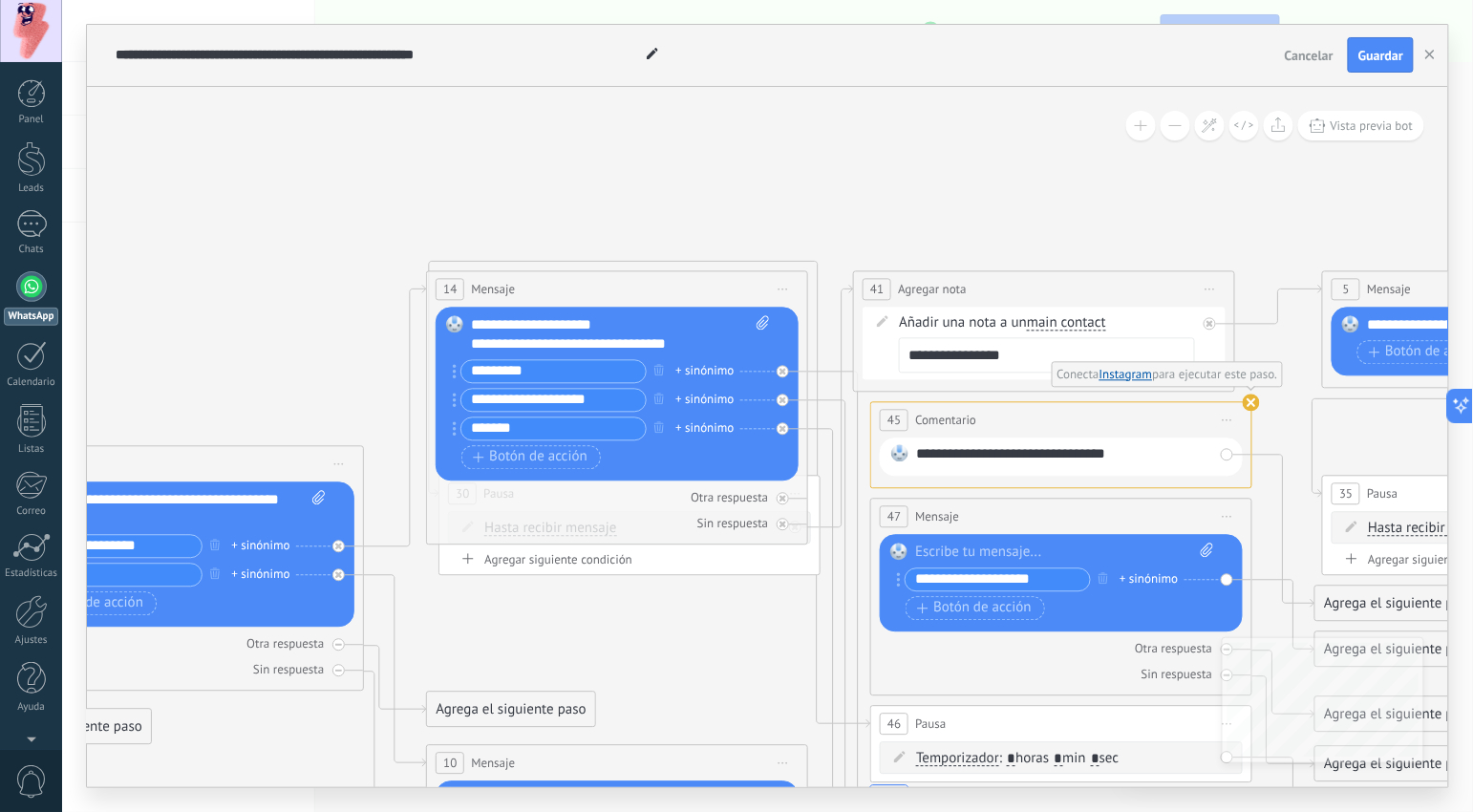 type on "*******" 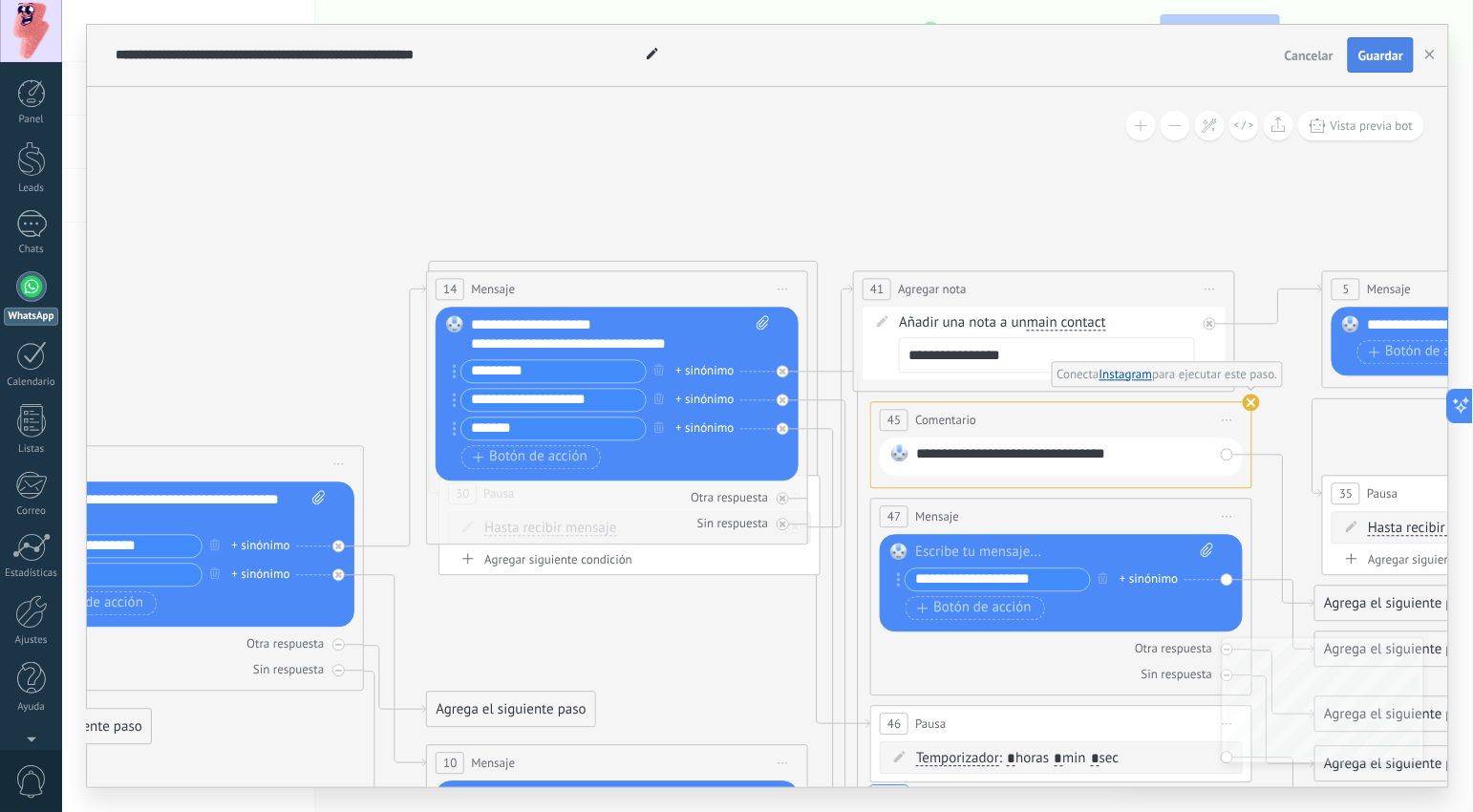 click on "Guardar" at bounding box center (1380, 55) 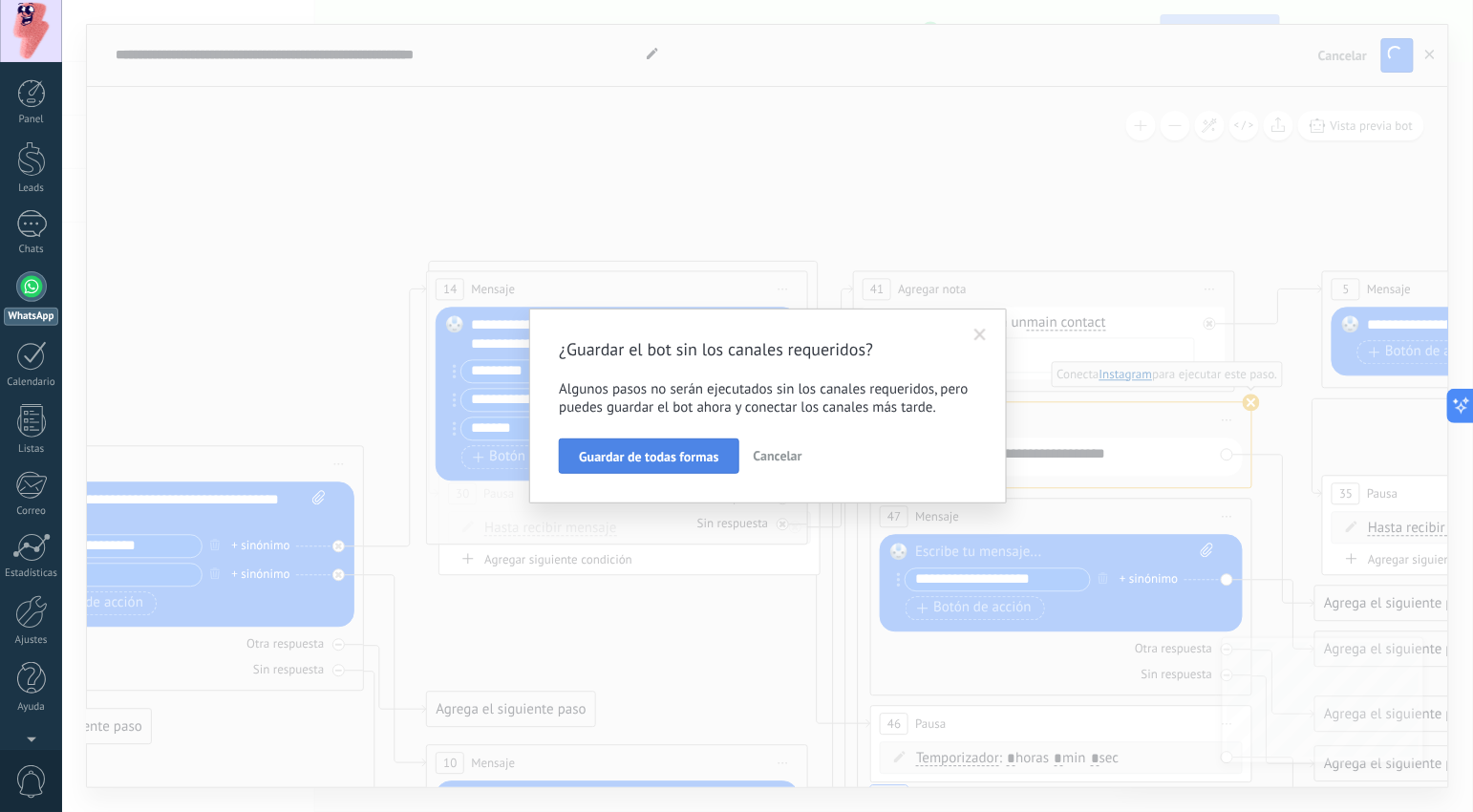 click on "Guardar de todas formas" at bounding box center (649, 457) 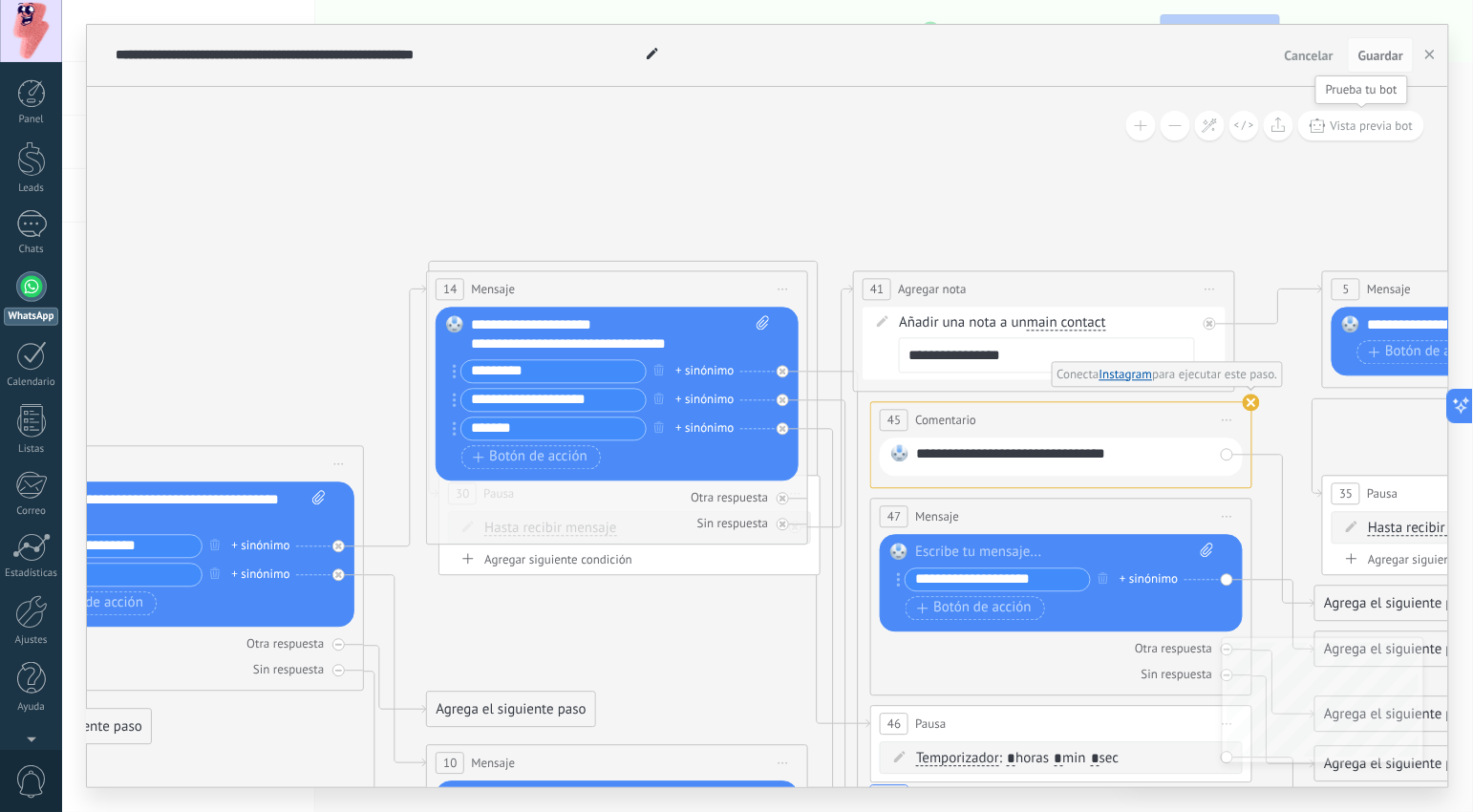 click on "Vista previa bot" at bounding box center [1372, 125] 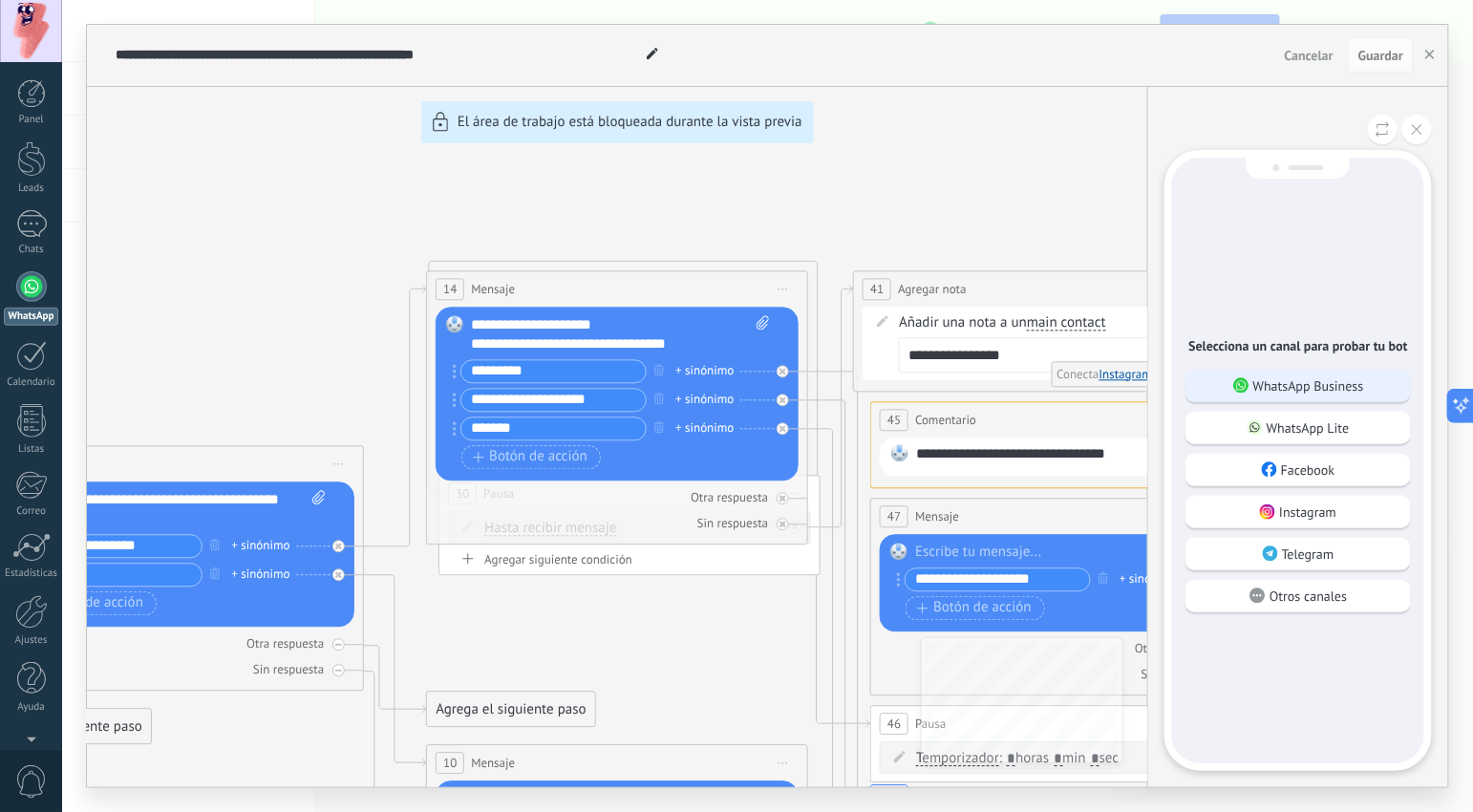 click on "WhatsApp Business" at bounding box center [1309, 386] 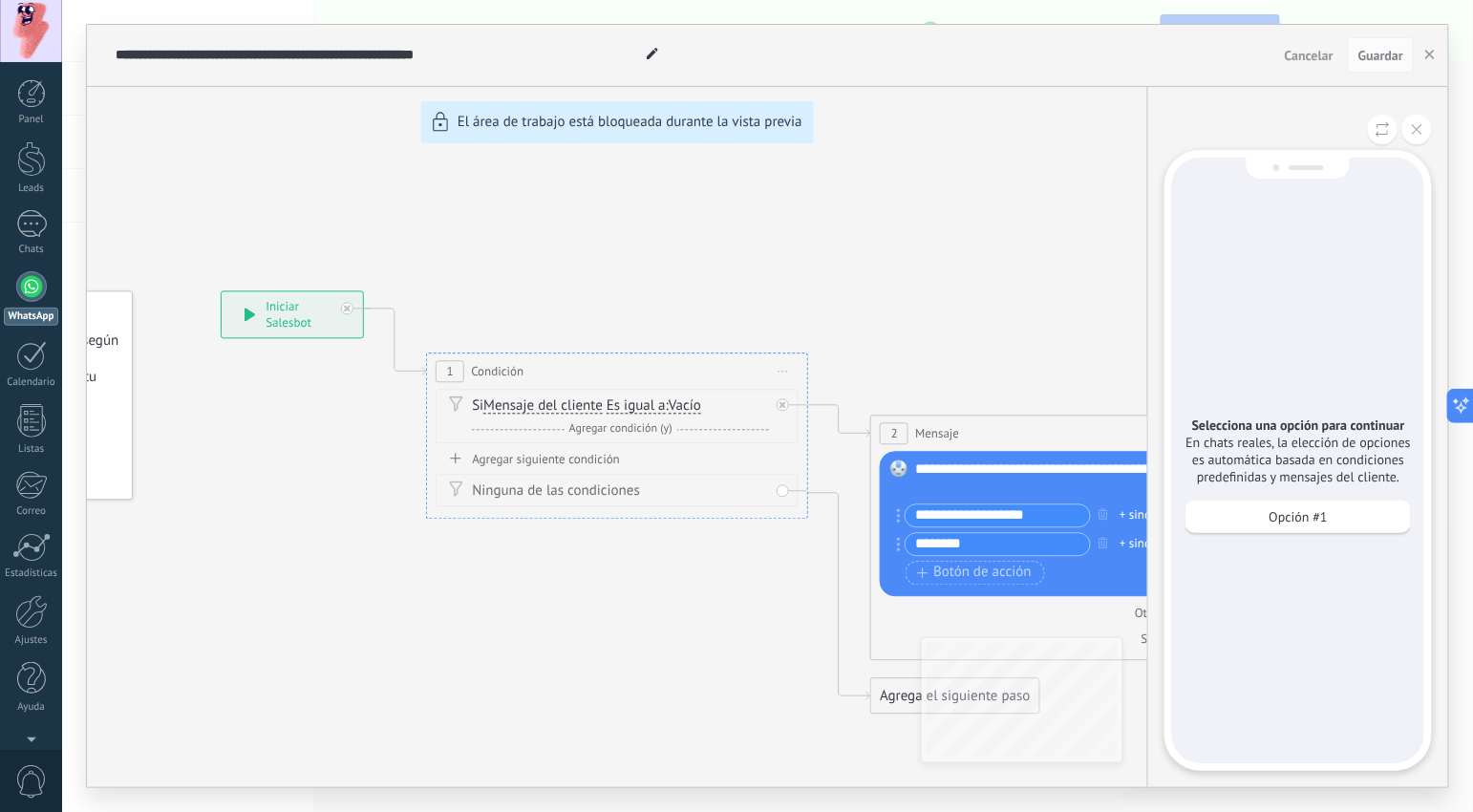 click on "Opción #1" at bounding box center (1298, 517) 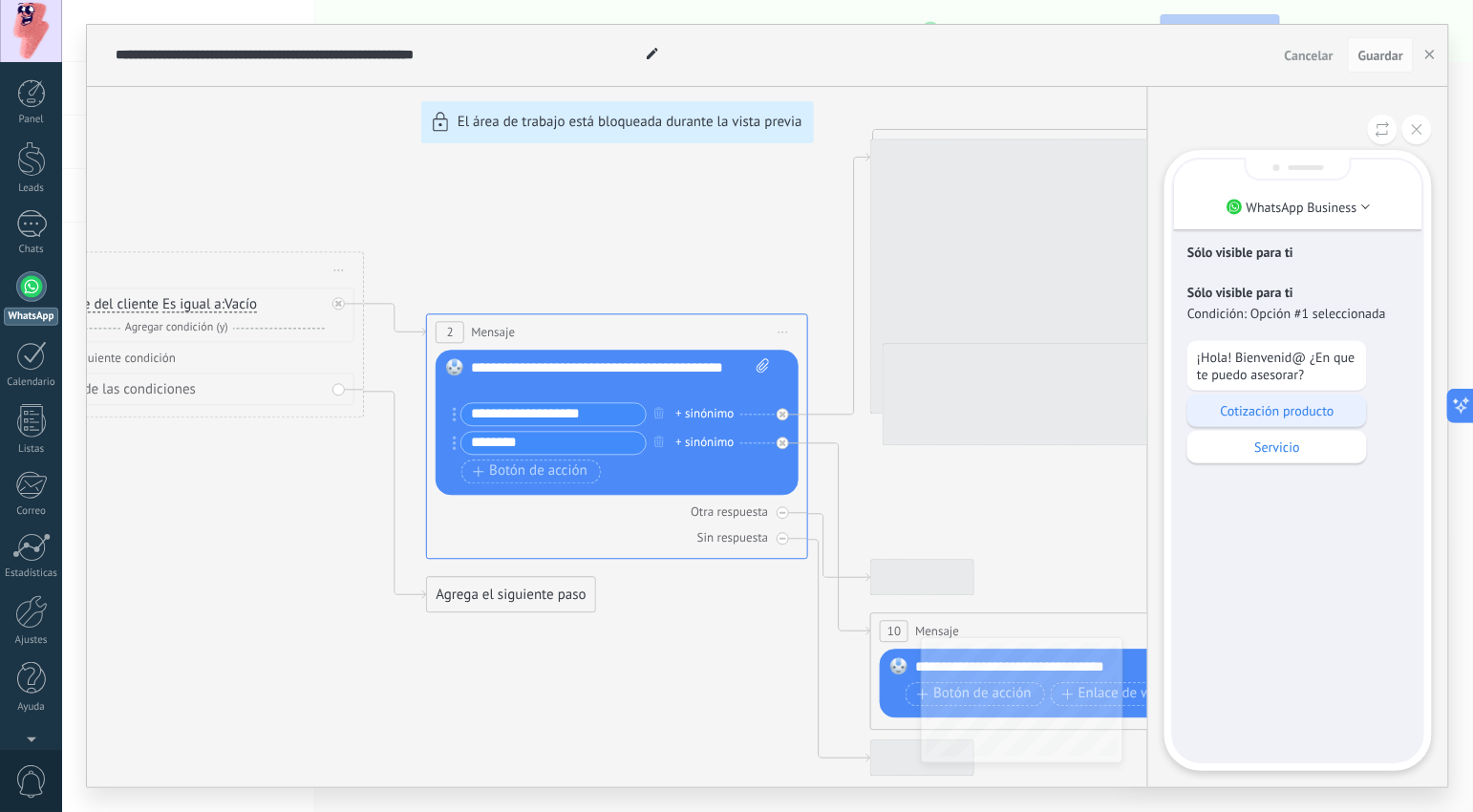 click on "Cotización producto" at bounding box center [1277, 411] 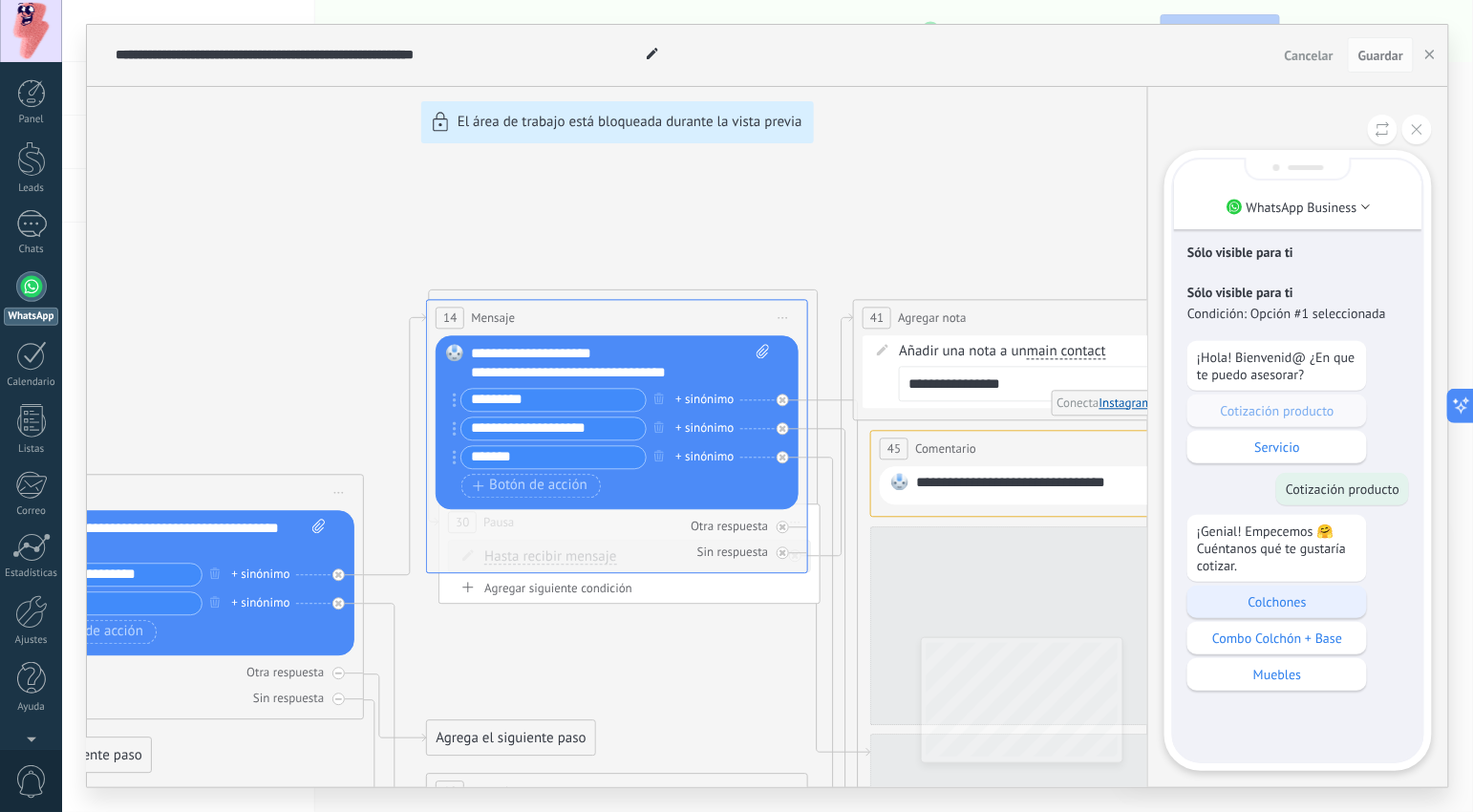 click on "Colchones" at bounding box center [1277, 602] 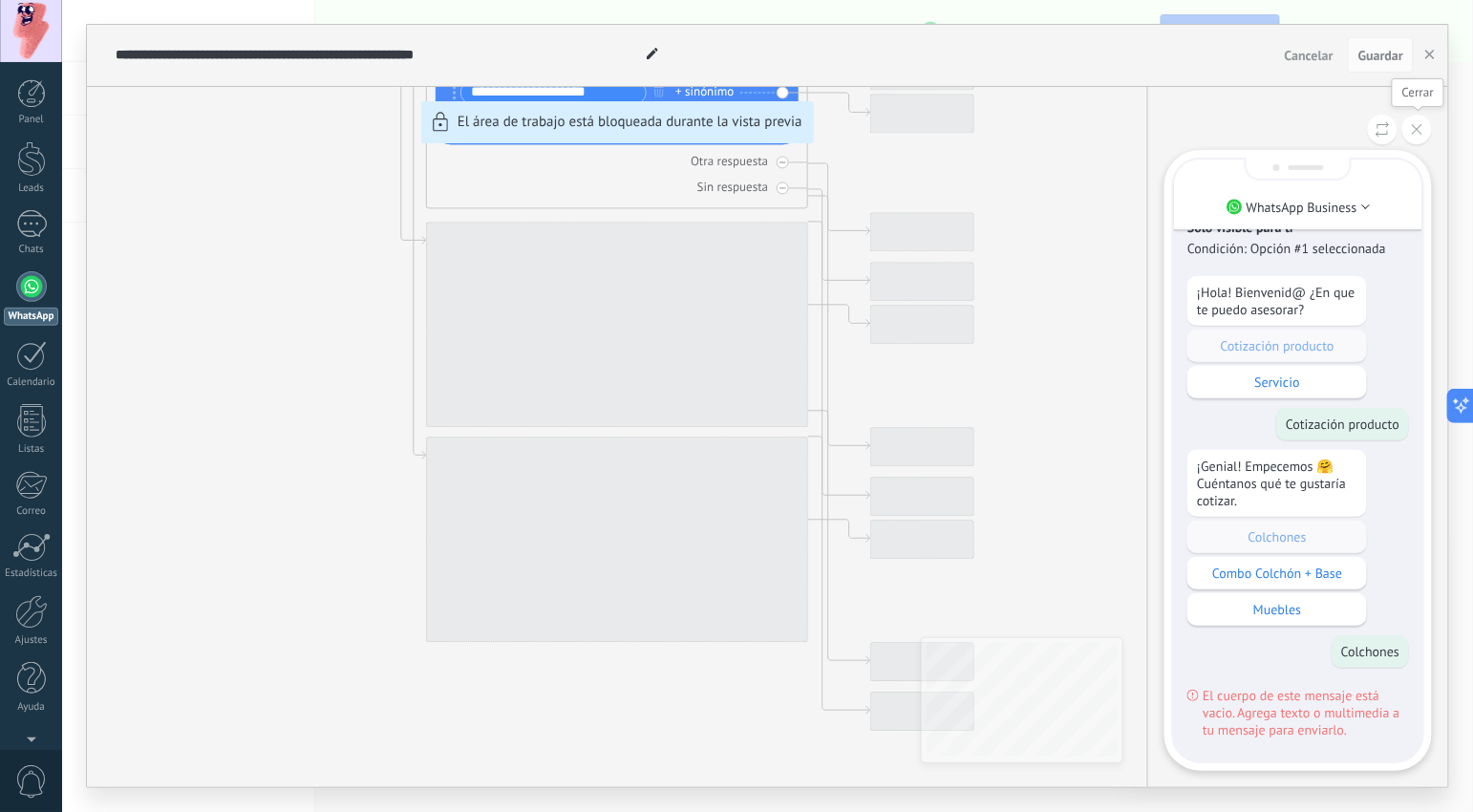 click at bounding box center [1417, 129] 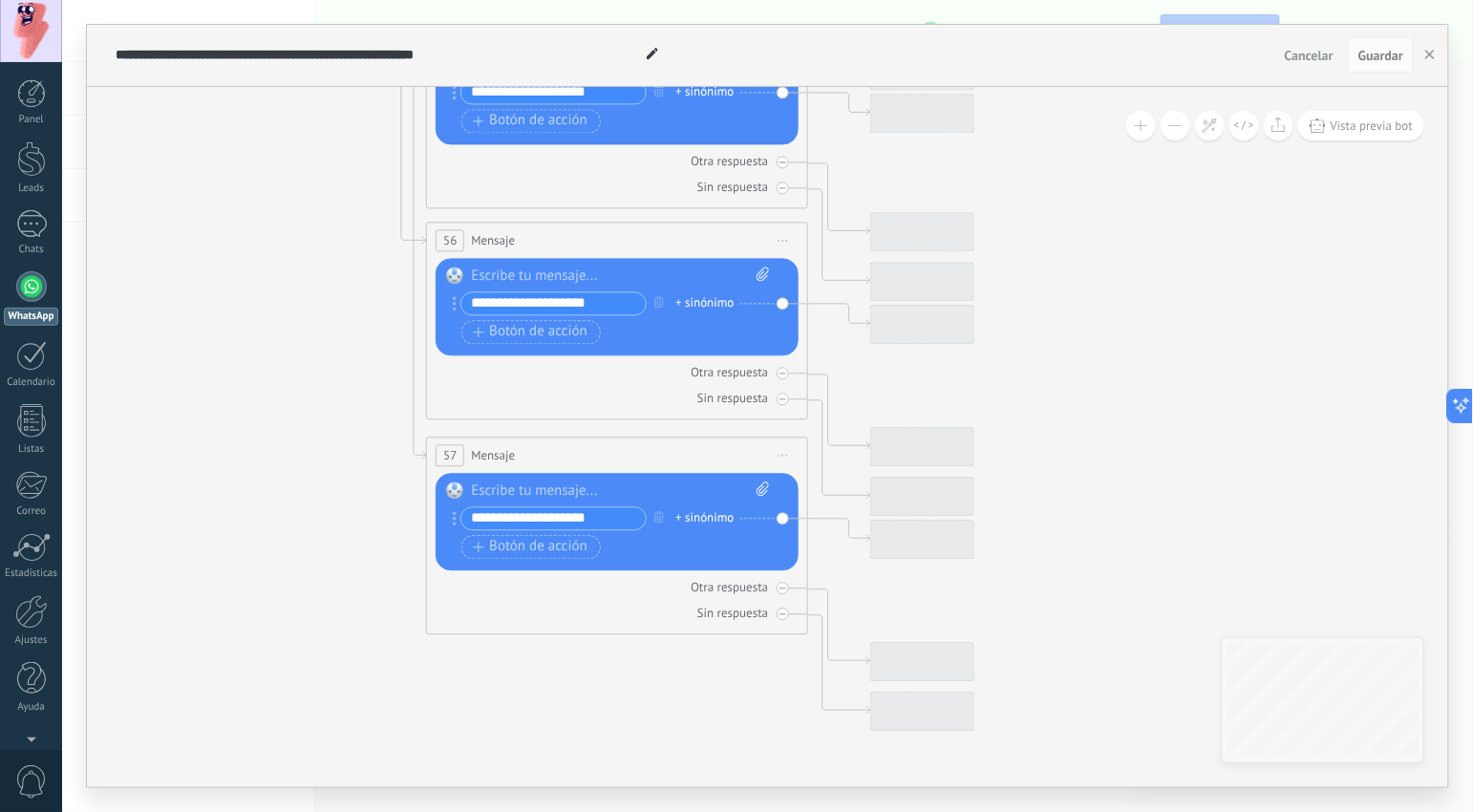 click on "23" 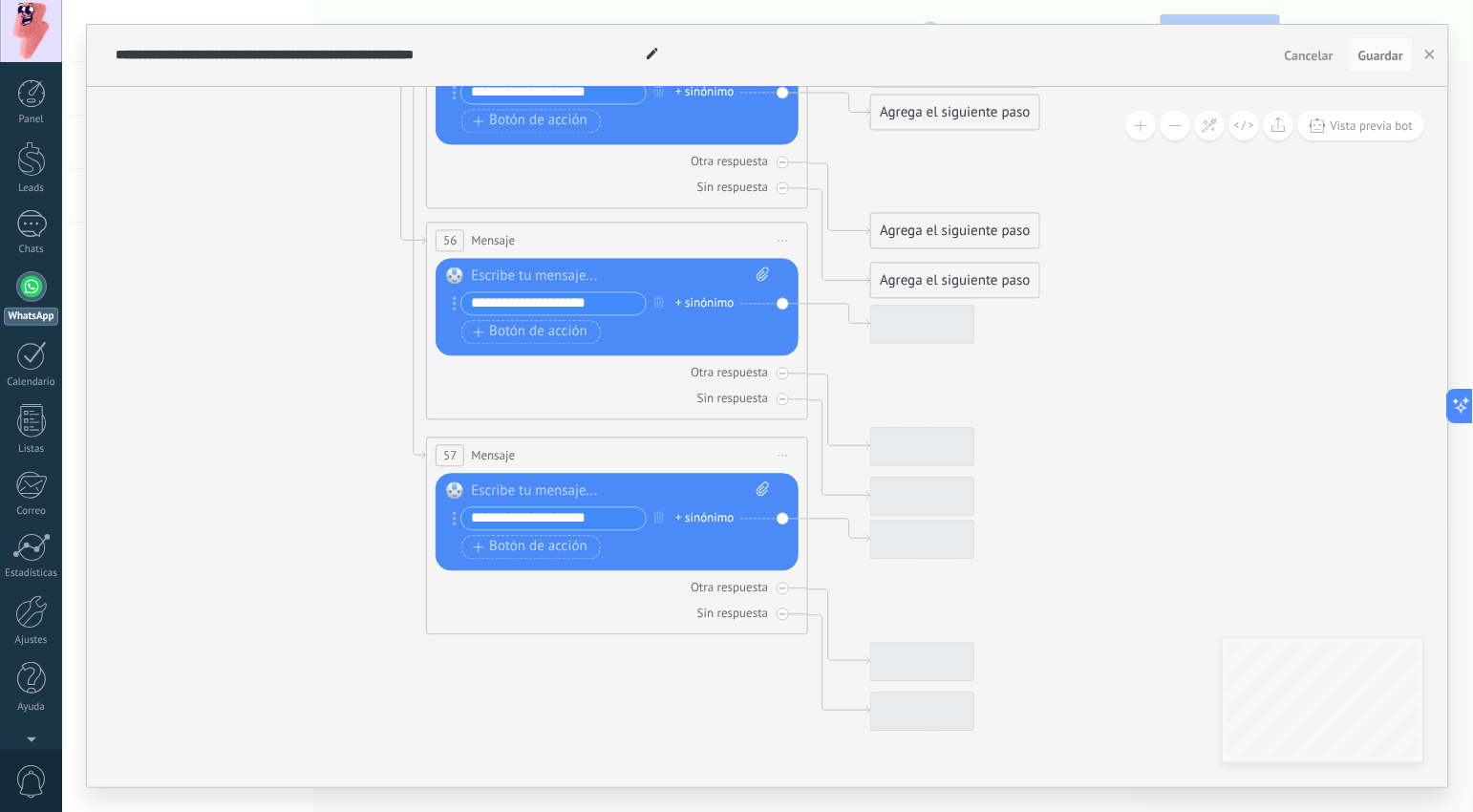 click on "23" 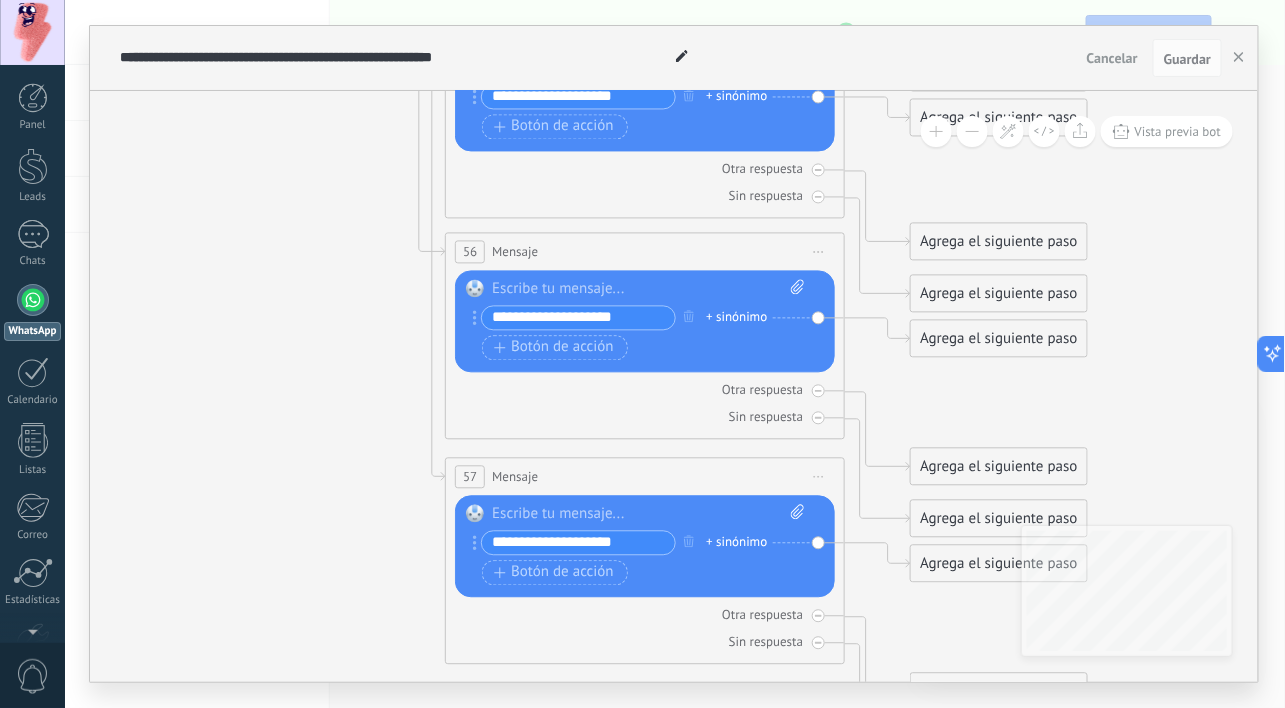 click on "23" 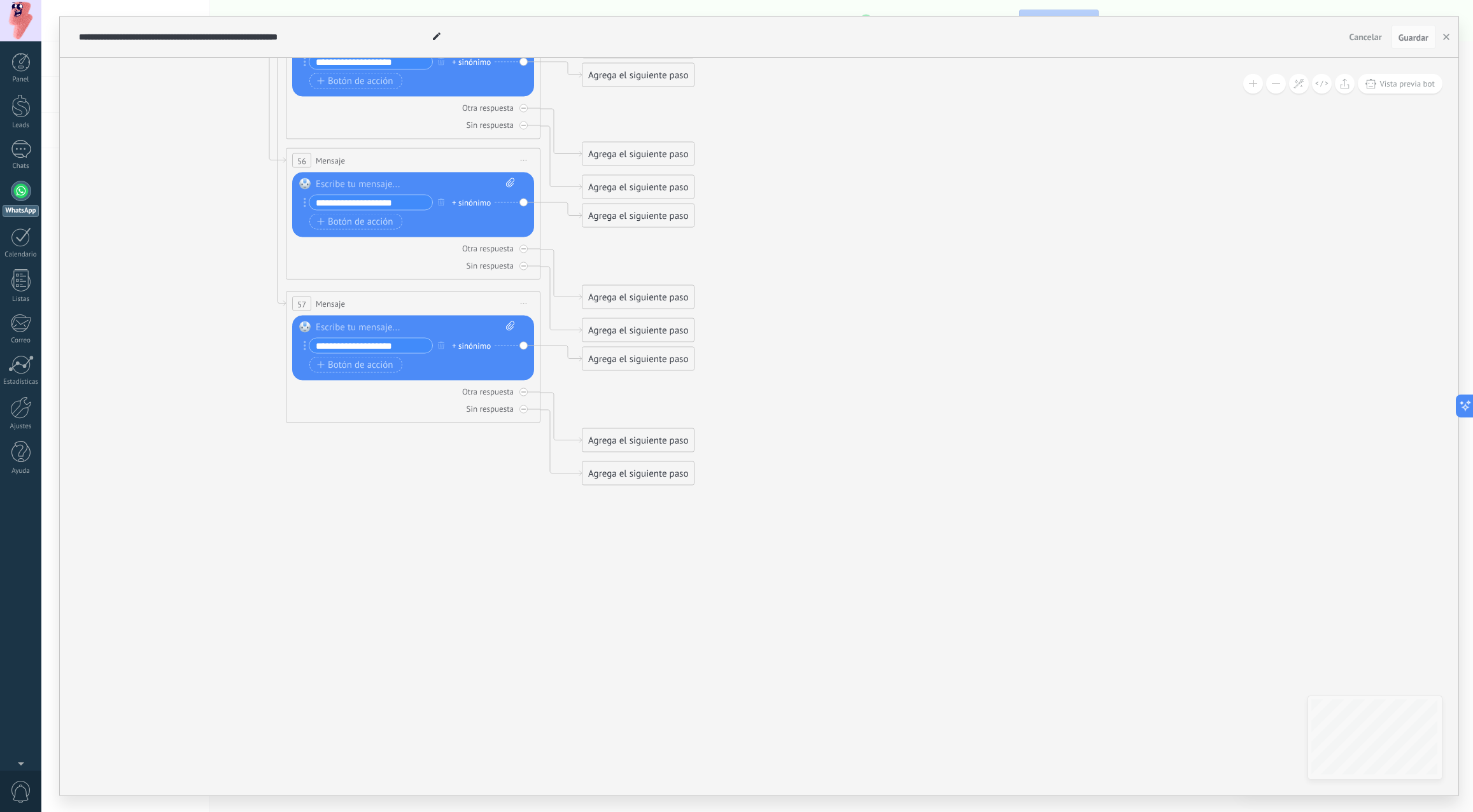 click on "23" 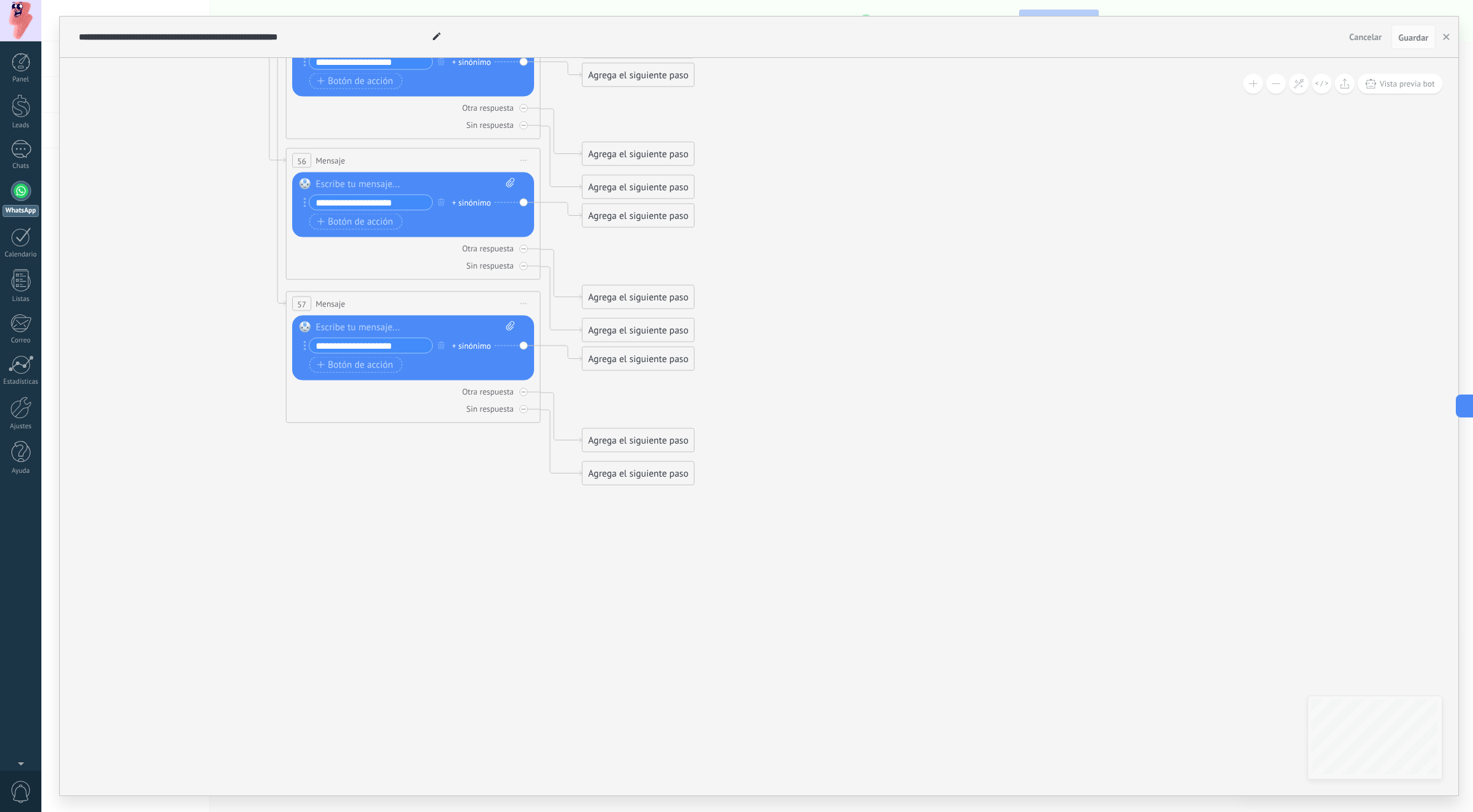 click on "23" 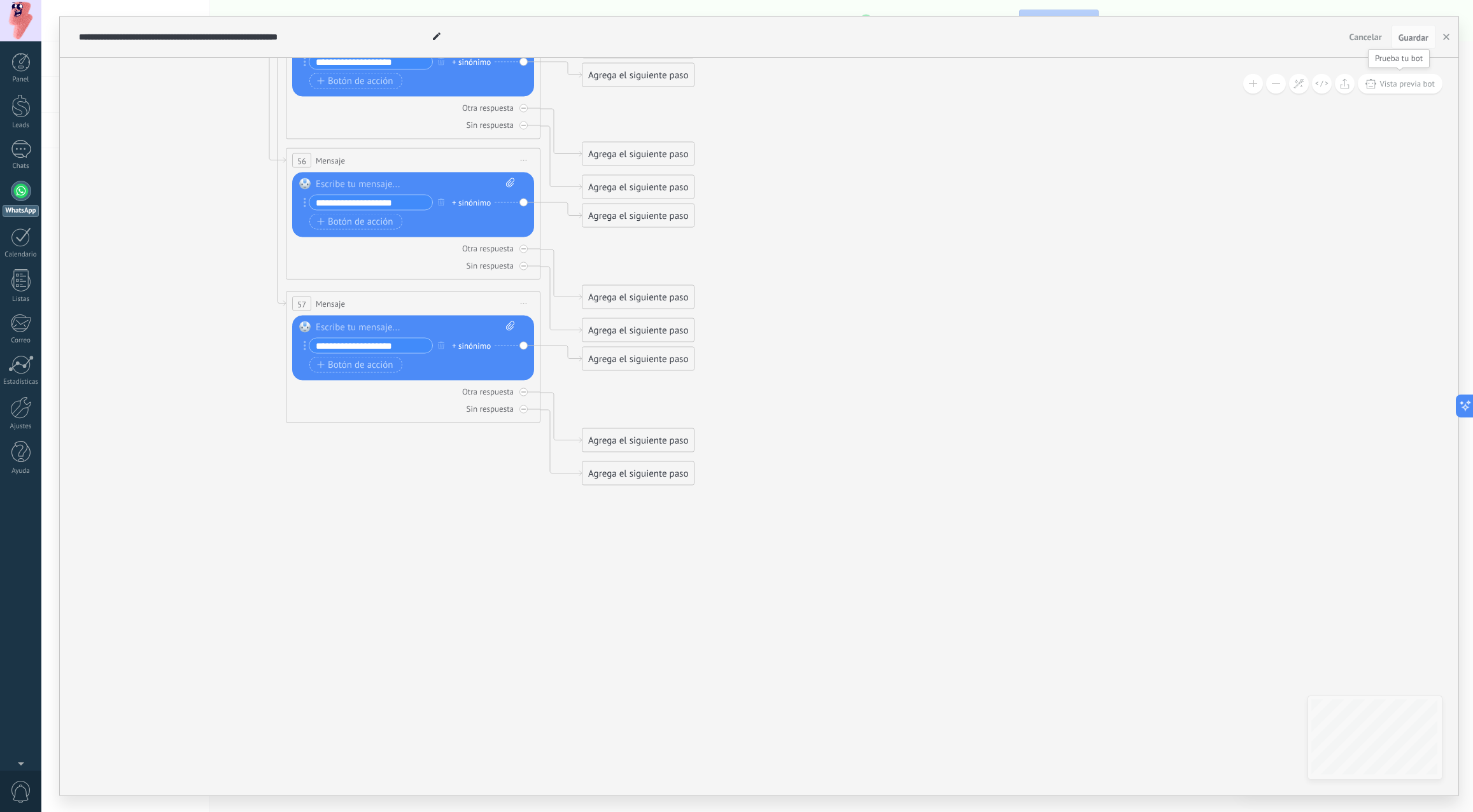 click on "Vista previa bot" at bounding box center [1407, 83] 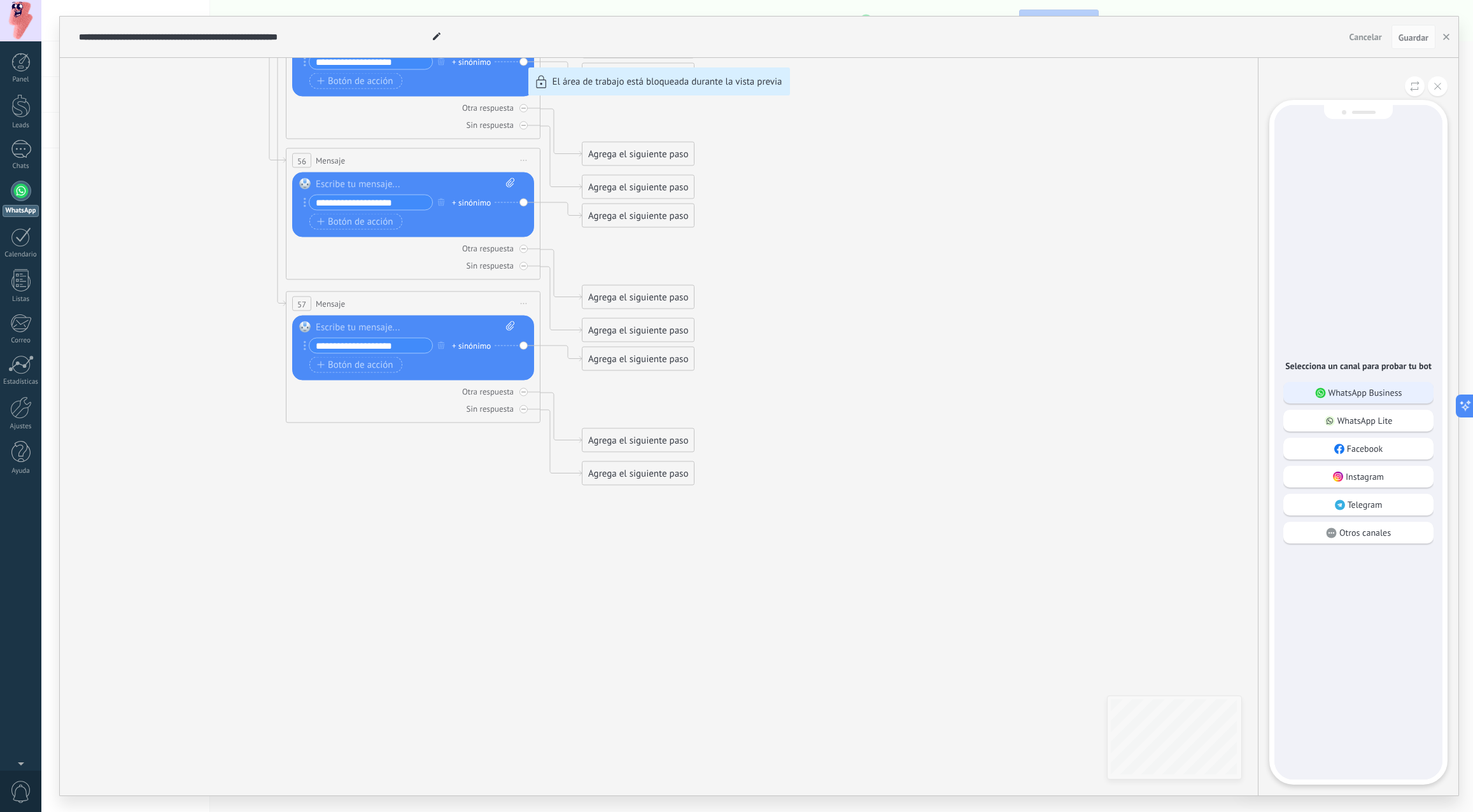 click on "WhatsApp Business" at bounding box center [1365, 393] 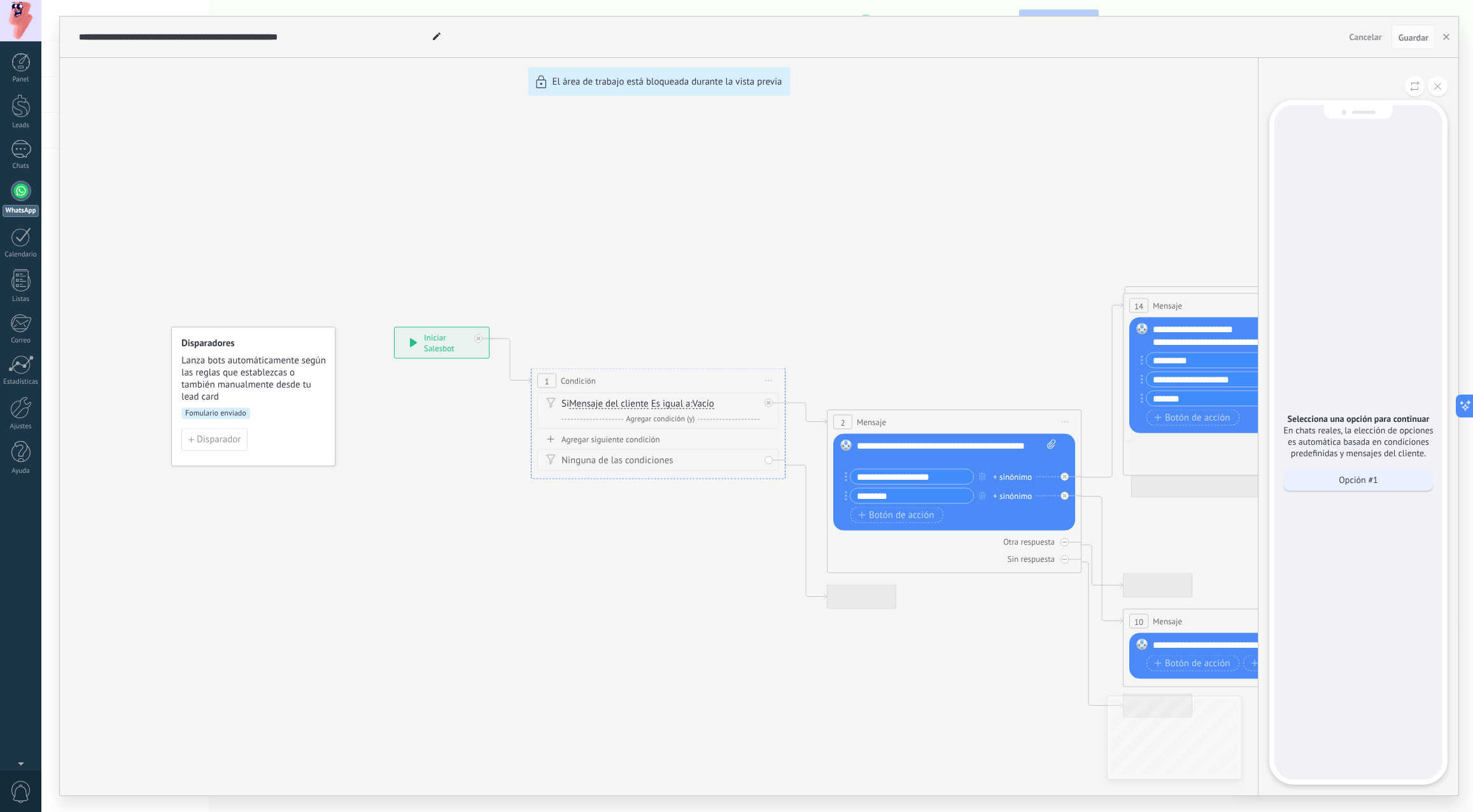 click on "Opción #1" at bounding box center [1358, 480] 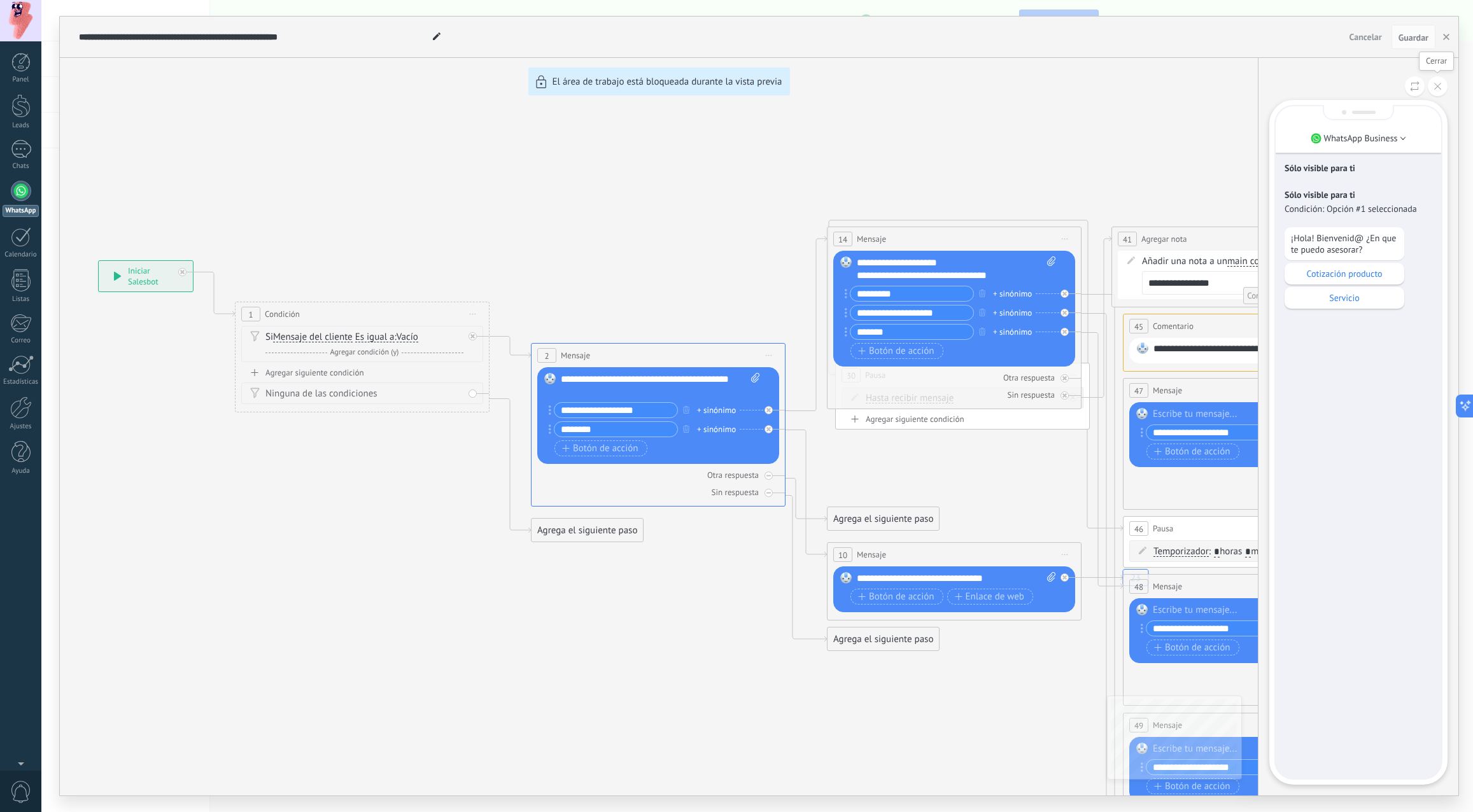 click 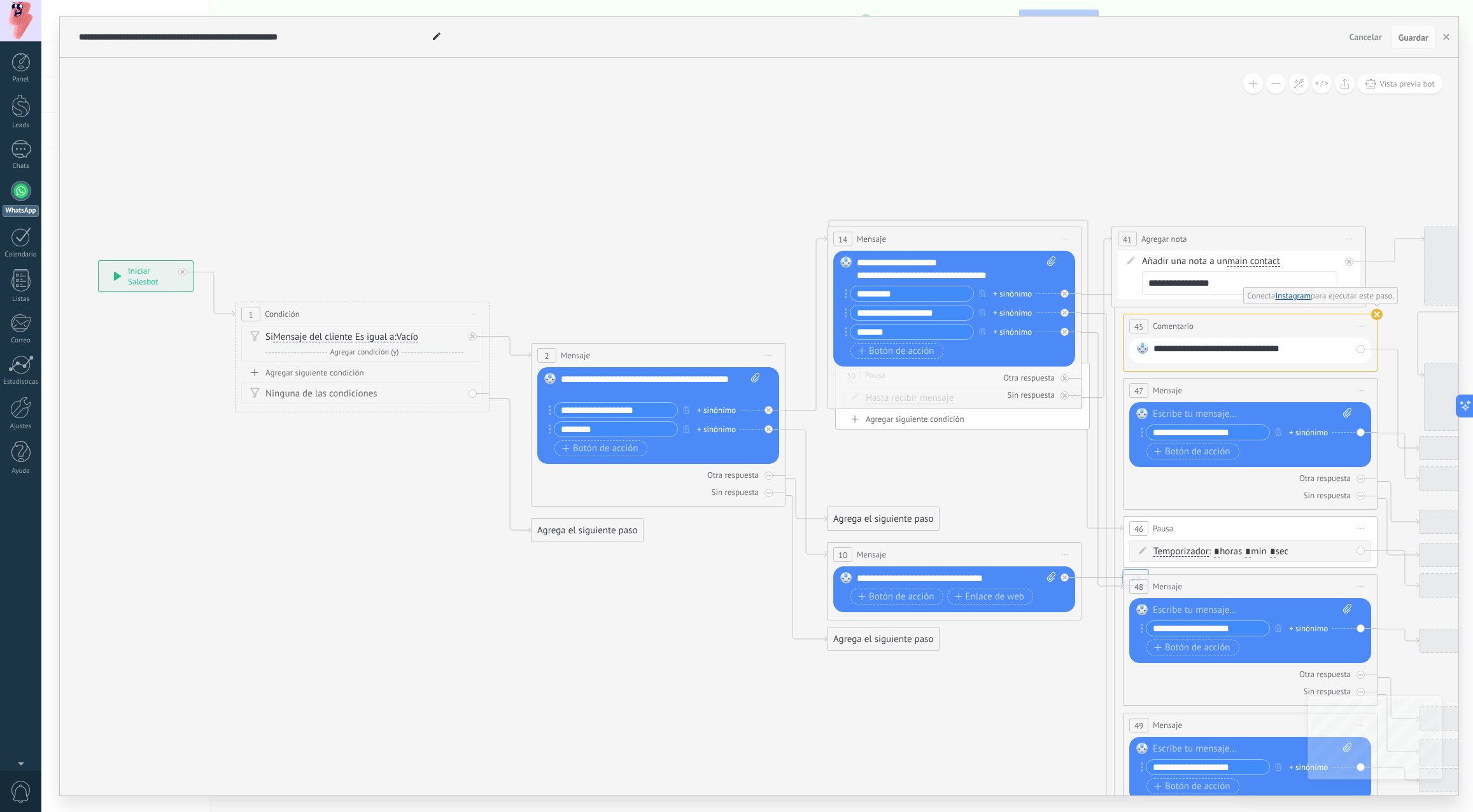 click on "23" 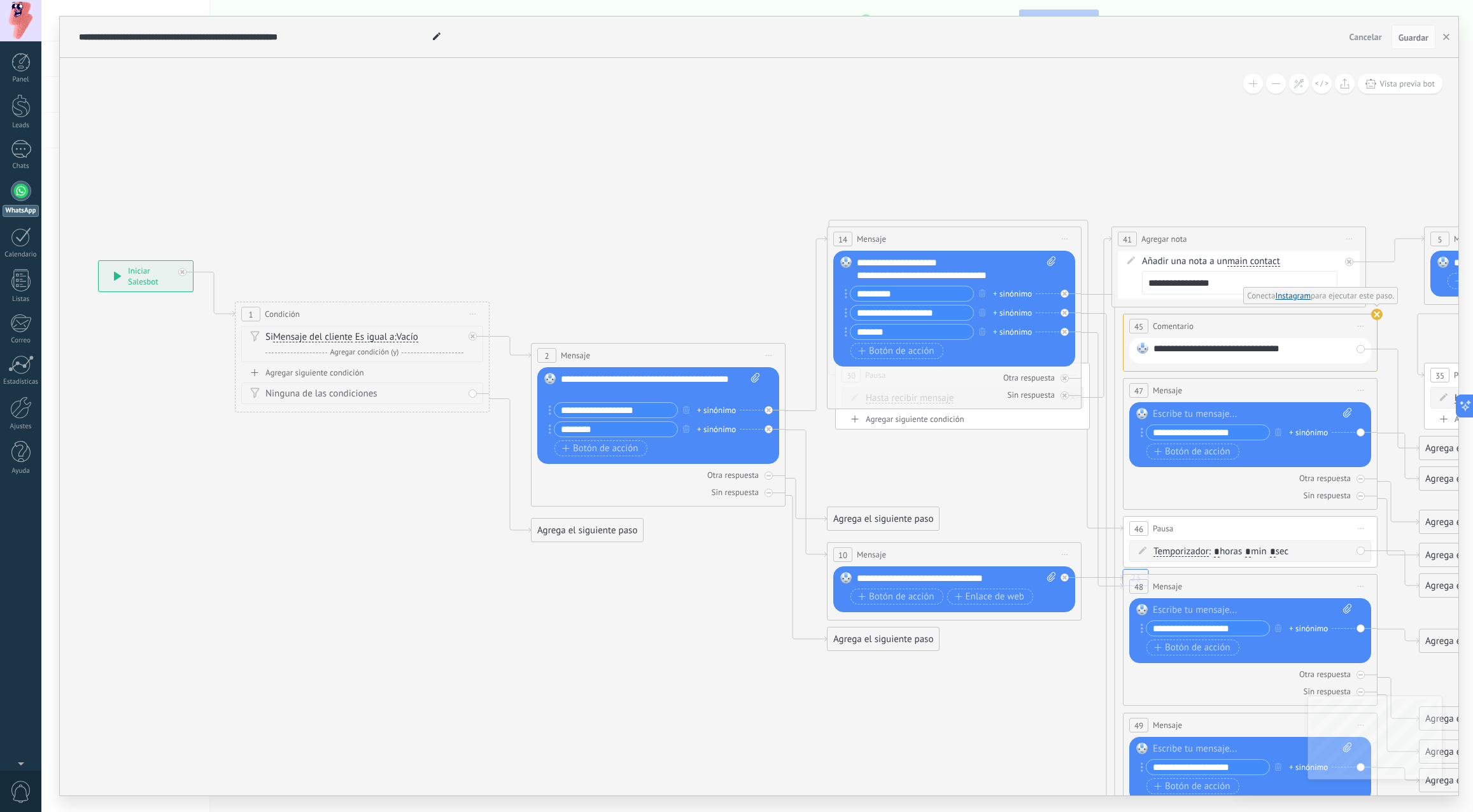 click 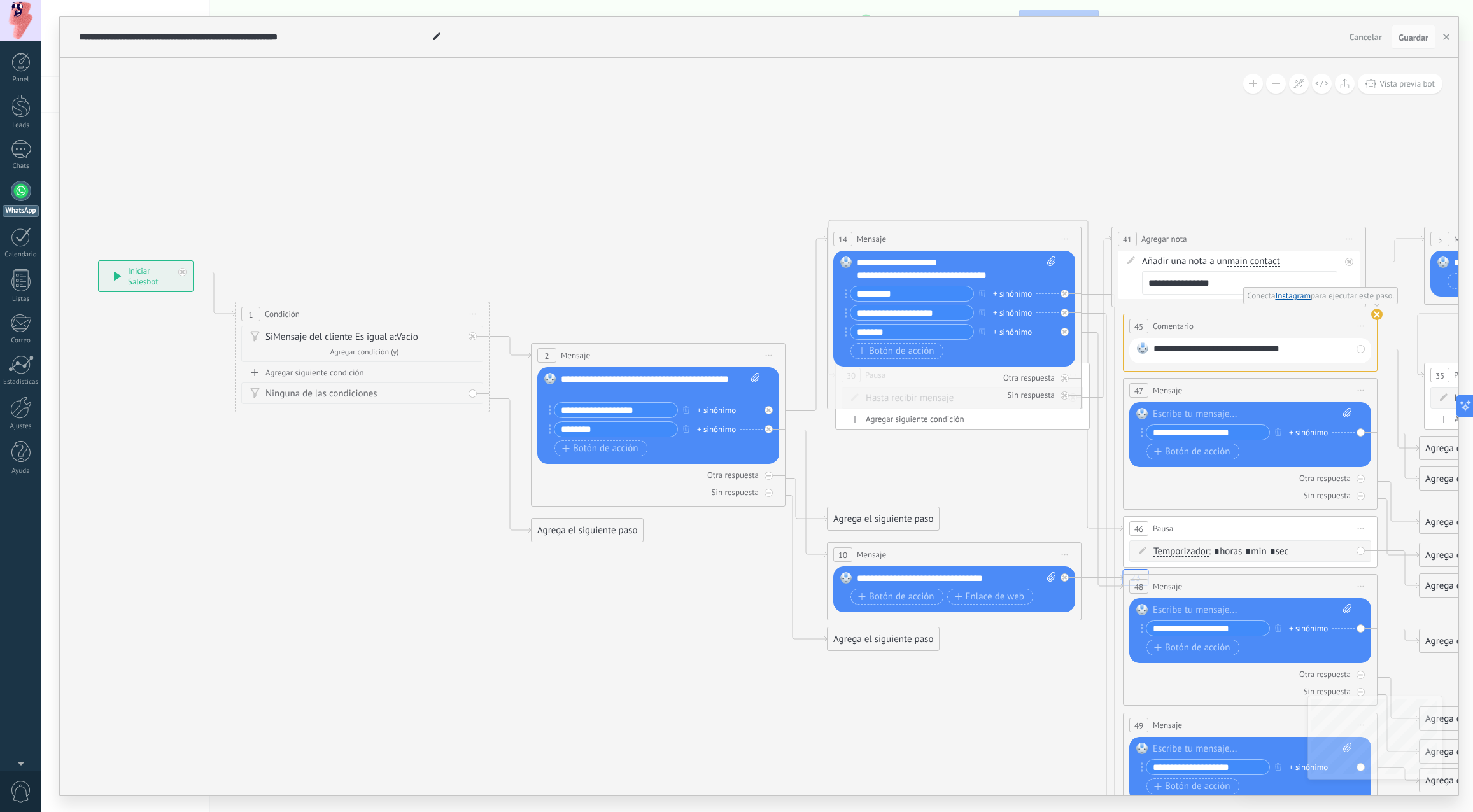click on "23" 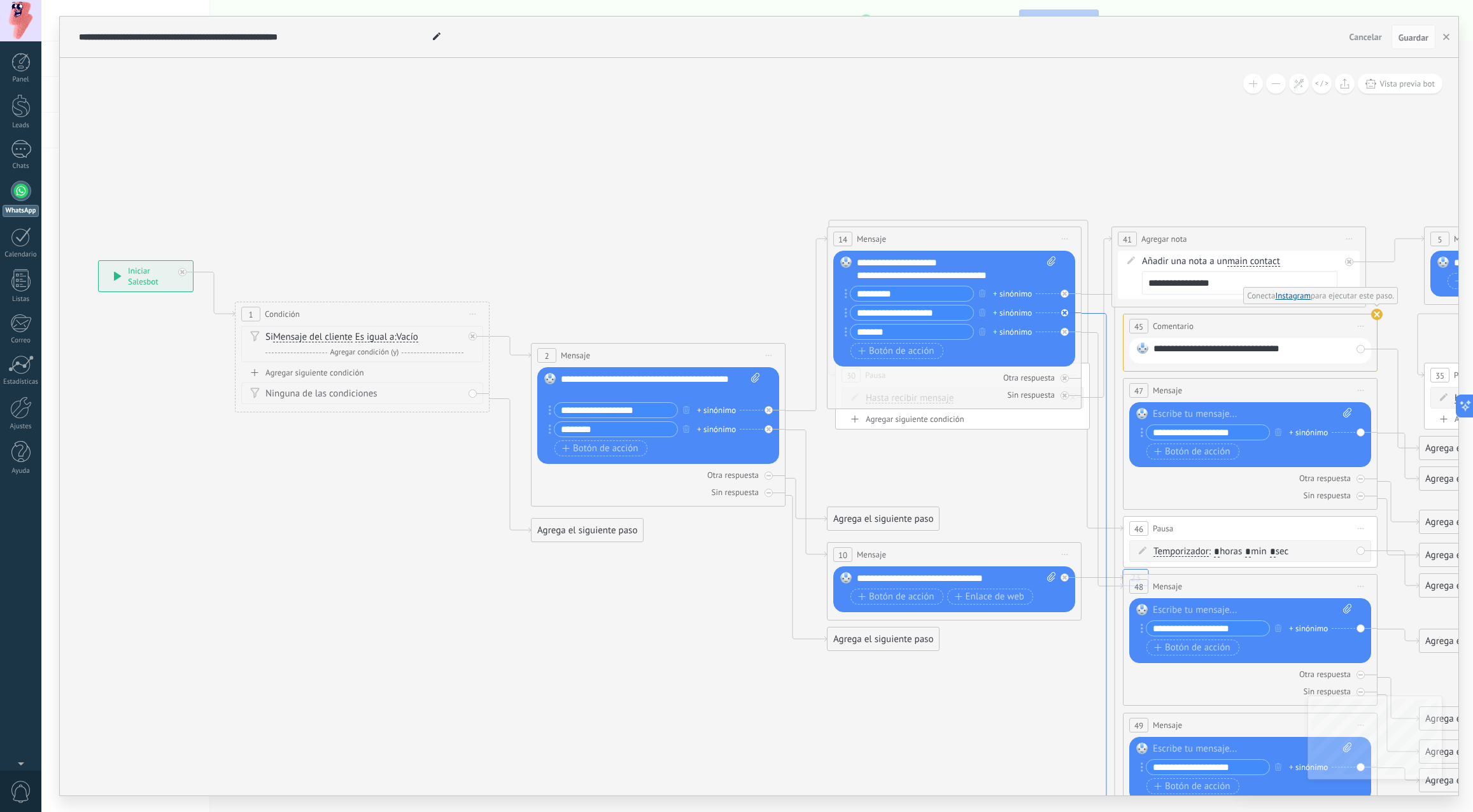 click 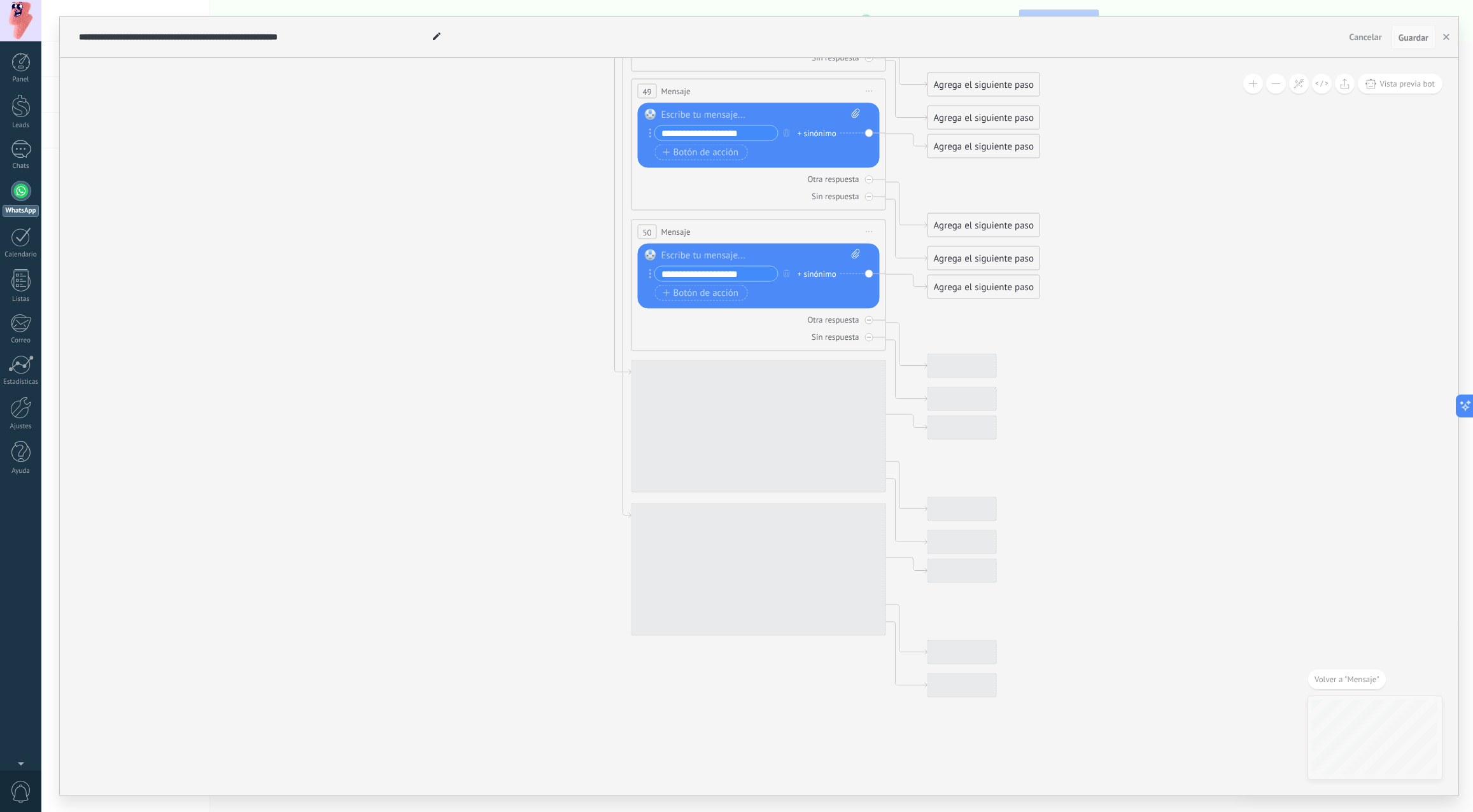 click on "Guardar" at bounding box center [1413, 38] 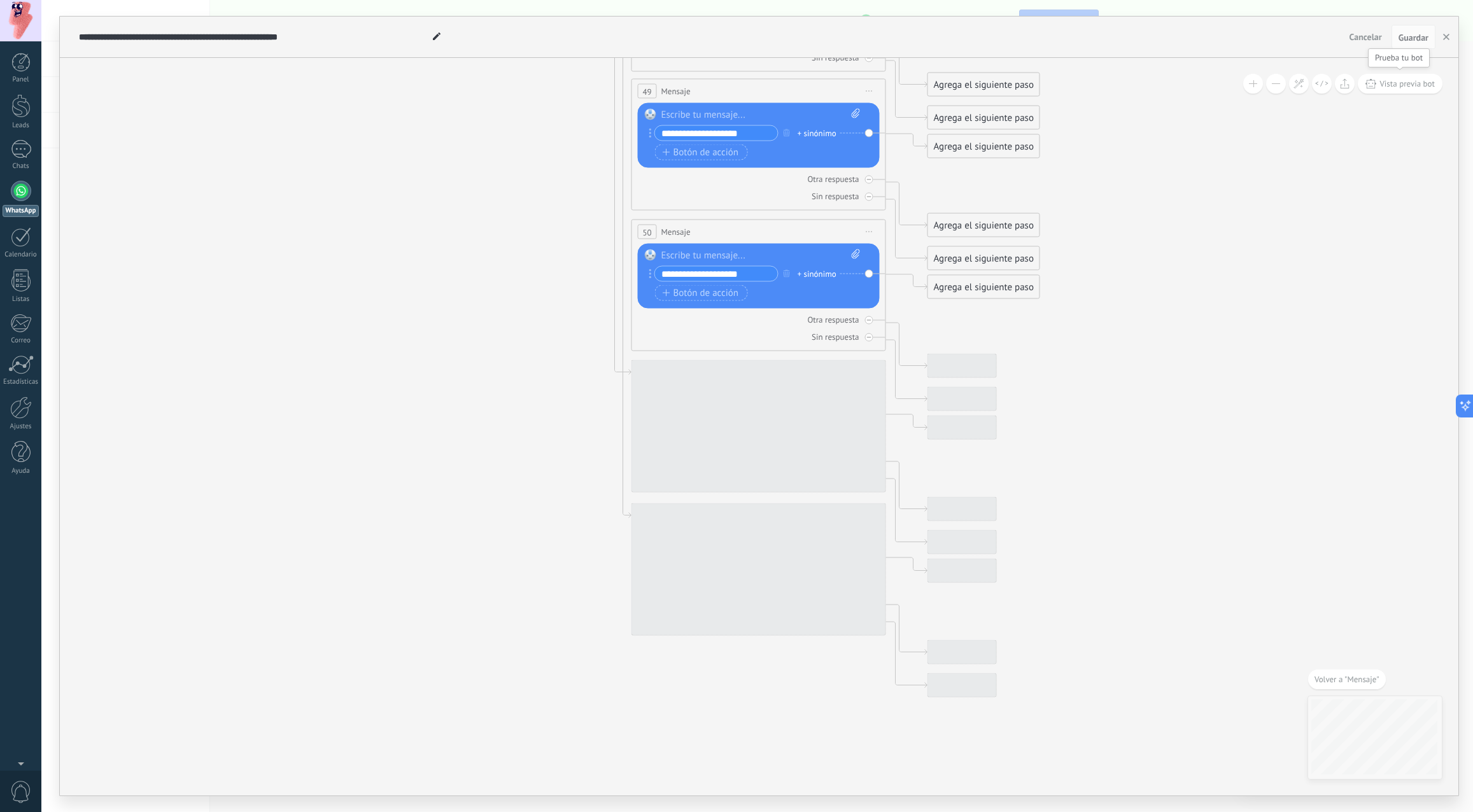 click on "Vista previa bot" at bounding box center [1407, 83] 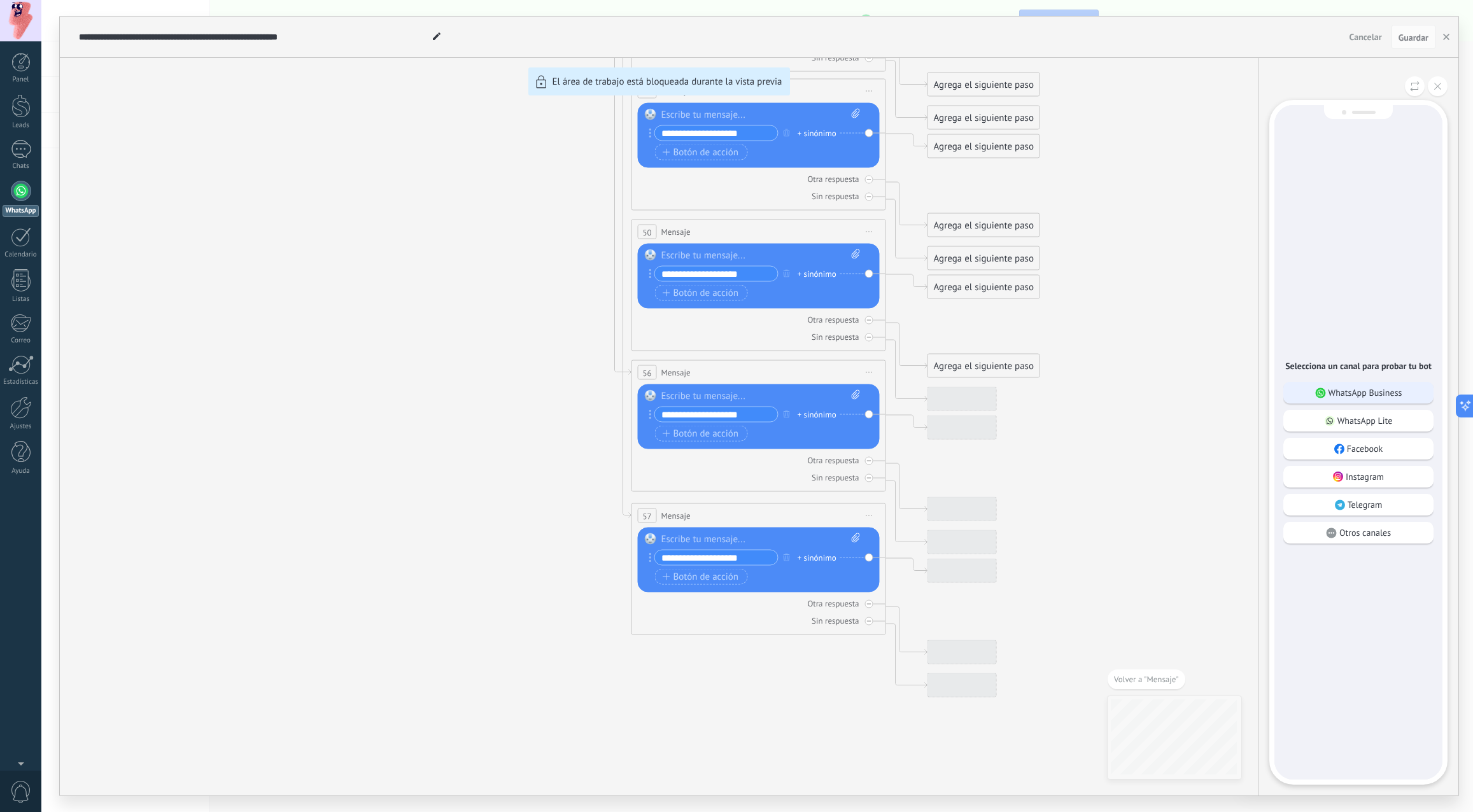 click on "WhatsApp Business" at bounding box center (1365, 393) 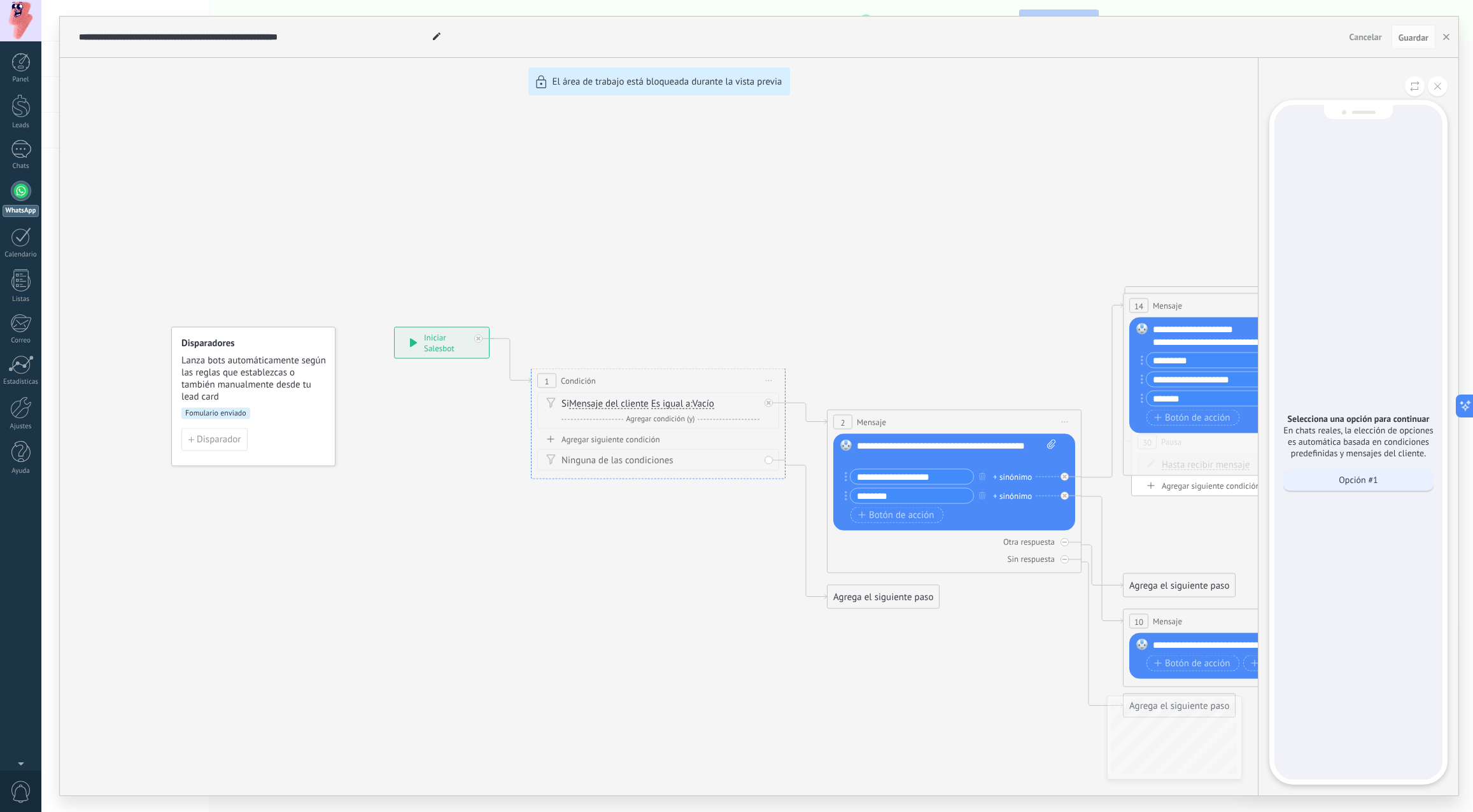click on "Opción #1" at bounding box center (1358, 480) 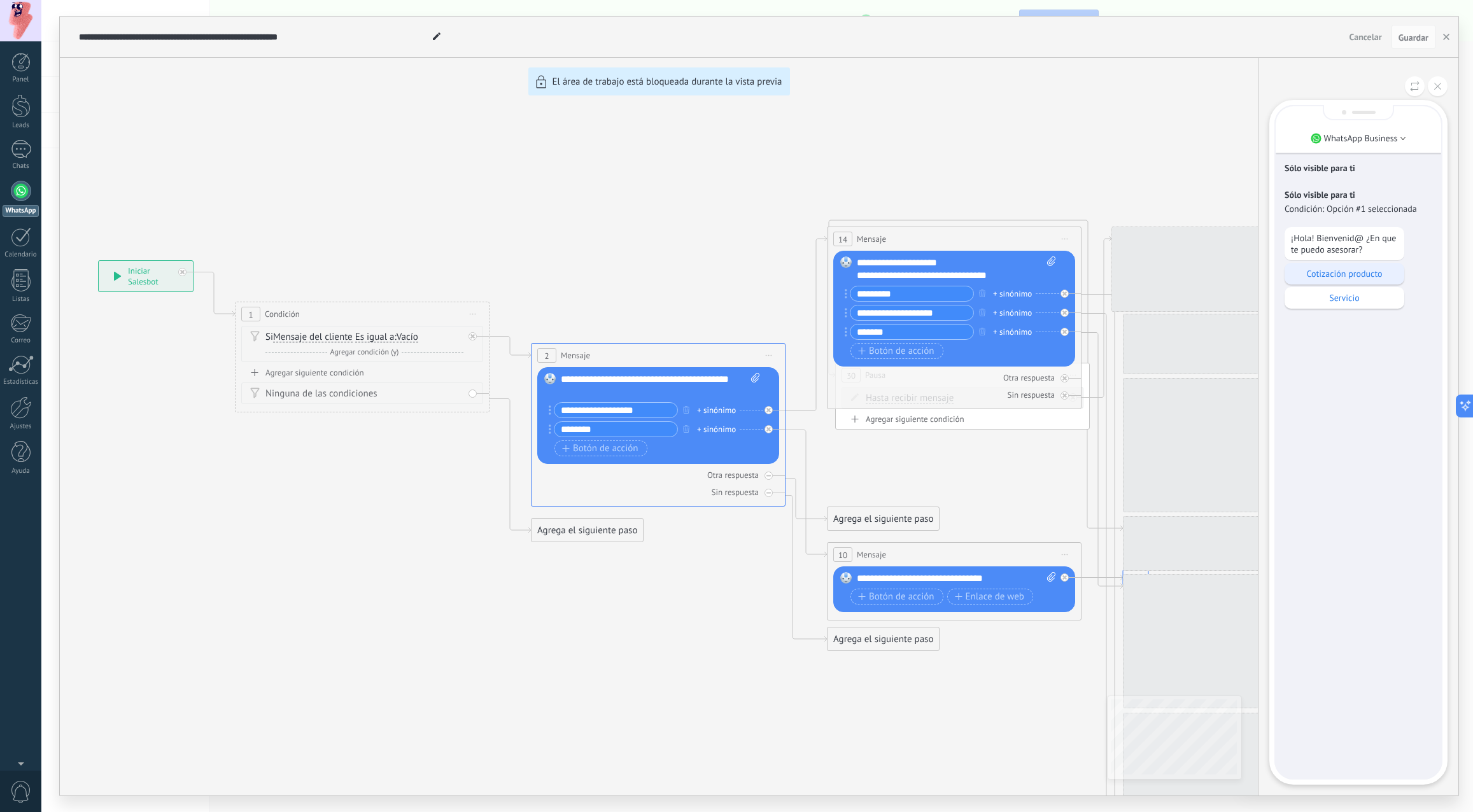 click on "Cotización producto" at bounding box center (1344, 274) 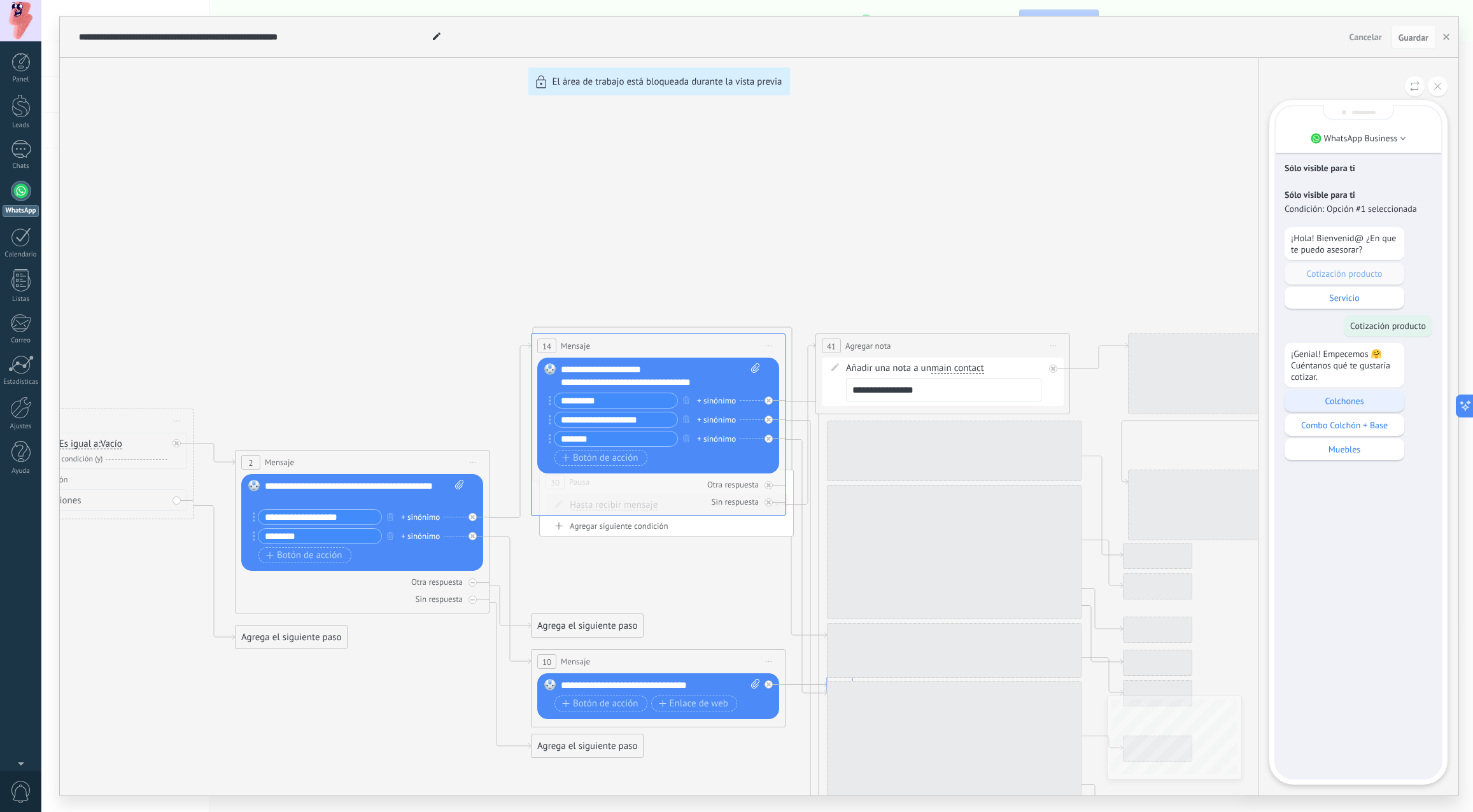 click on "Colchones" at bounding box center [1344, 401] 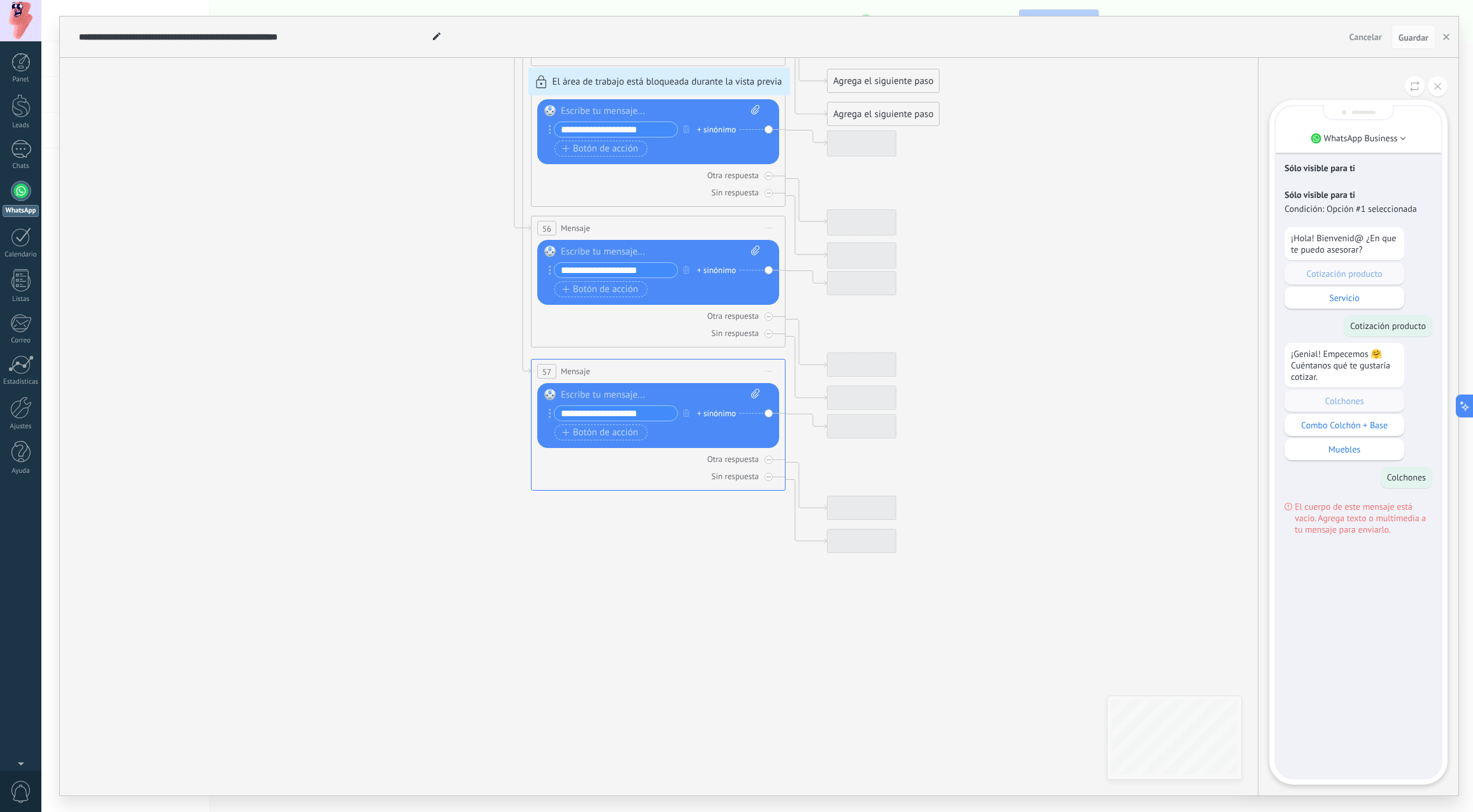 scroll, scrollTop: 0, scrollLeft: 0, axis: both 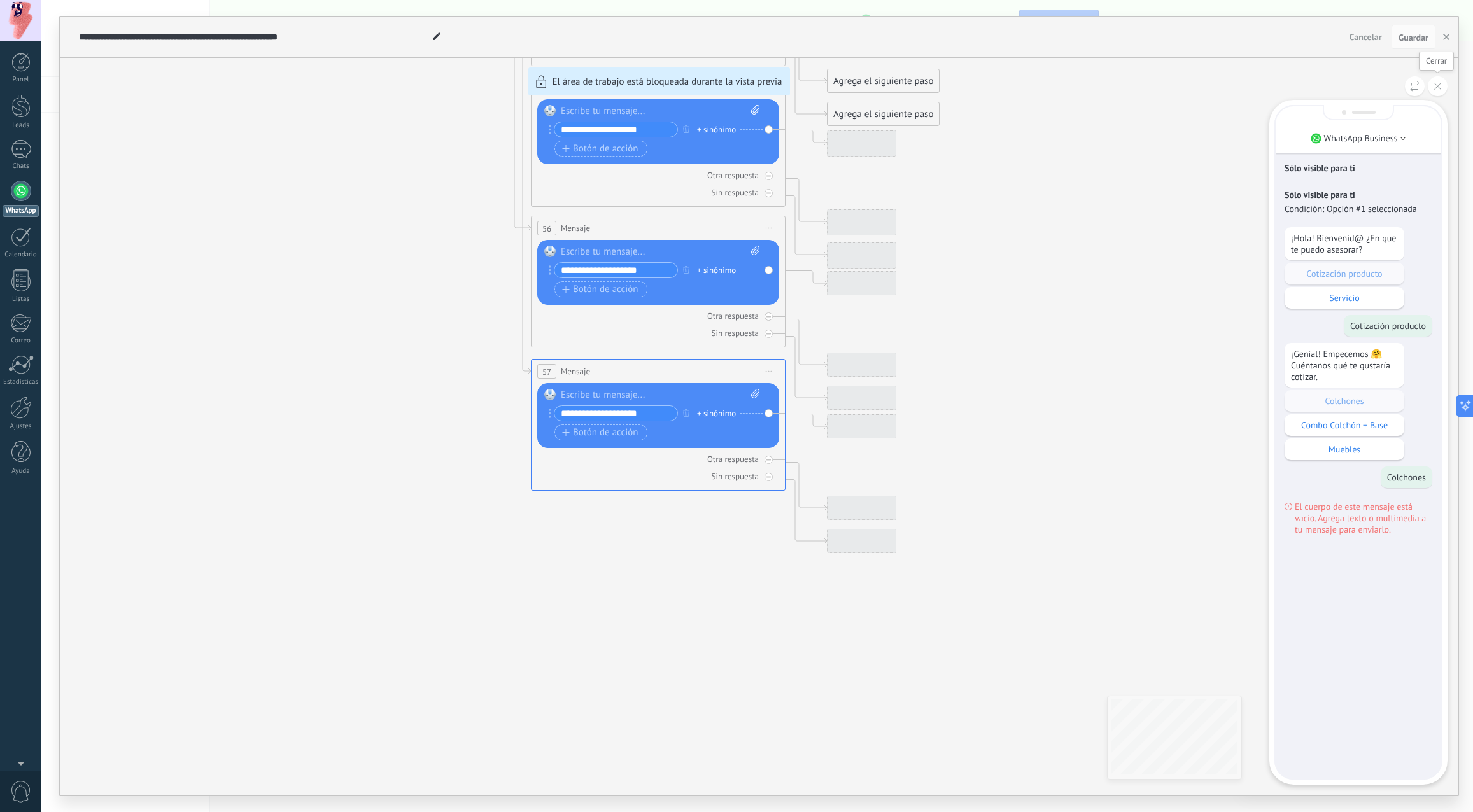 click 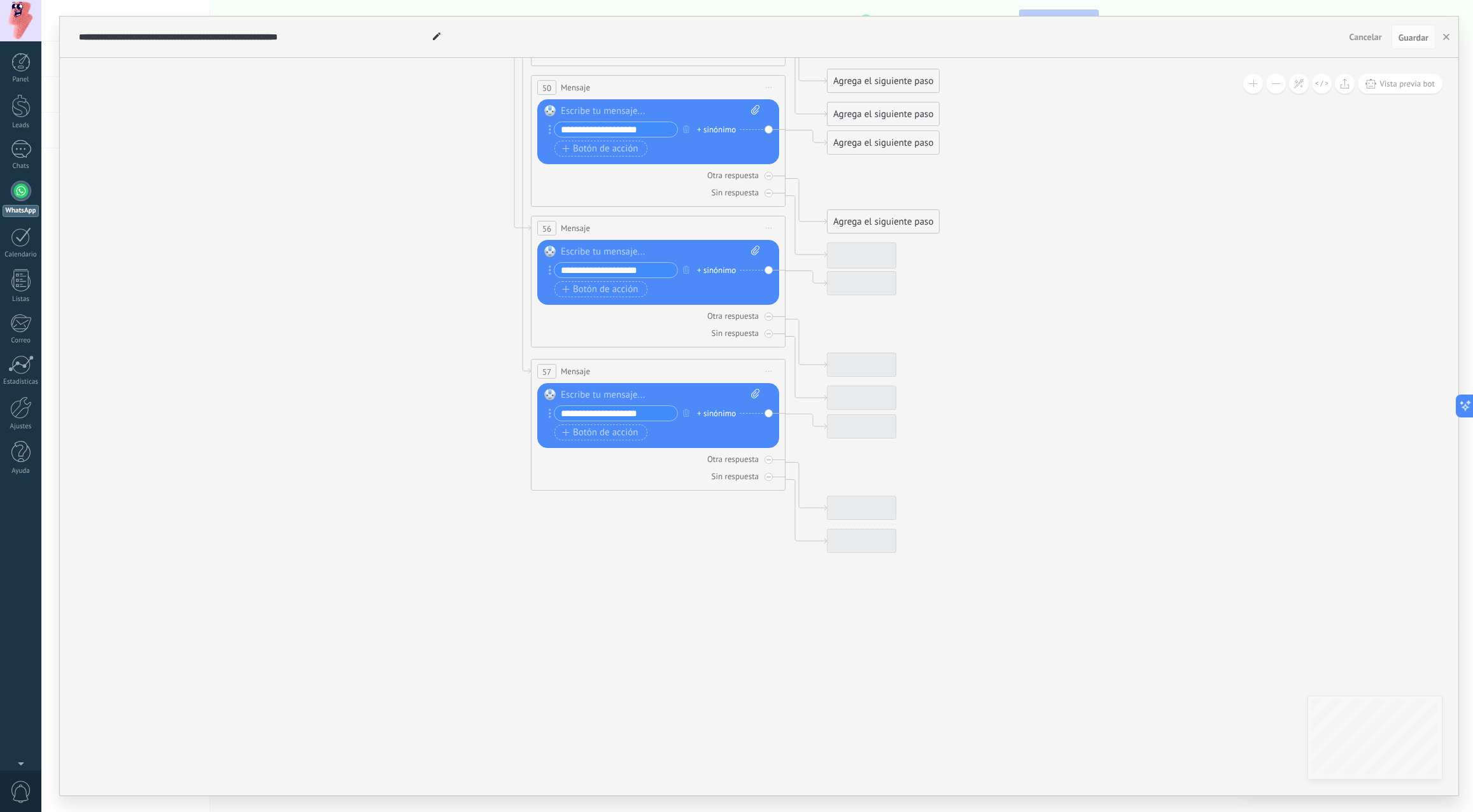 click on "23" 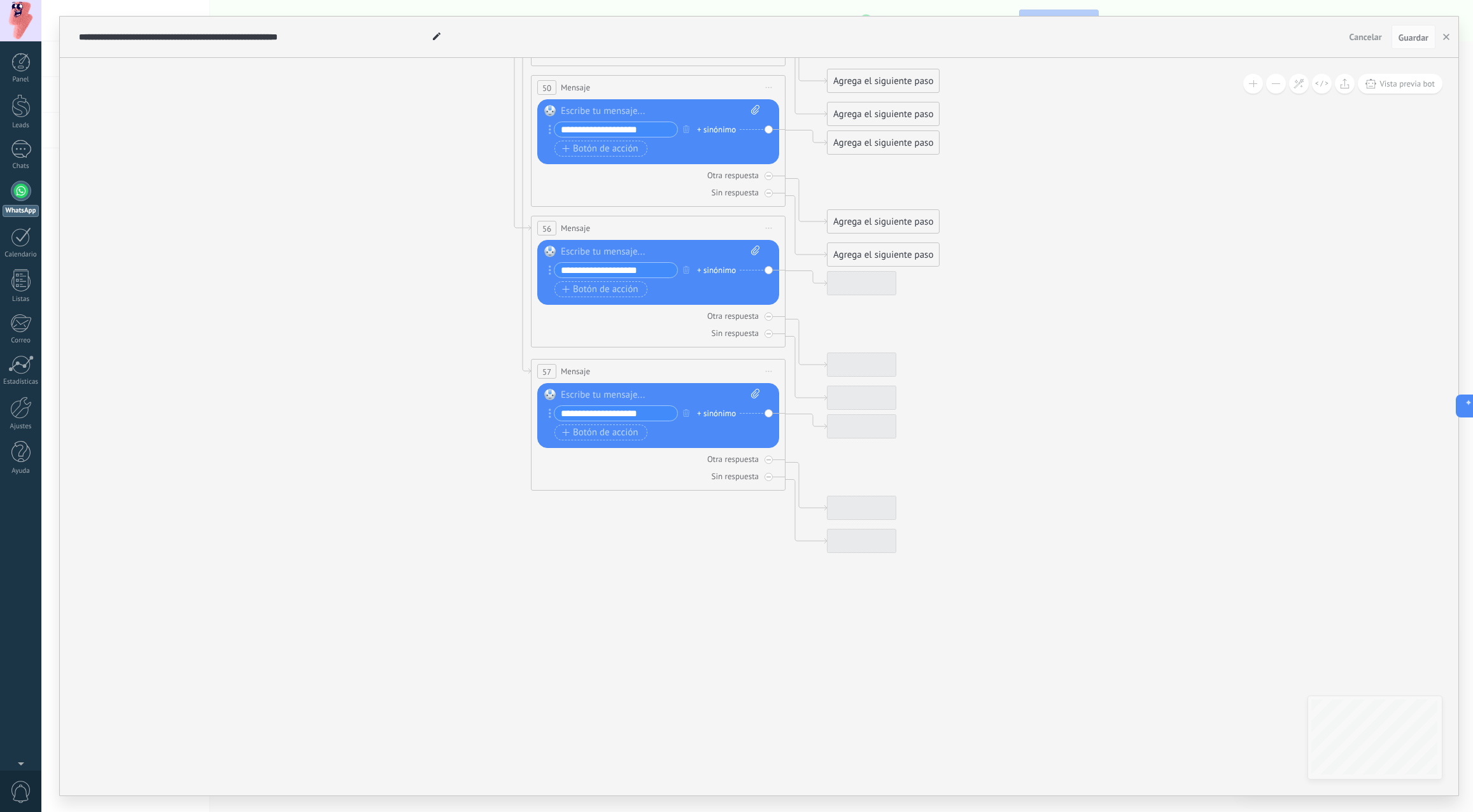 click at bounding box center (1253, 83) 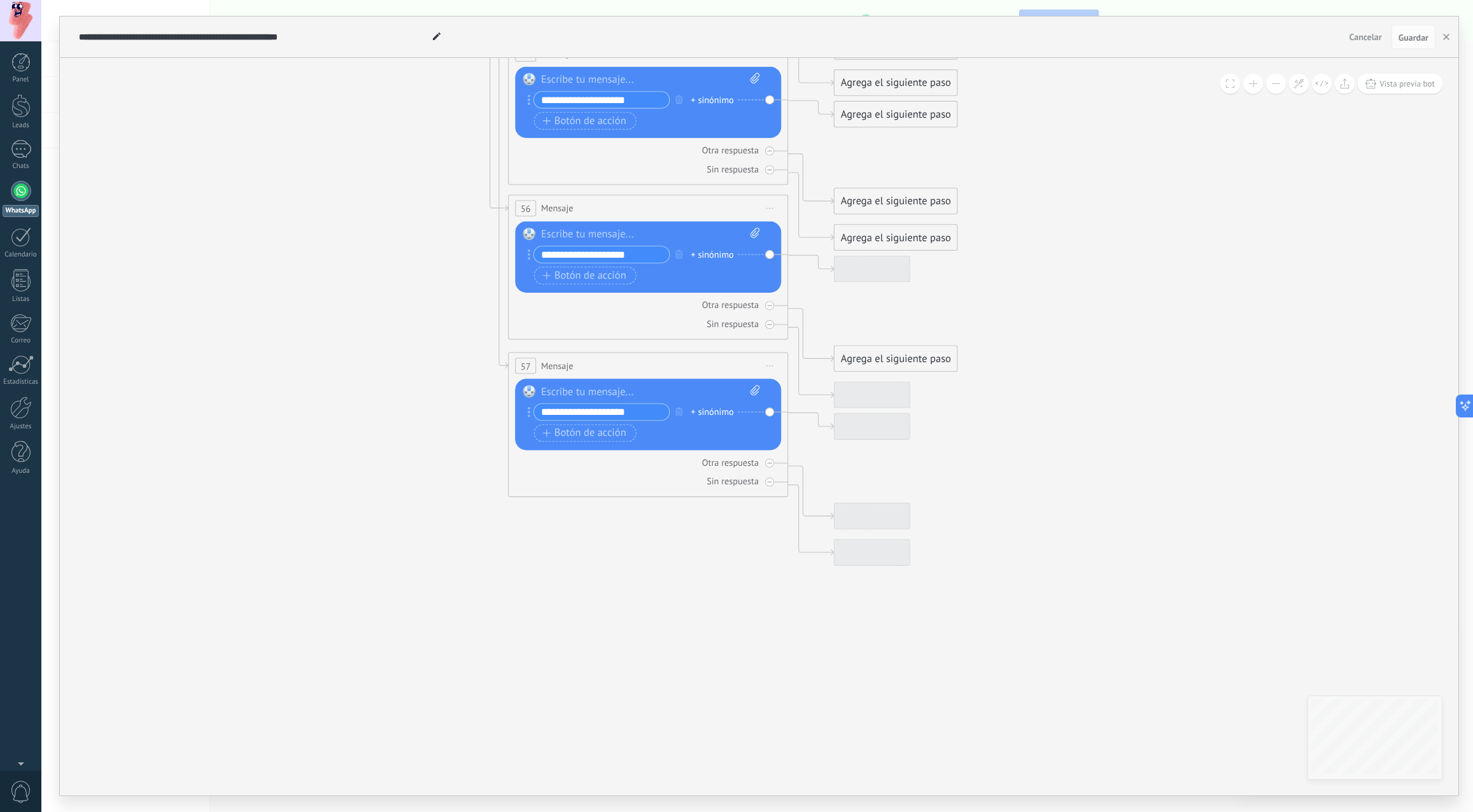 click on "Vista previa bot" at bounding box center (1331, 83) 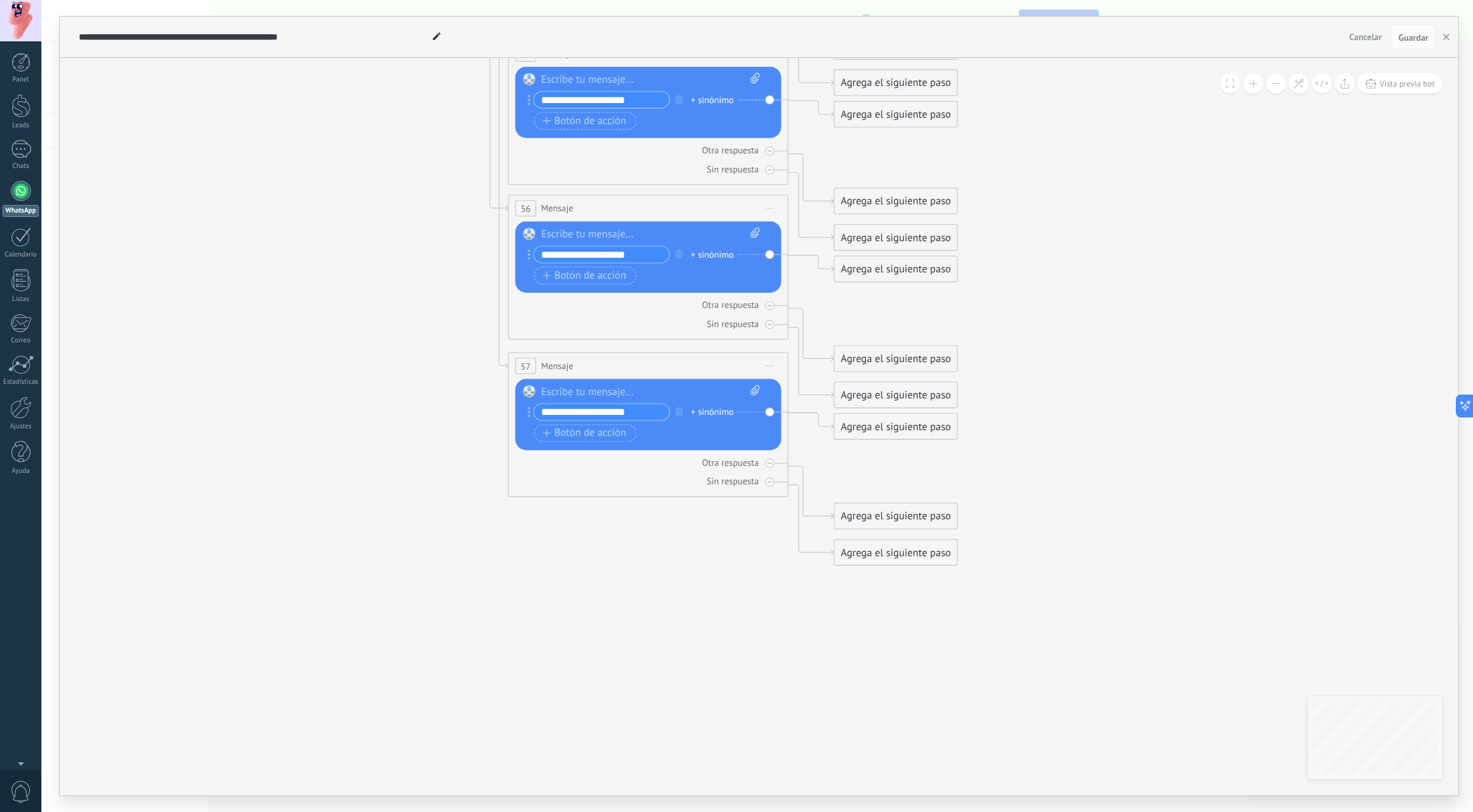 click at bounding box center [1253, 83] 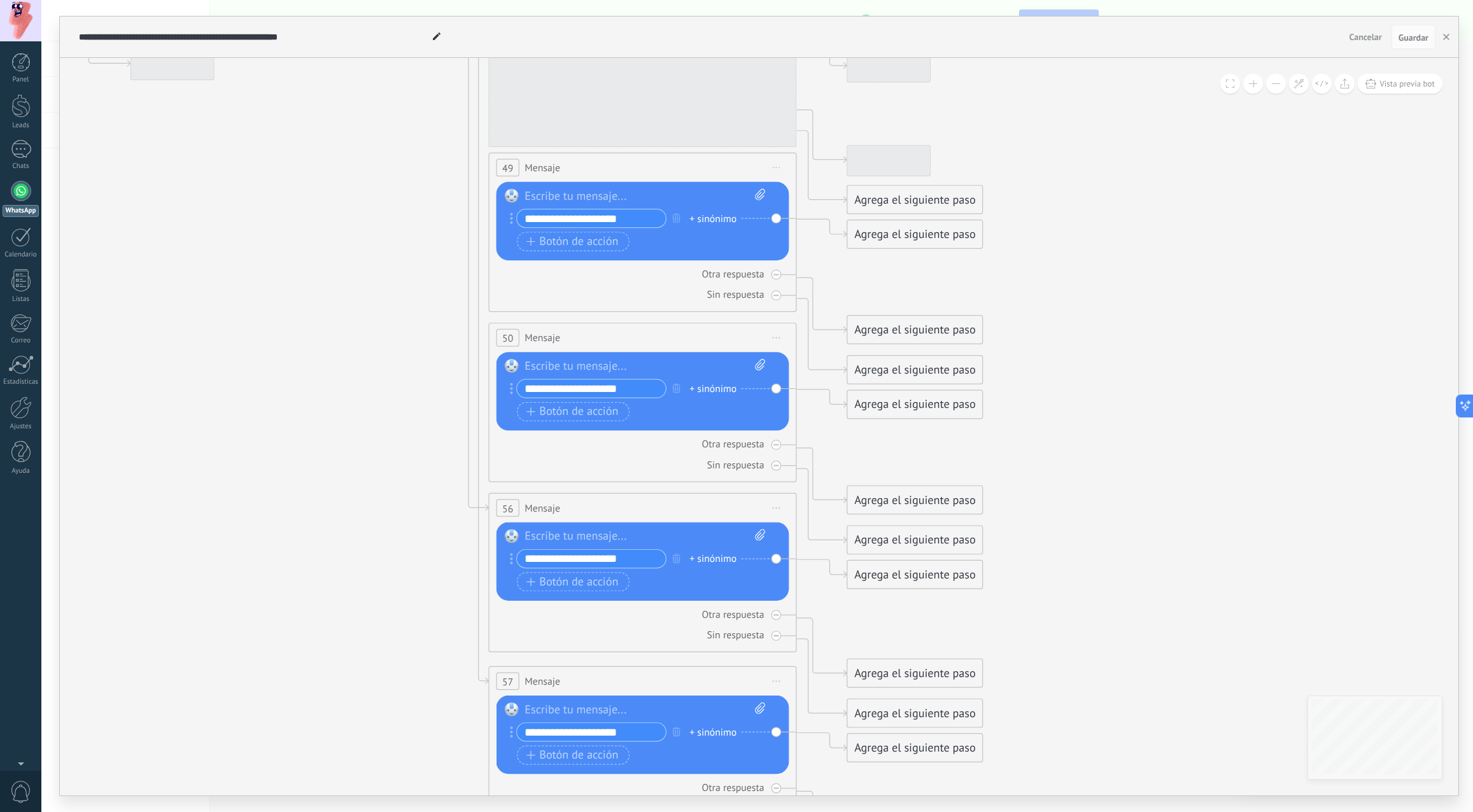 drag, startPoint x: 1103, startPoint y: 139, endPoint x: 1109, endPoint y: 460, distance: 321.0561 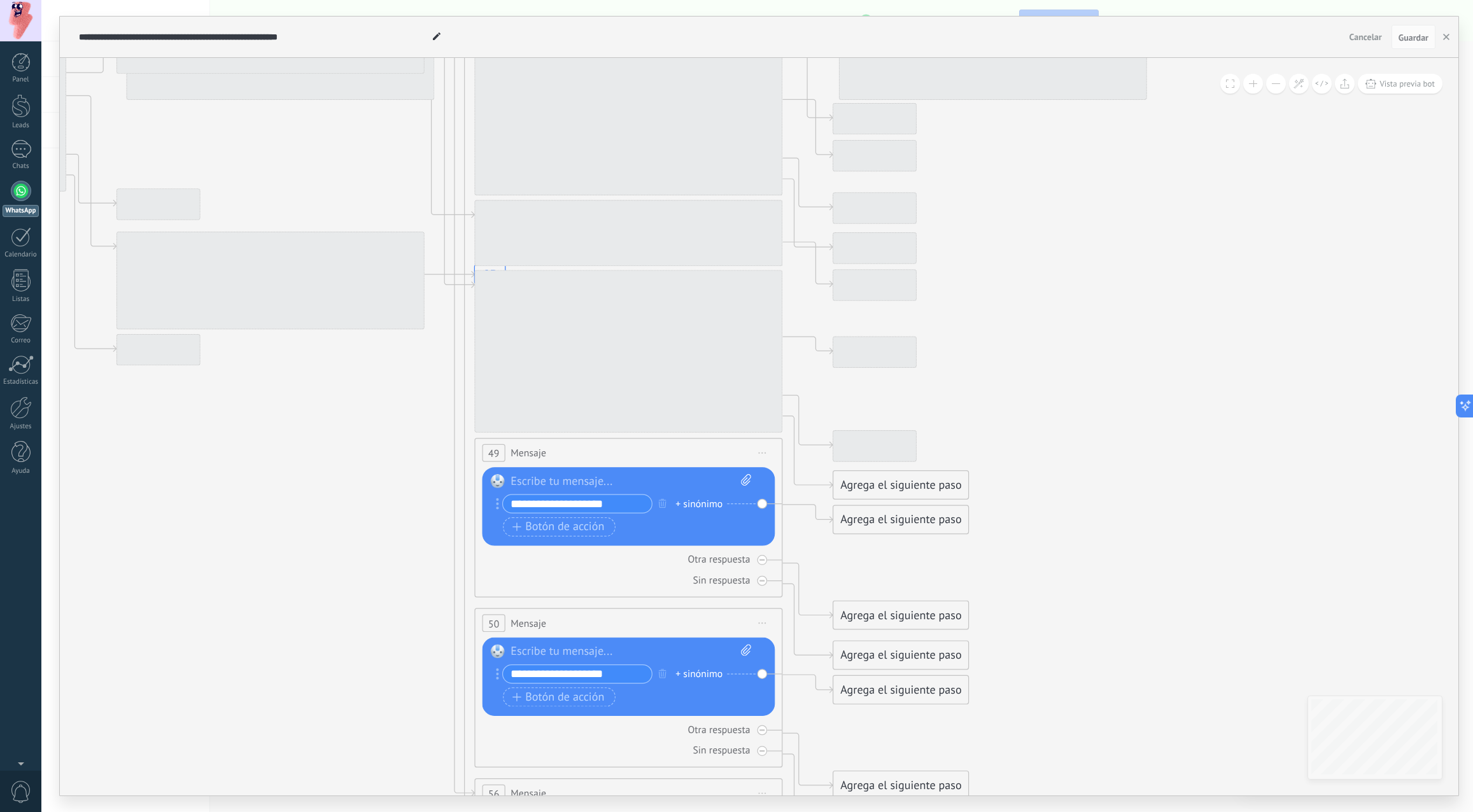 drag, startPoint x: 1080, startPoint y: 282, endPoint x: 1066, endPoint y: 557, distance: 275.35613 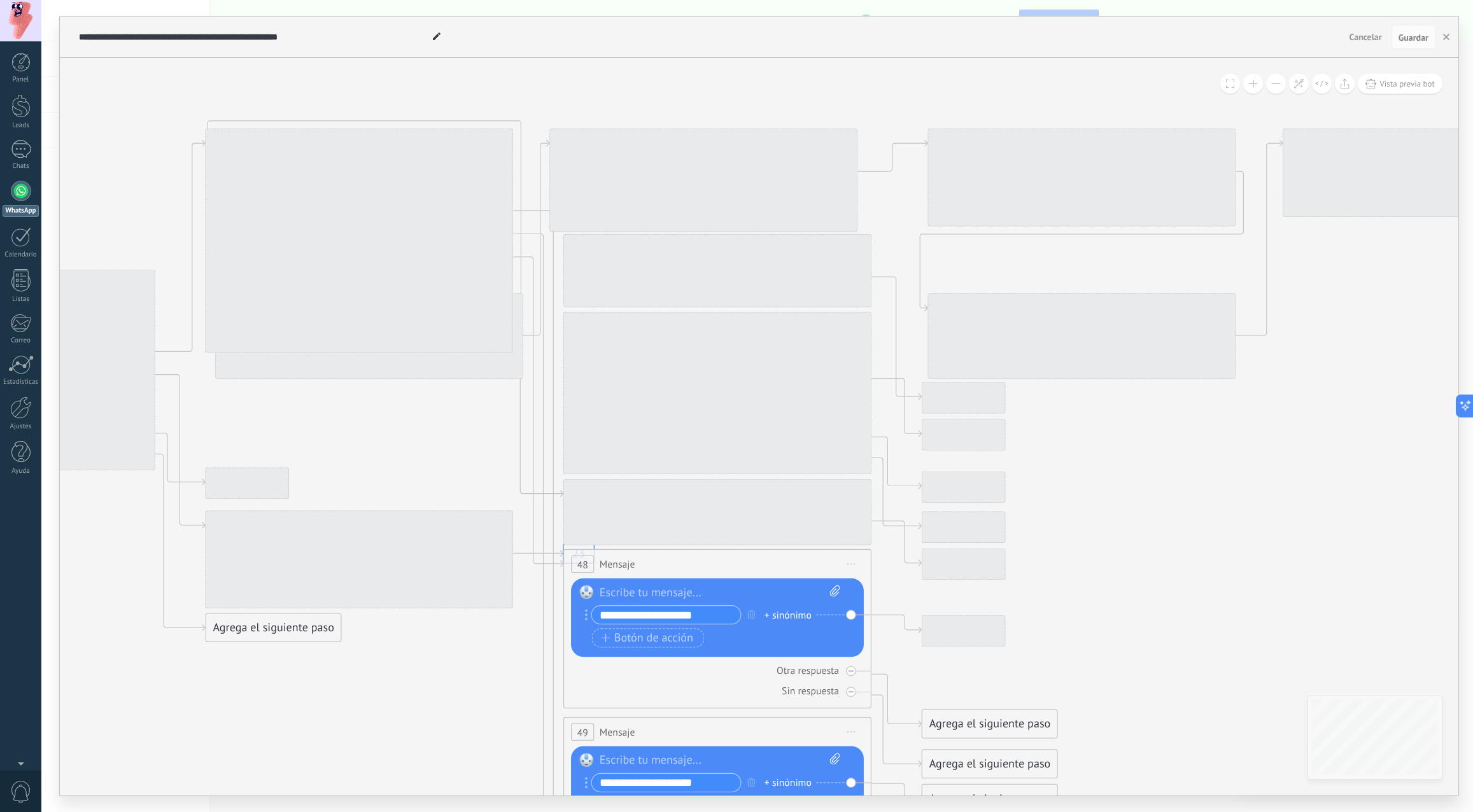 drag, startPoint x: 1007, startPoint y: 296, endPoint x: 1091, endPoint y: 552, distance: 269.429 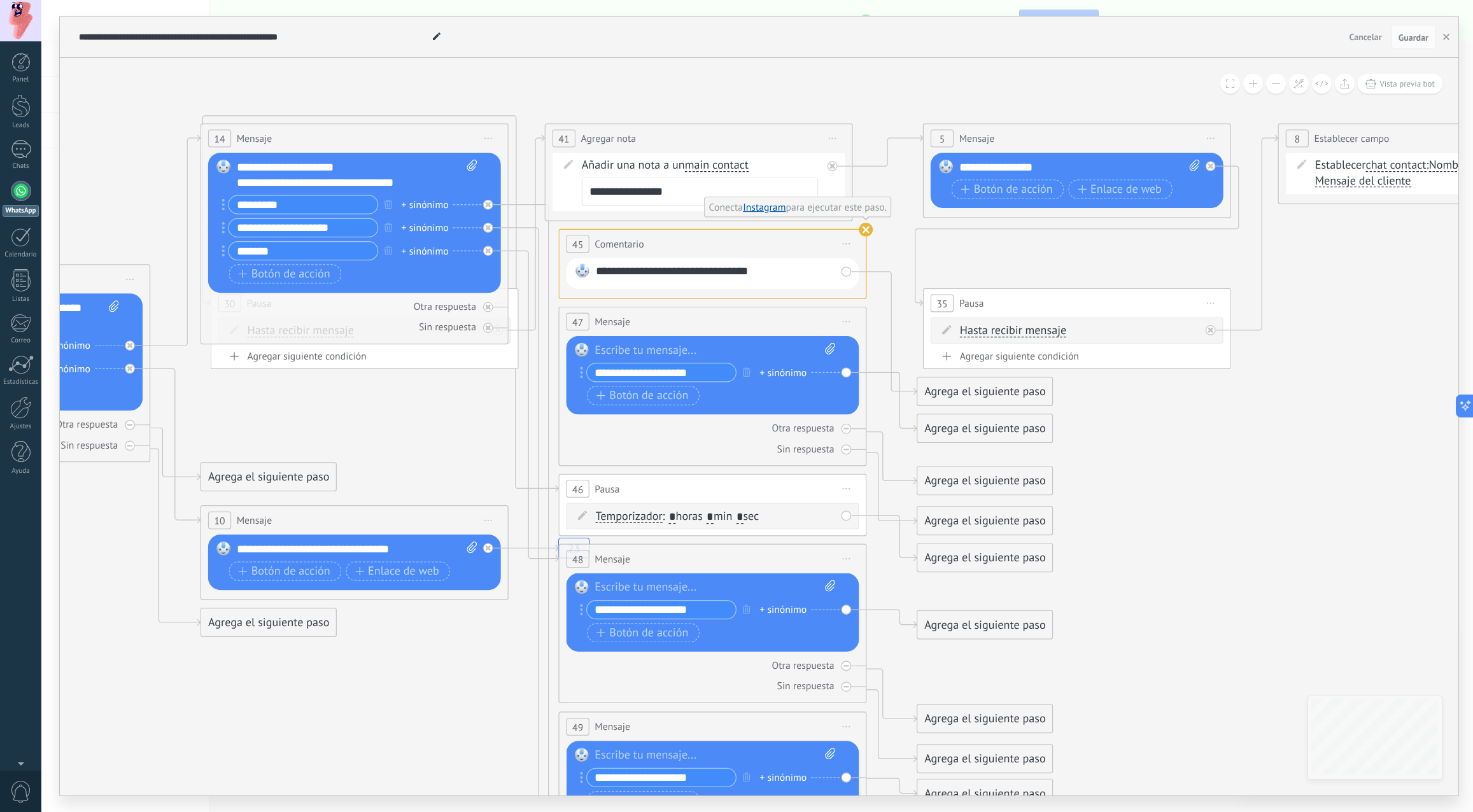 click on "23" 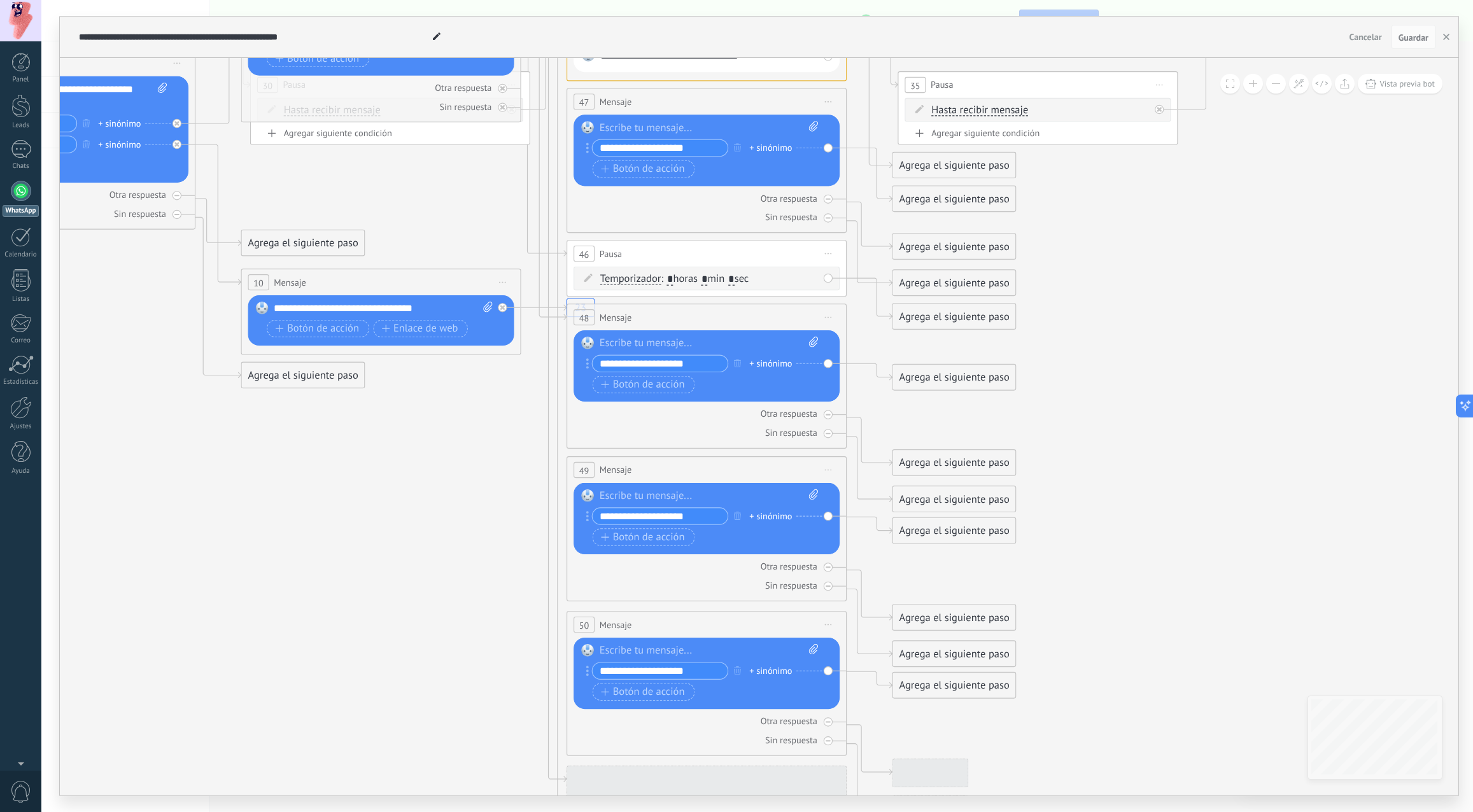 drag, startPoint x: 1093, startPoint y: 515, endPoint x: 1081, endPoint y: 265, distance: 250.28783 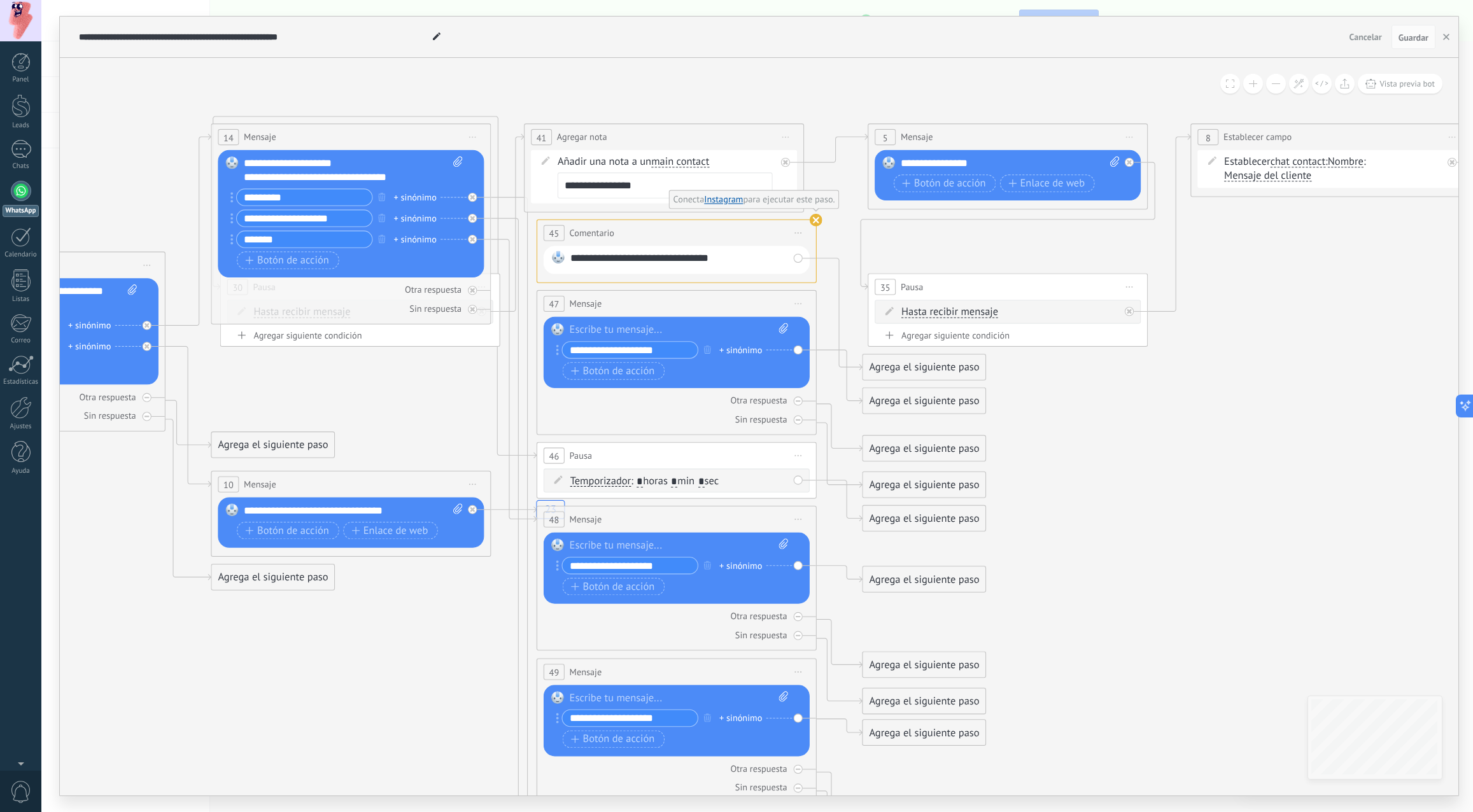 drag, startPoint x: 1083, startPoint y: 448, endPoint x: 1057, endPoint y: 661, distance: 214.58099 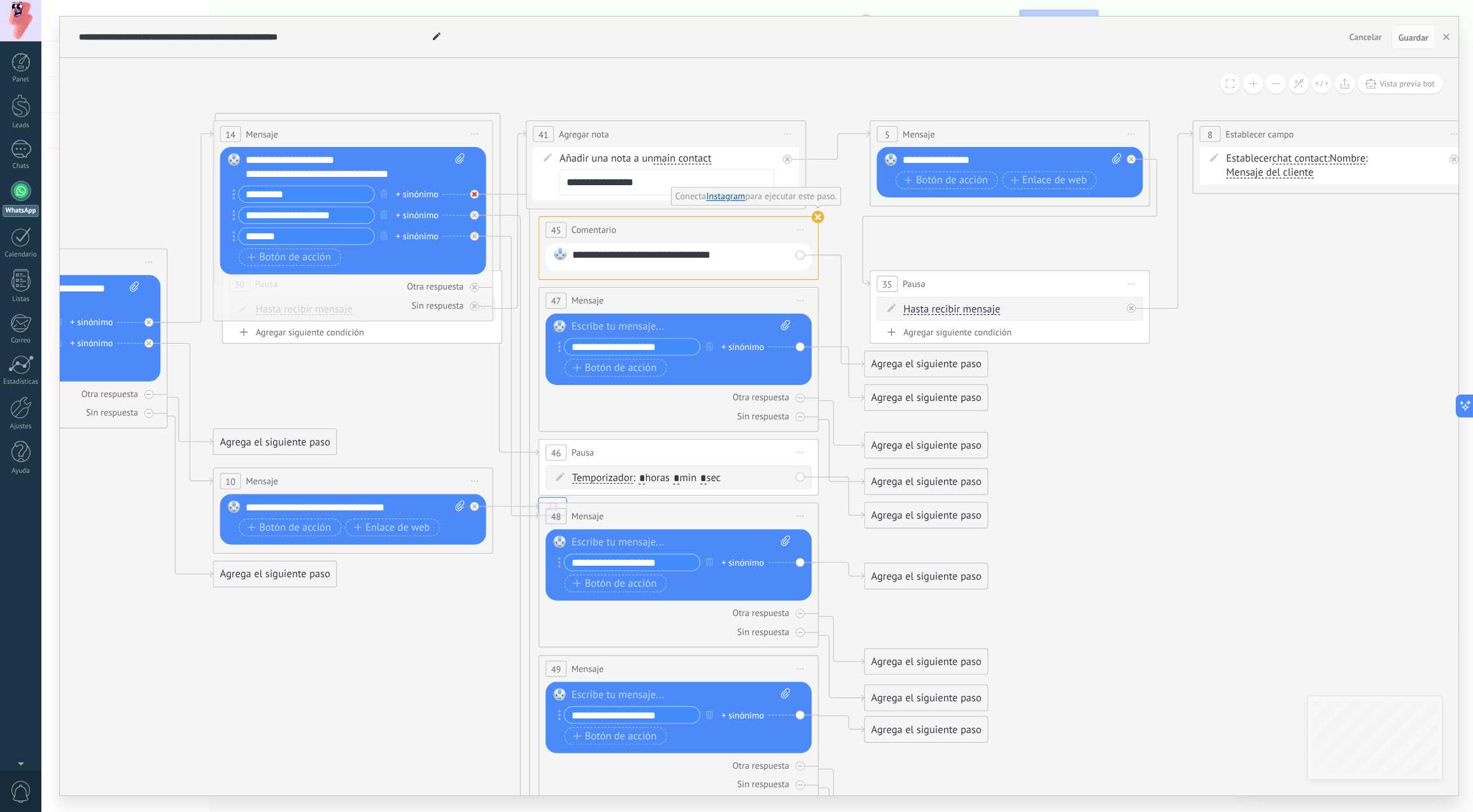 click at bounding box center (477, 190) 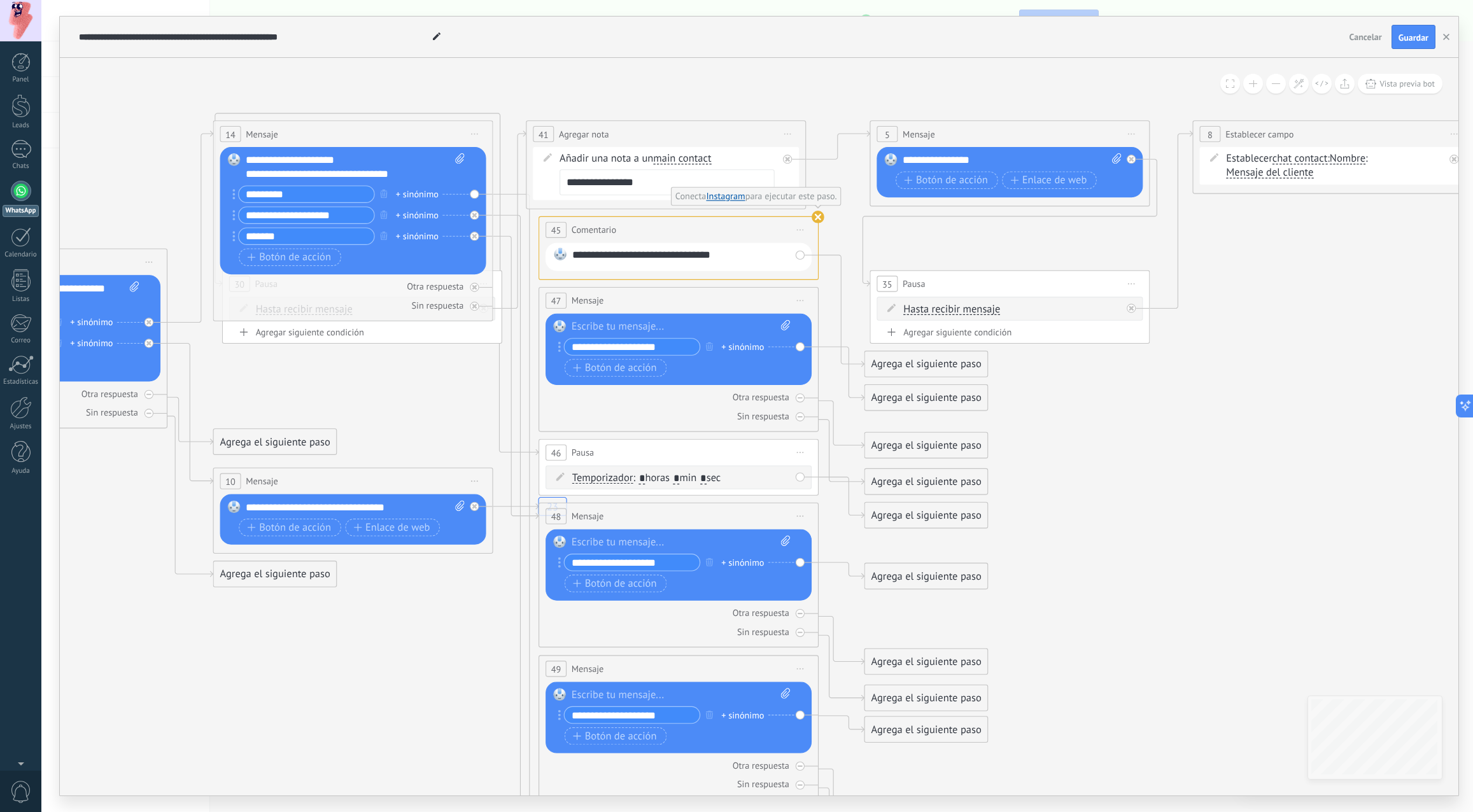 click on "Reemplazar
Quitar
Convertir a mensaje de voz
Arrastre la imagen aquí para adjuntarla.
Añadir imagen
Subir
Arrastrar y soltar
Archivo no encontrado
Escribe tu mensaje..." at bounding box center (353, 211) 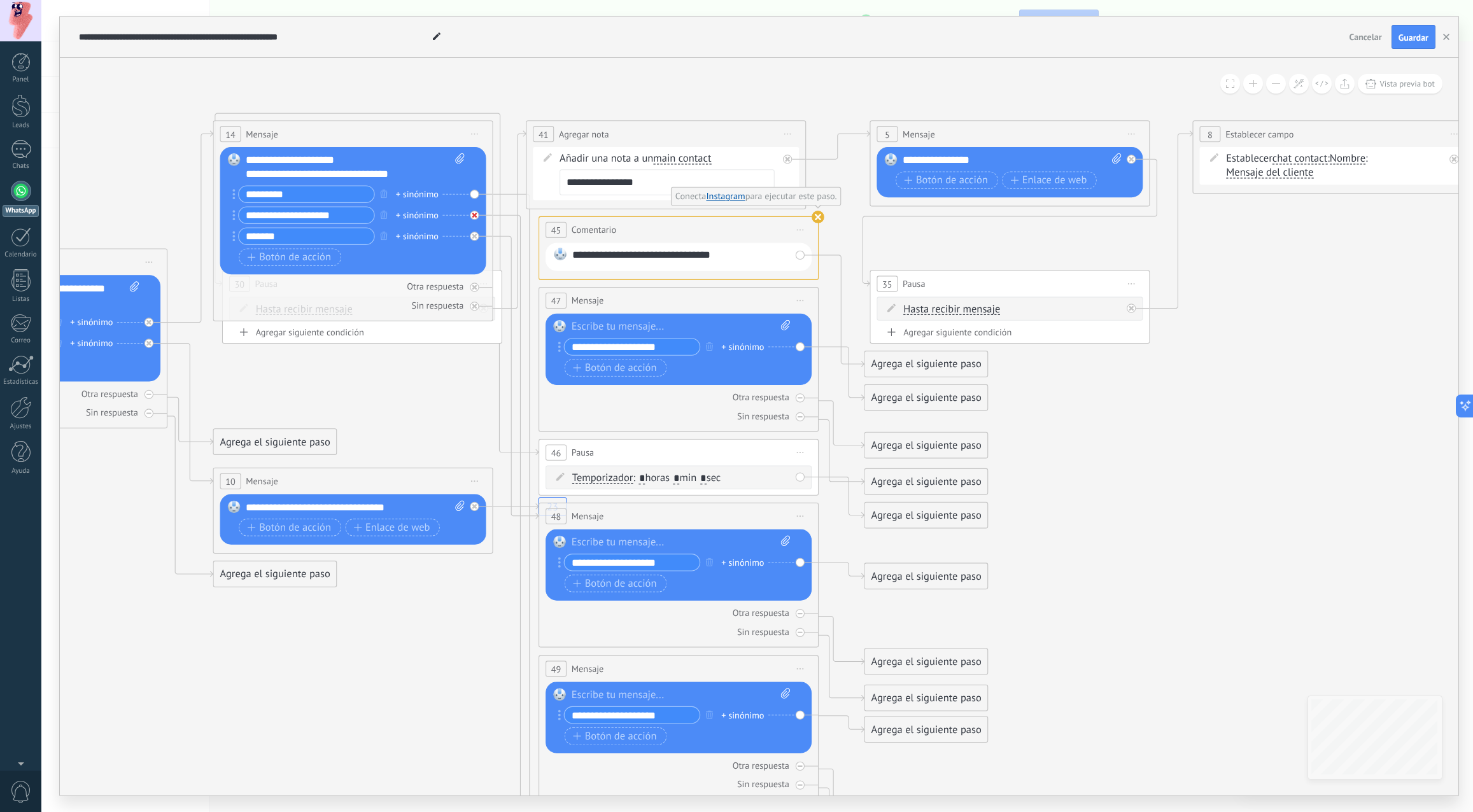 click at bounding box center (474, 215) 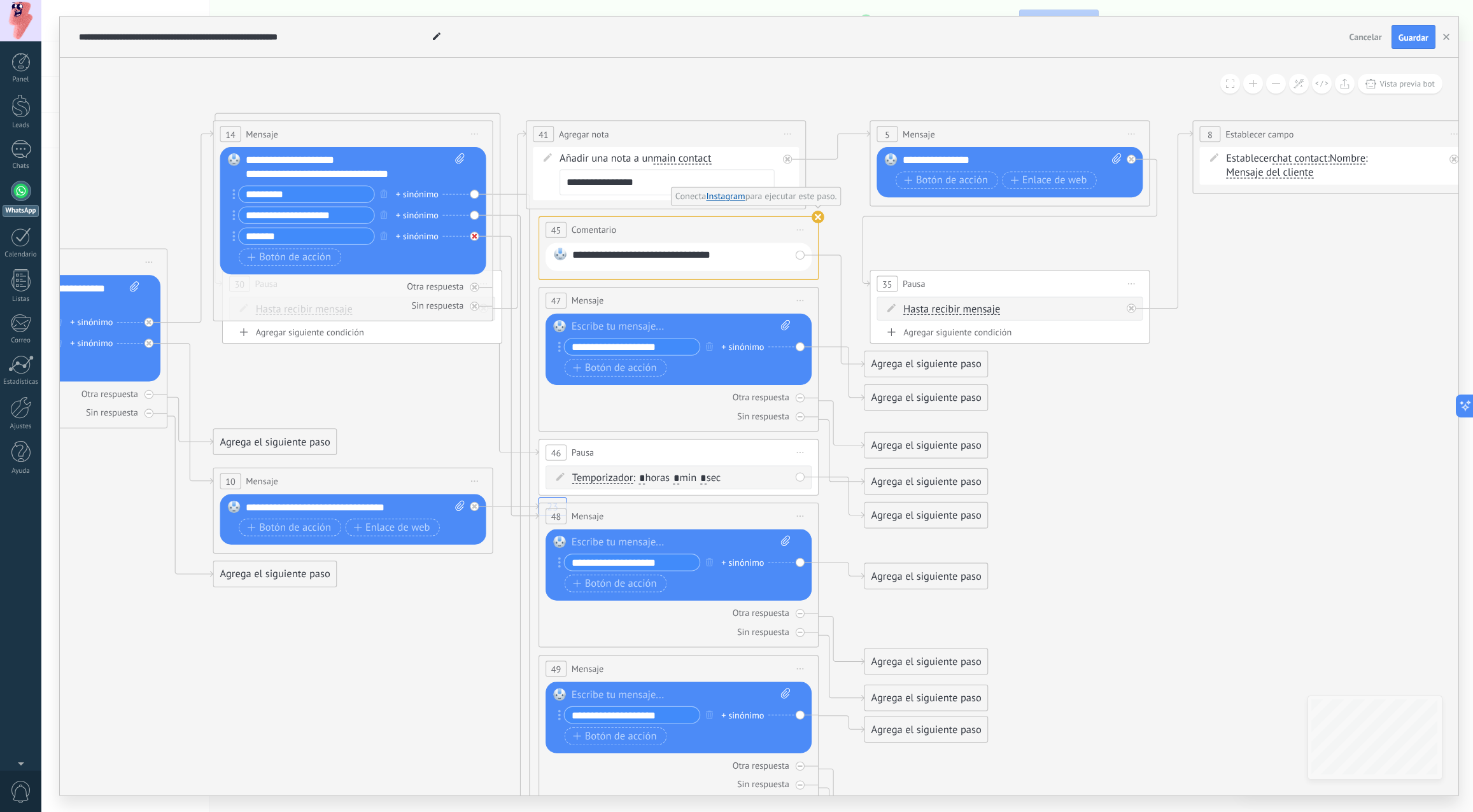 click at bounding box center (474, 236) 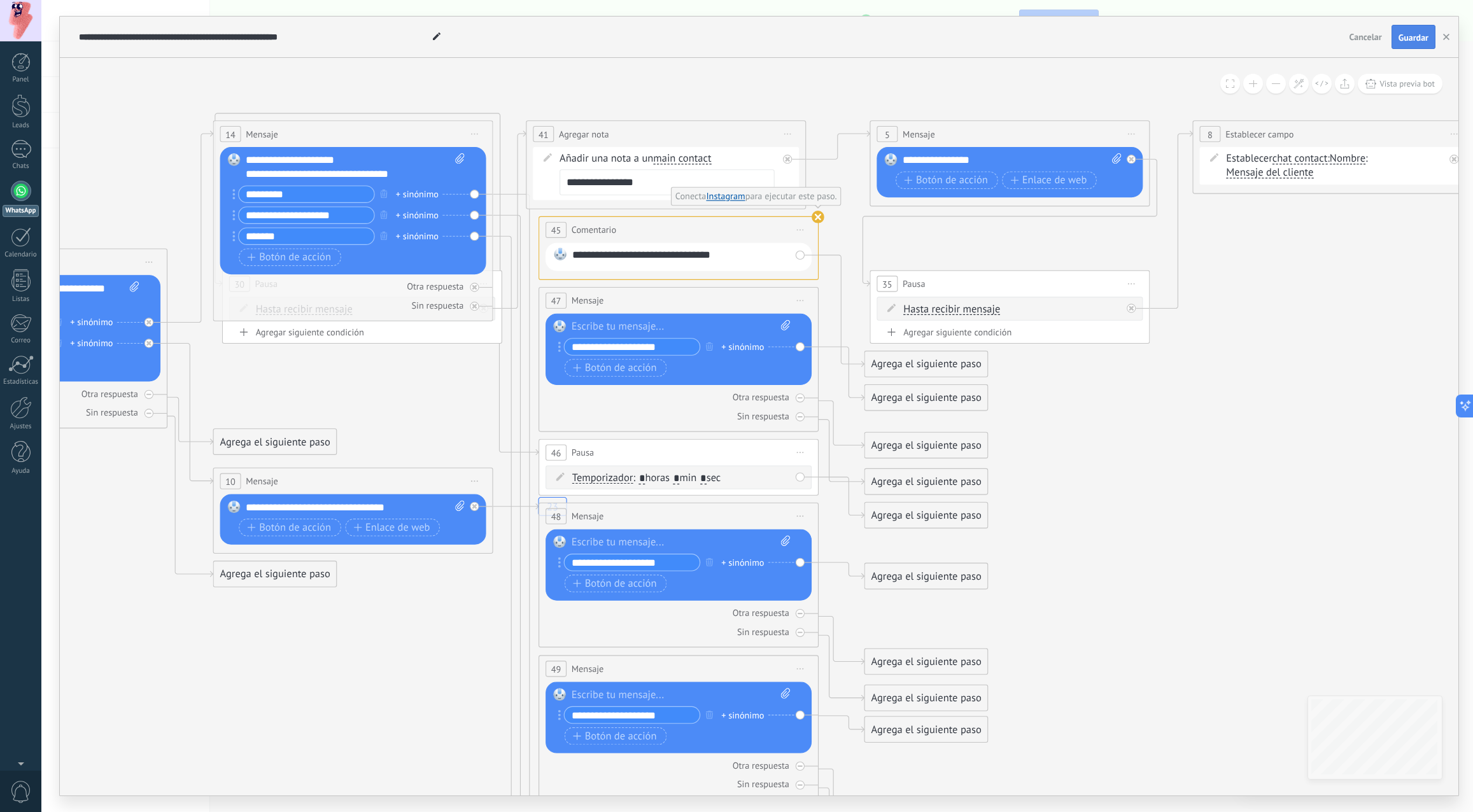 click on "Guardar" at bounding box center (1413, 38) 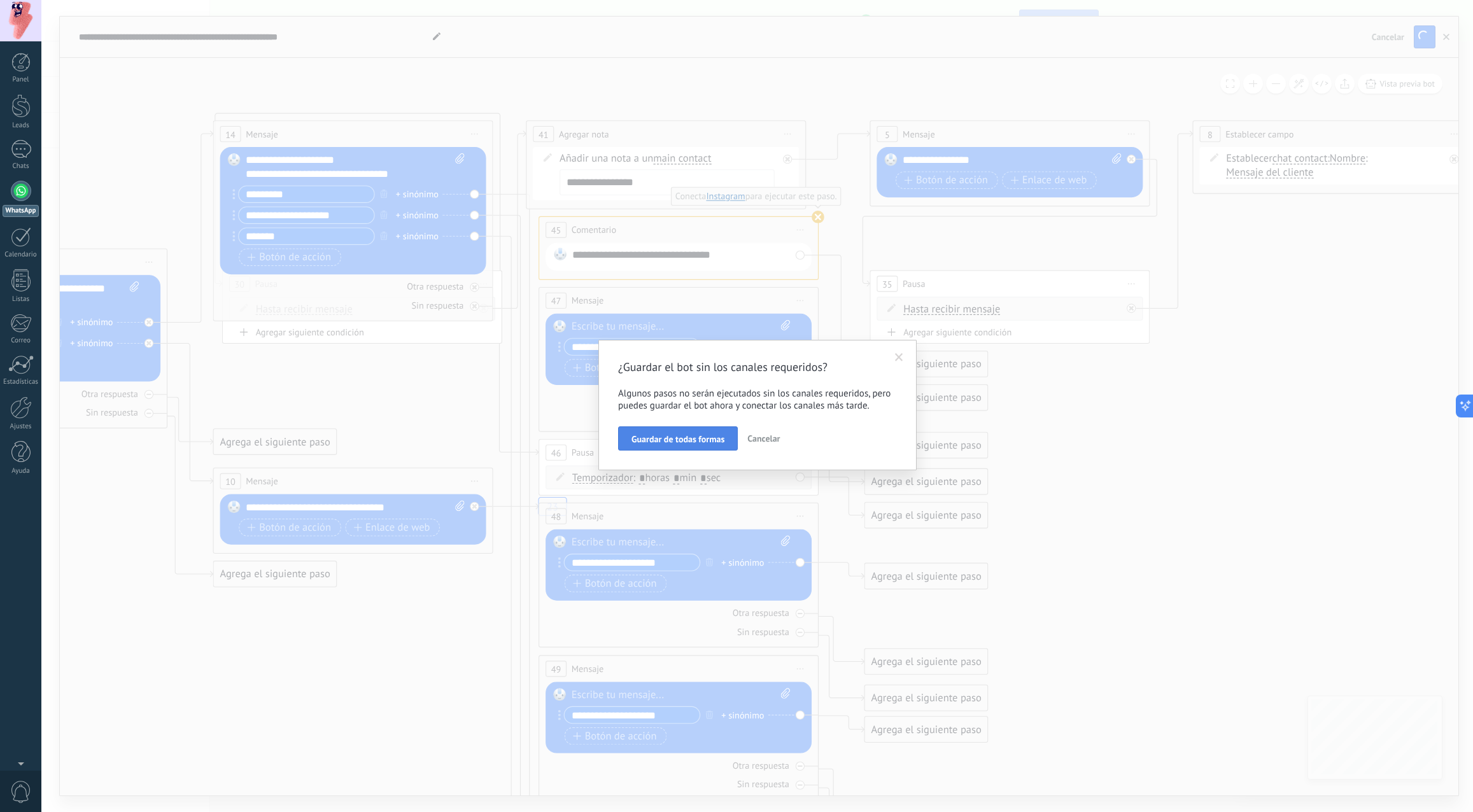 click on "Guardar de todas formas" at bounding box center [678, 438] 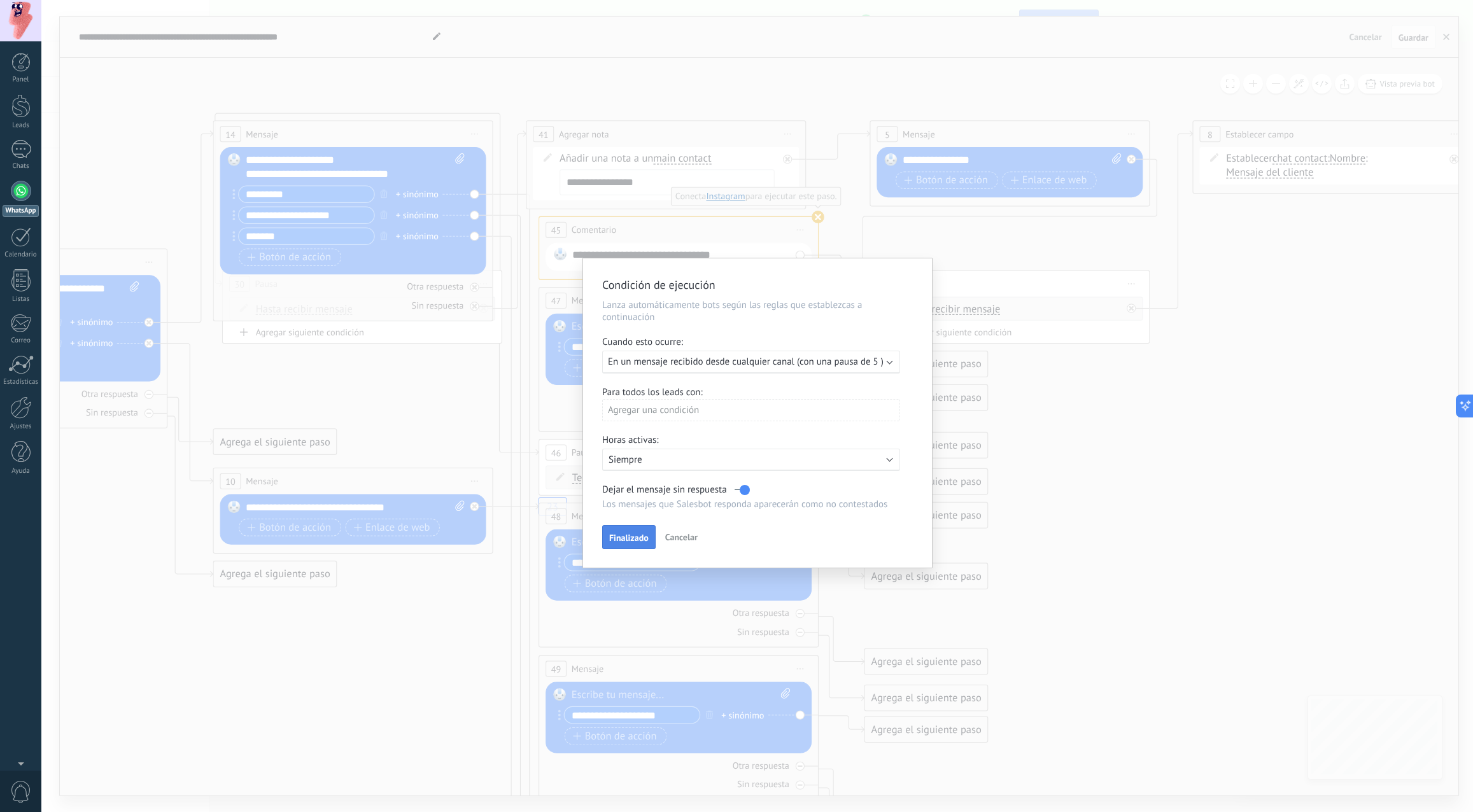 click on "Finalizado" at bounding box center [629, 537] 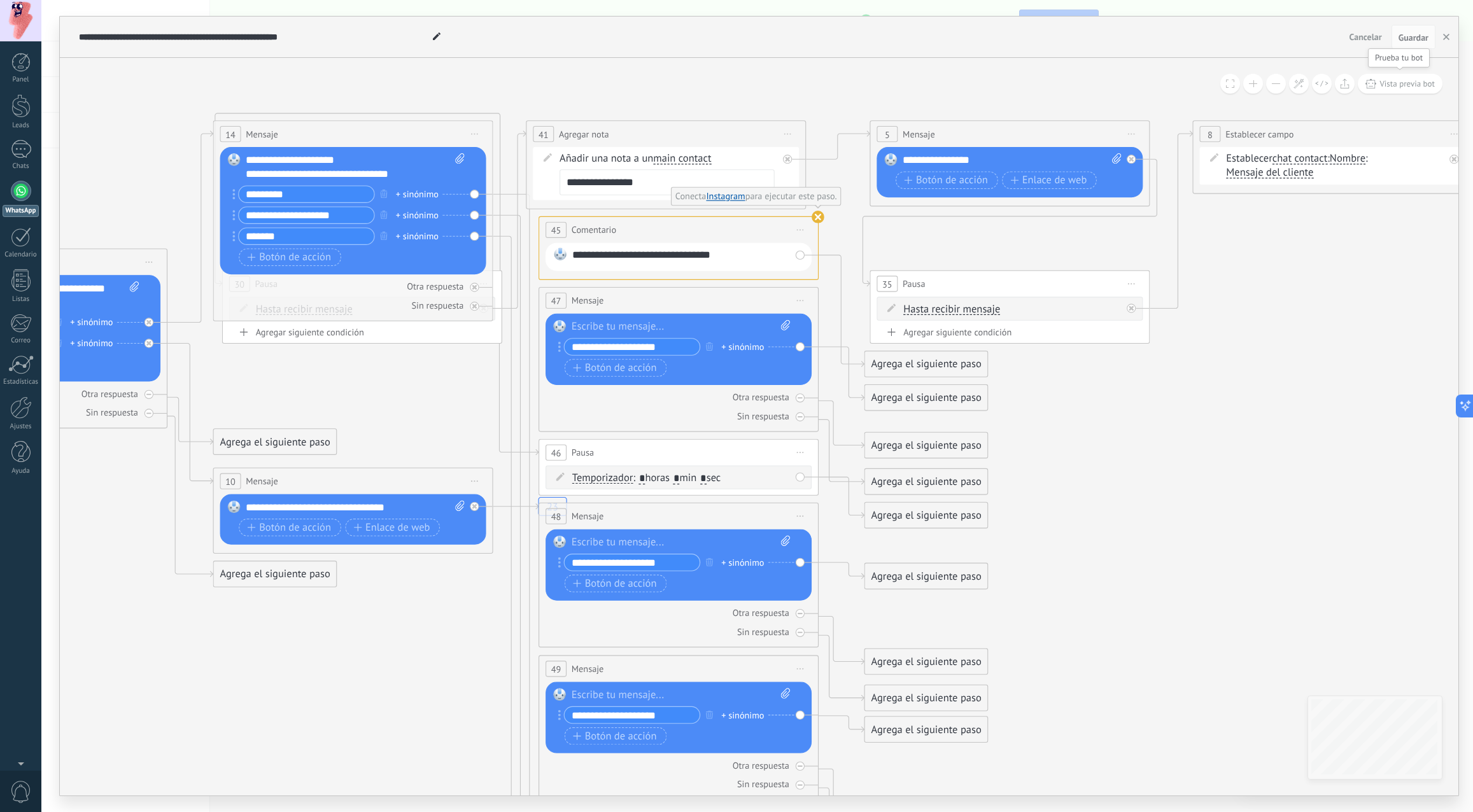 click on "Vista previa bot" at bounding box center [1400, 83] 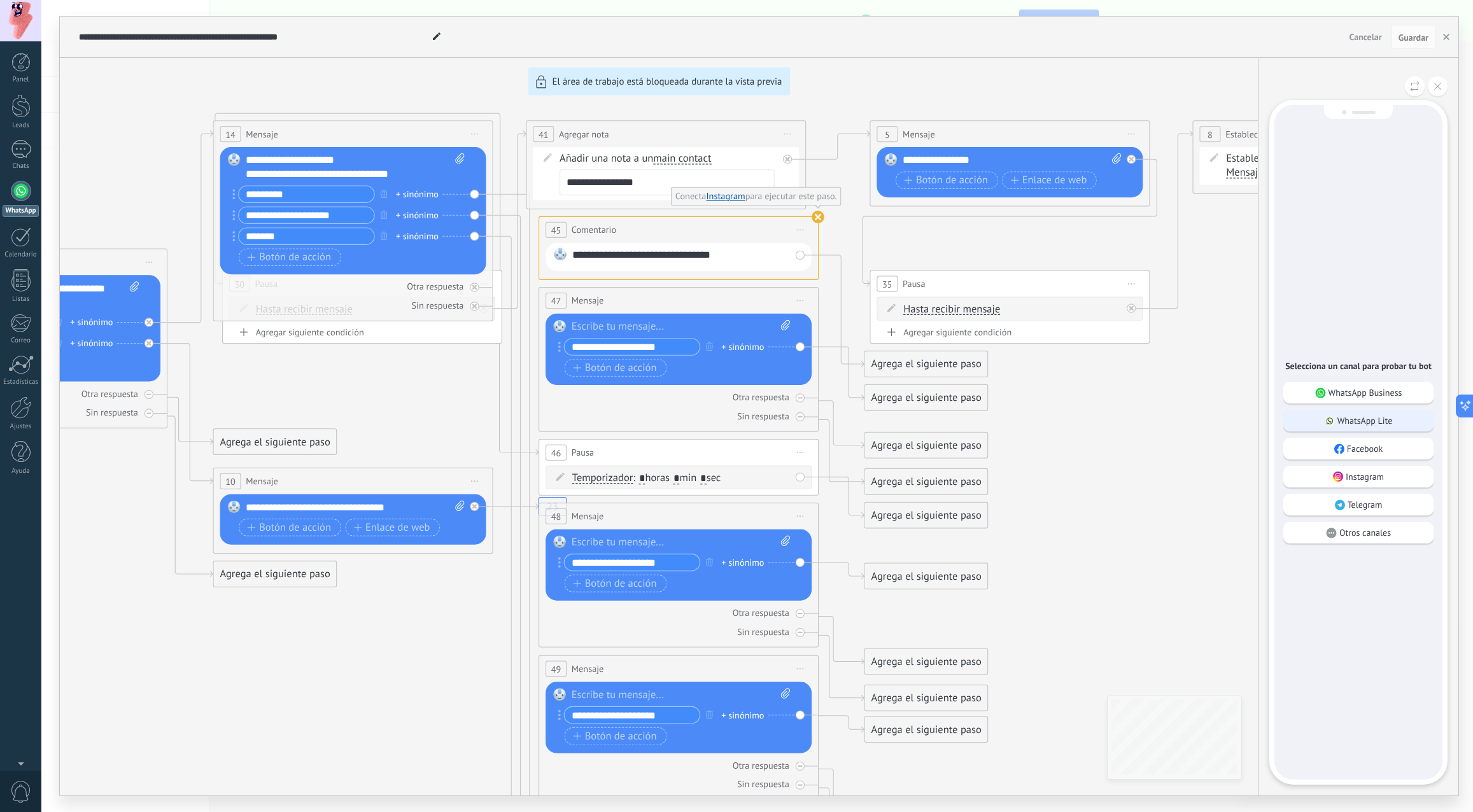 click on "WhatsApp Lite" at bounding box center [1365, 421] 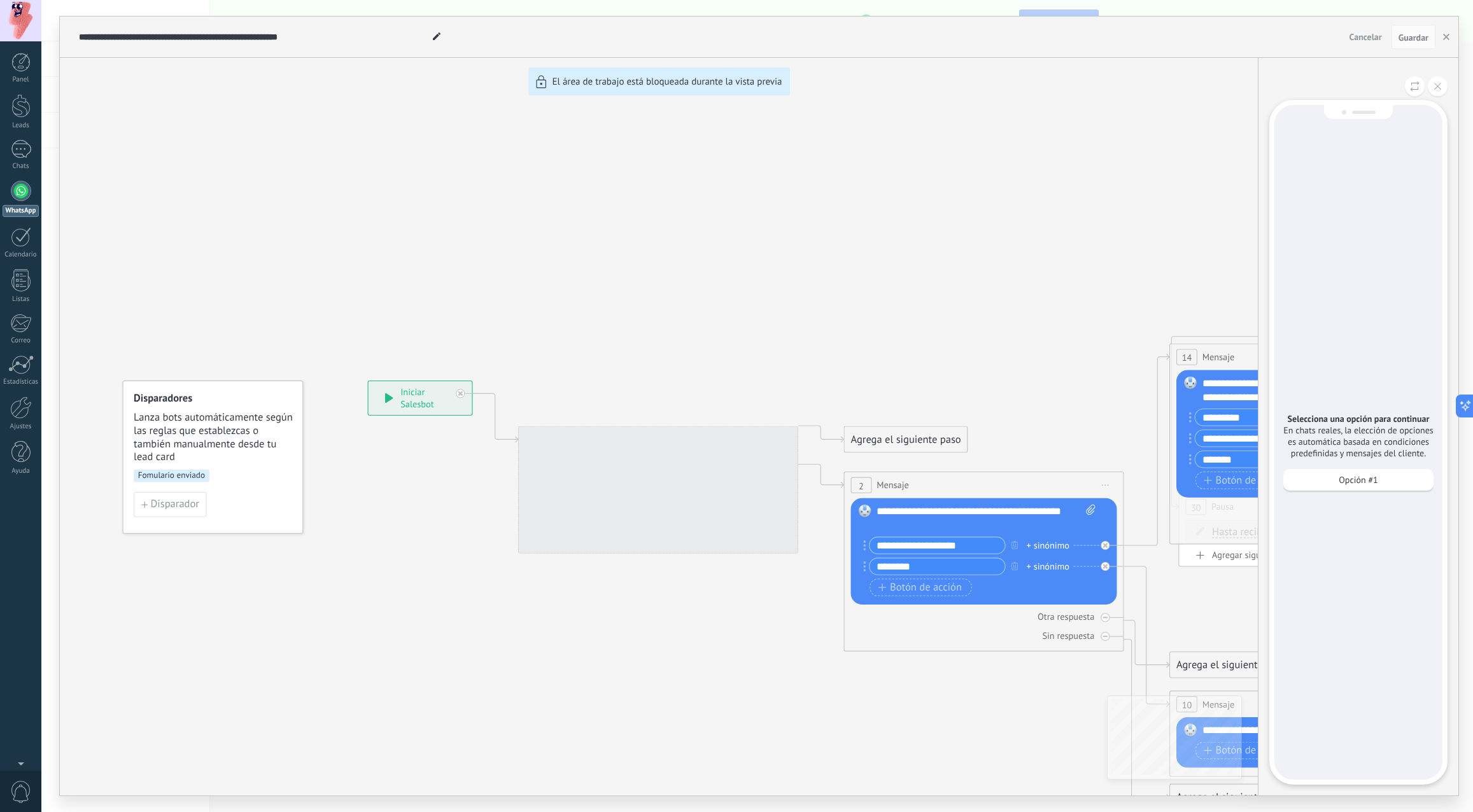 click on "Opción #1" at bounding box center (1358, 483) 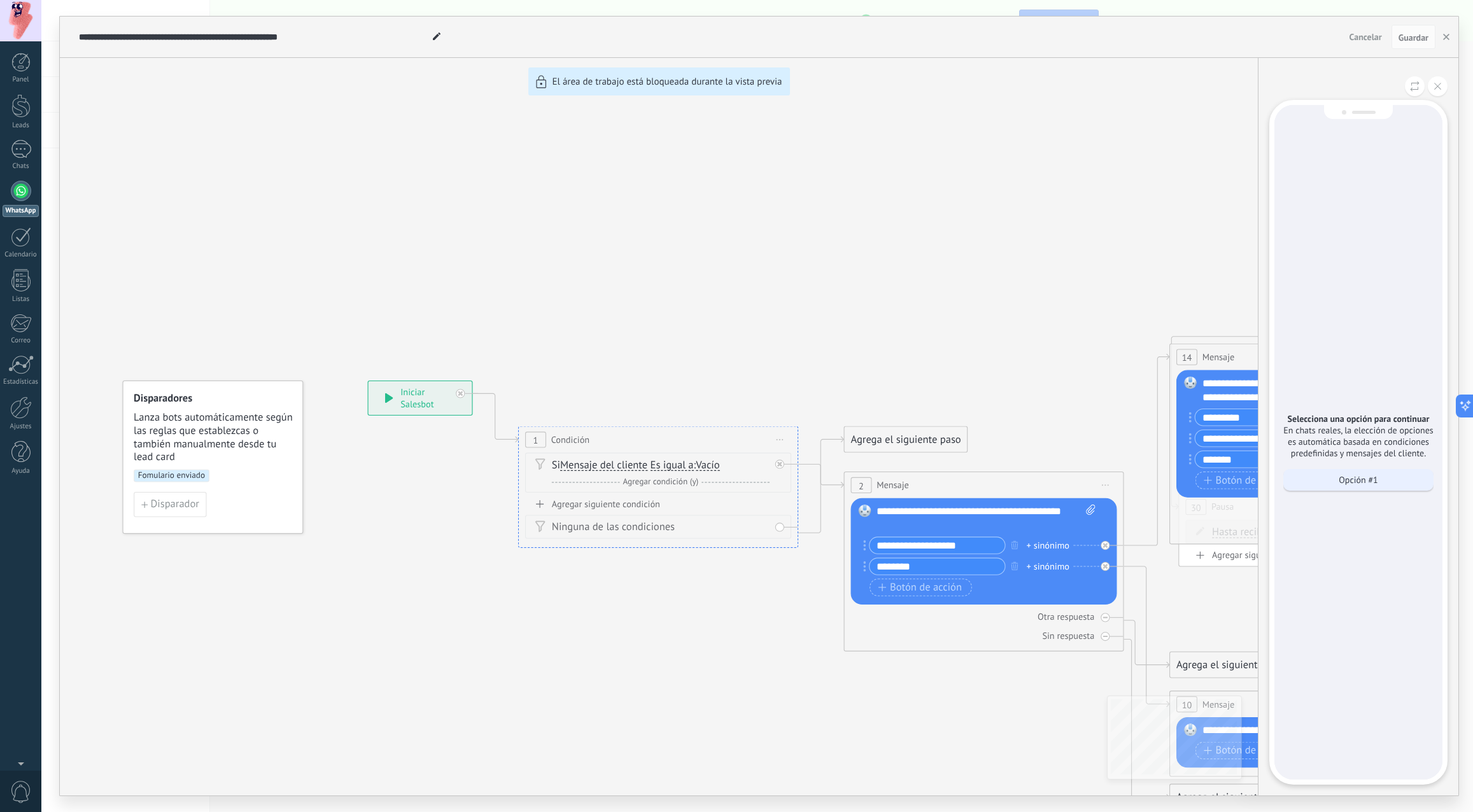click on "Opción #1" at bounding box center (1358, 480) 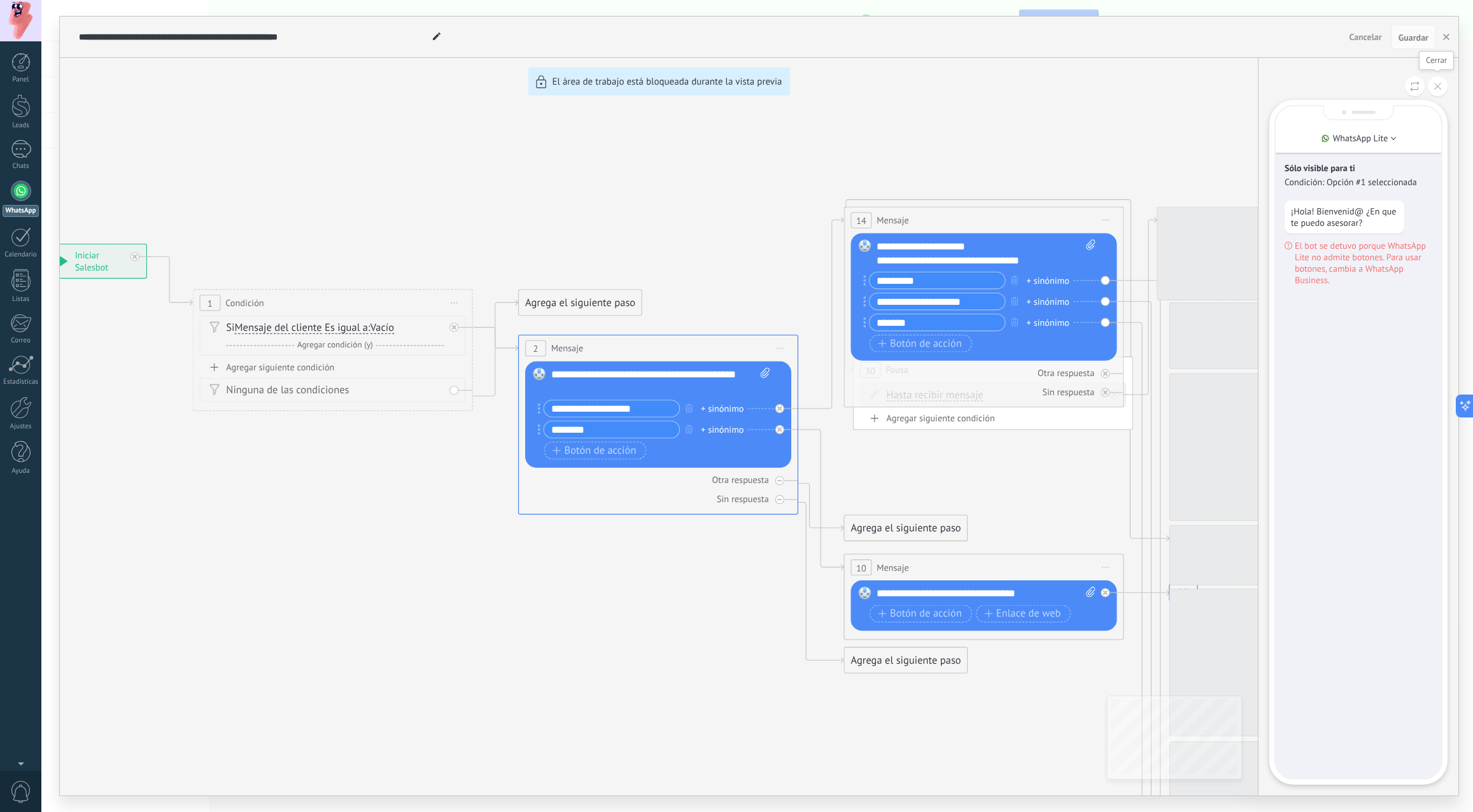 click at bounding box center (1437, 86) 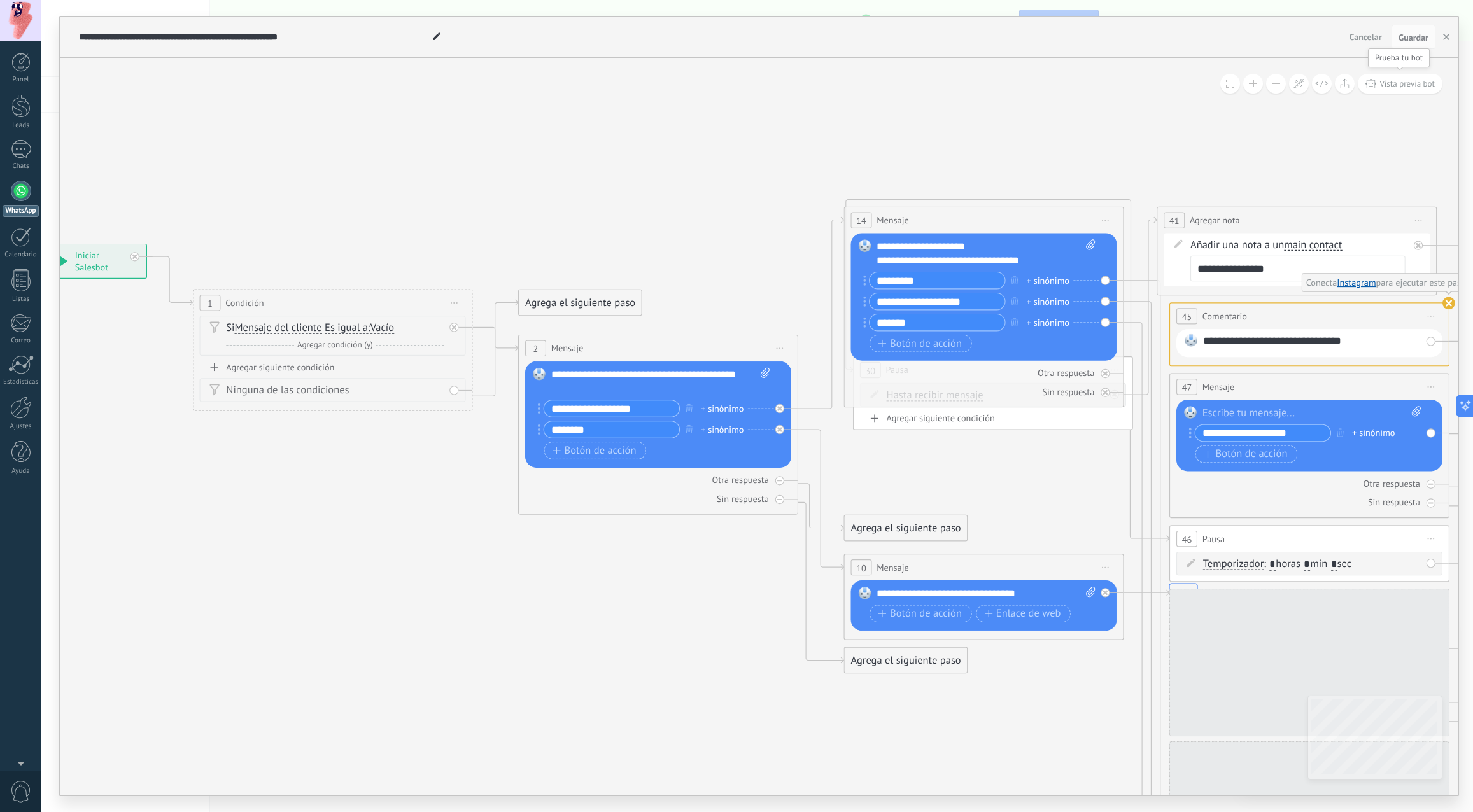 click on "Vista previa bot" at bounding box center (1400, 83) 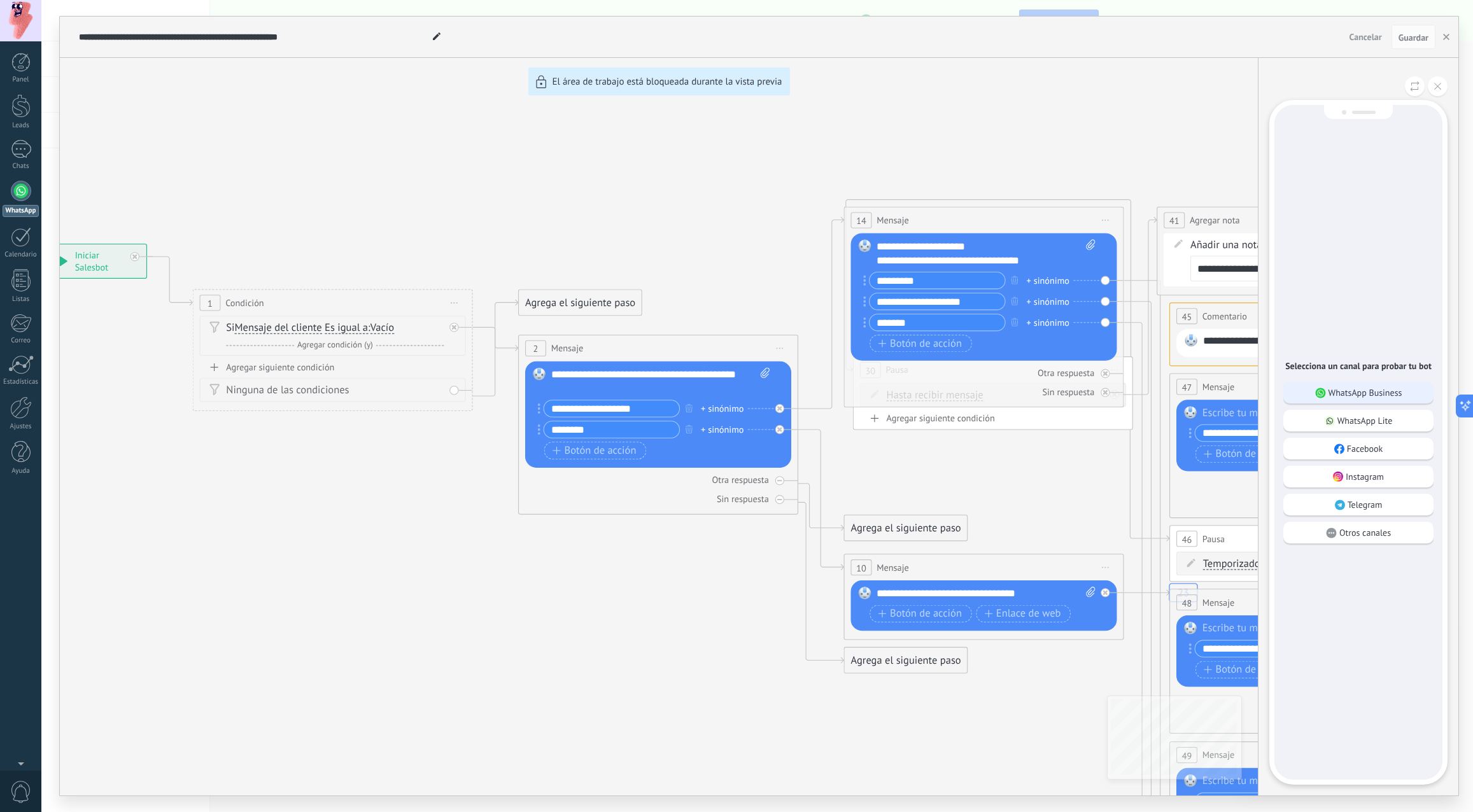 click on "WhatsApp Business" at bounding box center (1365, 393) 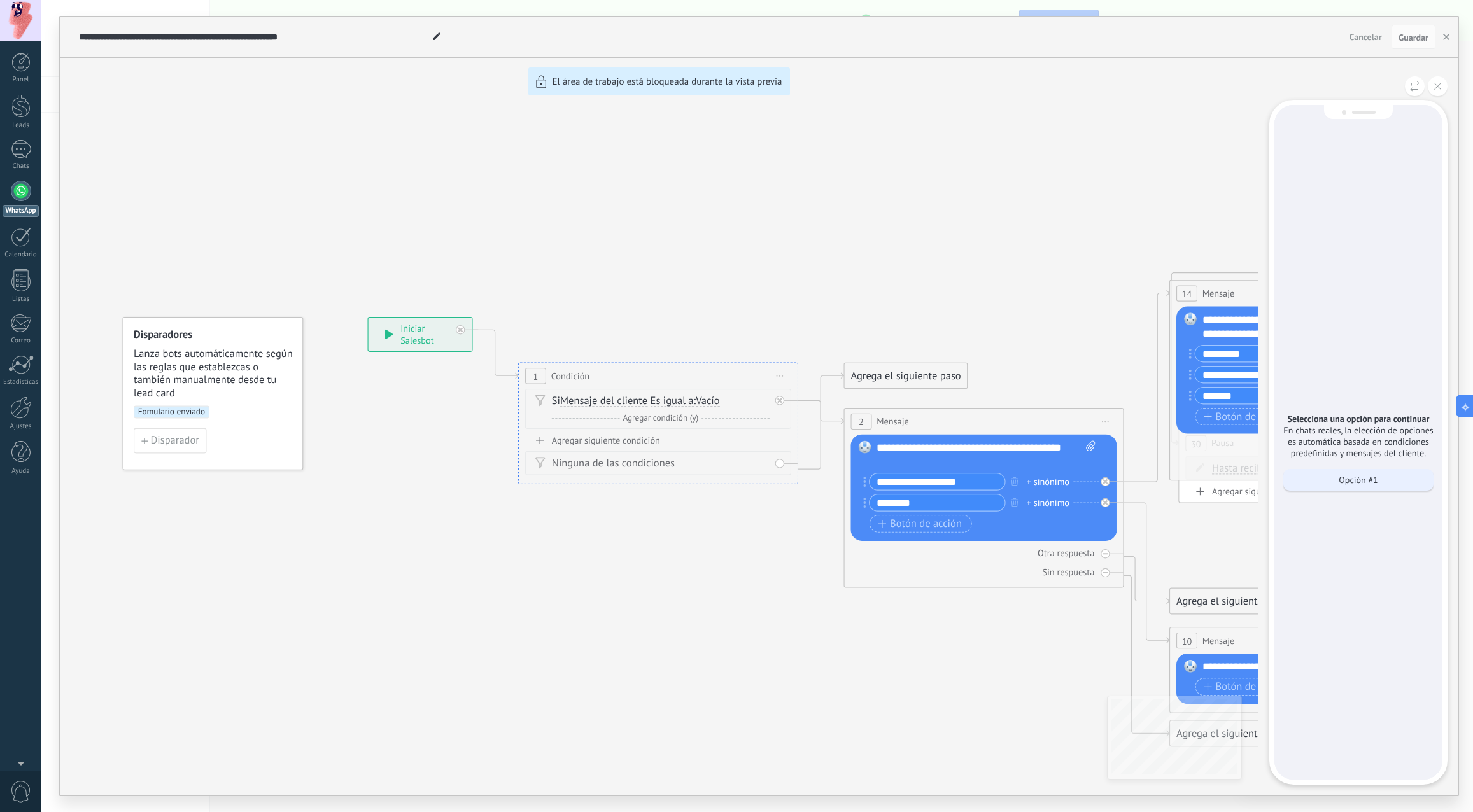 click on "Opción #1" at bounding box center (1358, 480) 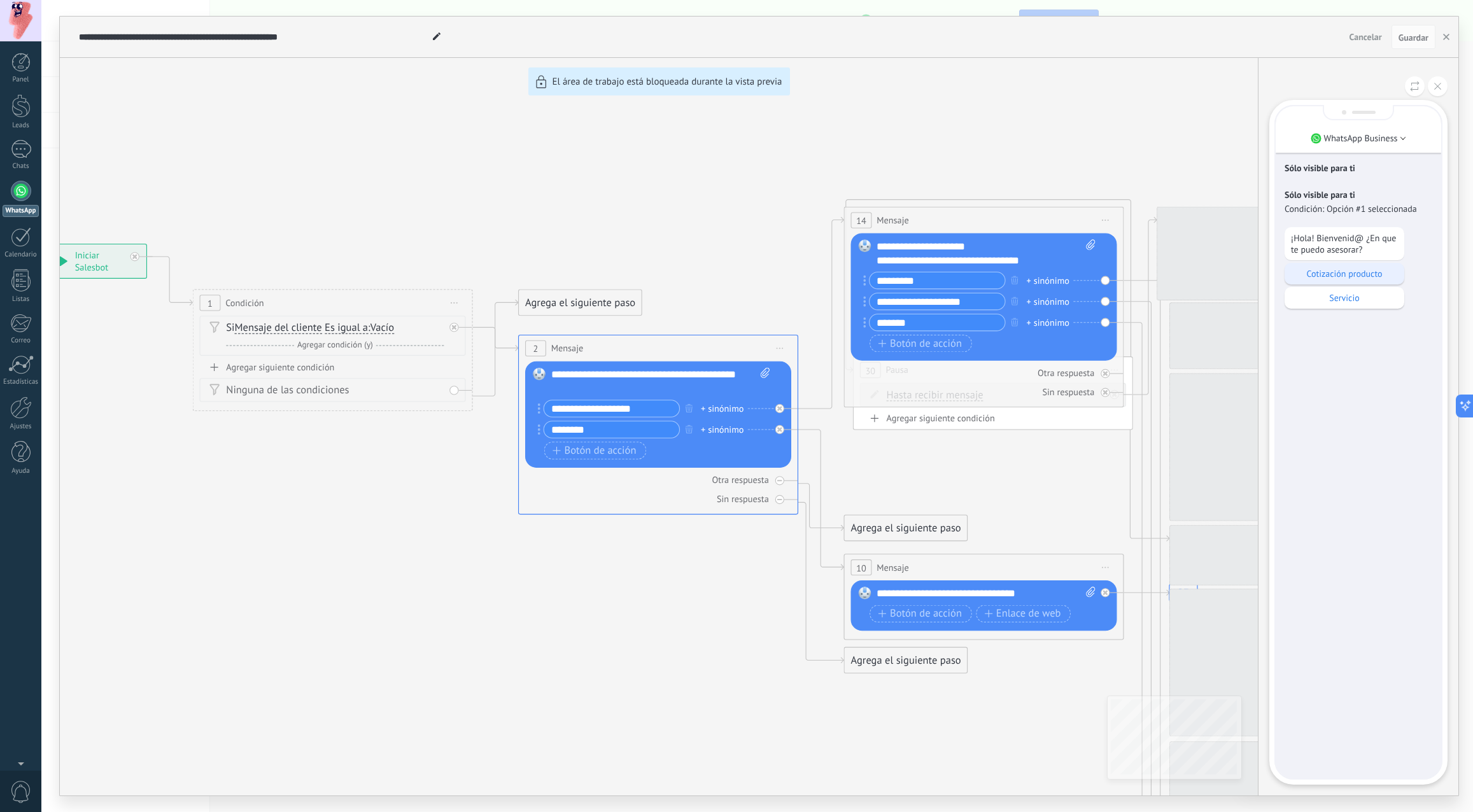 click on "Cotización producto" at bounding box center [1344, 274] 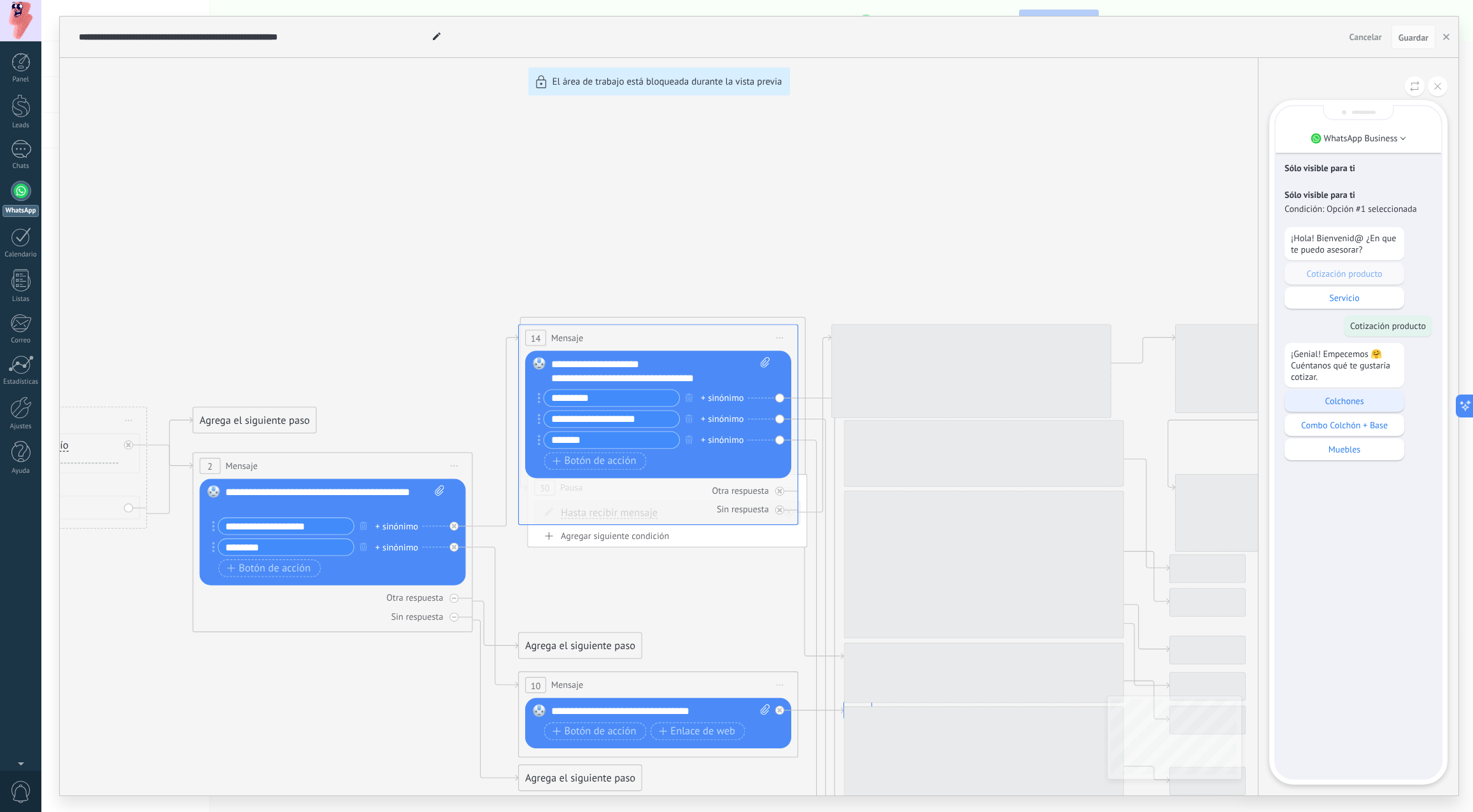 click on "Colchones" at bounding box center (1344, 401) 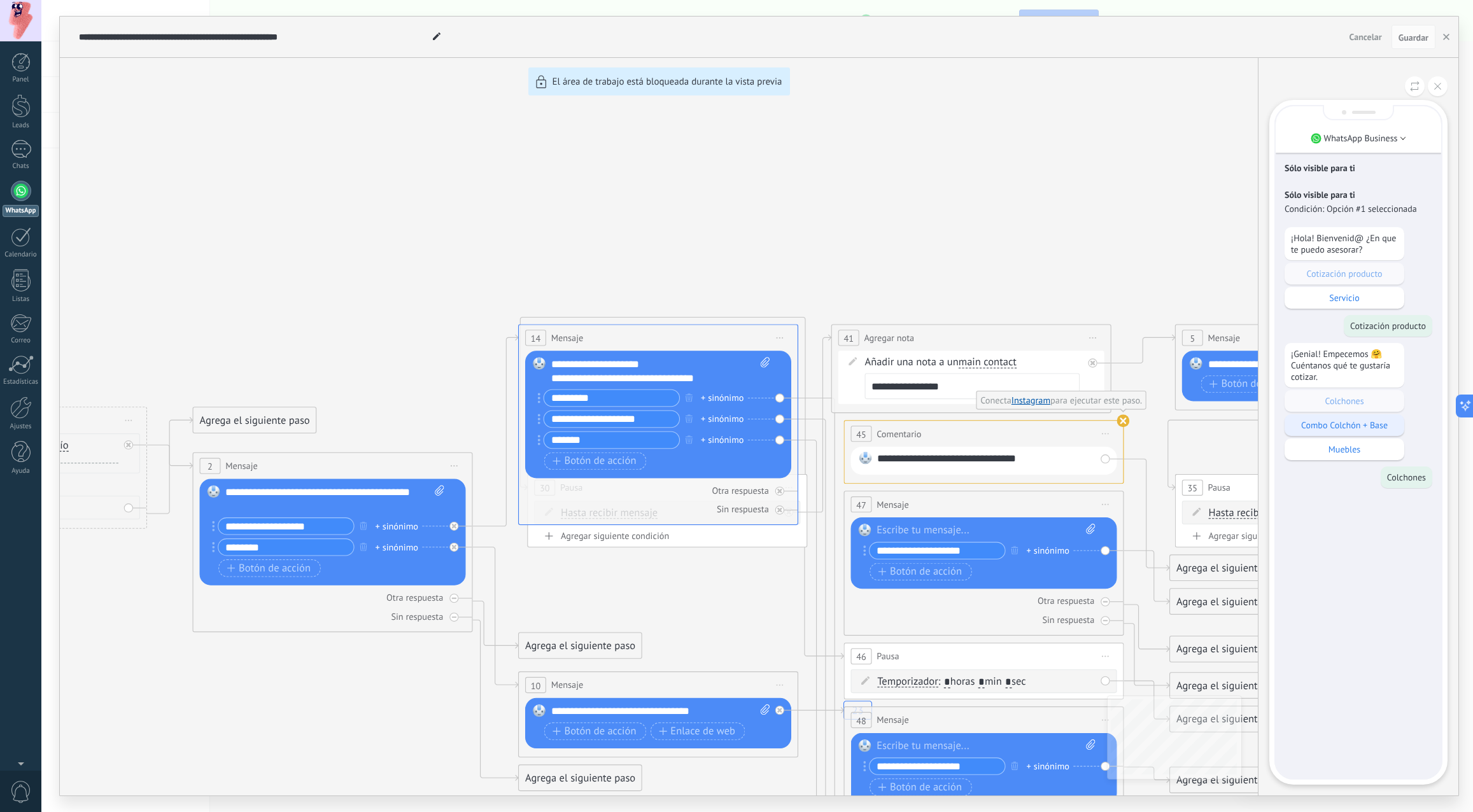click on "Combo Colchón + Base" at bounding box center (1344, 425) 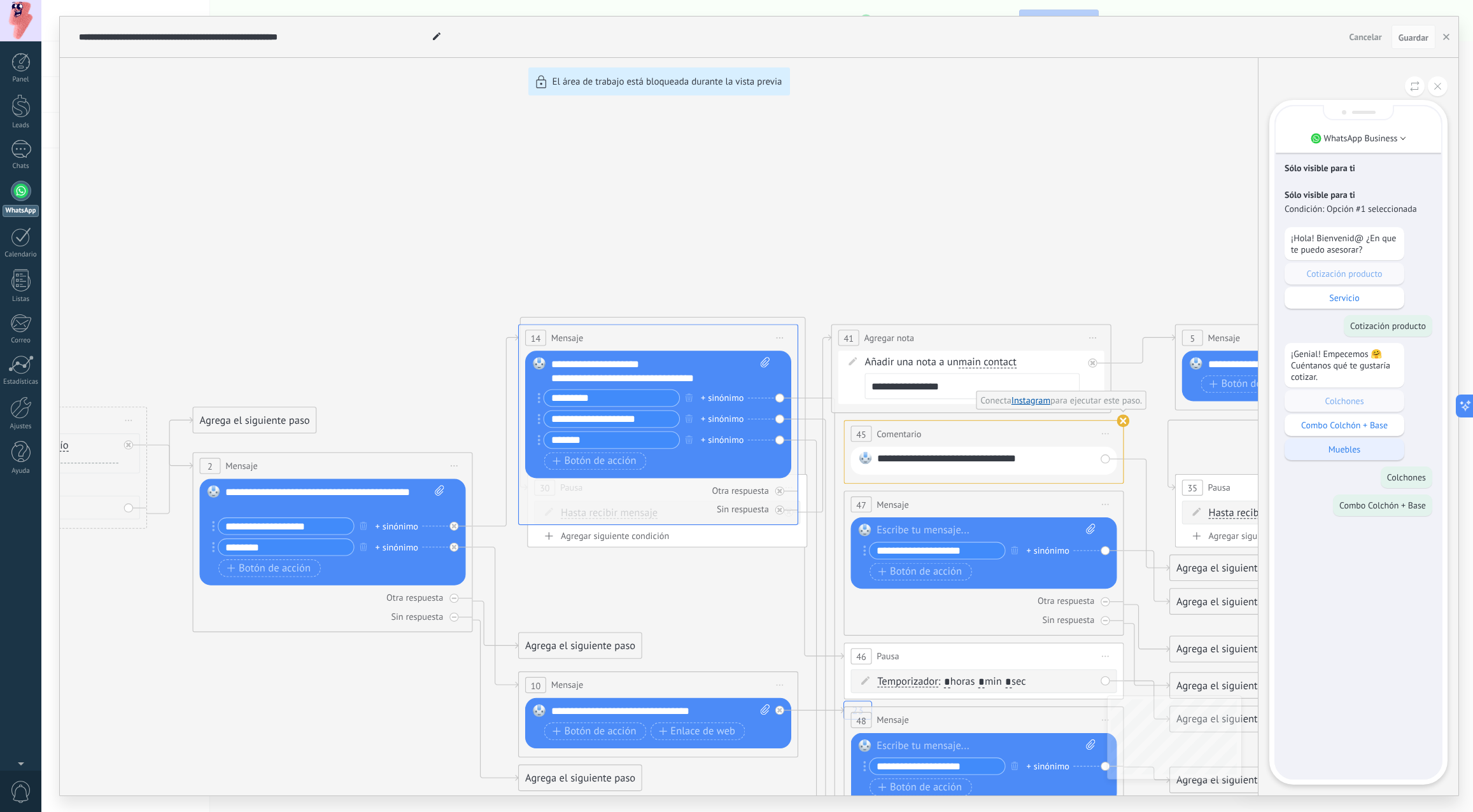 click on "Muebles" at bounding box center [1344, 449] 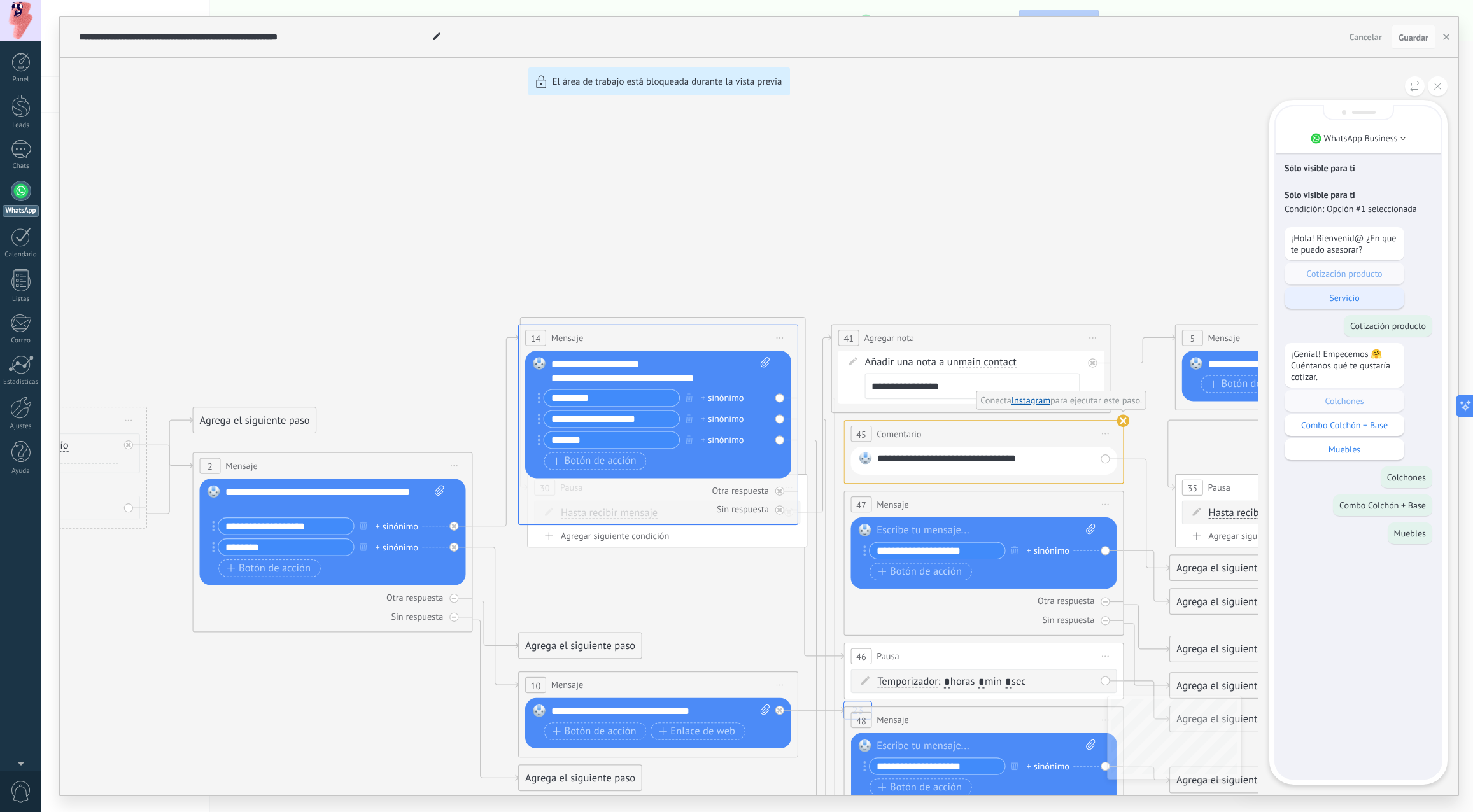 click on "Servicio" at bounding box center [1344, 298] 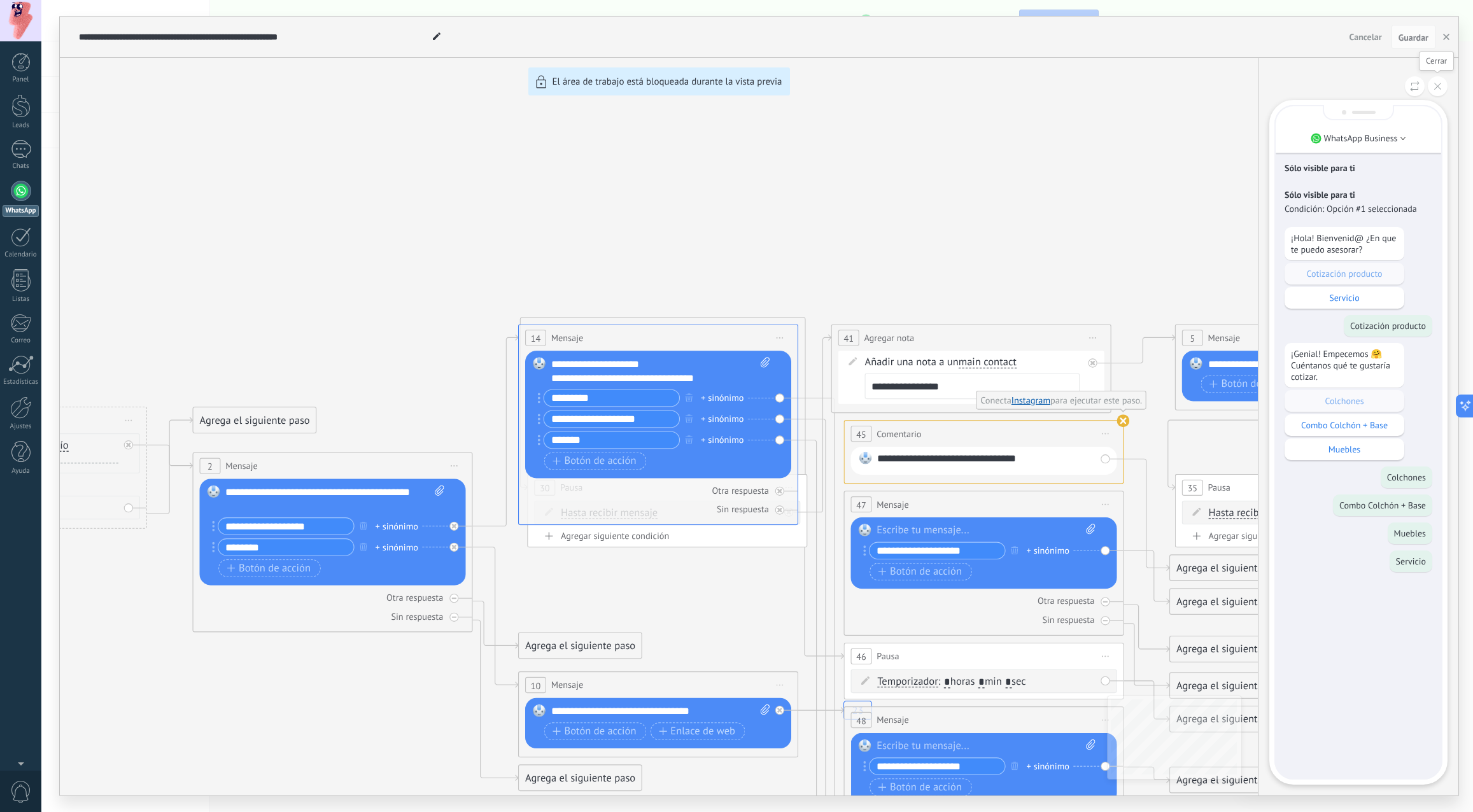 click 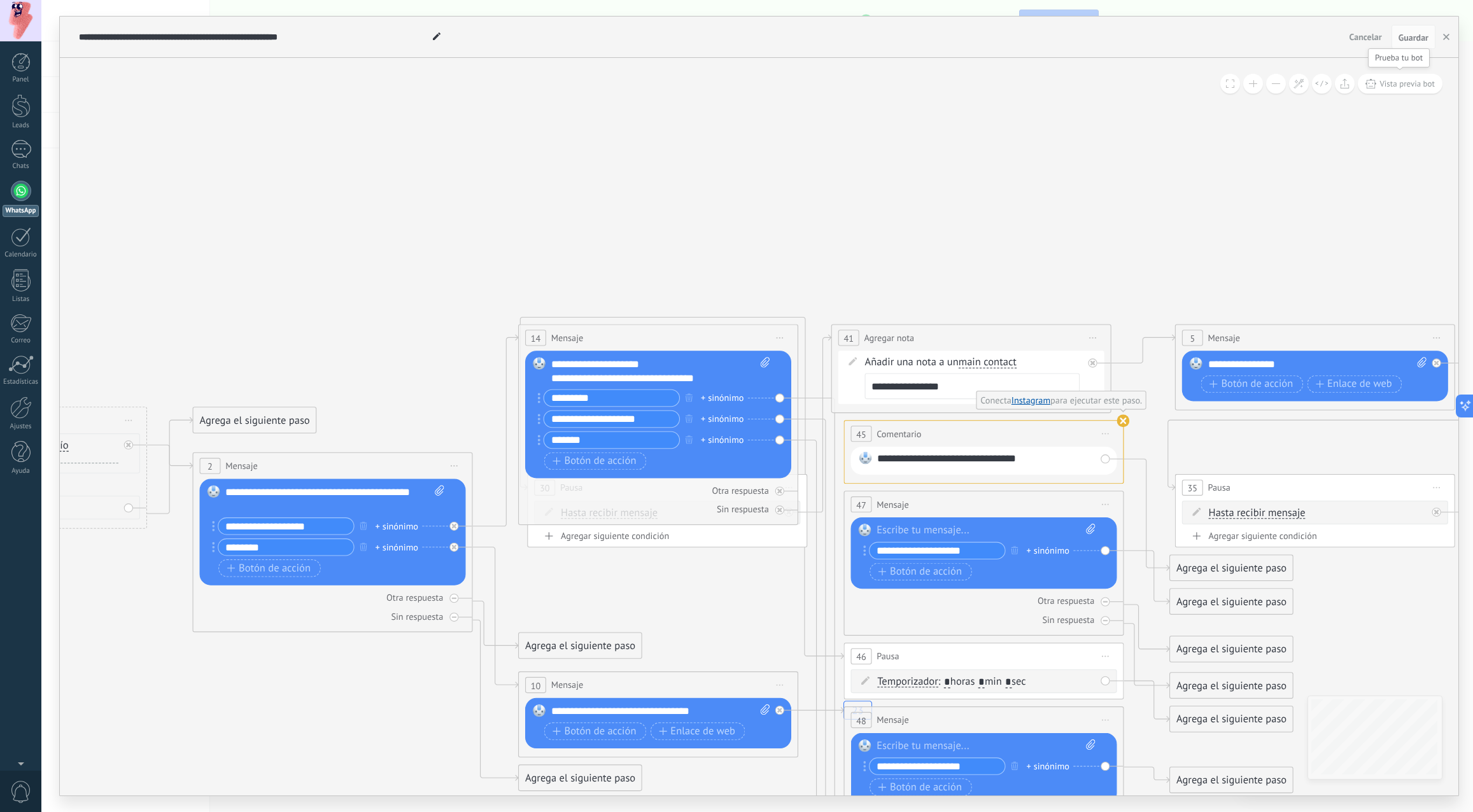 click 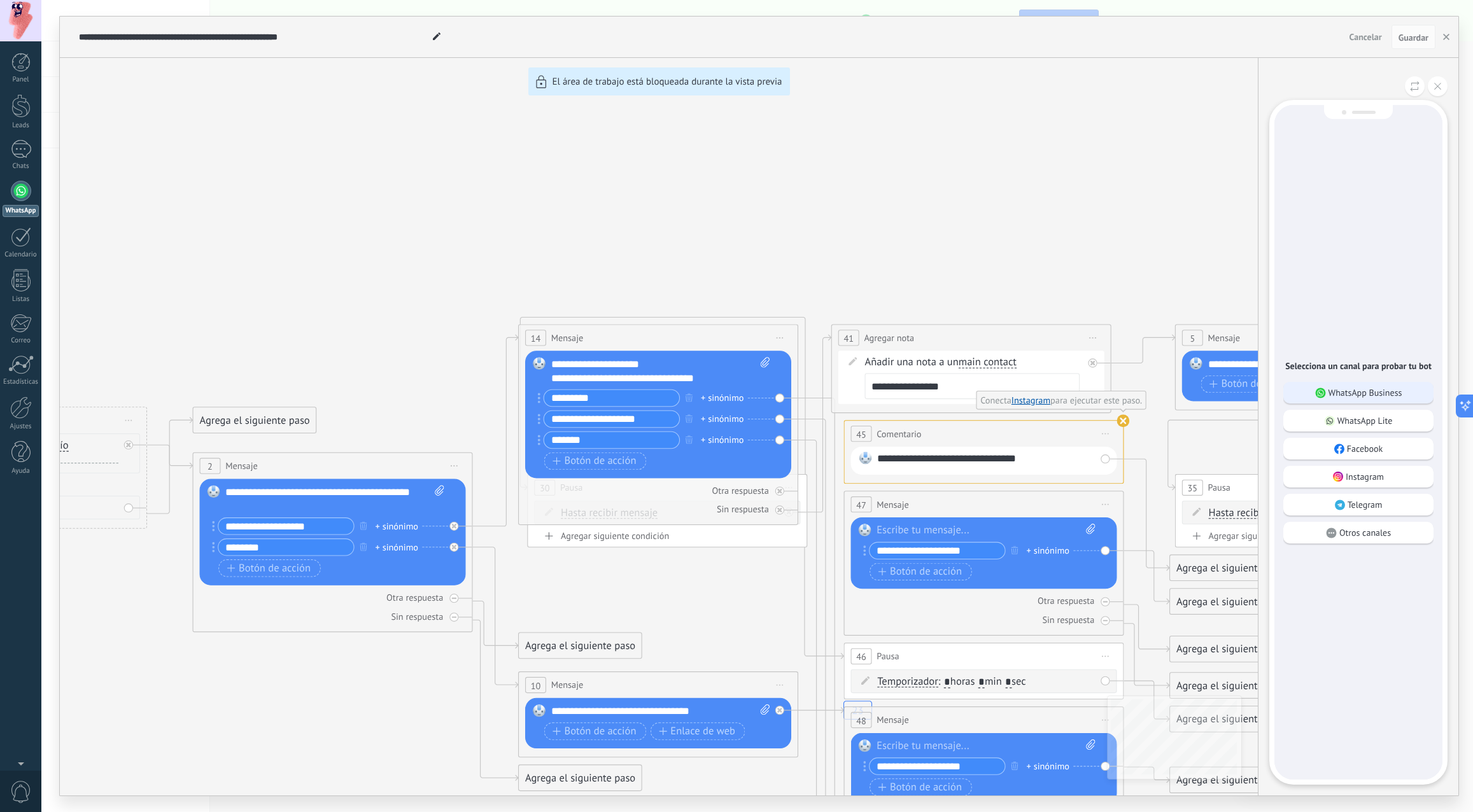 click on "WhatsApp Business" at bounding box center [1365, 393] 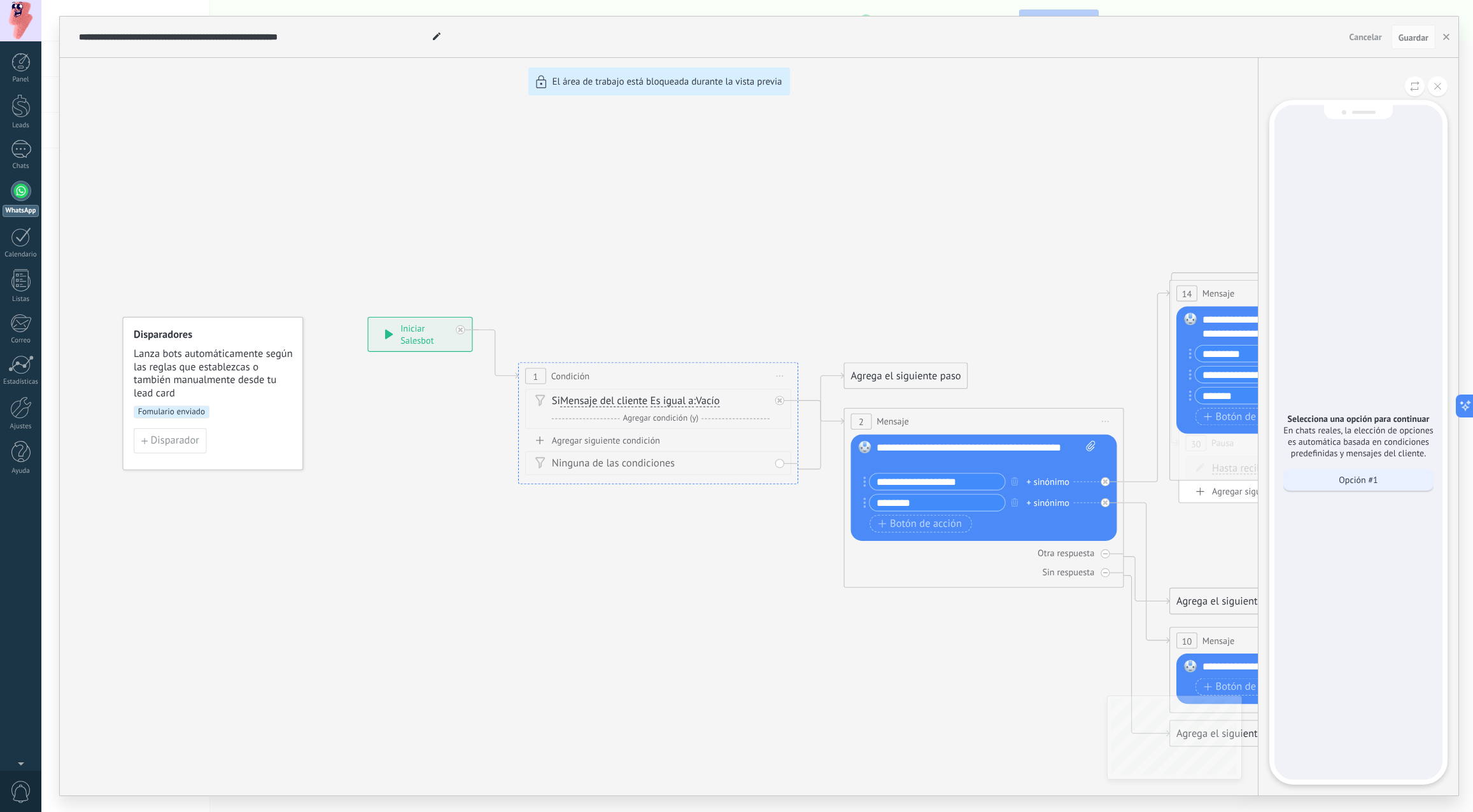 click on "Opción #1" at bounding box center [1358, 480] 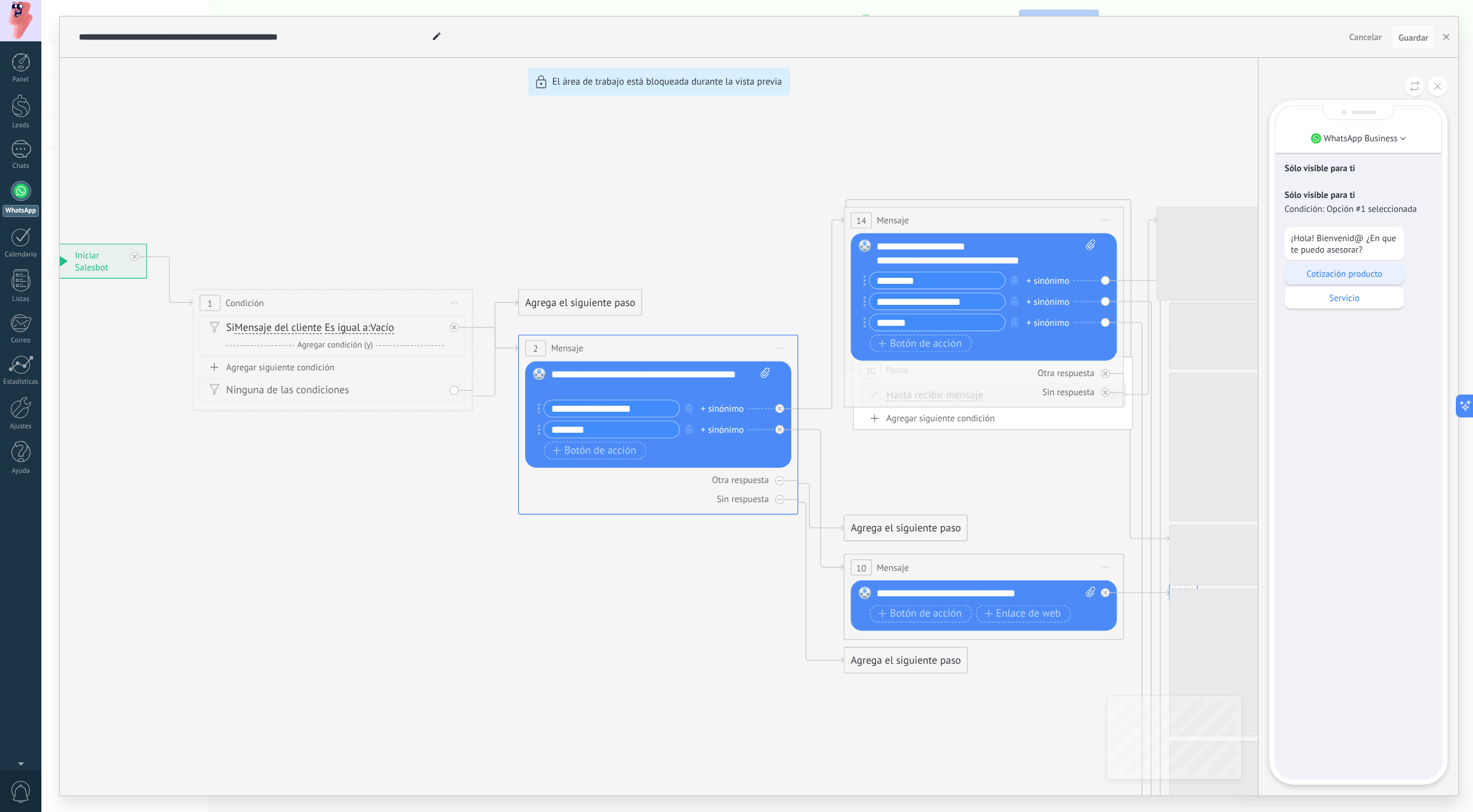 click on "Cotización producto" at bounding box center [1344, 274] 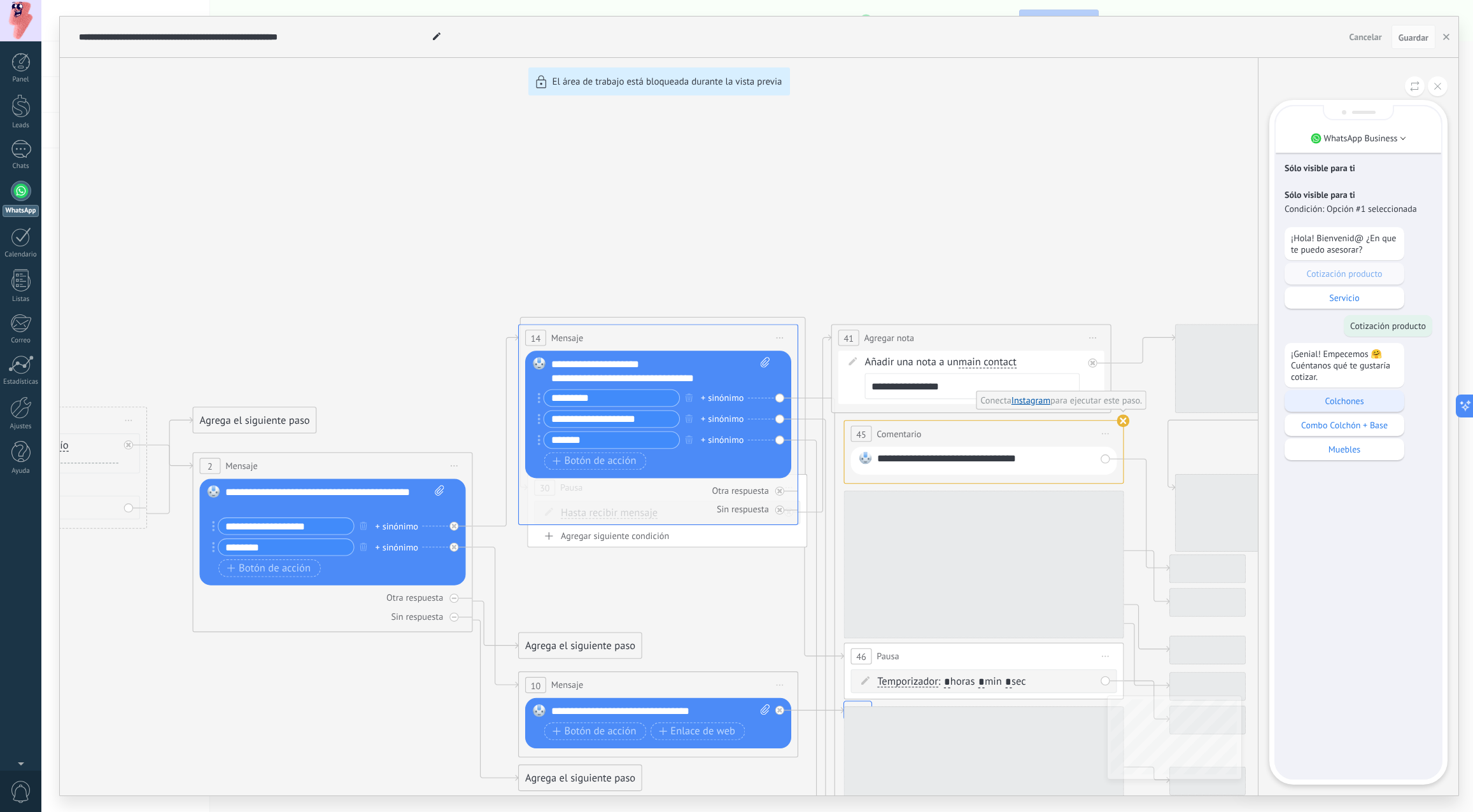 click on "Colchones" at bounding box center [1344, 401] 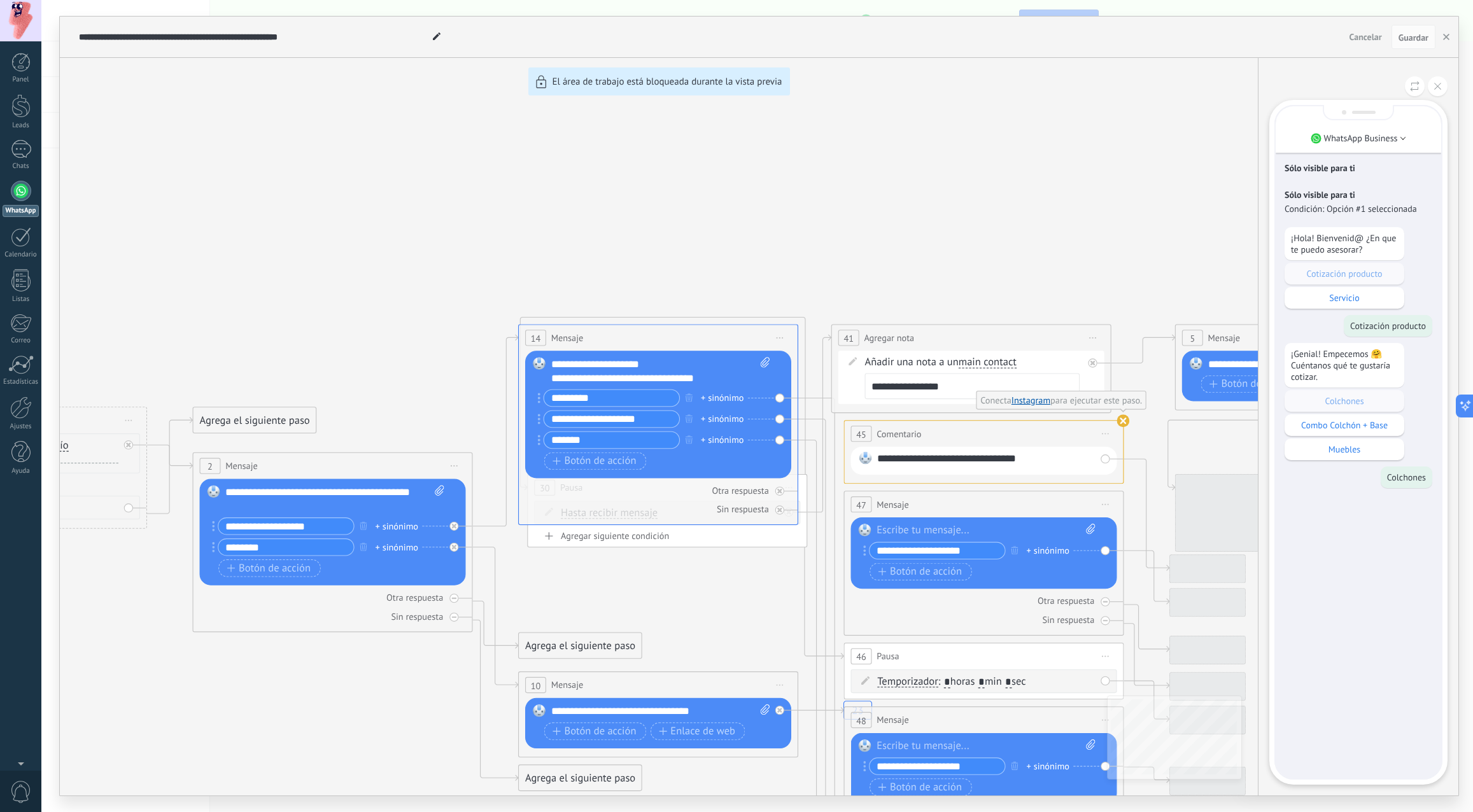 click on "**********" at bounding box center [759, 406] 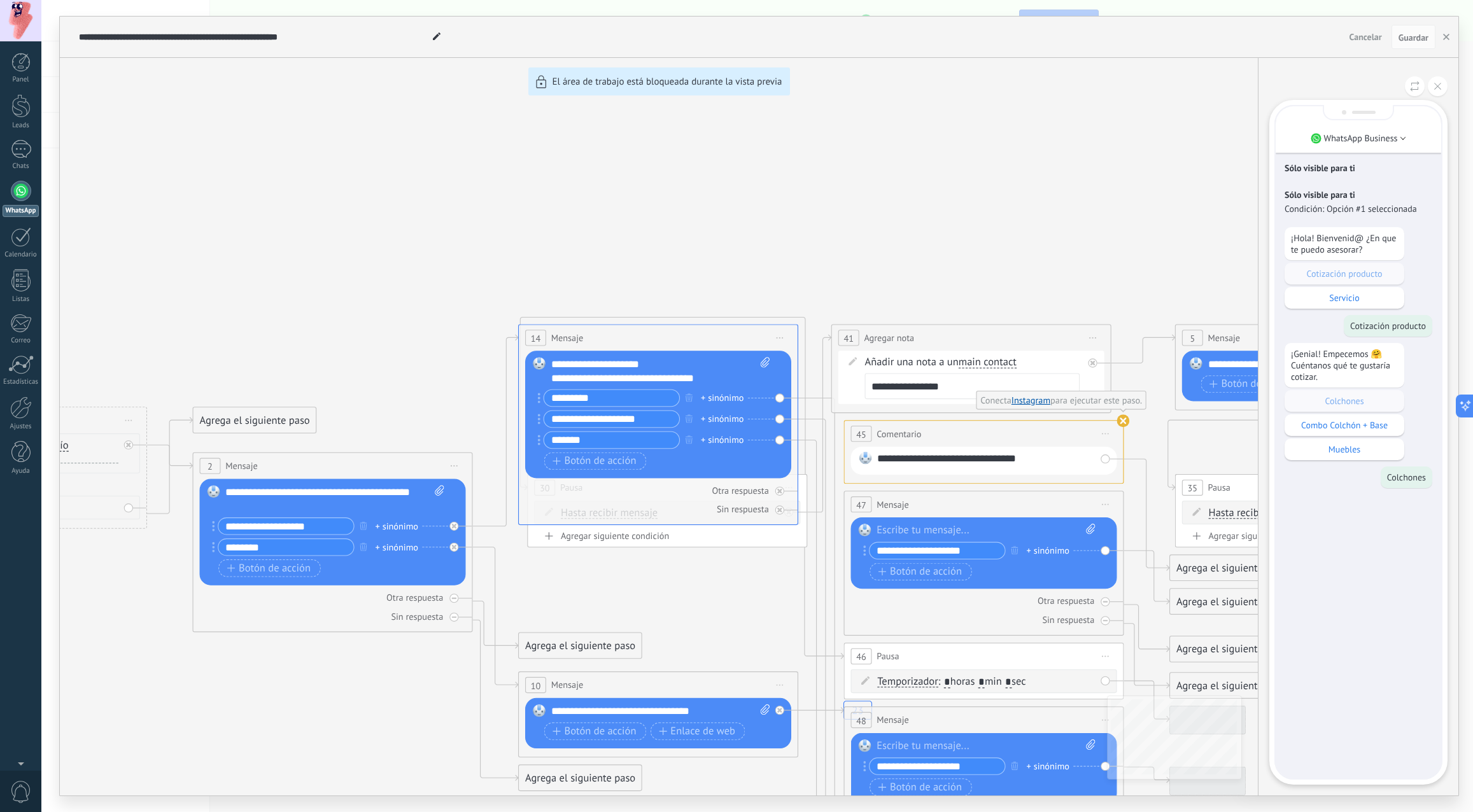 click on "**********" at bounding box center (759, 406) 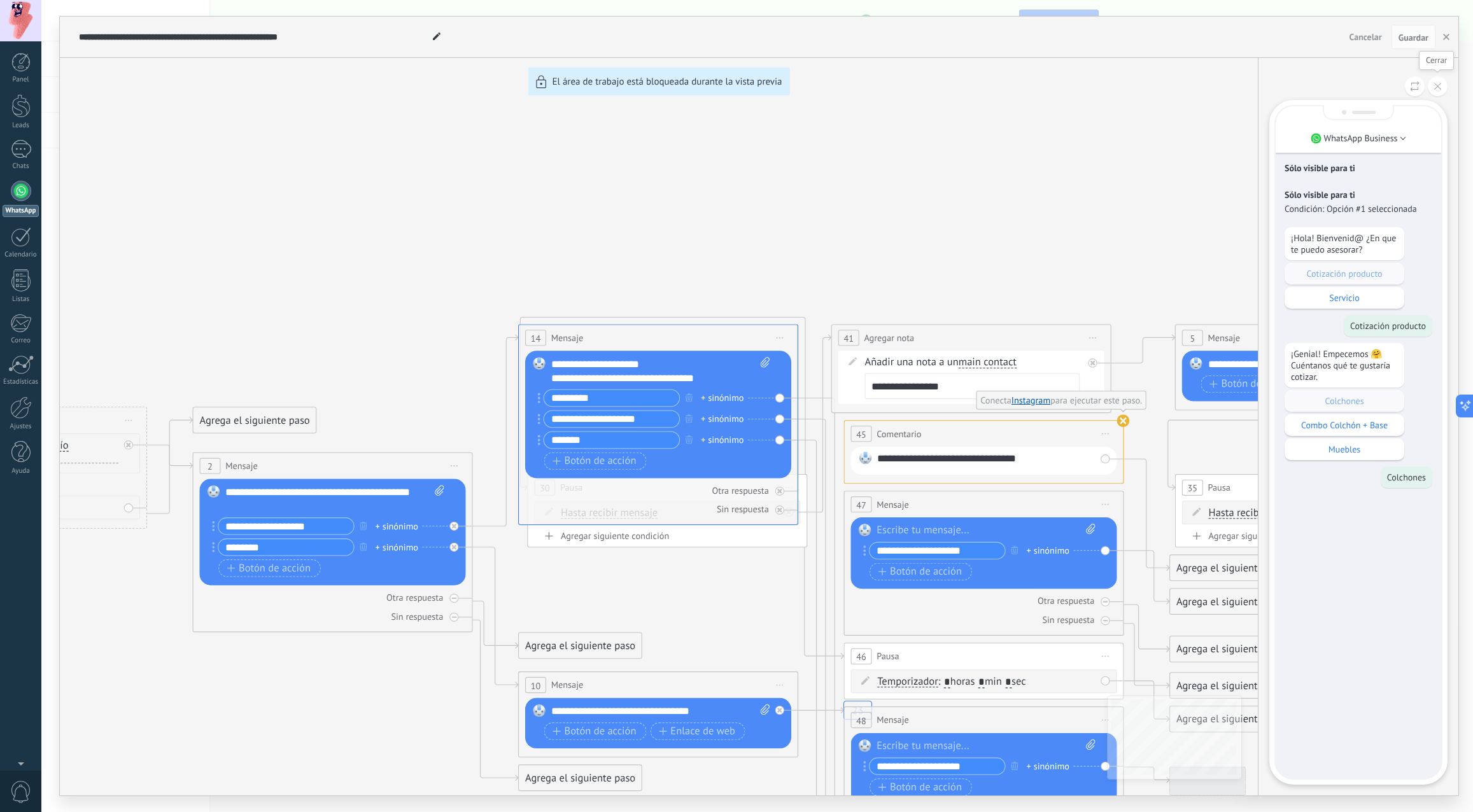 click at bounding box center [1437, 86] 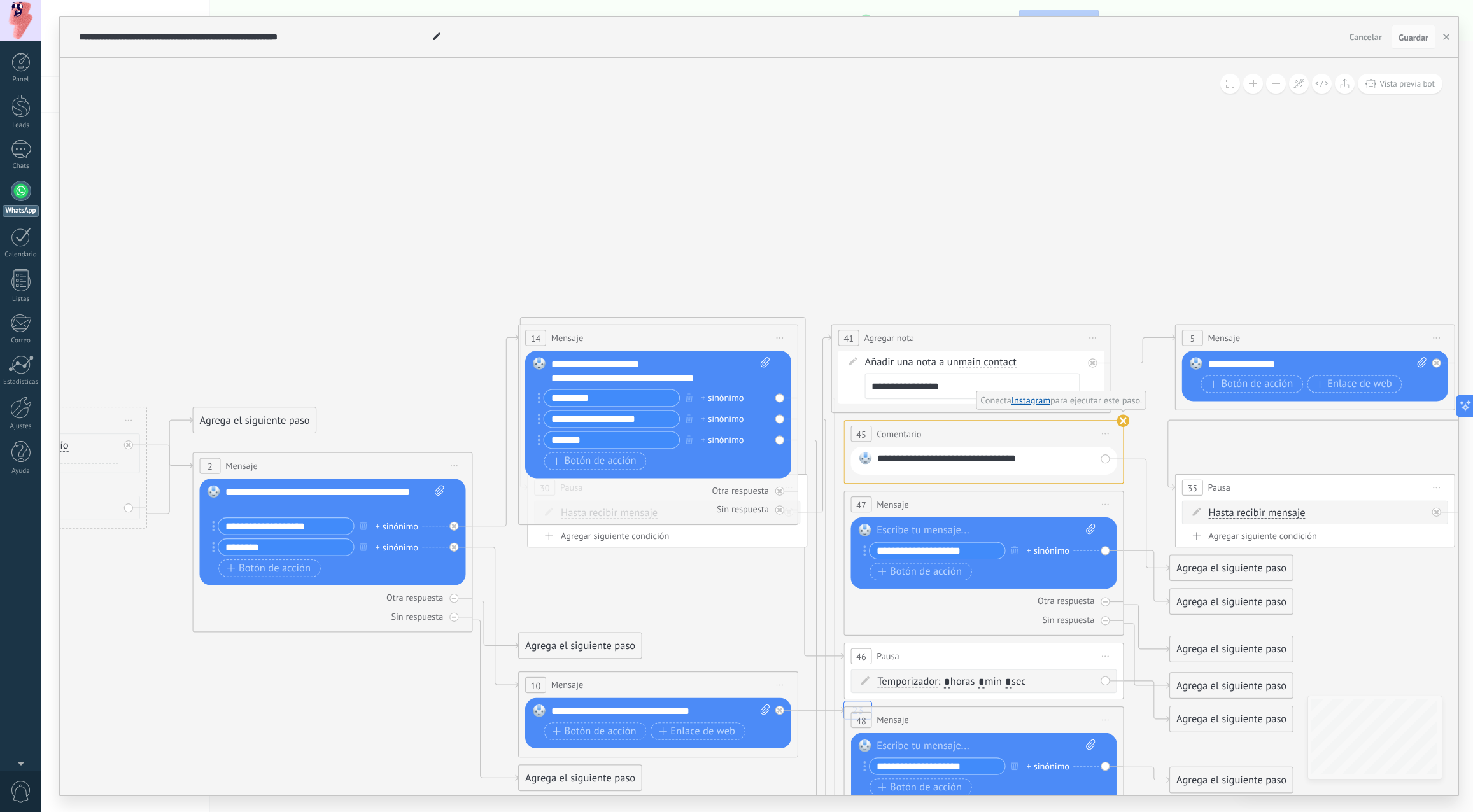 click on "Reemplazar
Quitar
Convertir a mensaje de voz
Arrastre la imagen aquí para adjuntarla.
Añadir imagen
Subir
Arrastrar y soltar
Archivo no encontrado
Escribe tu mensaje..." at bounding box center (984, 553) 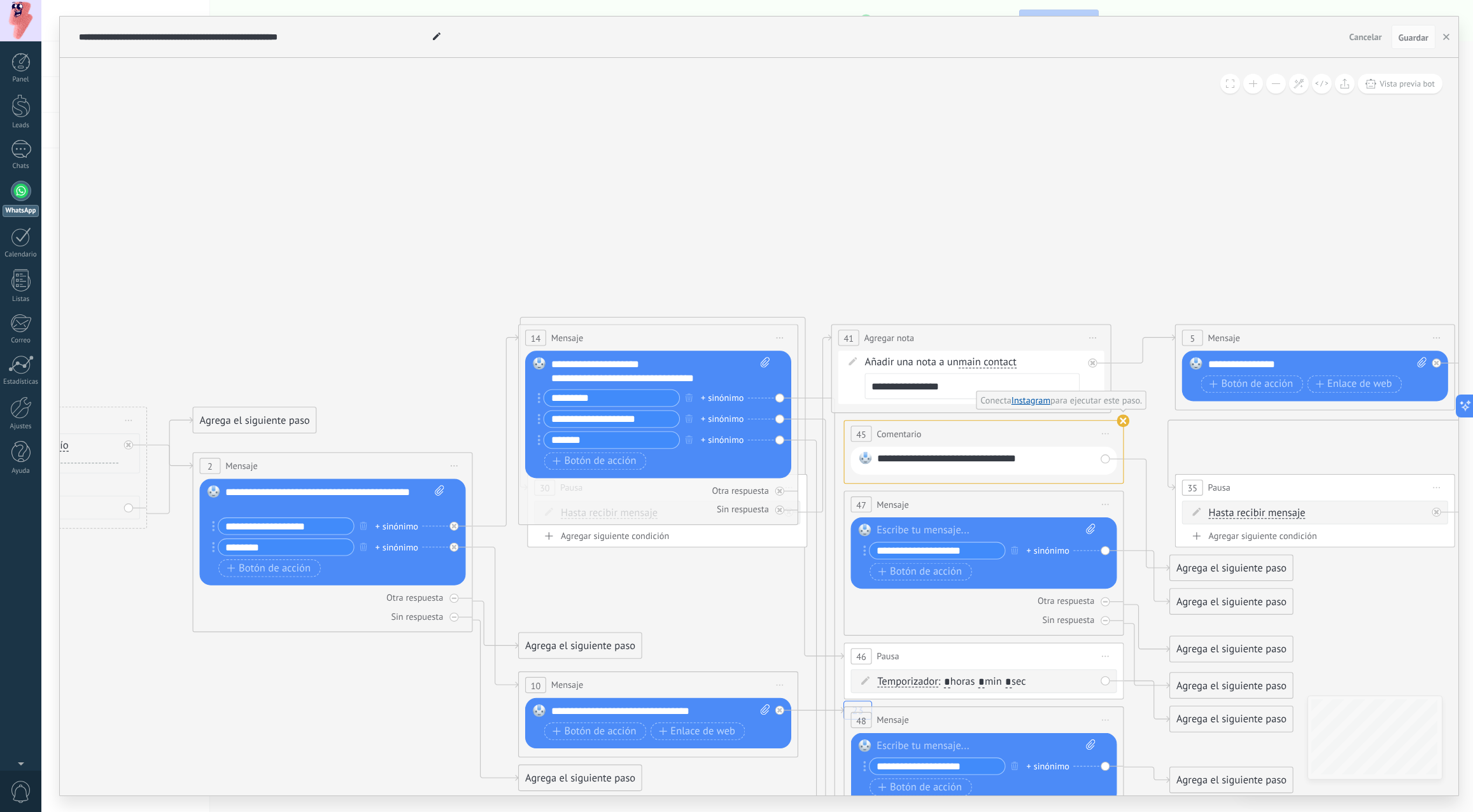 click on "Reemplazar
Quitar
Convertir a mensaje de voz
Arrastre la imagen aquí para adjuntarla.
Añadir imagen
Subir
Arrastrar y soltar
Archivo no encontrado
Escribe tu mensaje..." at bounding box center (984, 553) 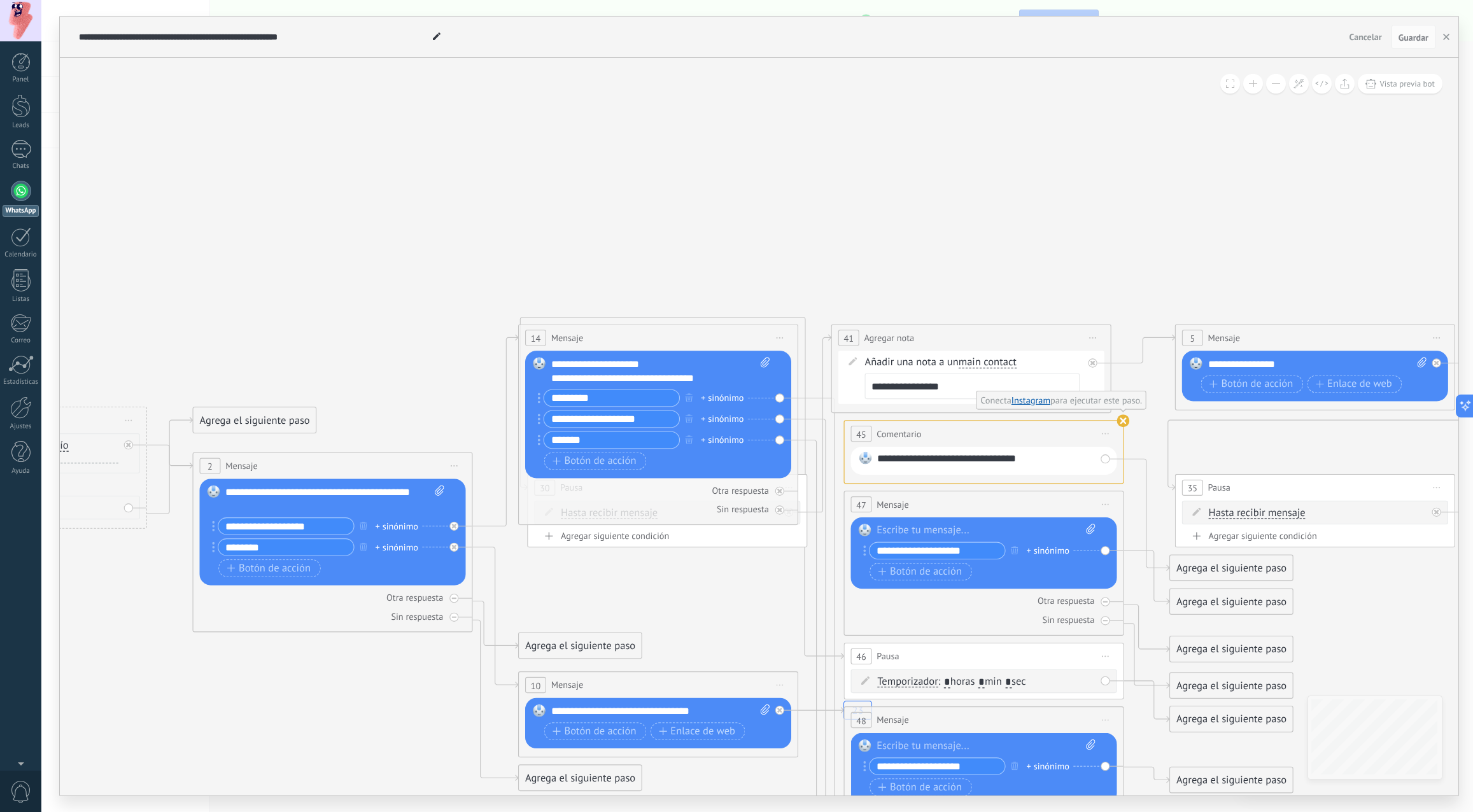 click at bounding box center [1253, 83] 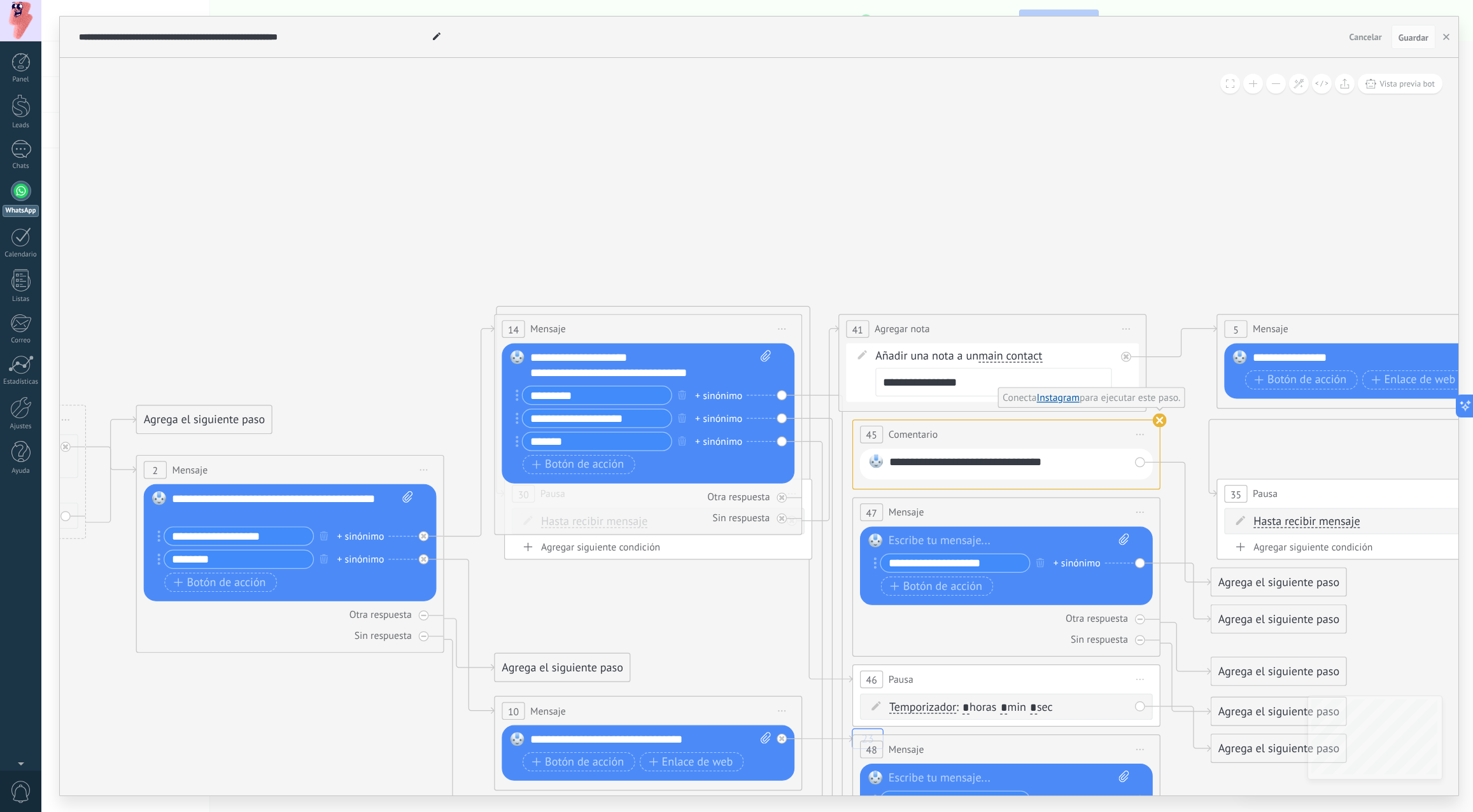 click at bounding box center (1253, 83) 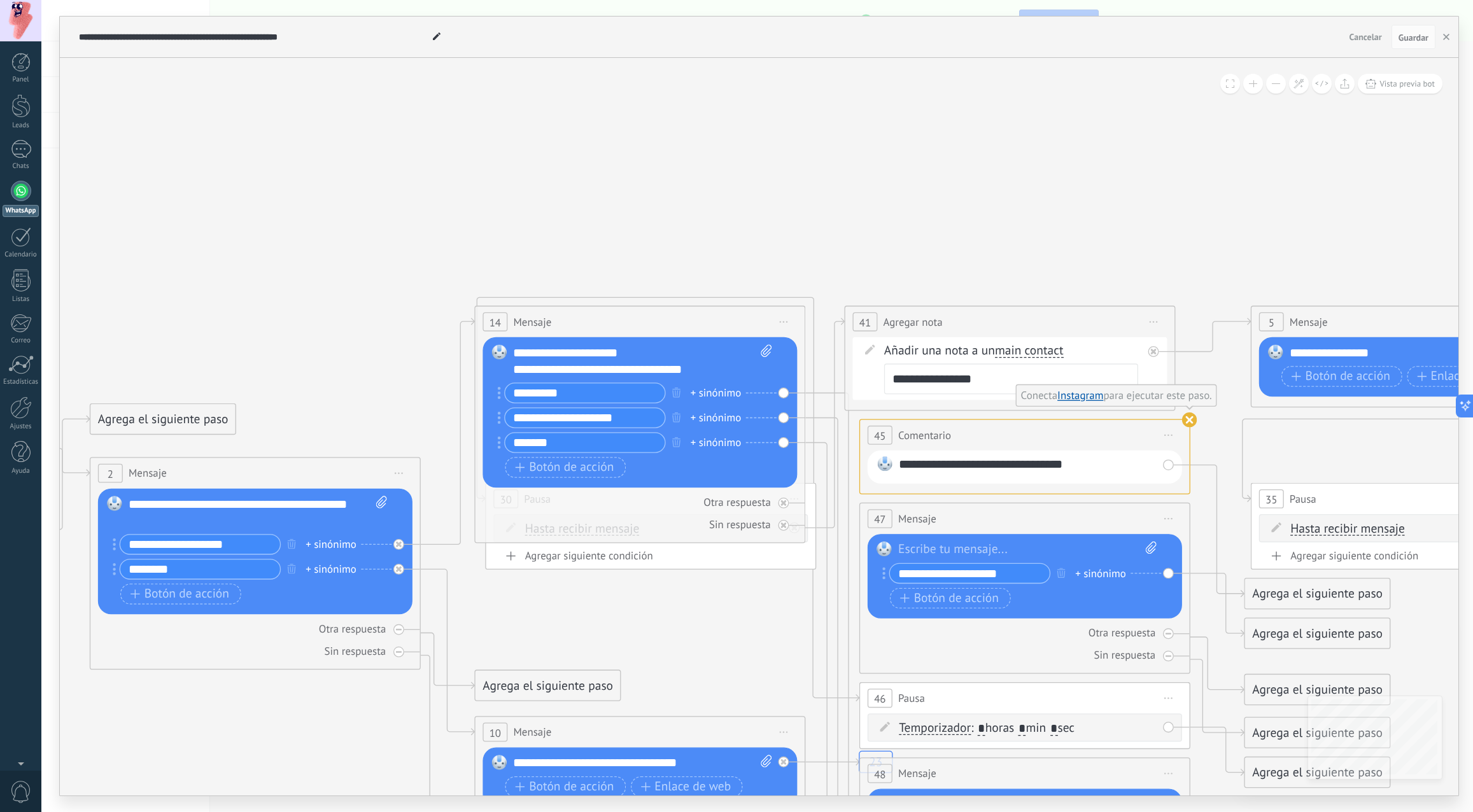 click at bounding box center (1253, 83) 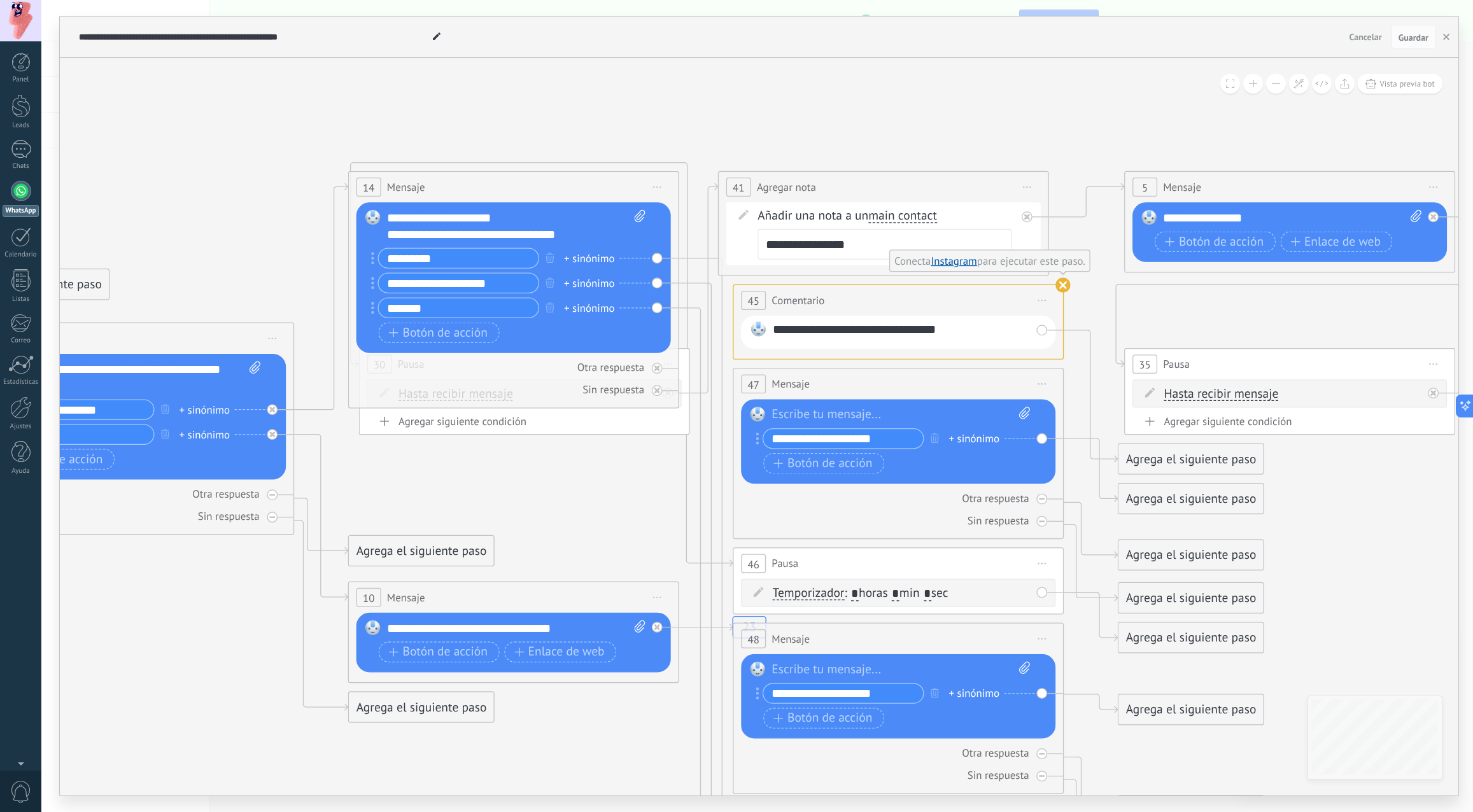 drag, startPoint x: 1187, startPoint y: 239, endPoint x: 1074, endPoint y: 119, distance: 164.83022 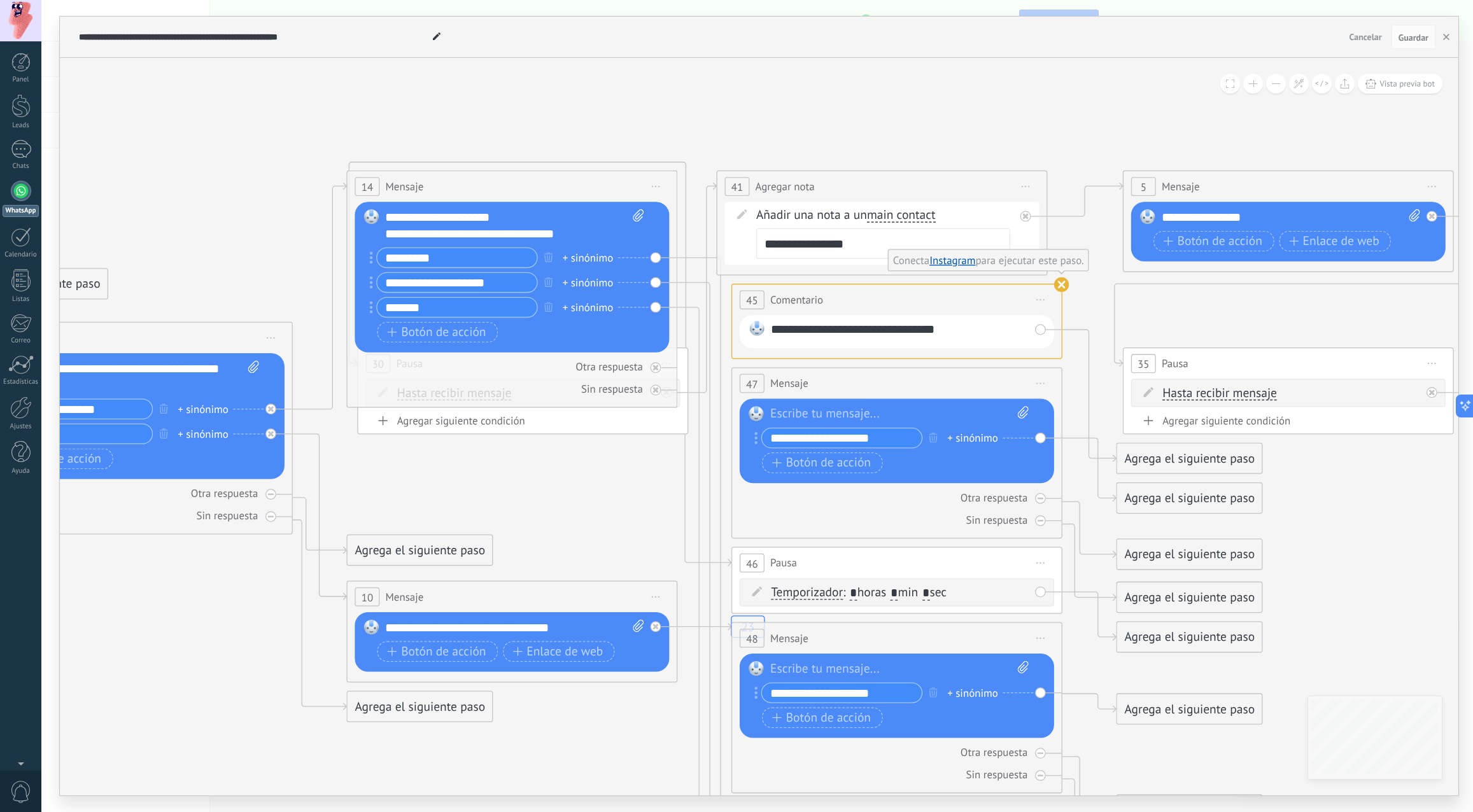 click on "Reemplazar
Quitar
Convertir a mensaje de voz
Arrastre la imagen aquí para adjuntarla.
Añadir imagen
Subir
Arrastrar y soltar
Archivo no encontrado
Escribe tu mensaje..." at bounding box center [512, 277] 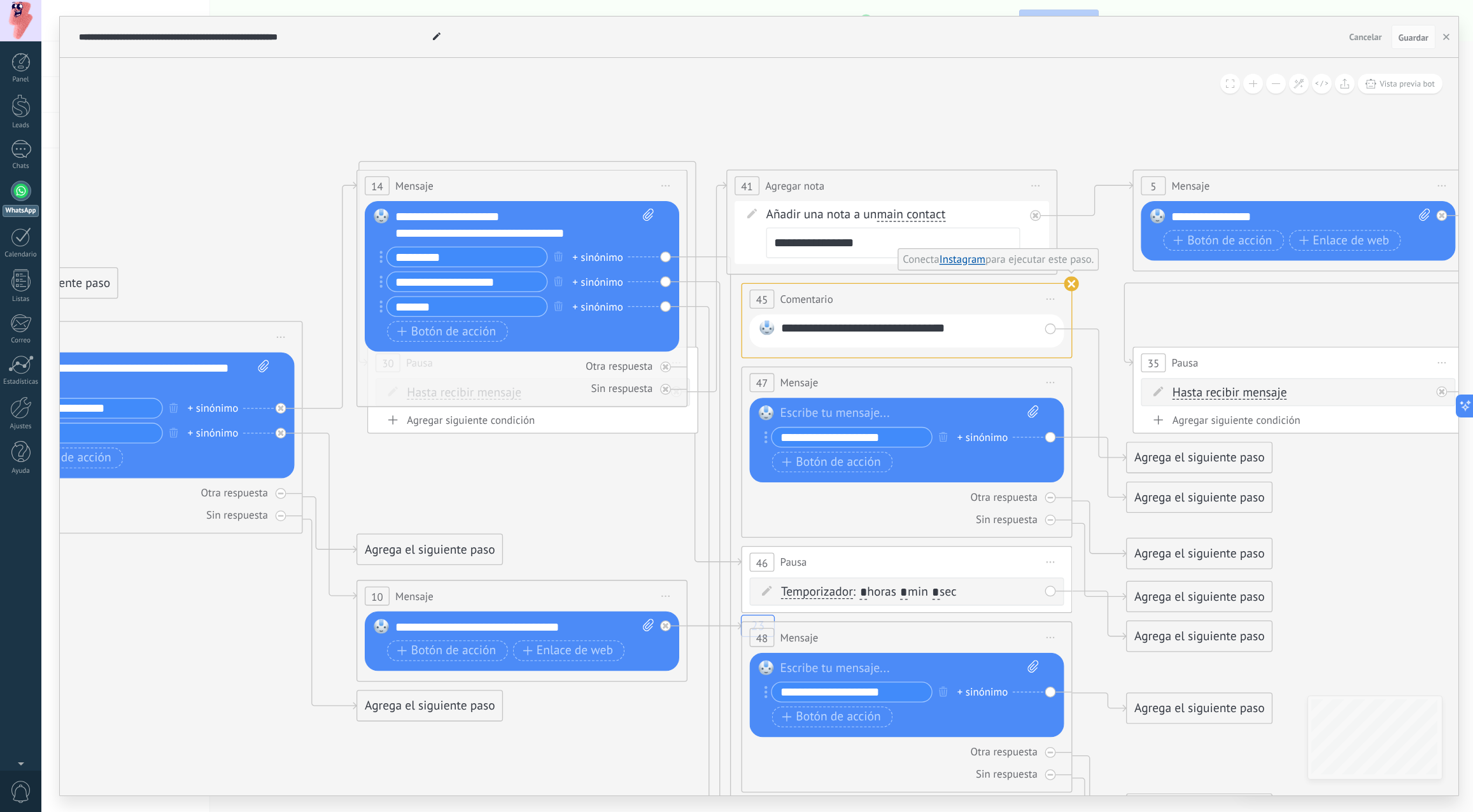click on "Reemplazar
Quitar
Convertir a mensaje de voz
Arrastre la imagen aquí para adjuntarla.
Añadir imagen
Subir
Arrastrar y soltar
Archivo no encontrado
Escribe tu mensaje..." at bounding box center [522, 276] 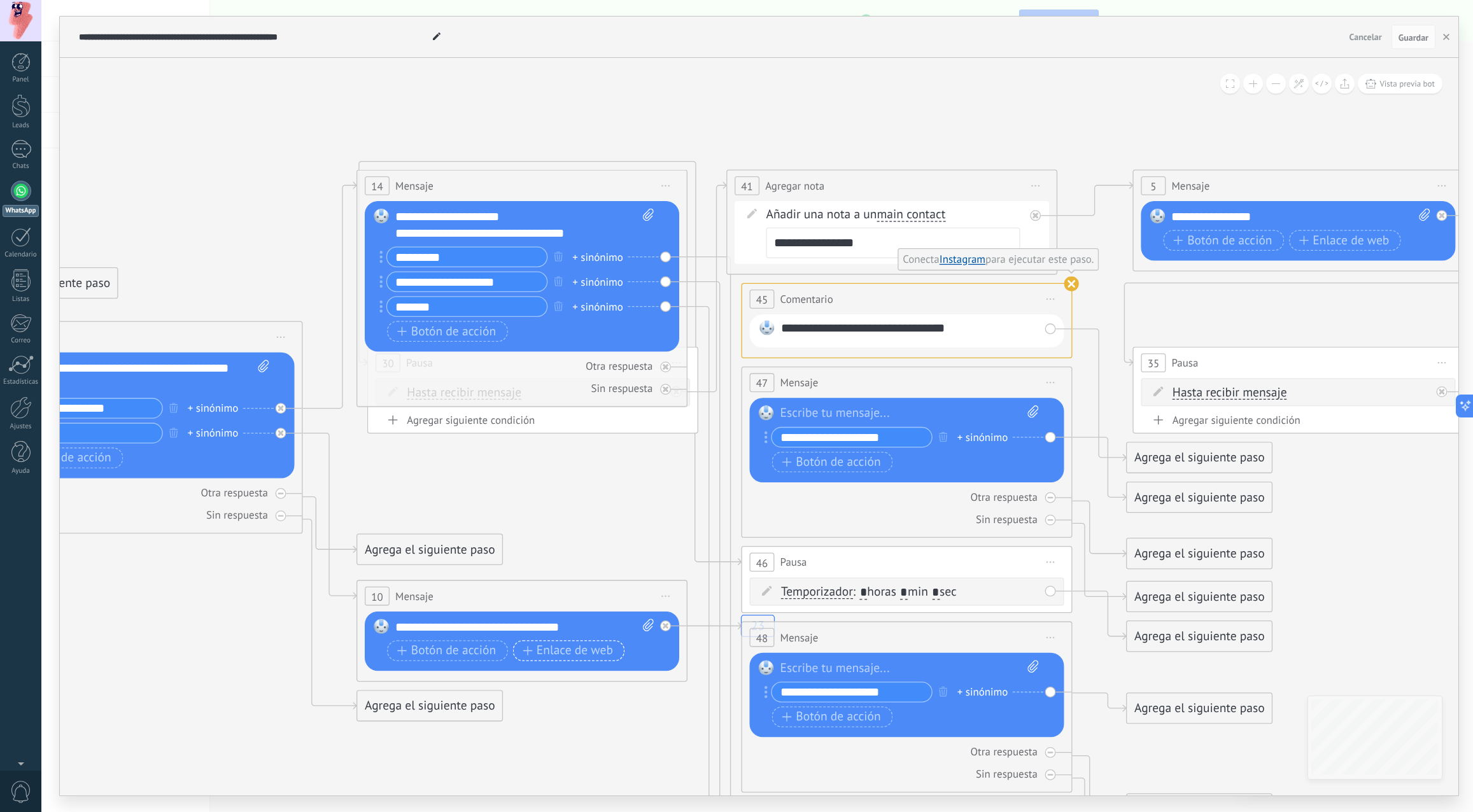 click on "Enlace de web" at bounding box center (568, 650) 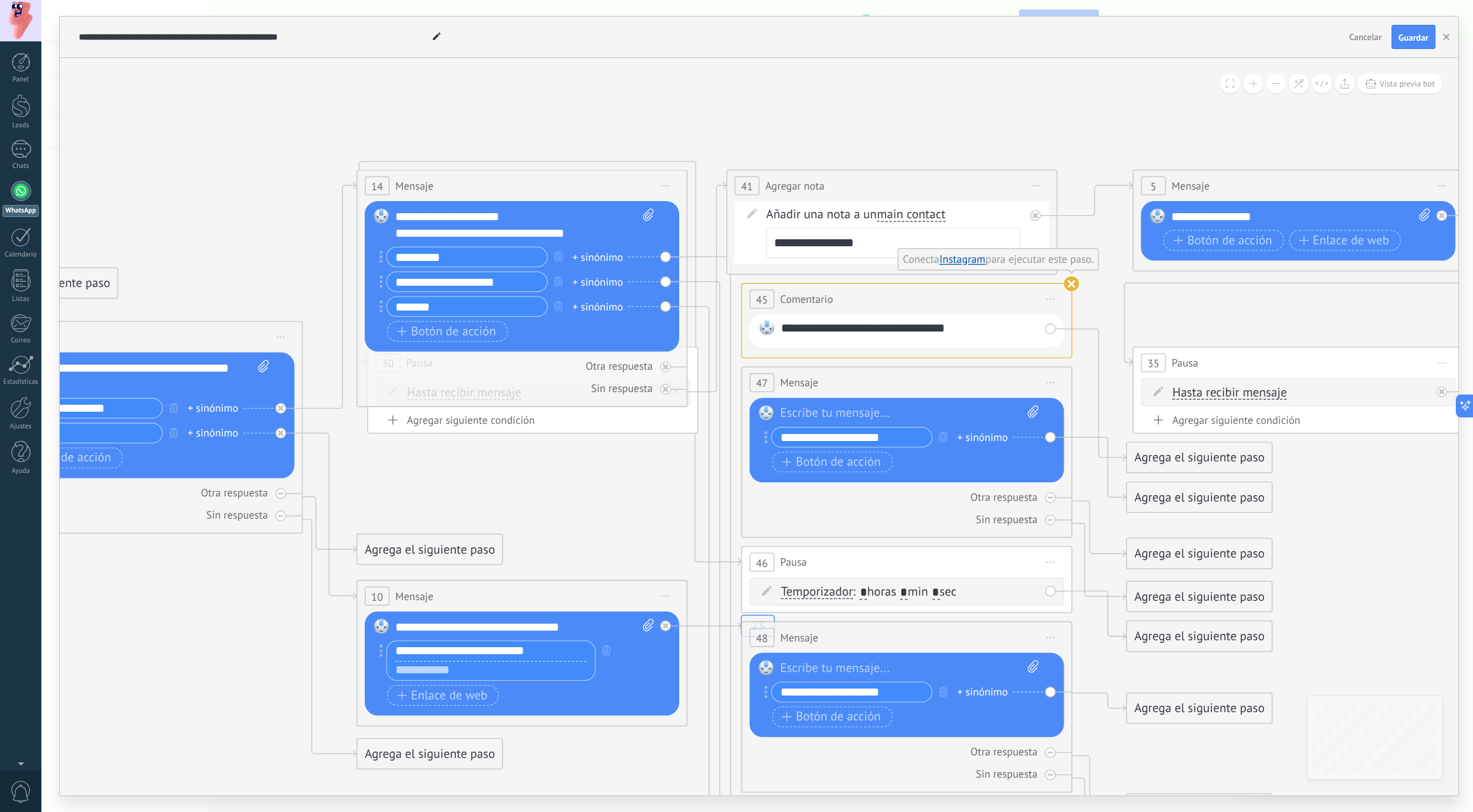 drag, startPoint x: 561, startPoint y: 654, endPoint x: 421, endPoint y: 654, distance: 140 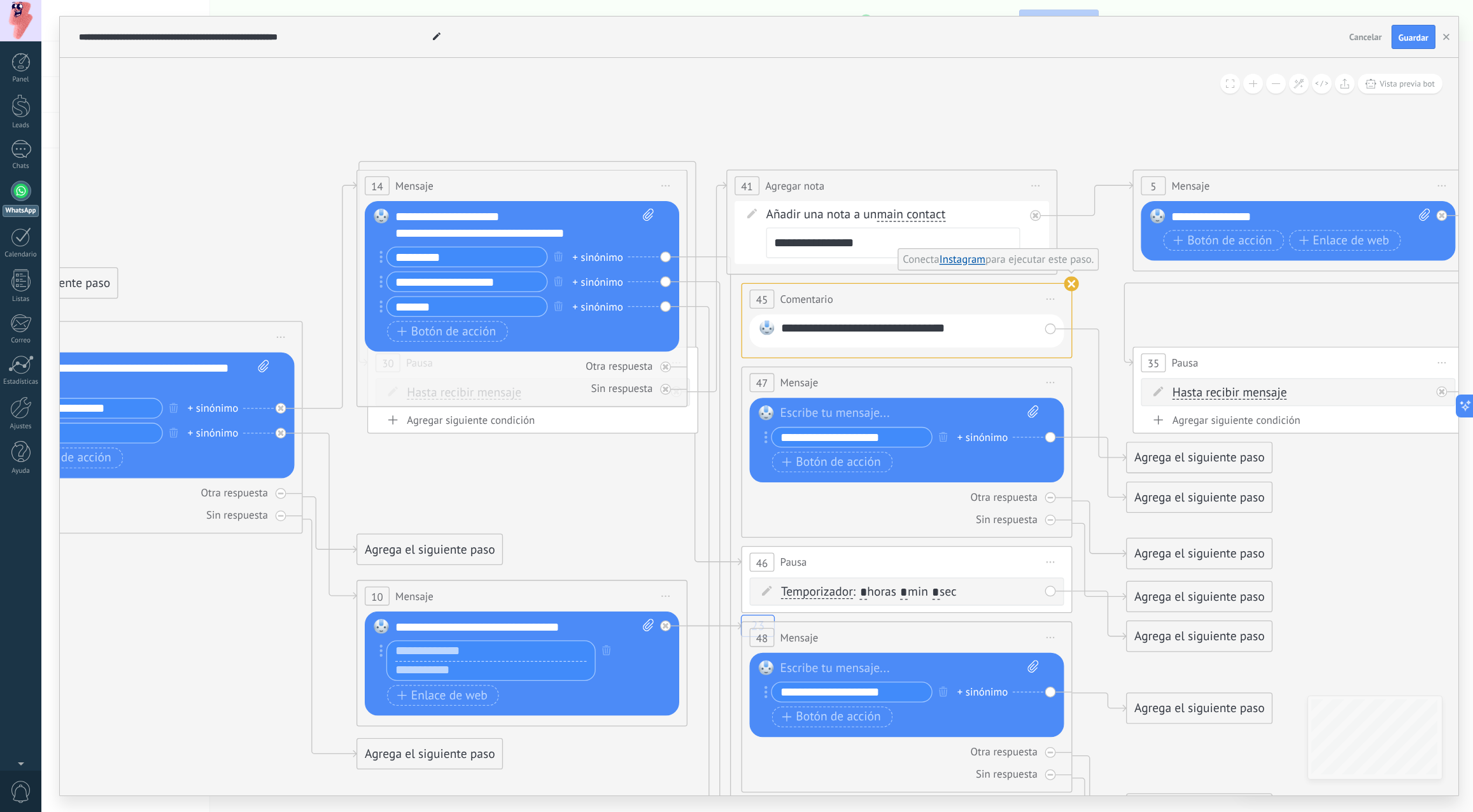 type 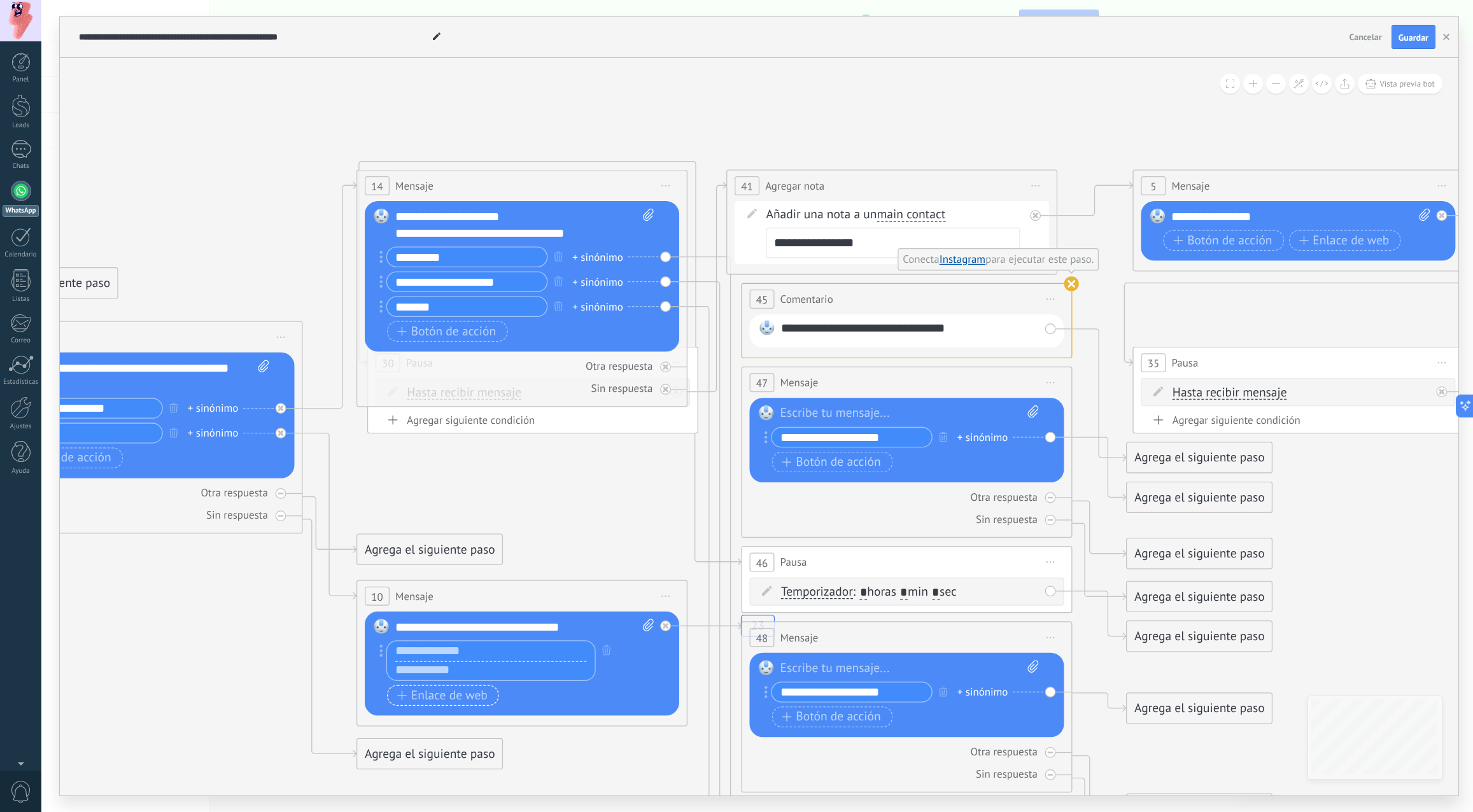 click on "Enlace de web" at bounding box center (443, 695) 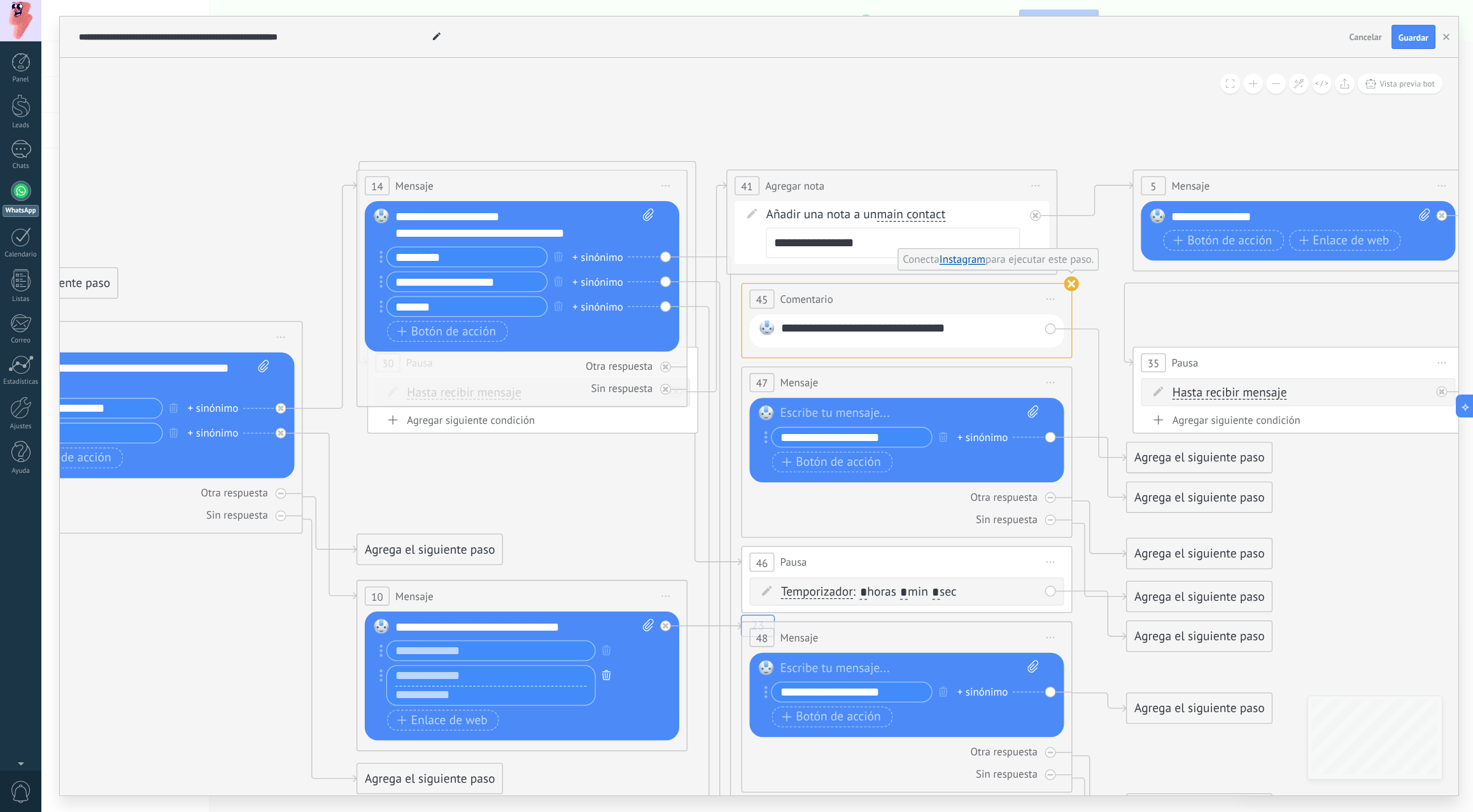 click 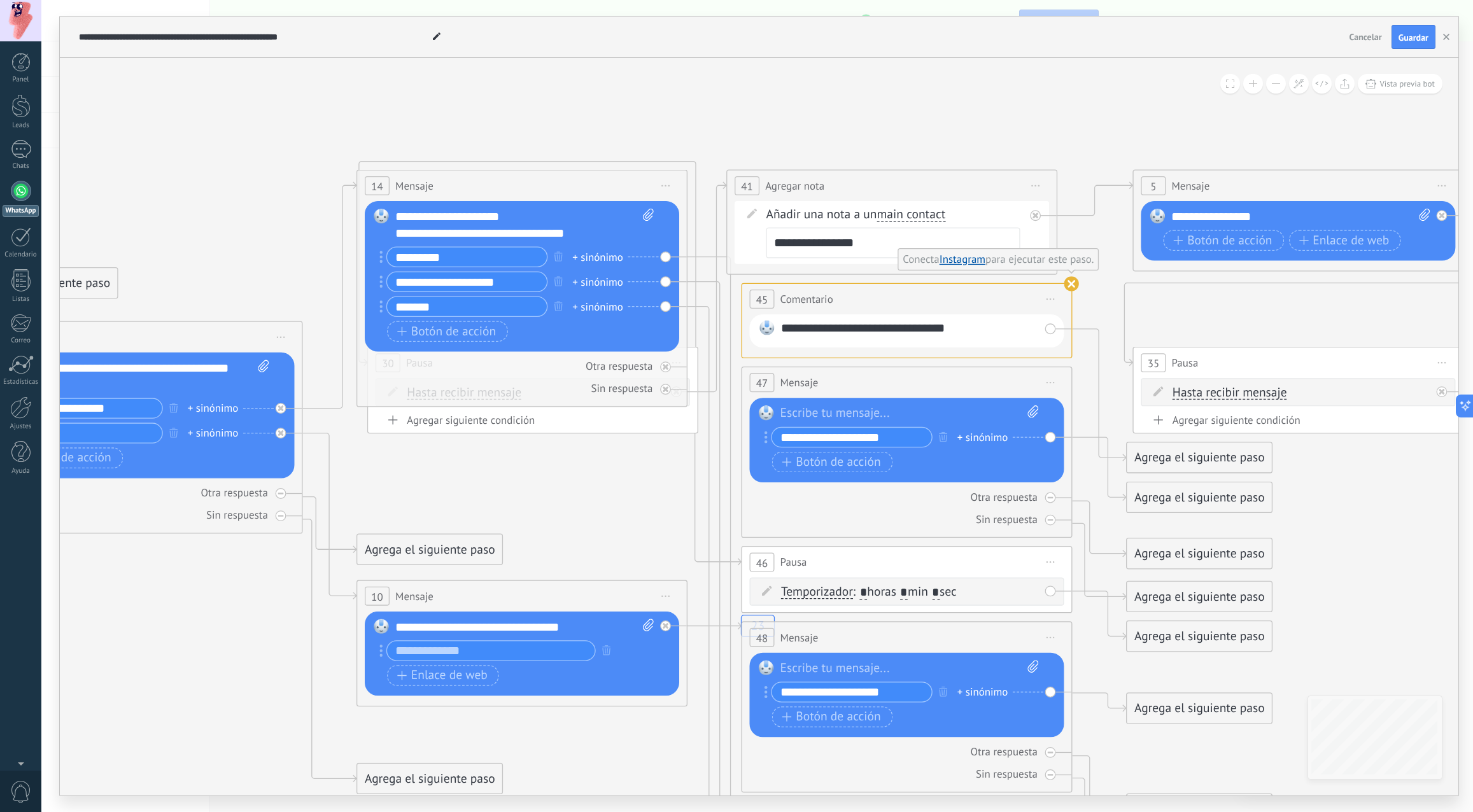 click at bounding box center [491, 651] 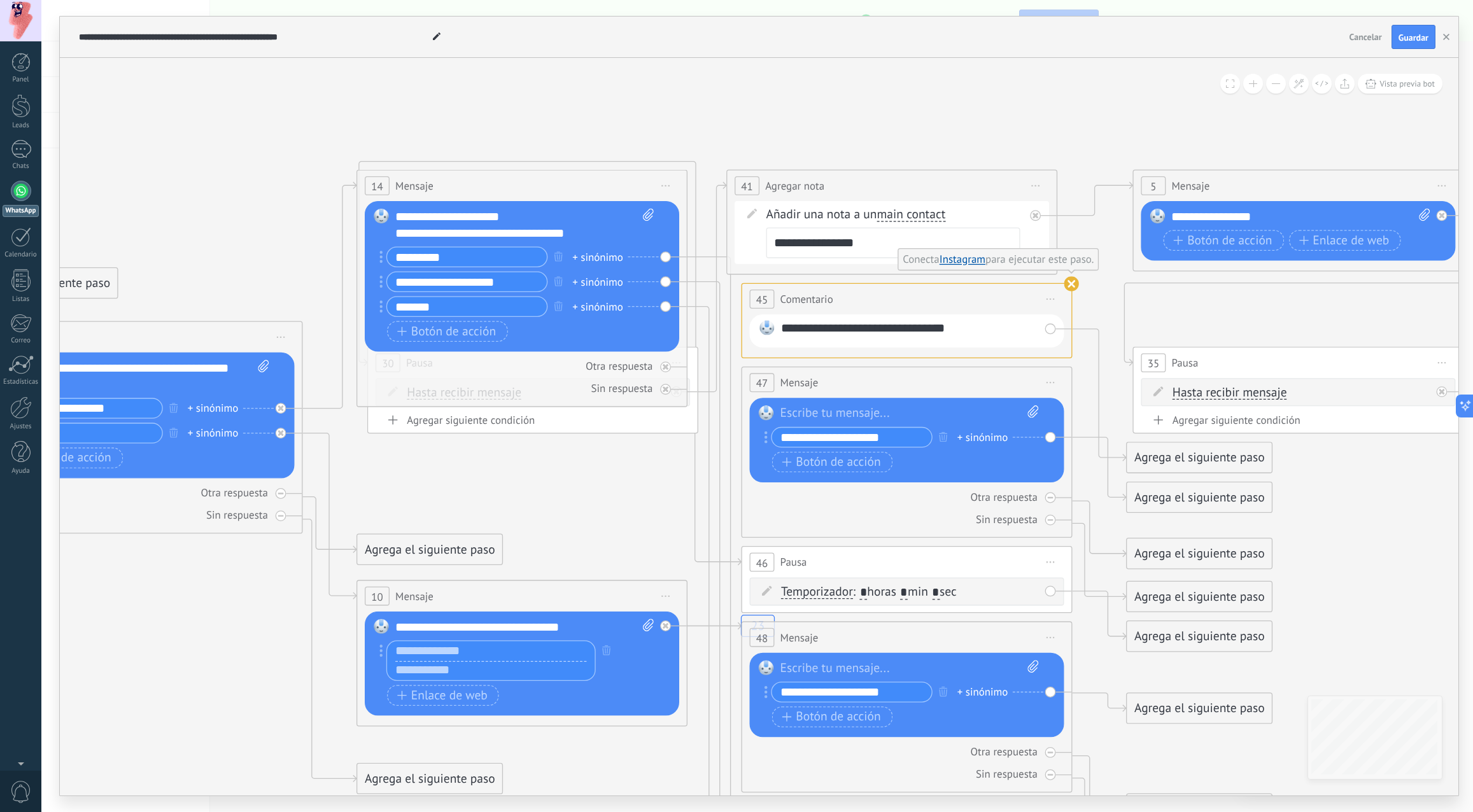 click at bounding box center [491, 670] 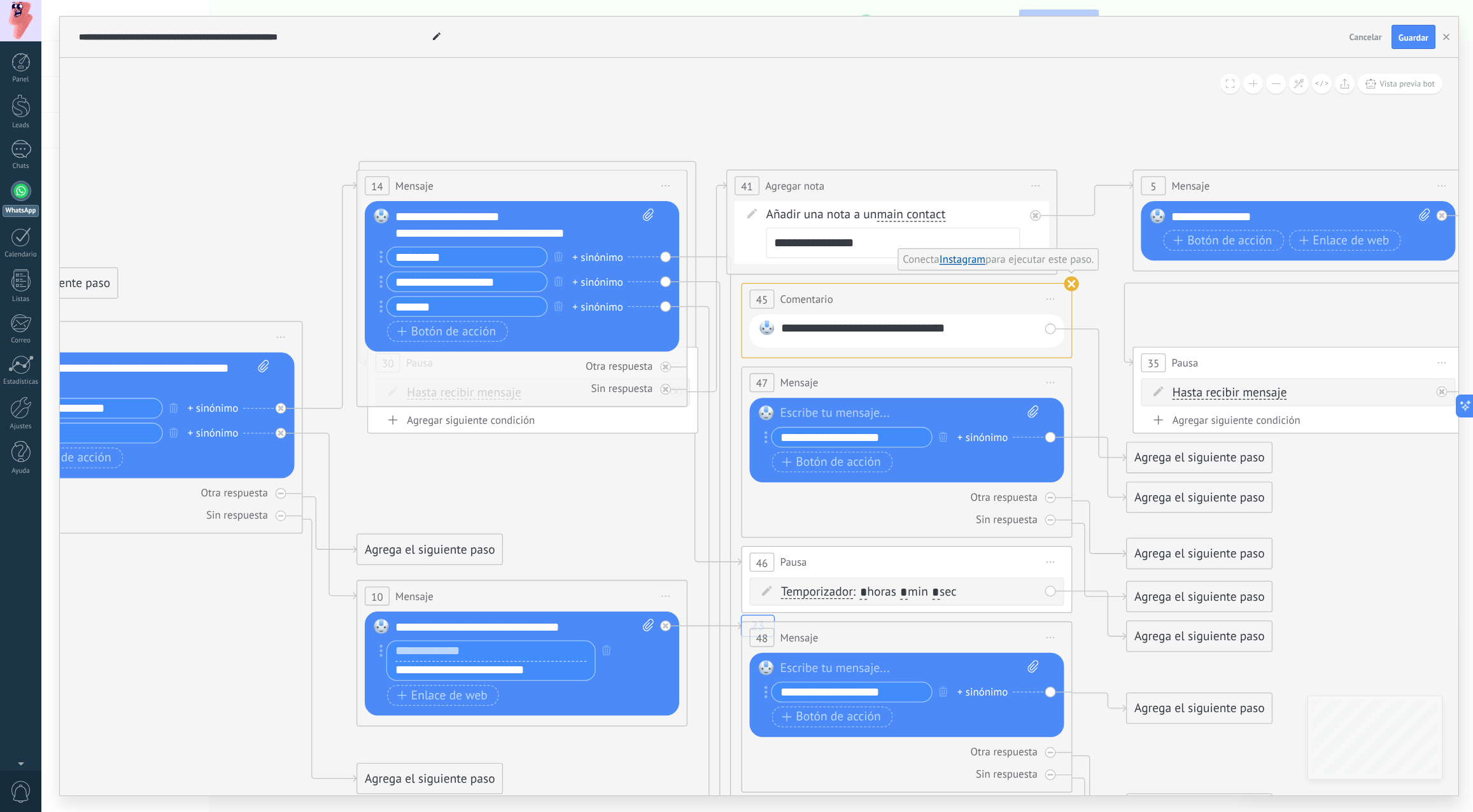 type on "**********" 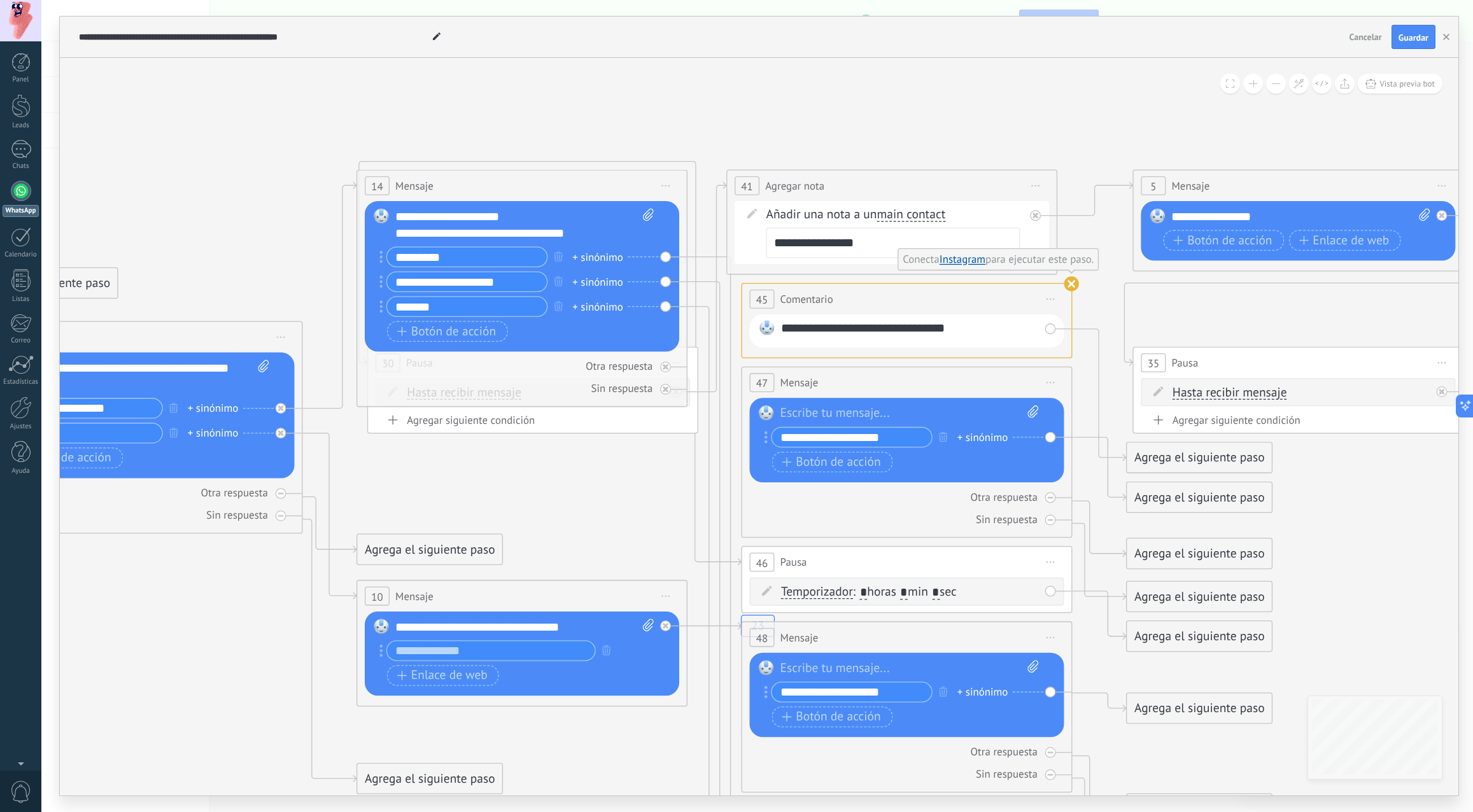 click on "Reemplazar
Quitar
Convertir a mensaje de voz
Arrastre la imagen aquí para adjuntarla.
Añadir imagen
Subir
Arrastrar y soltar
Archivo no encontrado
Escribe tu mensaje..." at bounding box center (522, 276) 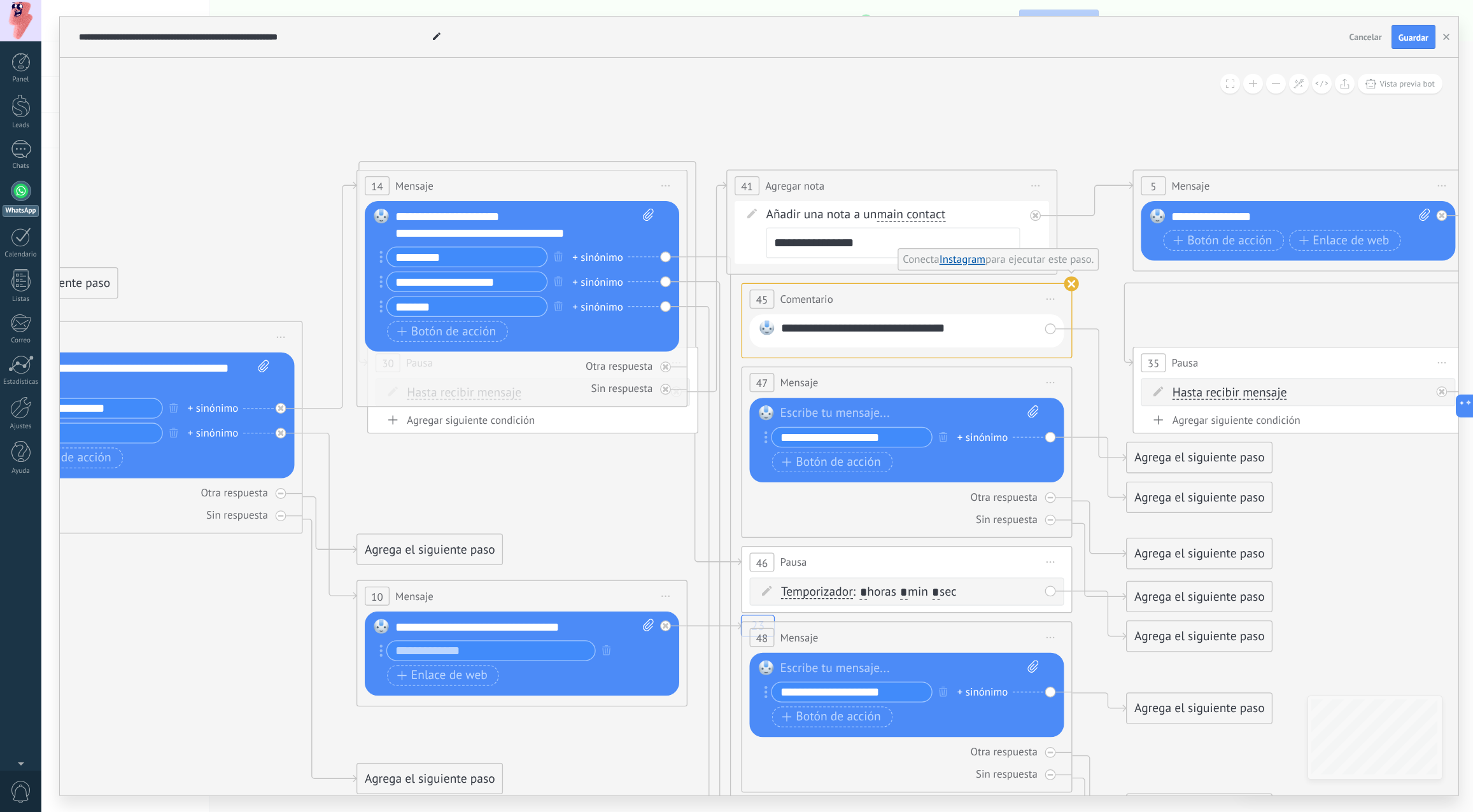 click on "Reemplazar
Quitar
Convertir a mensaje de voz
Arrastre la imagen aquí para adjuntarla.
Añadir imagen
Subir
Arrastrar y soltar
Archivo no encontrado
Escribe tu mensaje..." at bounding box center (522, 276) 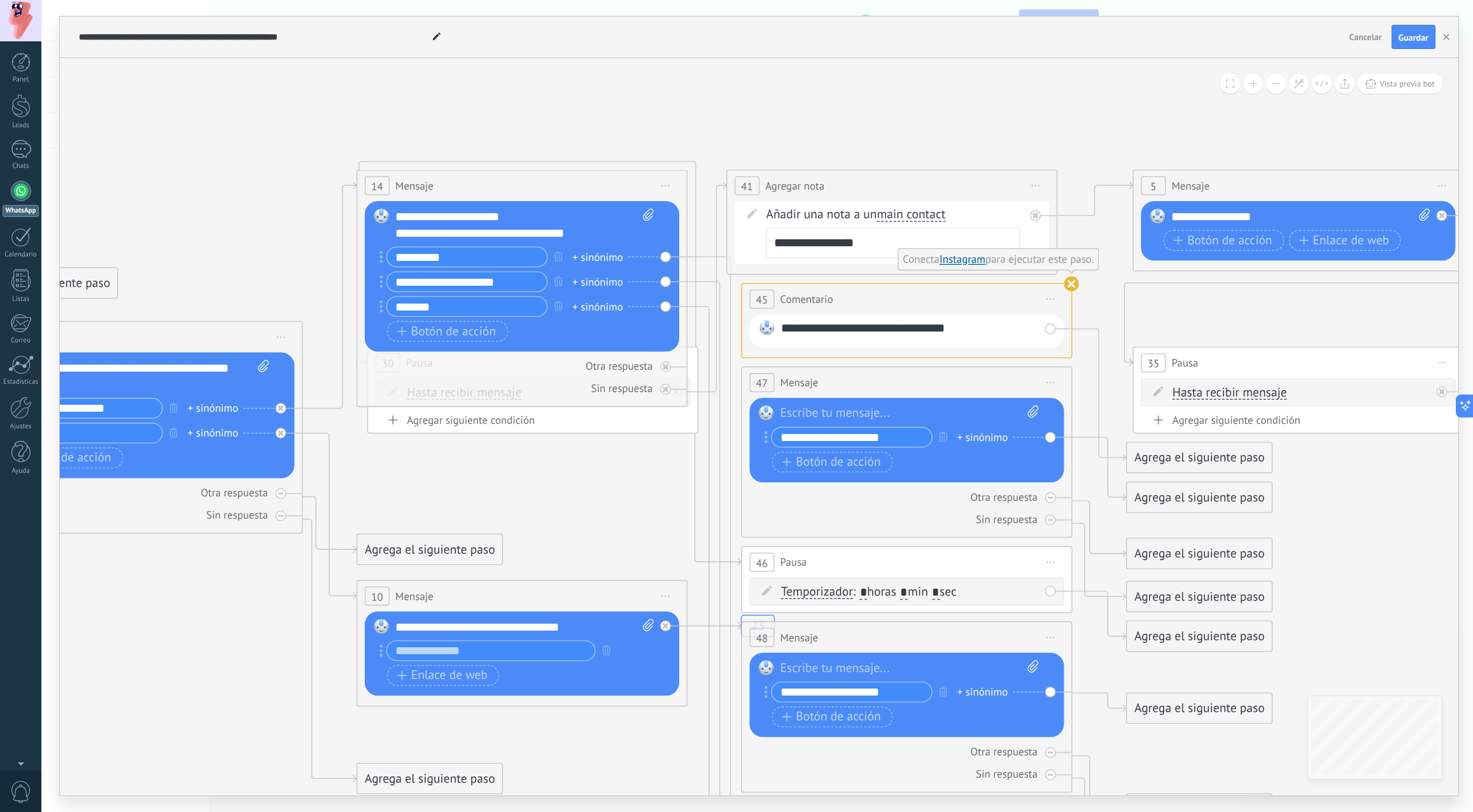click on "+ sinónimo" at bounding box center (598, 257) 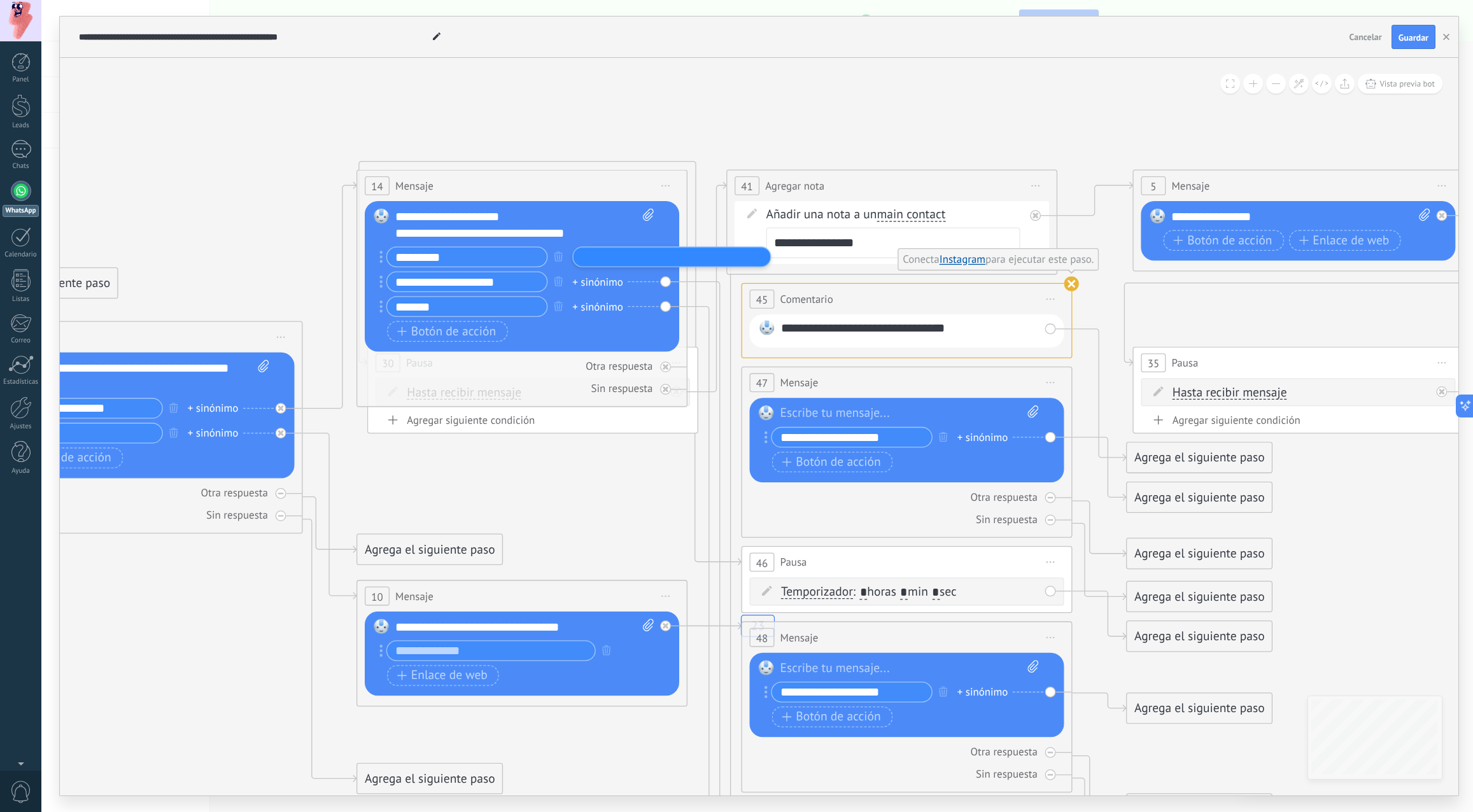 click on "23" 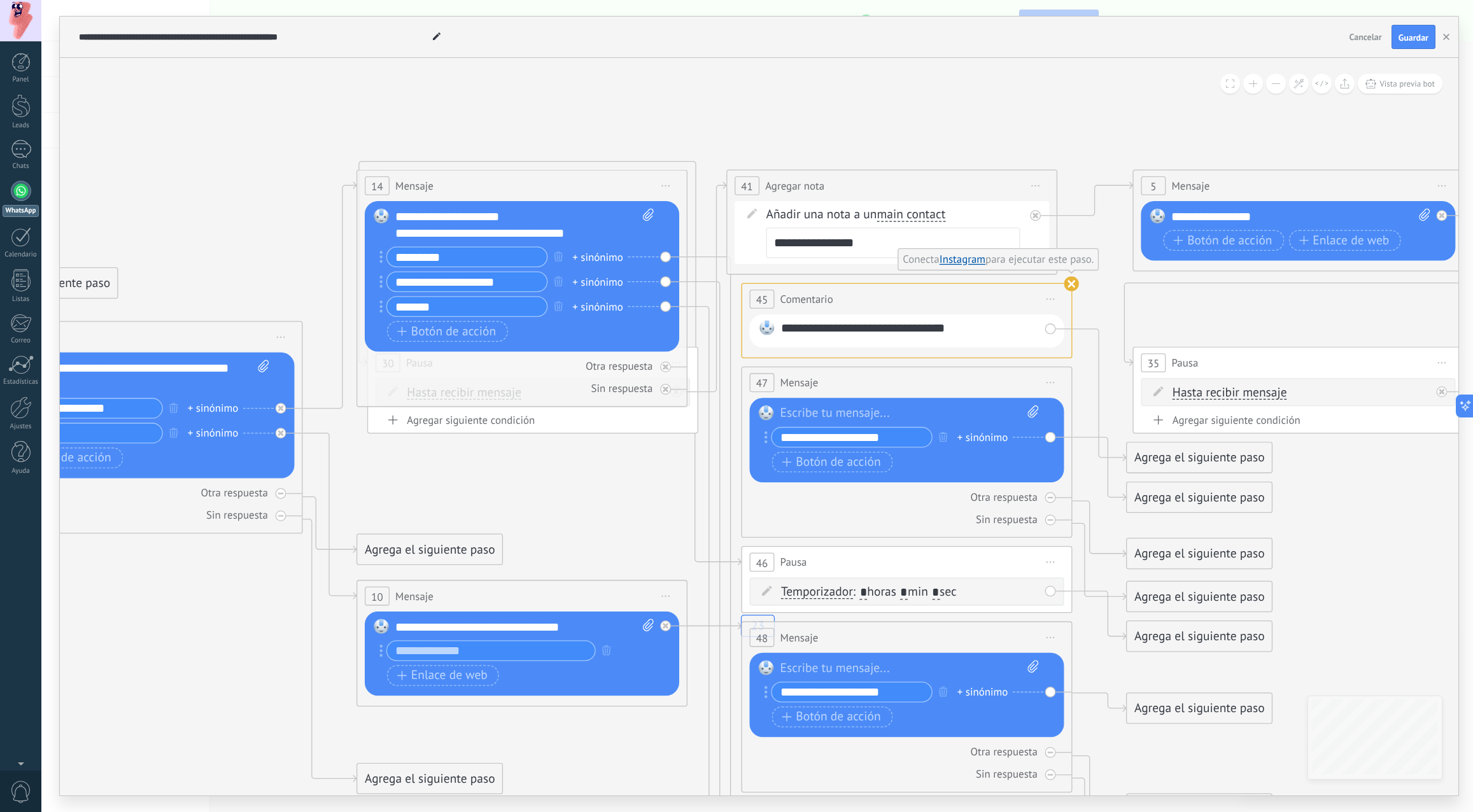 click on "23" 